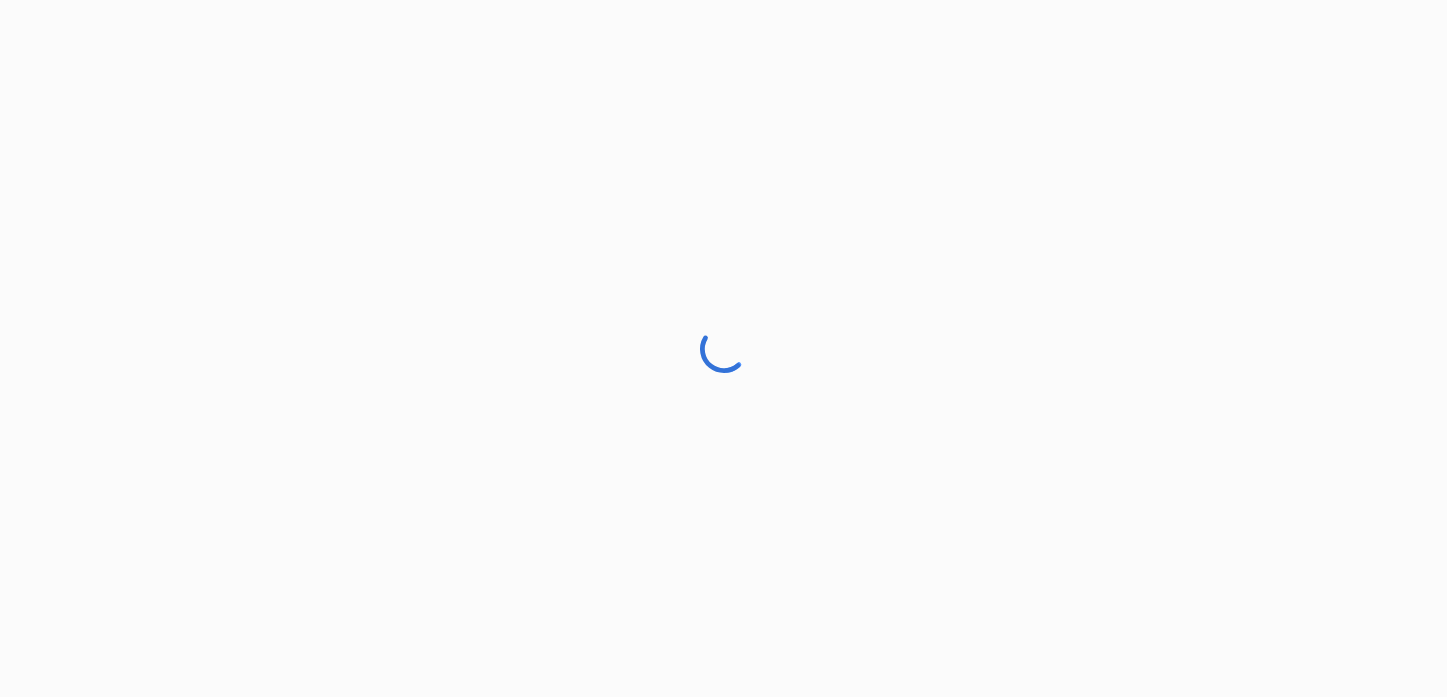 scroll, scrollTop: 0, scrollLeft: 0, axis: both 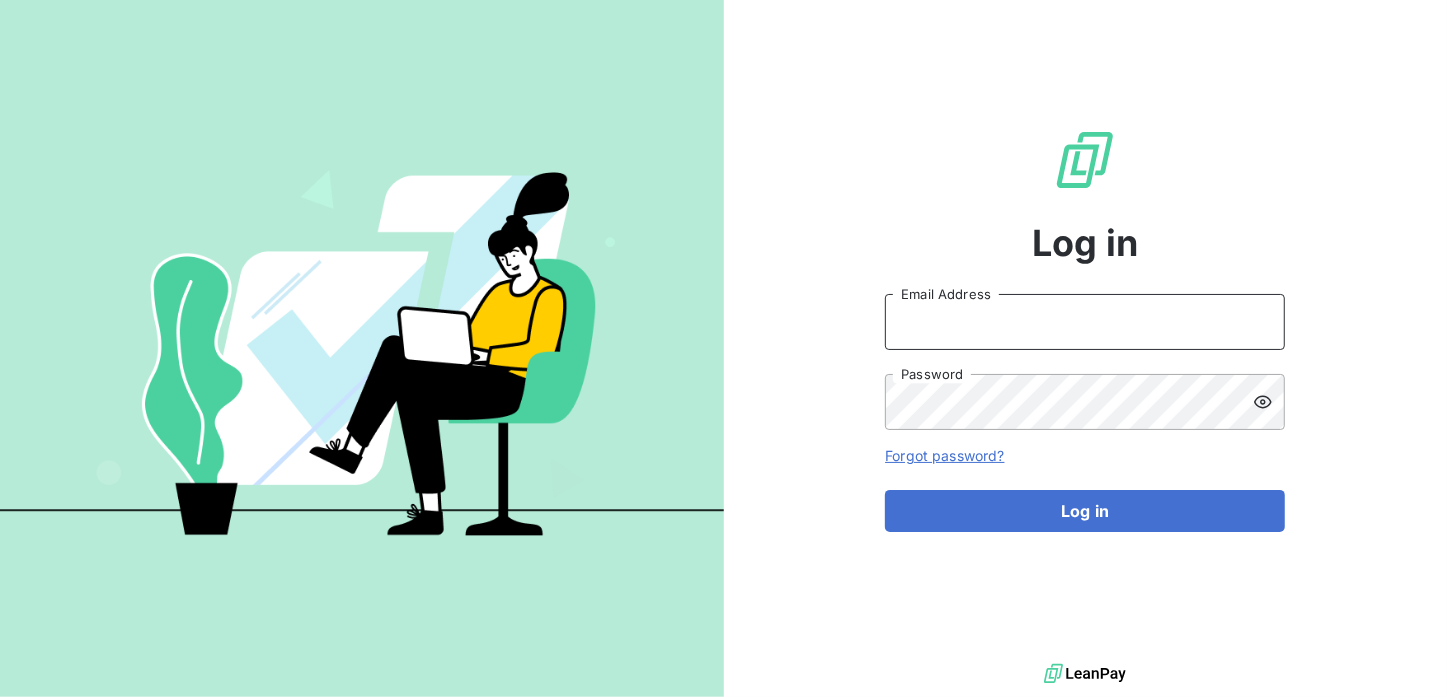 type on "[USERNAME]@example.com" 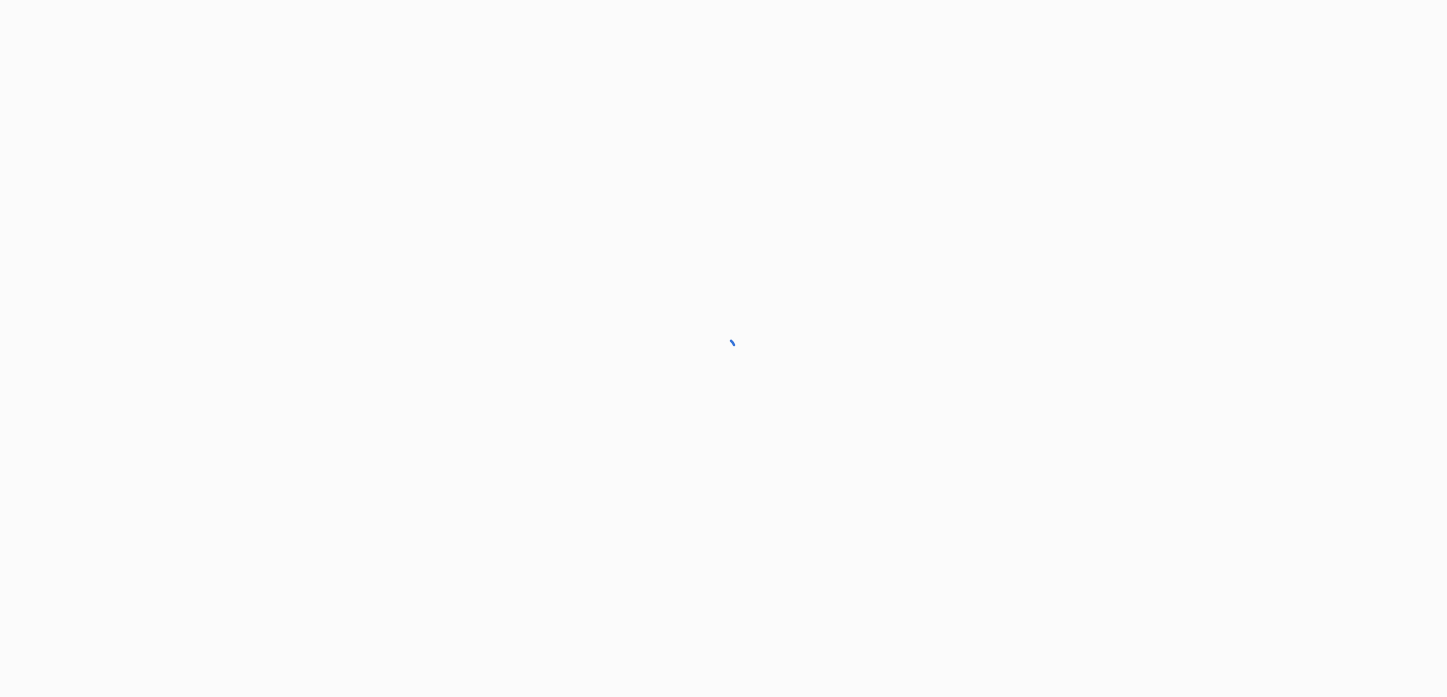 scroll, scrollTop: 0, scrollLeft: 0, axis: both 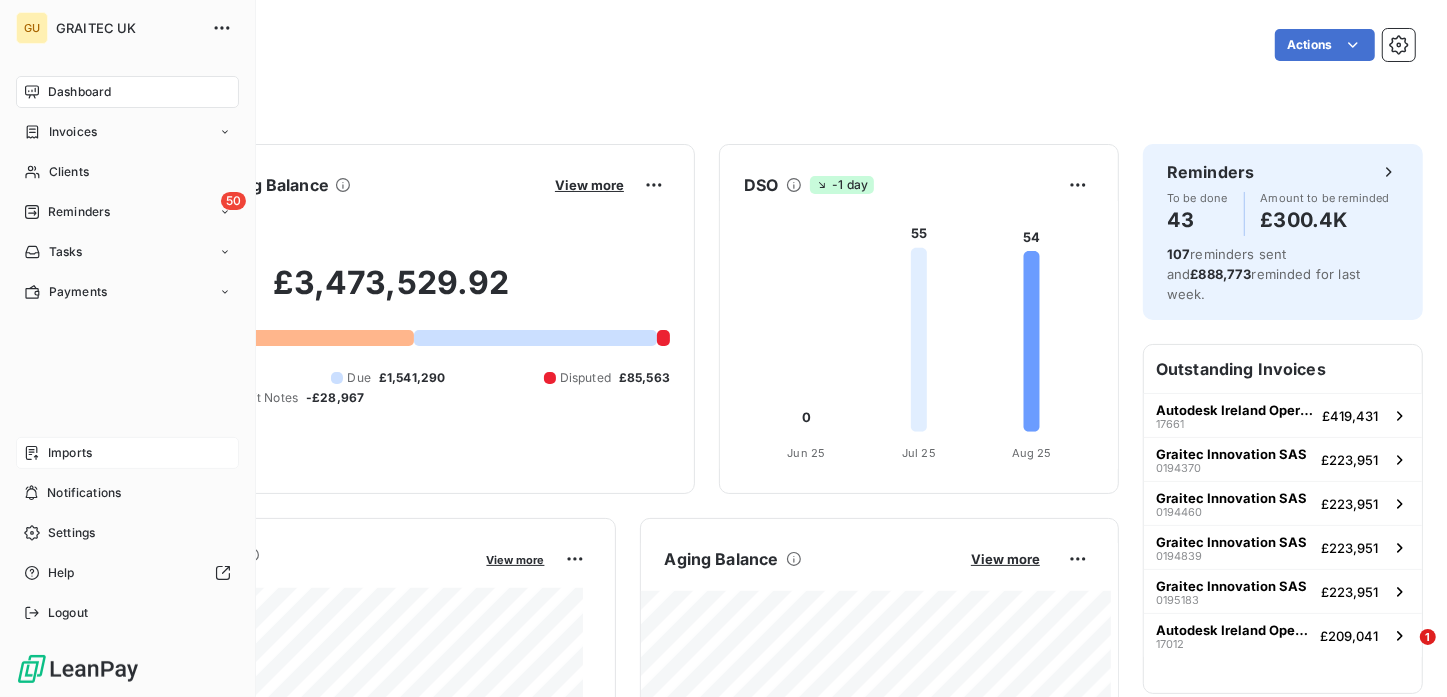click on "Imports" at bounding box center (127, 453) 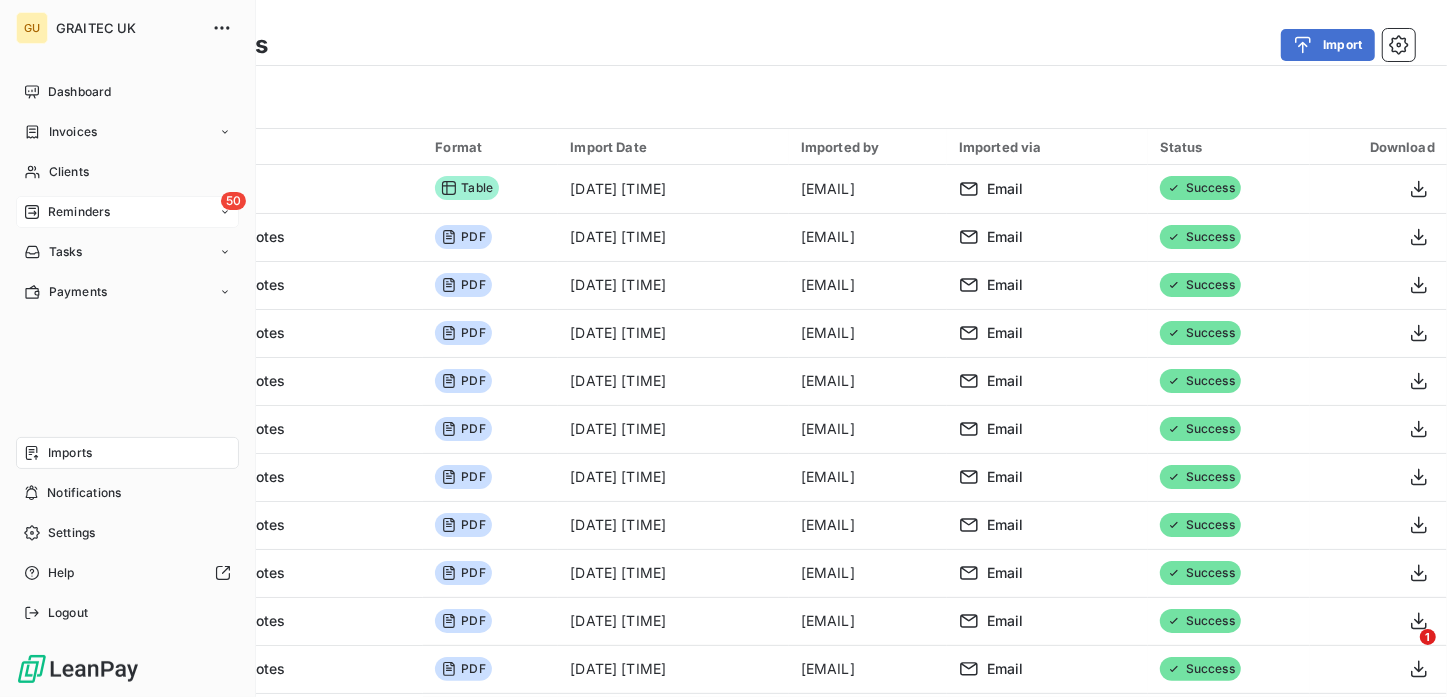 click 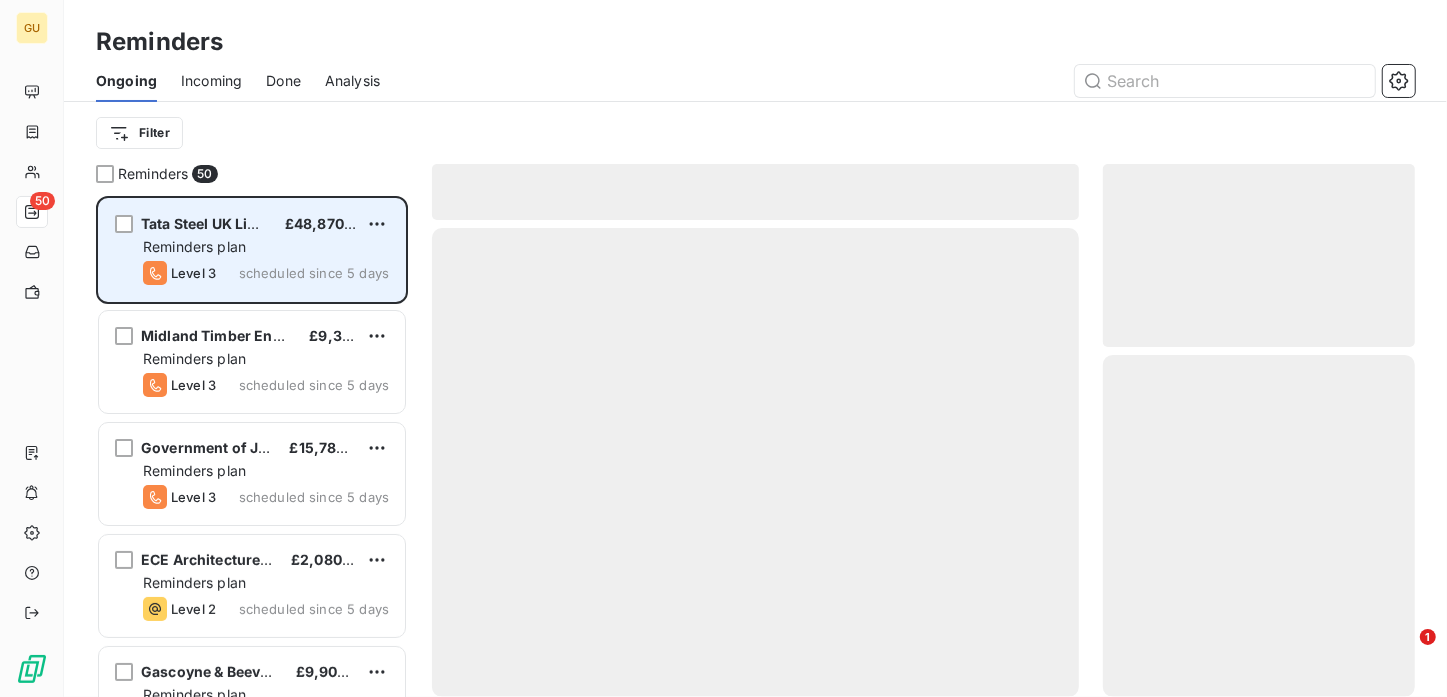 scroll, scrollTop: 16, scrollLeft: 16, axis: both 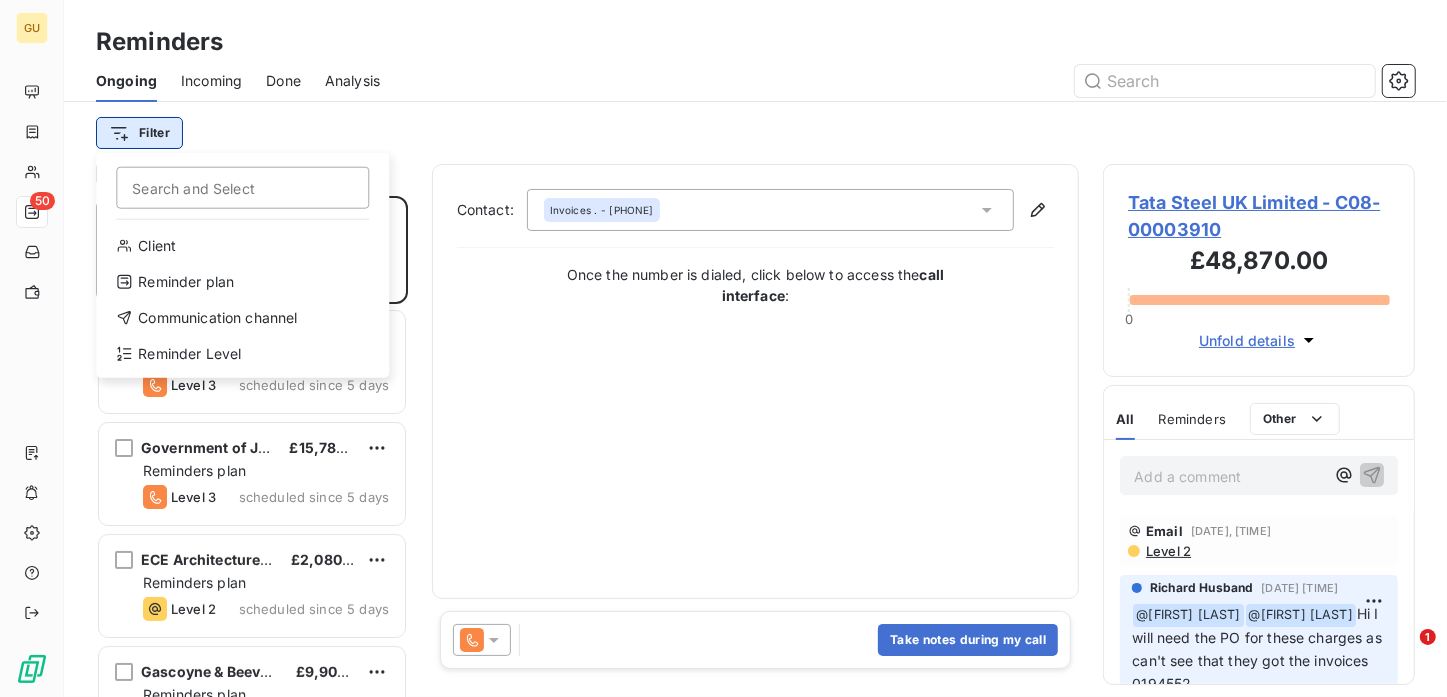 click on "GU 50 Reminders Ongoing Incoming Done Analysis Filter Search and Select Client Reminder plan Communication channel Reminder Level Reminders 50 Tata Steel UK Limited £48,870.00 Reminders plan Level 3 scheduled since 5 days Midland Timber Engineering Ltd £9,341.20 Reminders plan Level 3 scheduled since 5 days Government of Jersey £15,786.00 Reminders plan Level 3 scheduled since 5 days ECE Architecture Ltd £2,080.51 Reminders plan Level 2 scheduled since 5 days Gascoyne & Beever Ltd £9,900.41 Reminders plan Level 2 scheduled since 4 days Digitalcrush Limited £1,353.60 Reminders plan Level 2 scheduled since 4 days NBC News Worldwide LLC £1,660.01 Reminders plan Level 3 scheduled since 4 days Smart Steel Detailing US$192.76 Reminders plan Level 2 scheduled since 4 days Johnson Matthey PLC £10,080.00 Reminders plan Level 3 scheduled since 4 days CompuSOFT £3,200.00 Reminders plan Level 2 scheduled since 4 days Enco Ltd £5,221.20 Reminders plan Level 2 scheduled since 4 days £500.00   :" at bounding box center (723, 348) 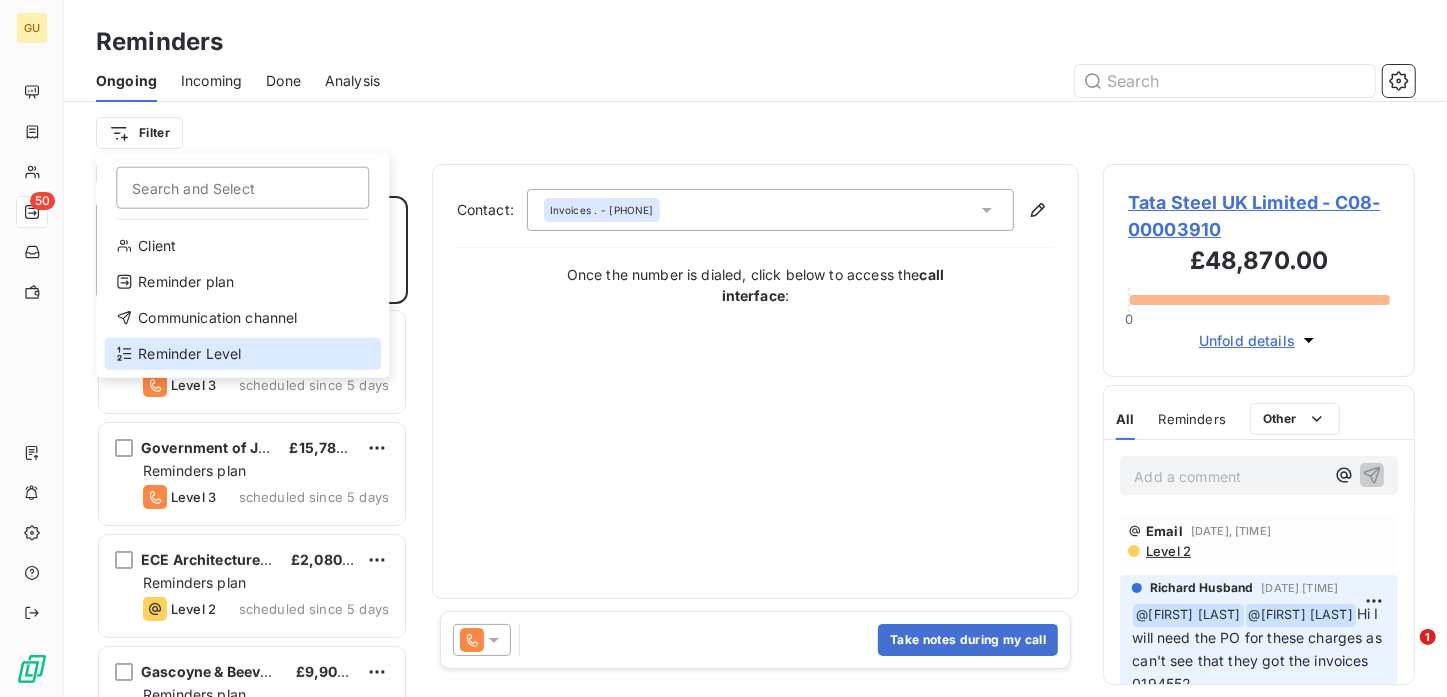 click on "Reminder Level" at bounding box center (242, 354) 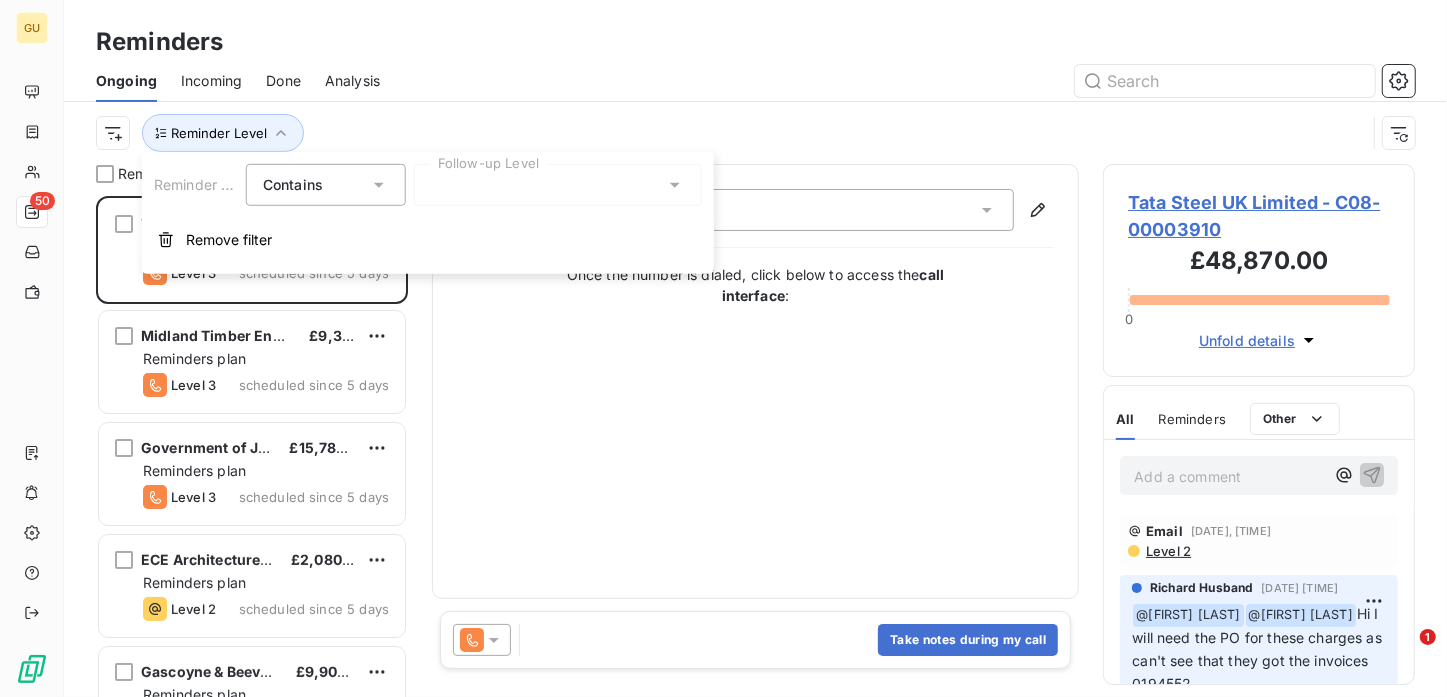 click on "Contains is" at bounding box center [316, 185] 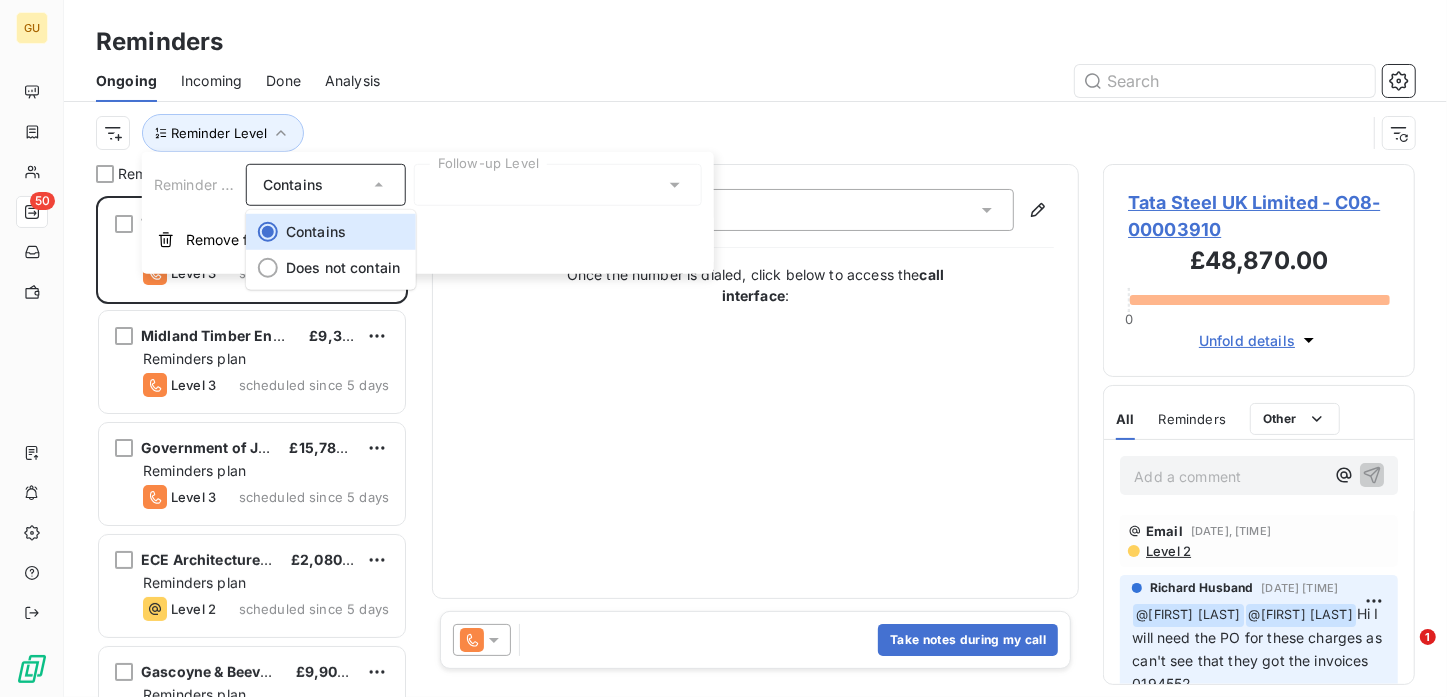 click at bounding box center [558, 185] 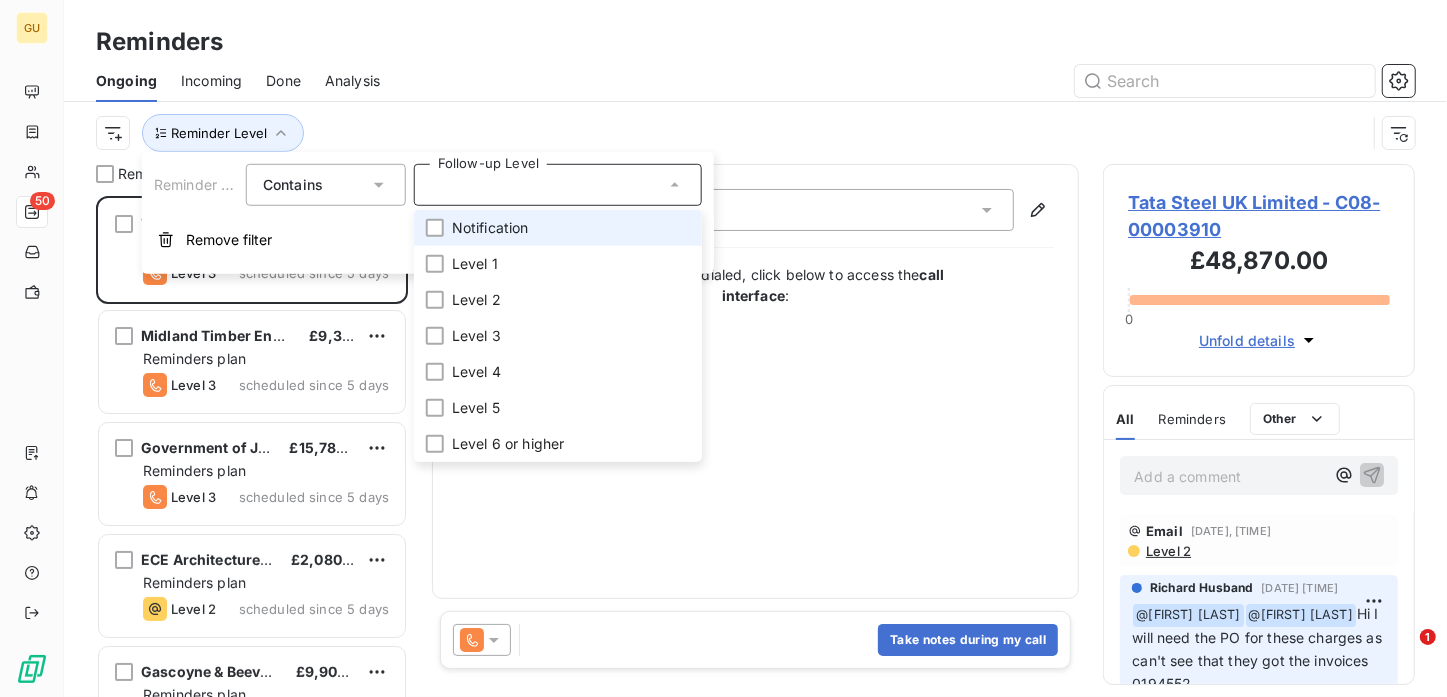 click on "Notification" at bounding box center [490, 228] 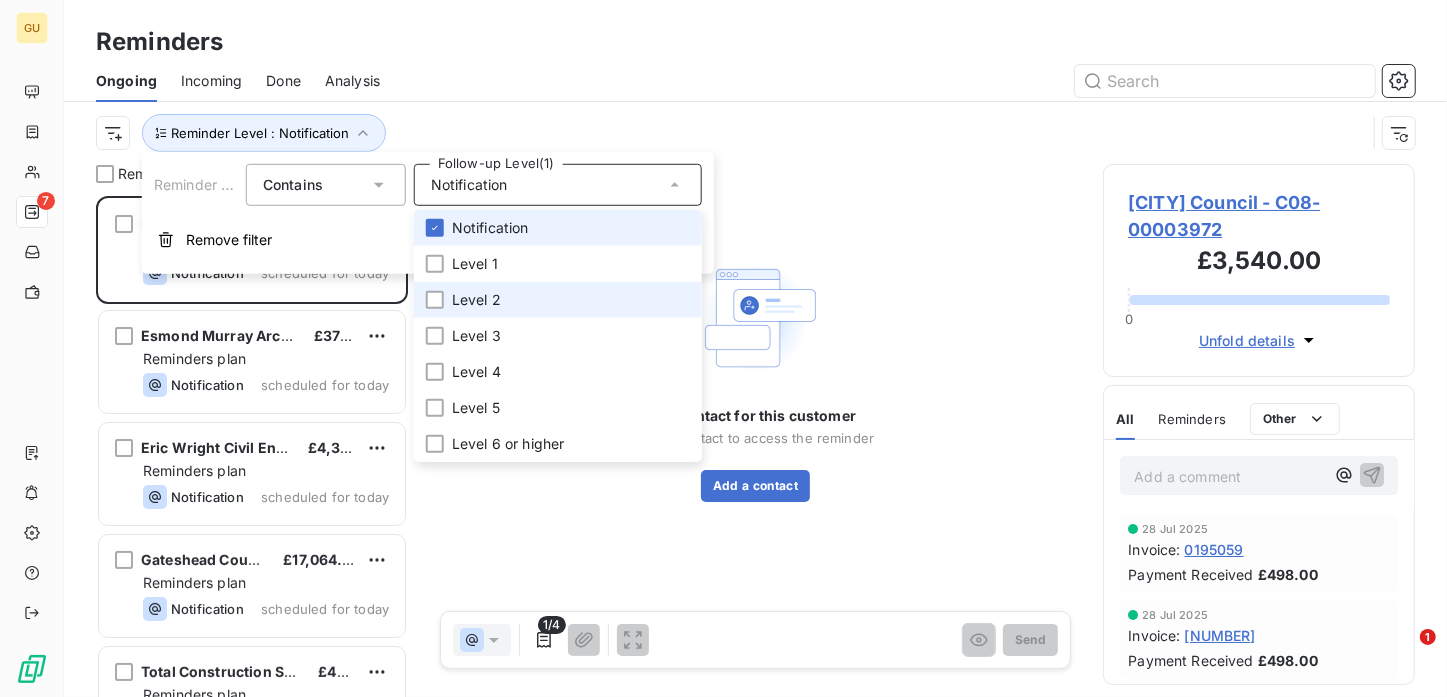 scroll, scrollTop: 16, scrollLeft: 16, axis: both 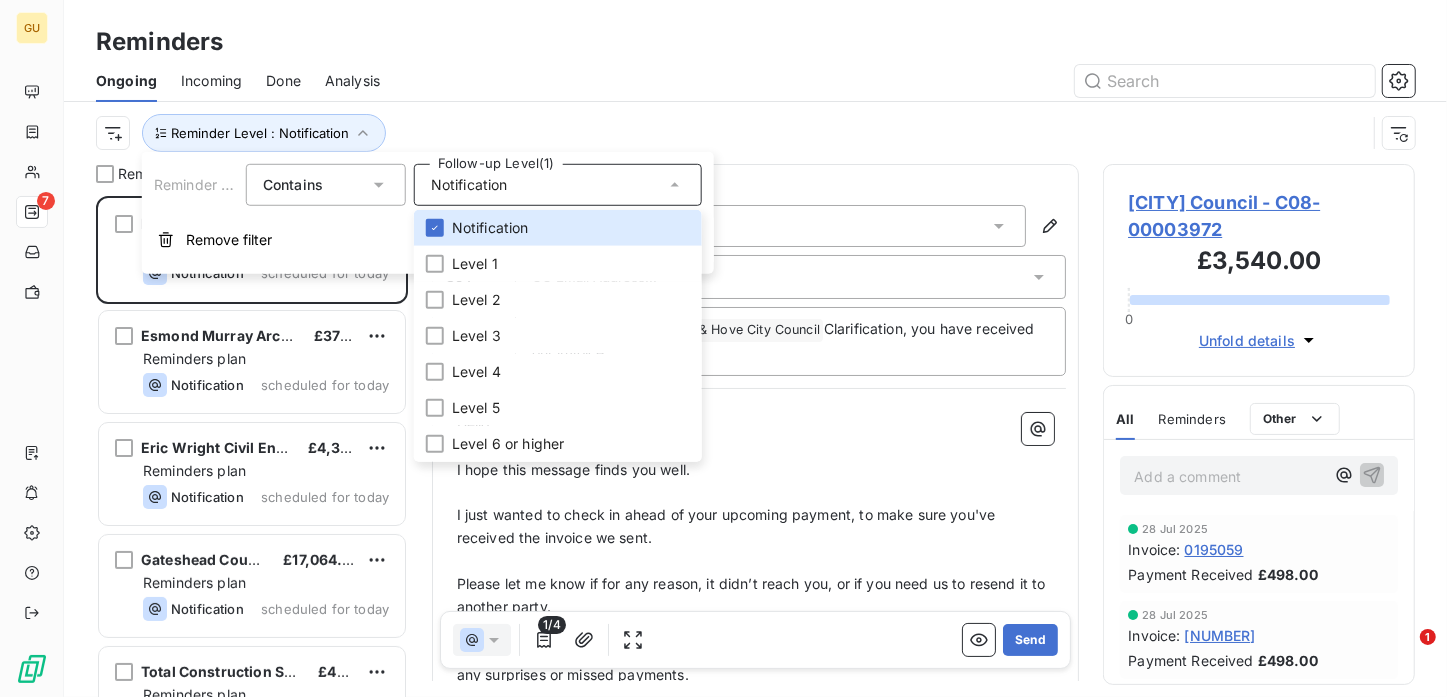 click on "Reminder Level  : Notification" at bounding box center (755, 133) 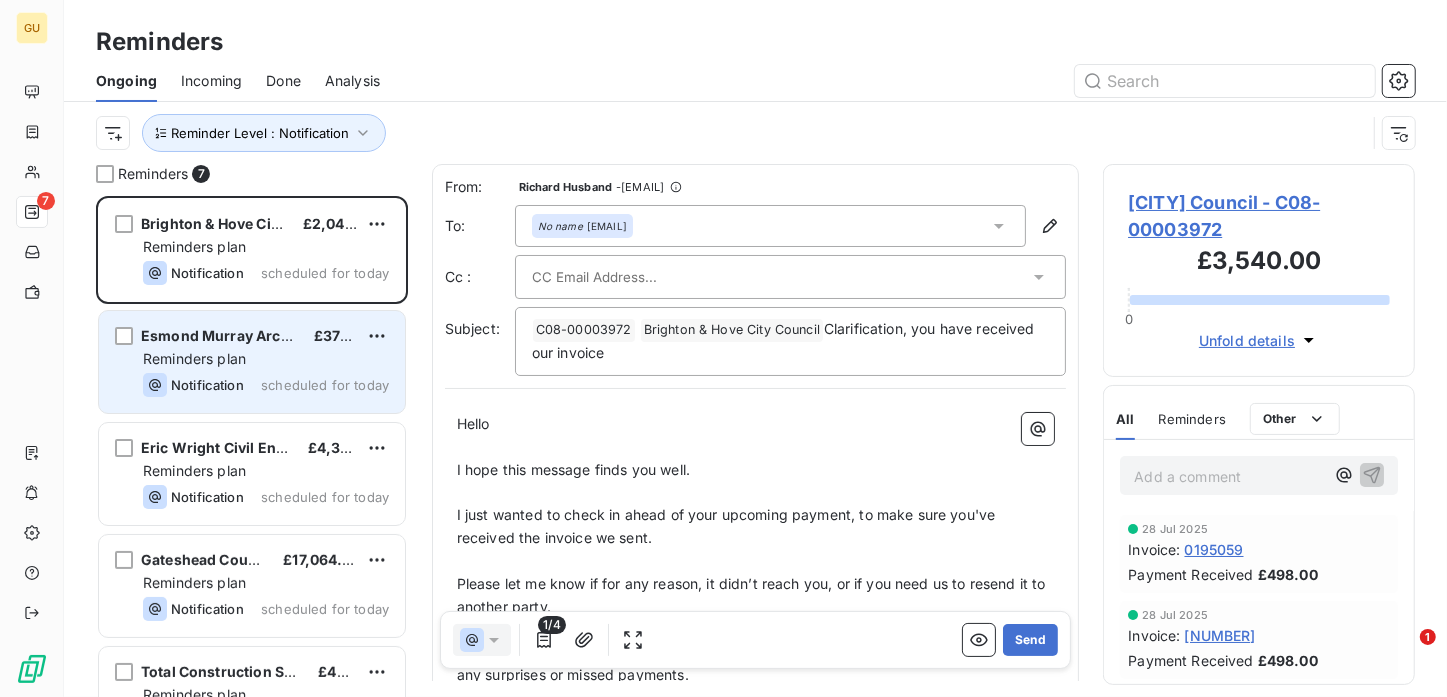 click on "Esmond Murray Architects Ltd £376.00 Reminders plan Notification scheduled for today" at bounding box center (252, 362) 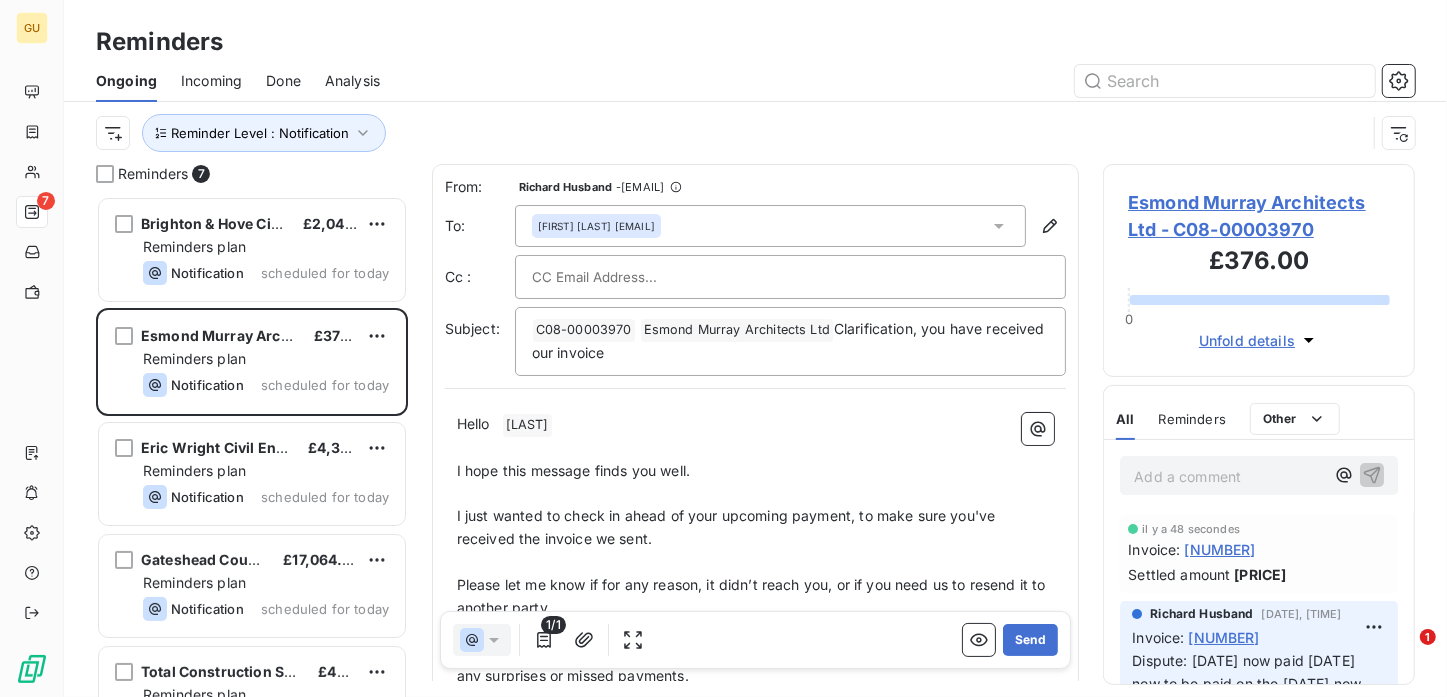 click on "Esmond Murray   <es@esmondmurrayarchitects.com>" at bounding box center (596, 226) 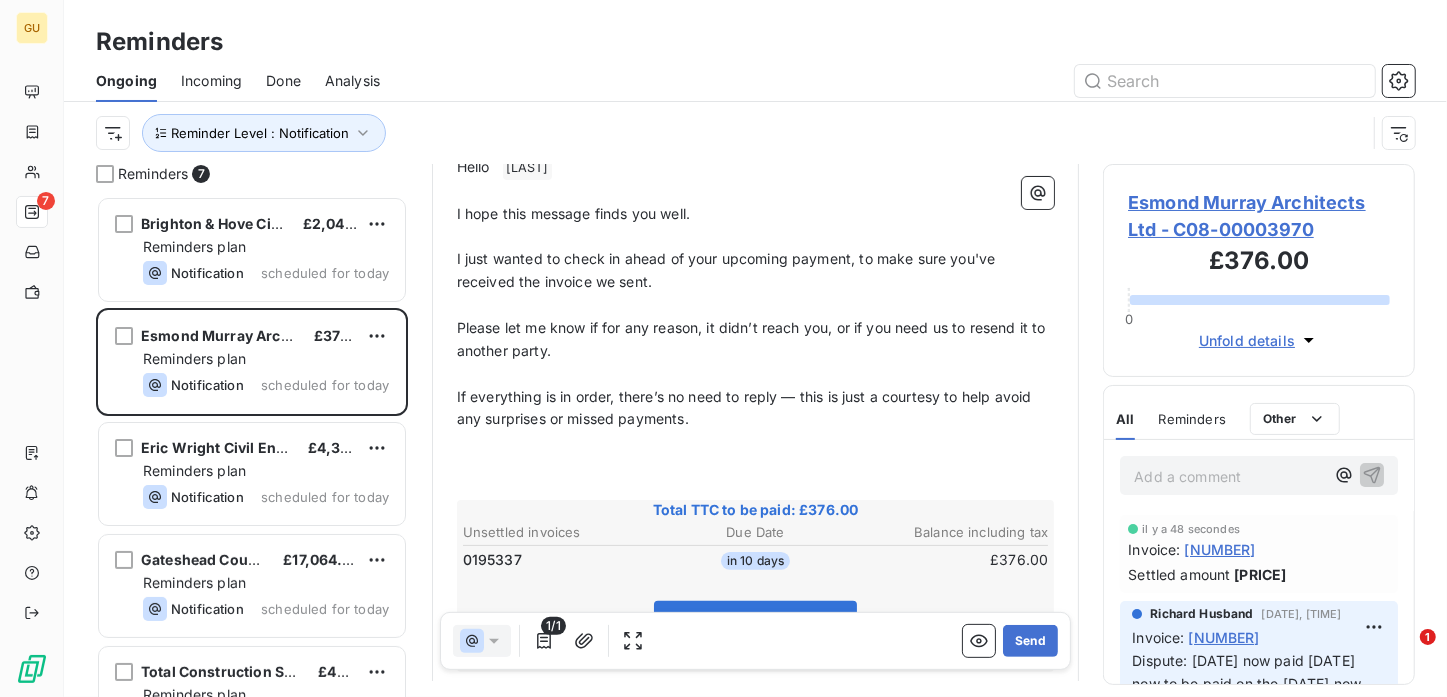 scroll, scrollTop: 262, scrollLeft: 0, axis: vertical 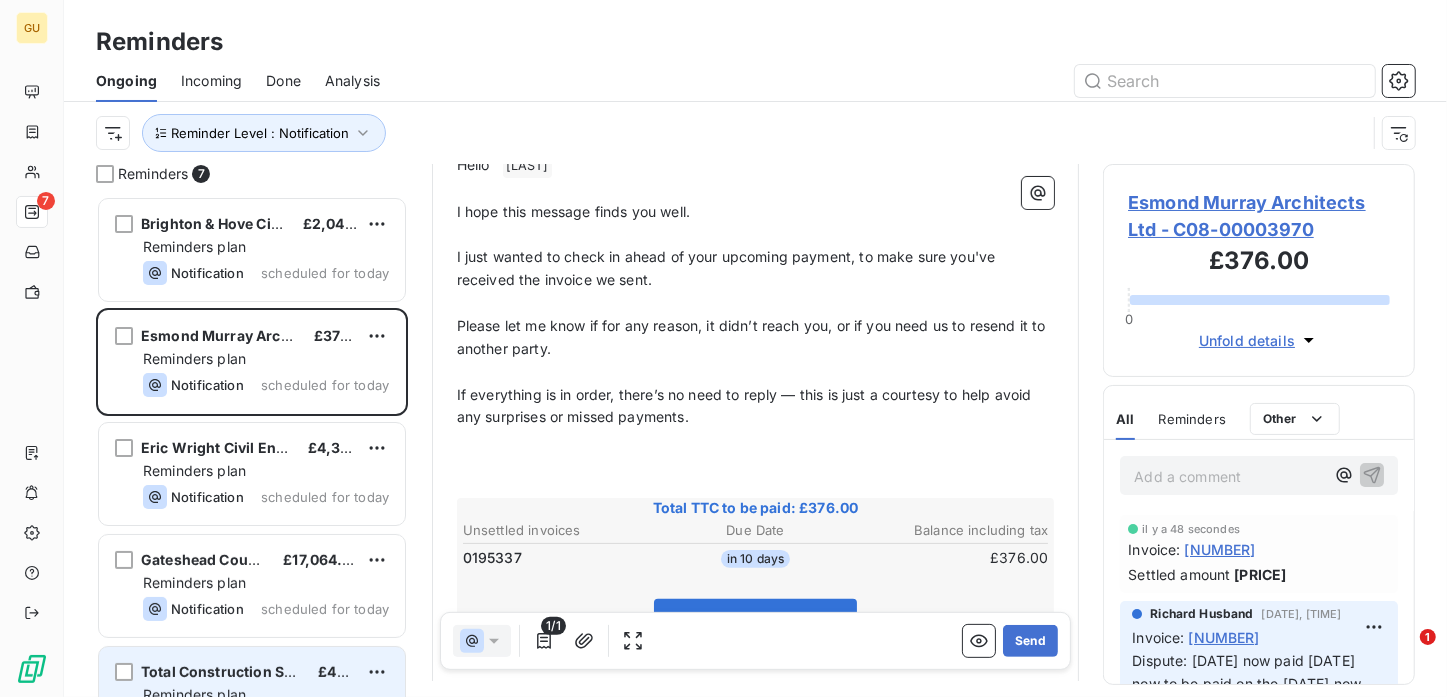 click on "Total Construction Supplies Limited £436.00 Reminders plan Notification scheduled for today" at bounding box center [252, 698] 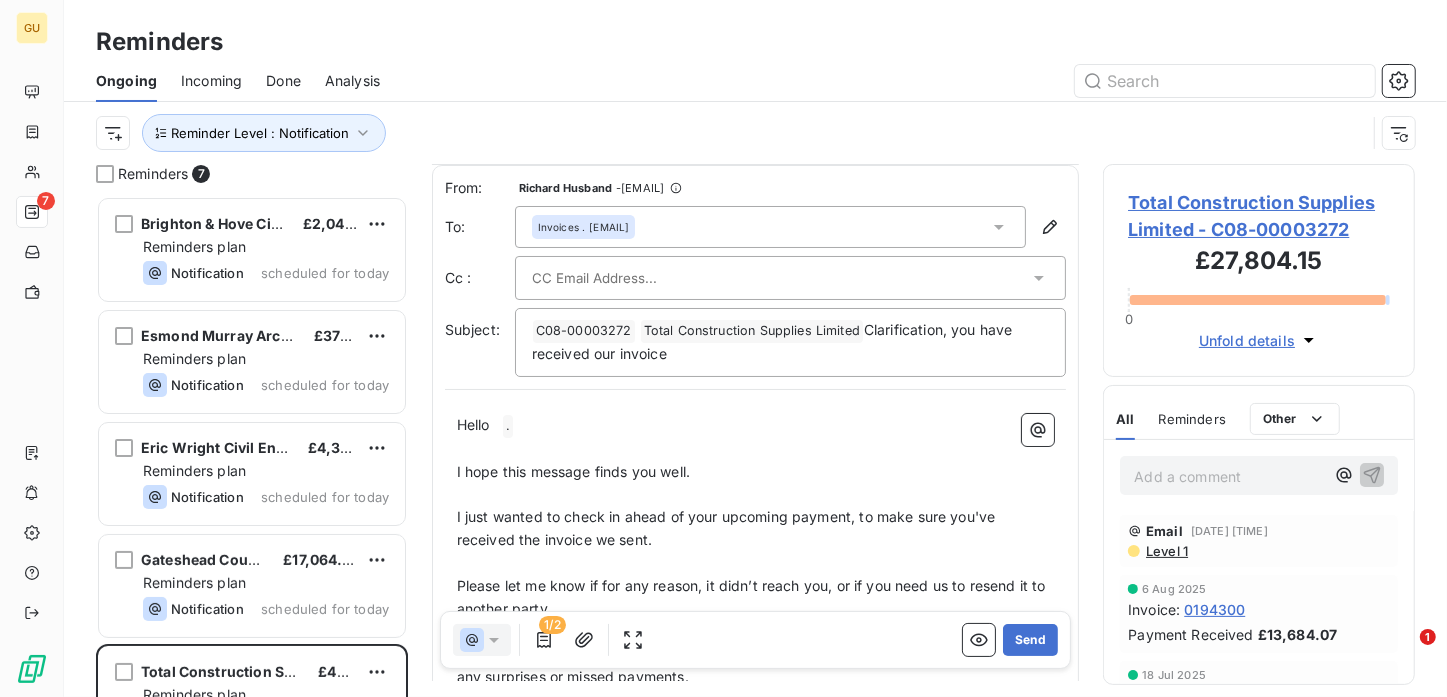 scroll, scrollTop: 0, scrollLeft: 0, axis: both 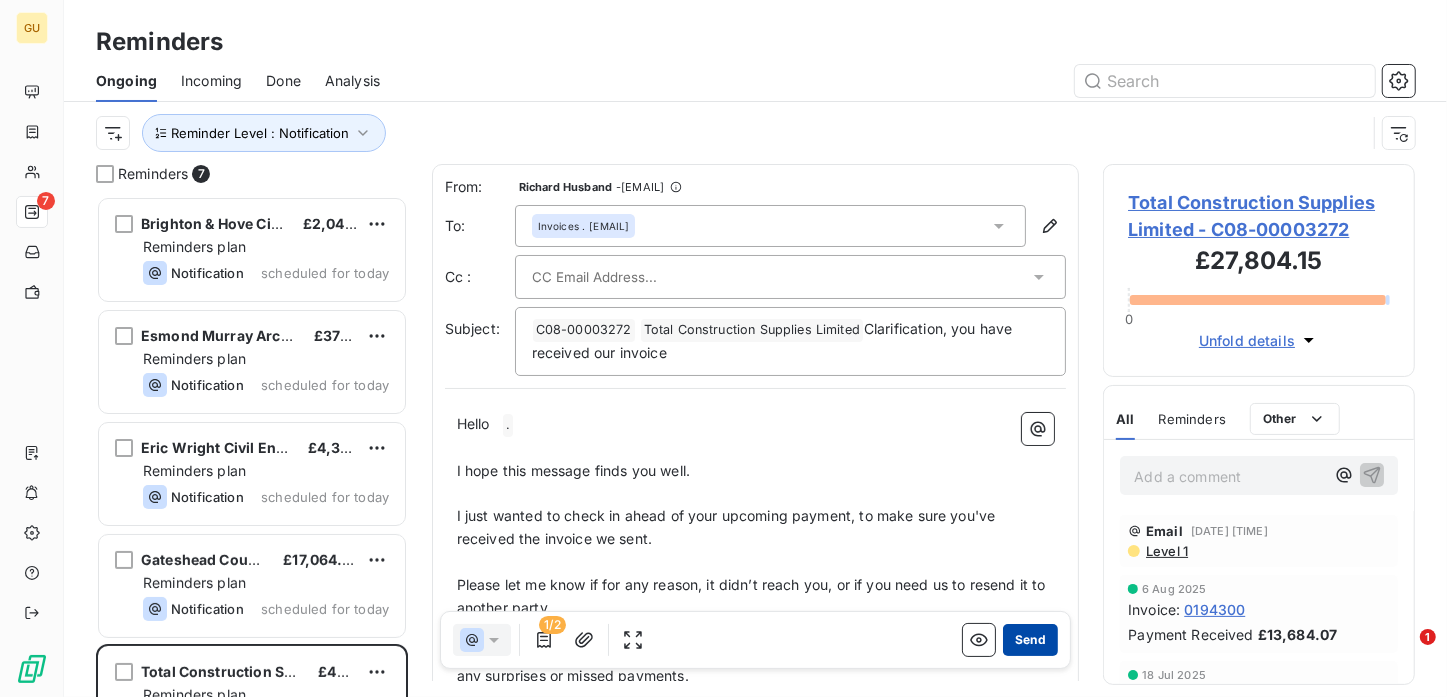 click on "Send" at bounding box center (1030, 640) 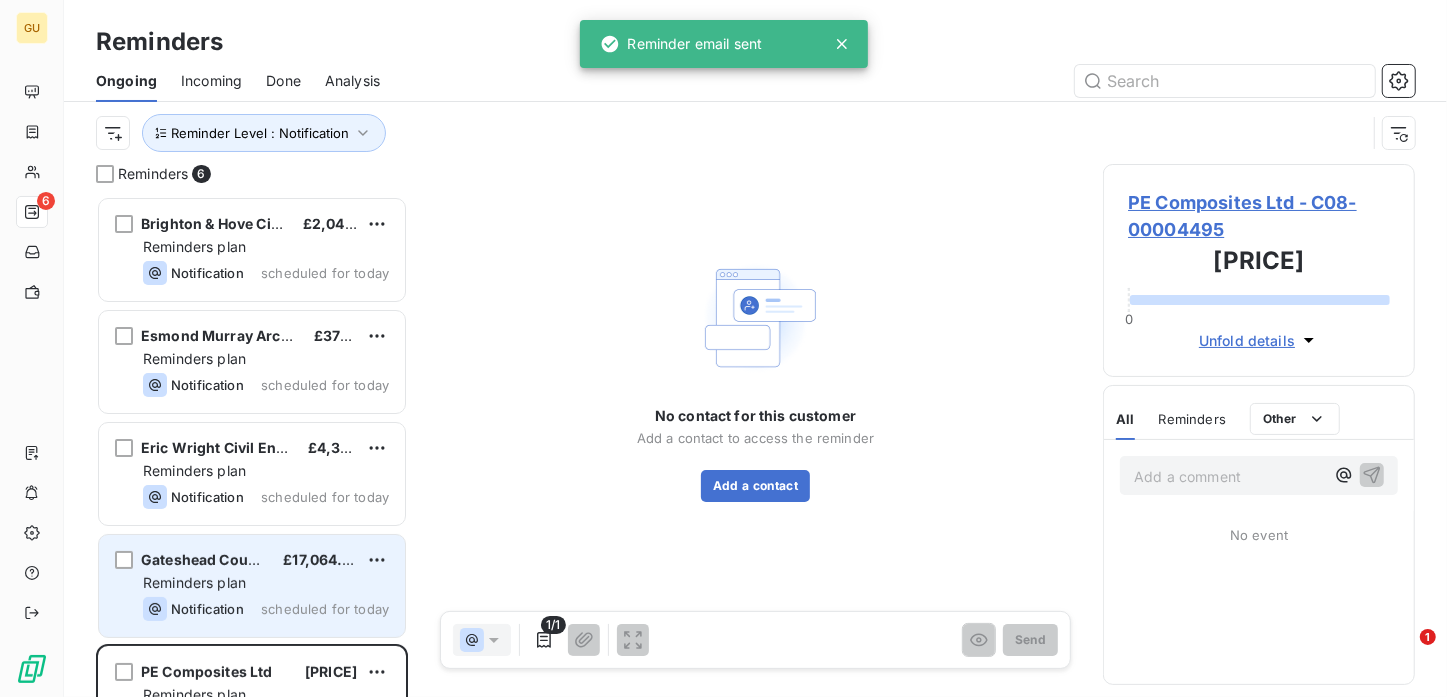 click on "Reminders plan" at bounding box center (266, 583) 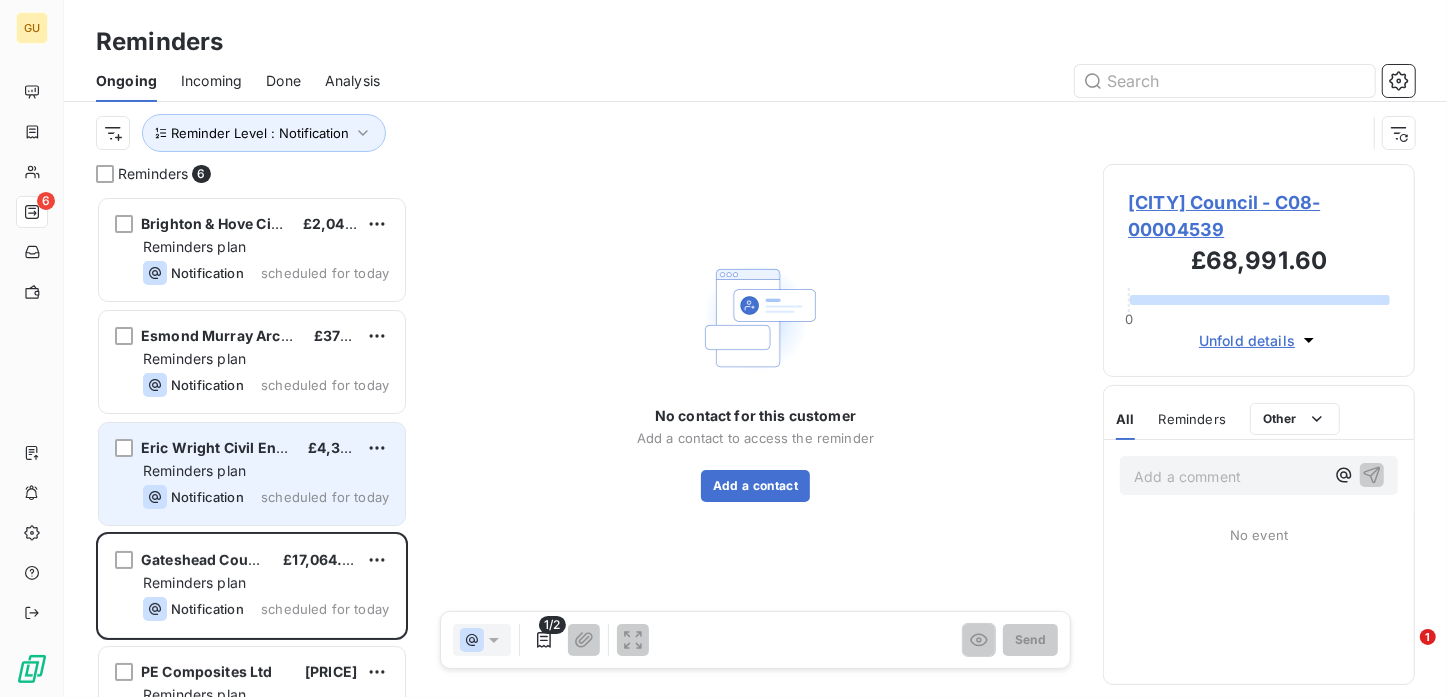 click on "scheduled for today" at bounding box center (325, 497) 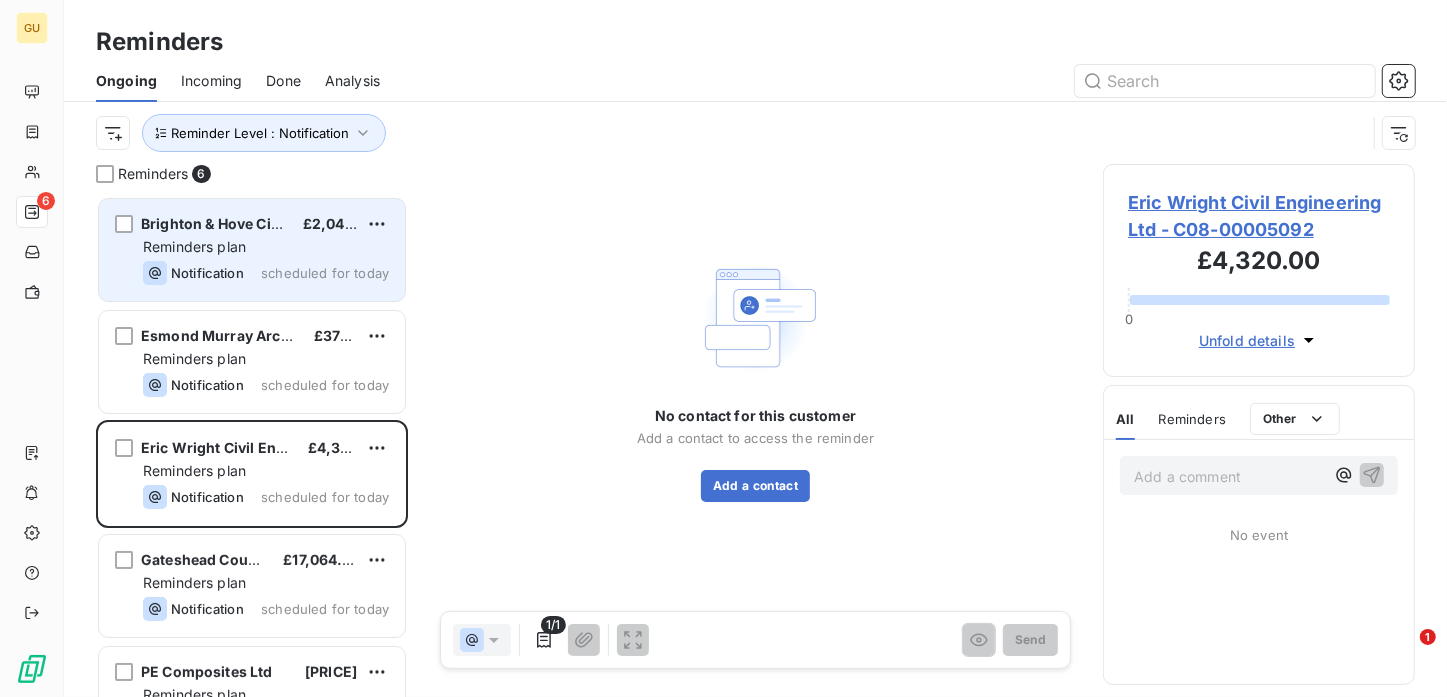 click on "scheduled for today" at bounding box center (325, 273) 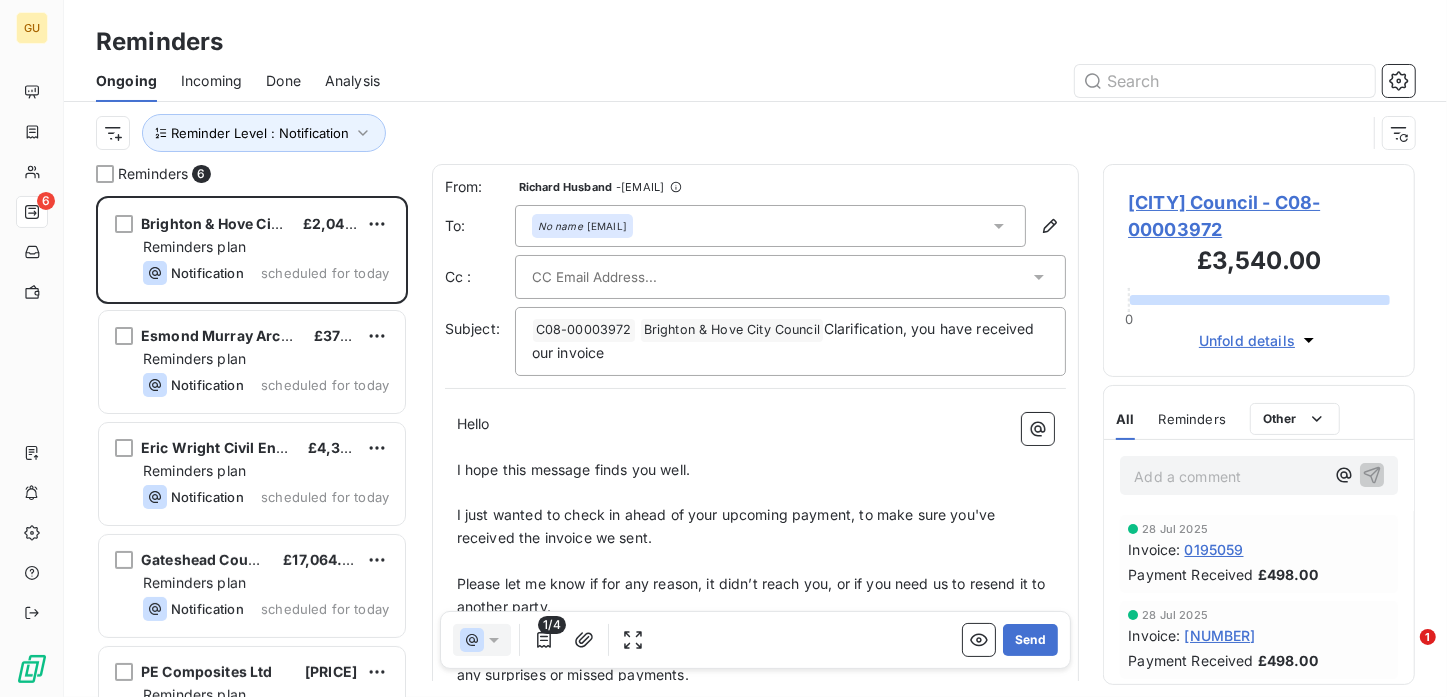click on "No name   <ict.purchasing@brighton-hove.gov.uk>" at bounding box center (582, 226) 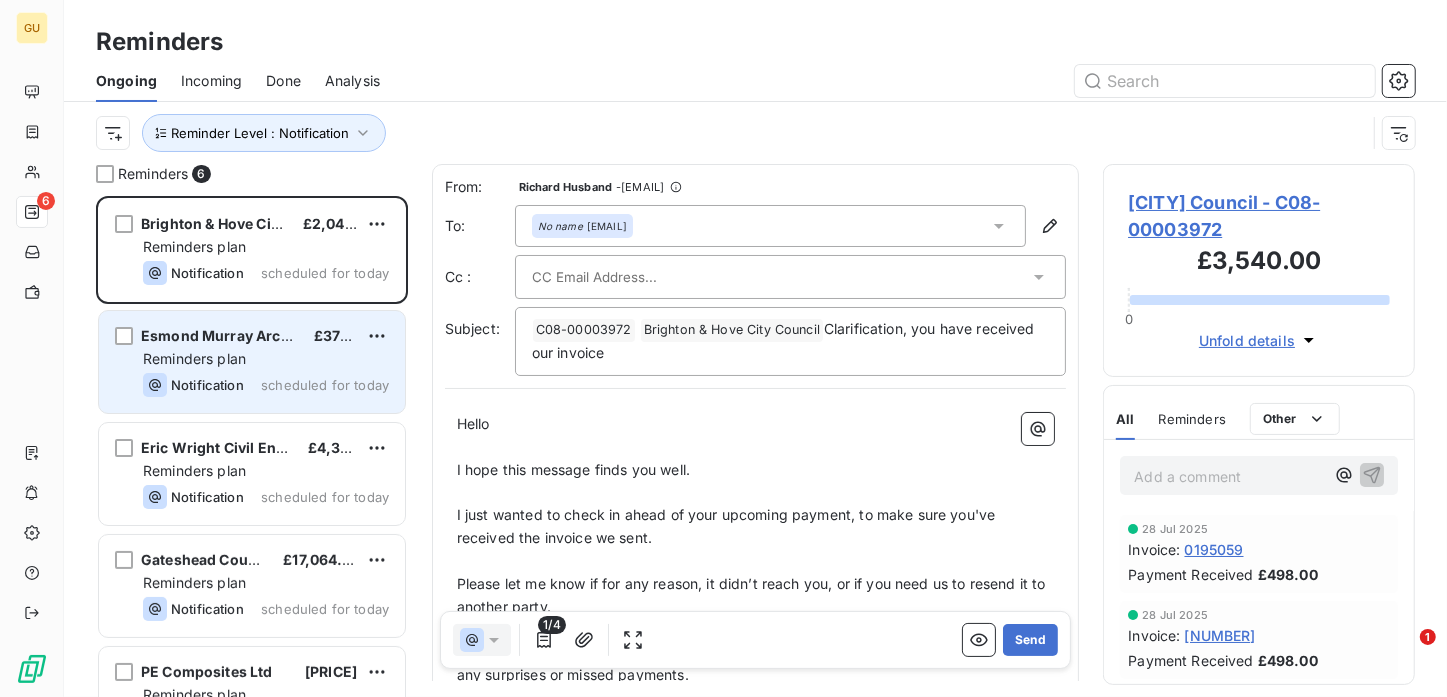 click on "Esmond Murray Architects Ltd £376.00 Reminders plan Notification scheduled for today" at bounding box center (252, 362) 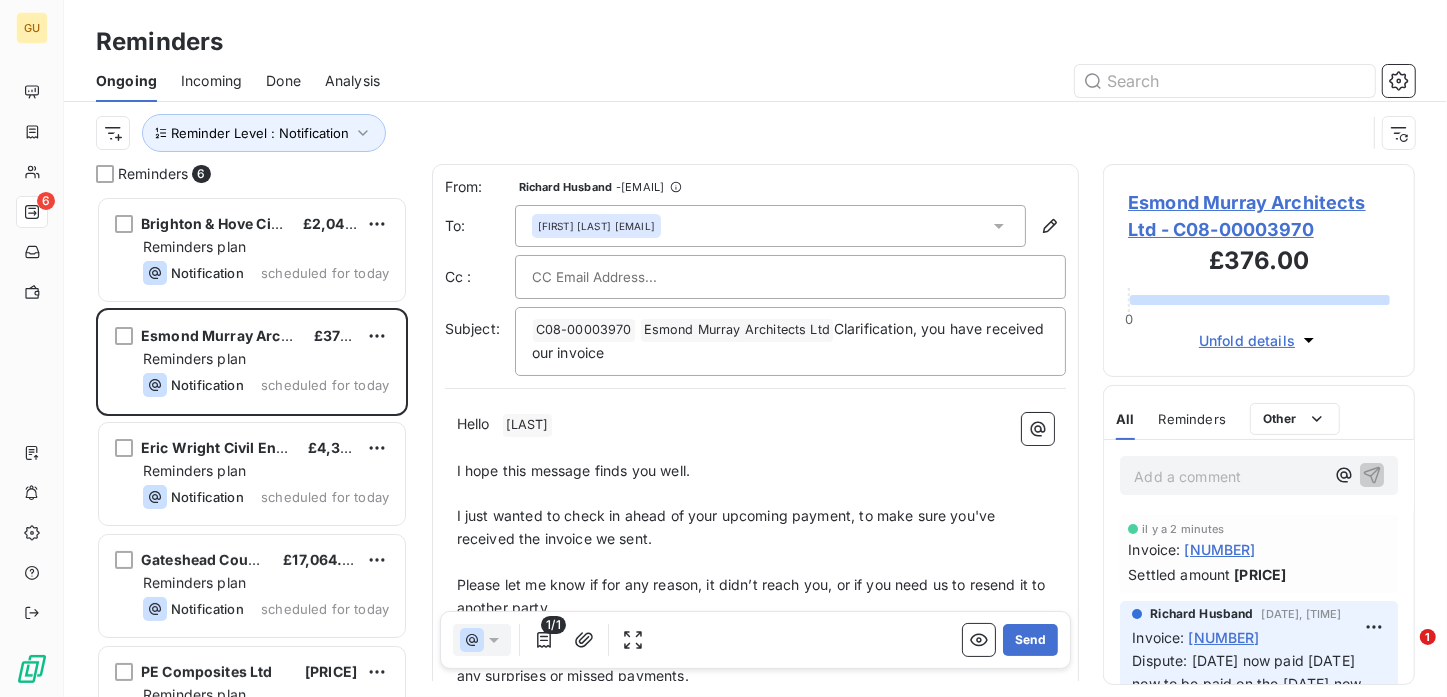 click on "Esmond Murray   <es@esmondmurrayarchitects.com>" at bounding box center (596, 226) 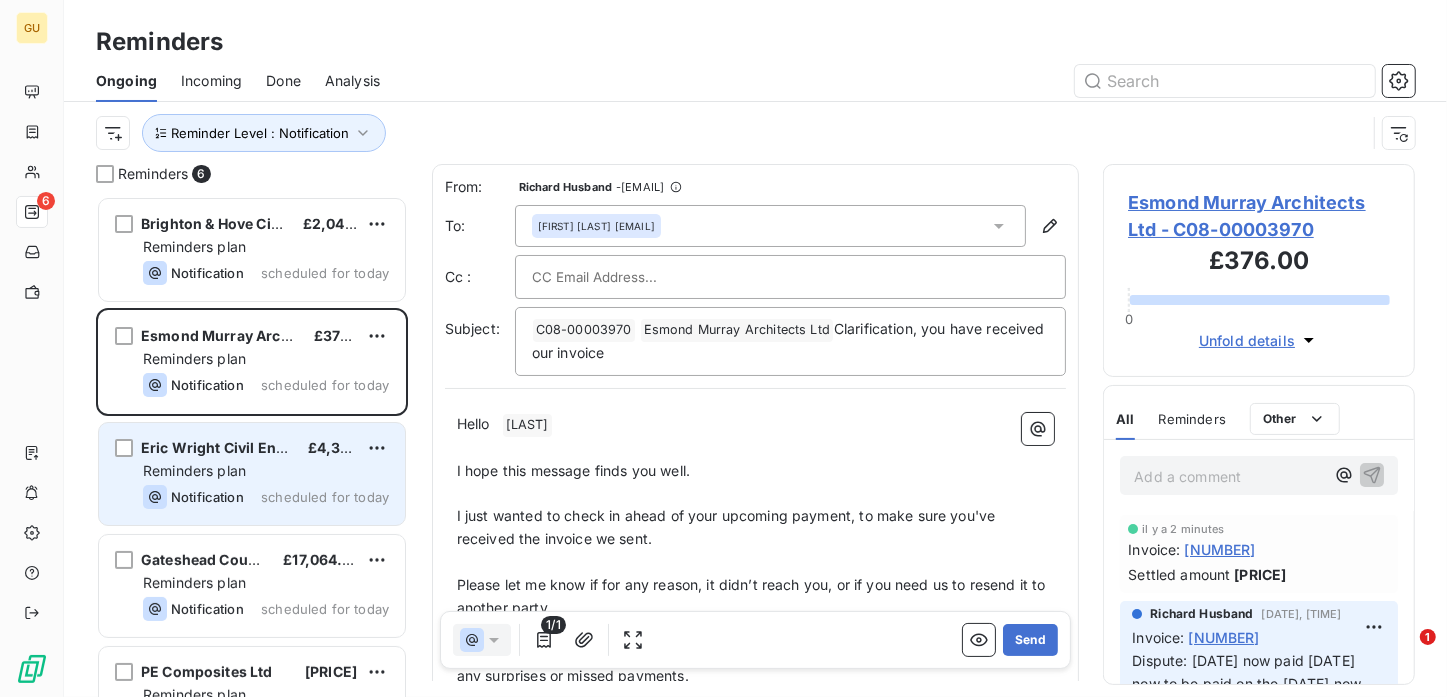 click on "Reminders plan" at bounding box center [266, 471] 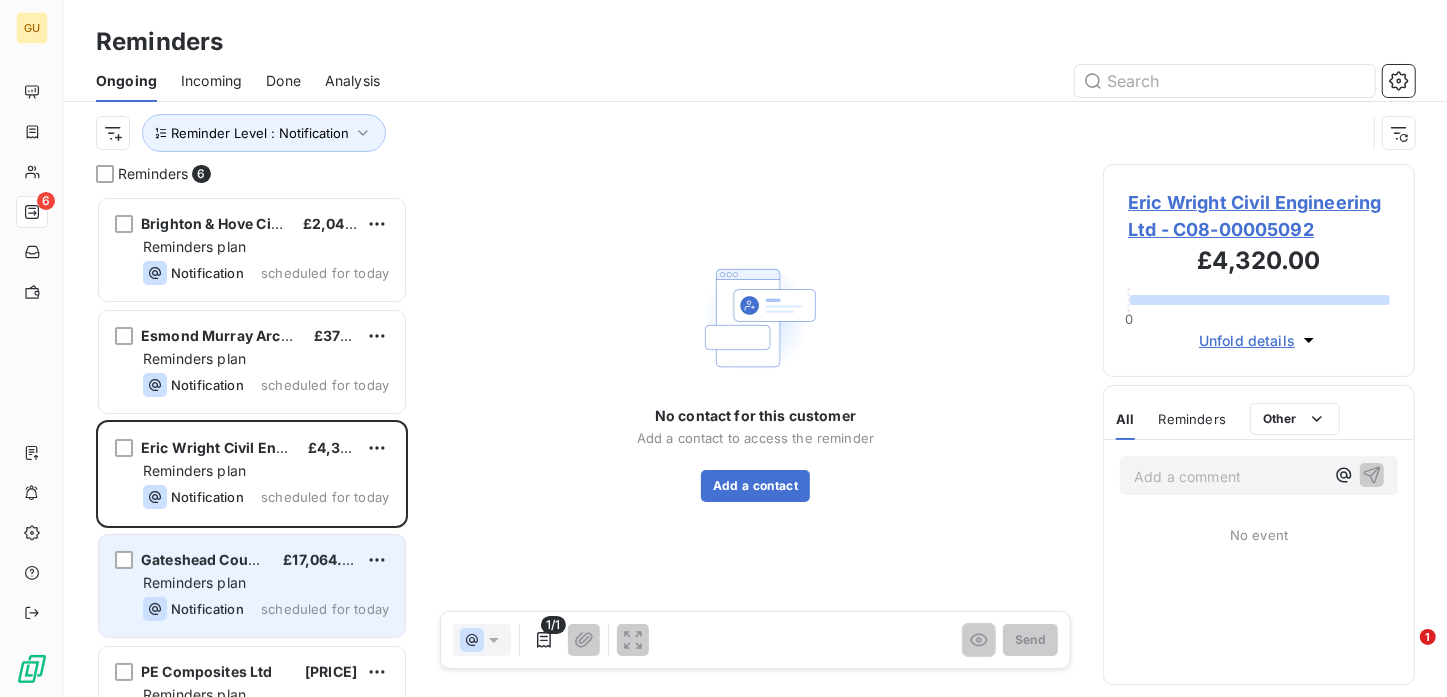 click on "Gateshead Council £17,064.00 Reminders plan Notification scheduled for today" at bounding box center (252, 586) 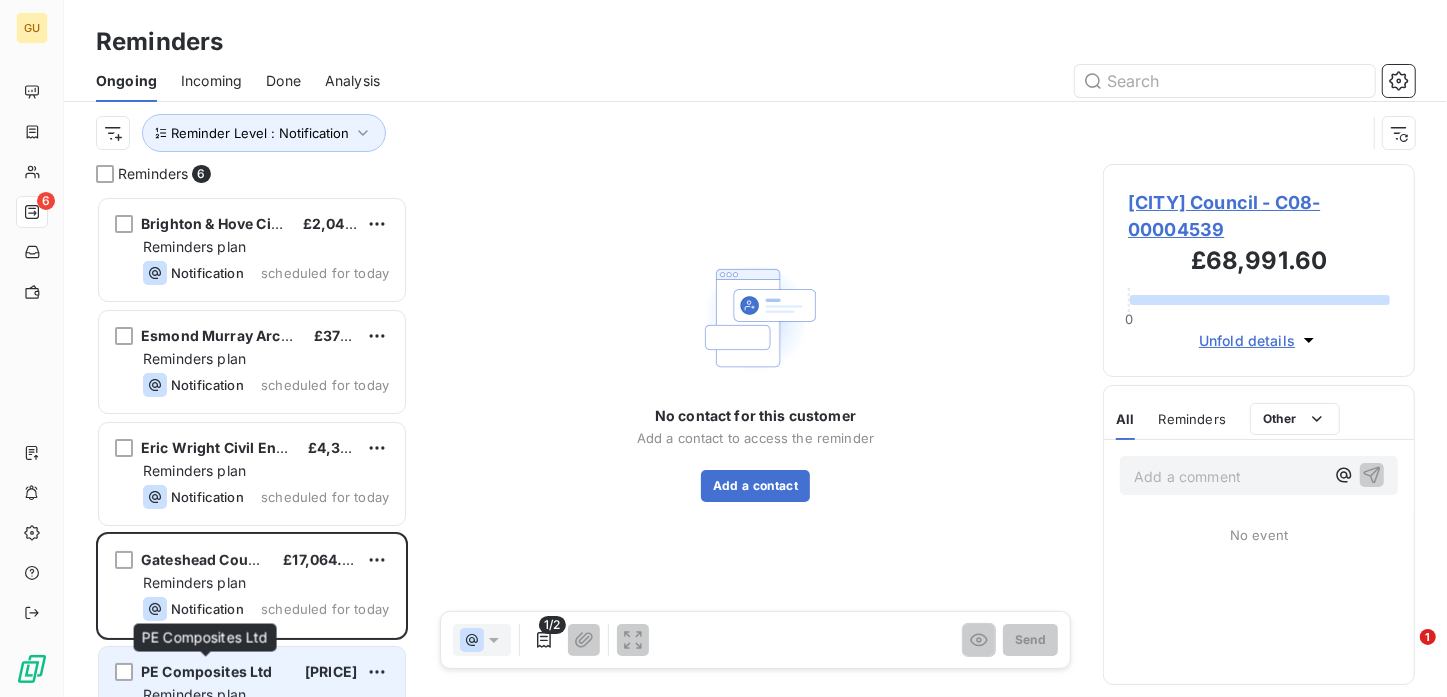 click on "PE Composites Ltd" at bounding box center (207, 671) 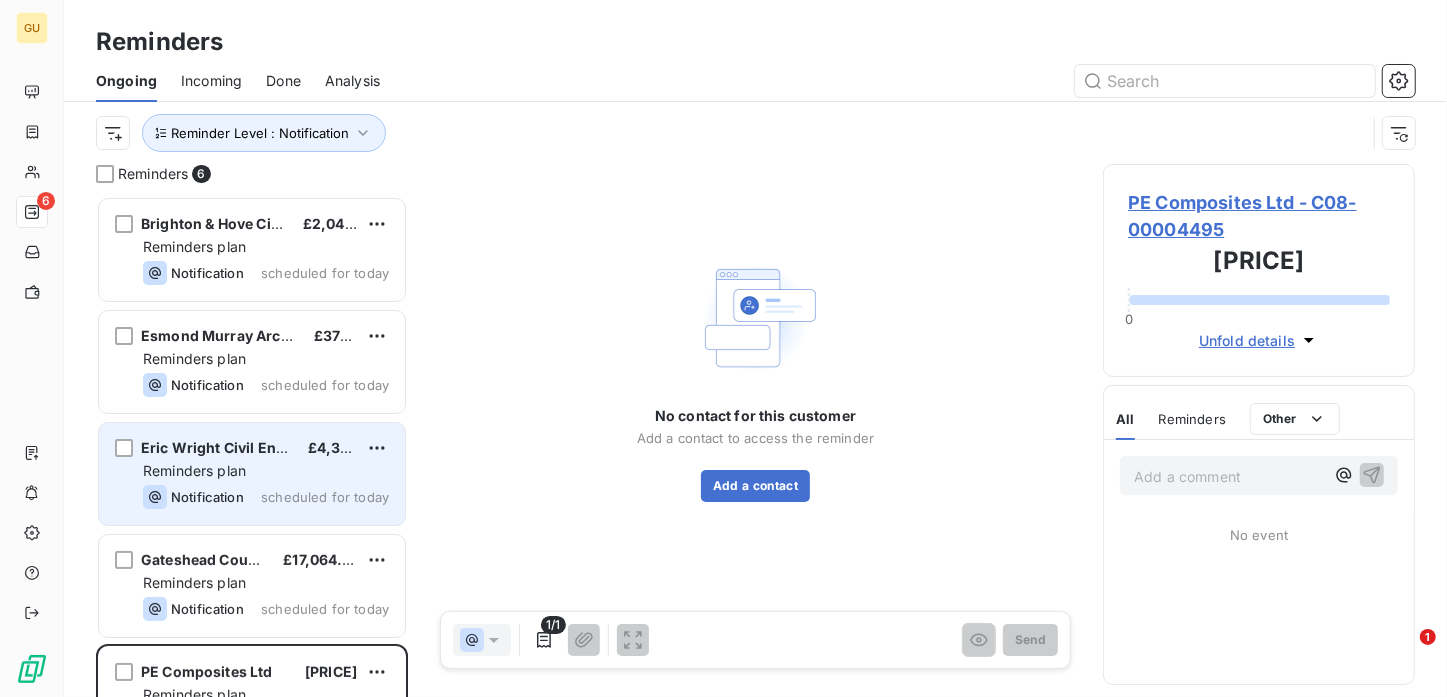 click on "Notification scheduled for today" at bounding box center [266, 497] 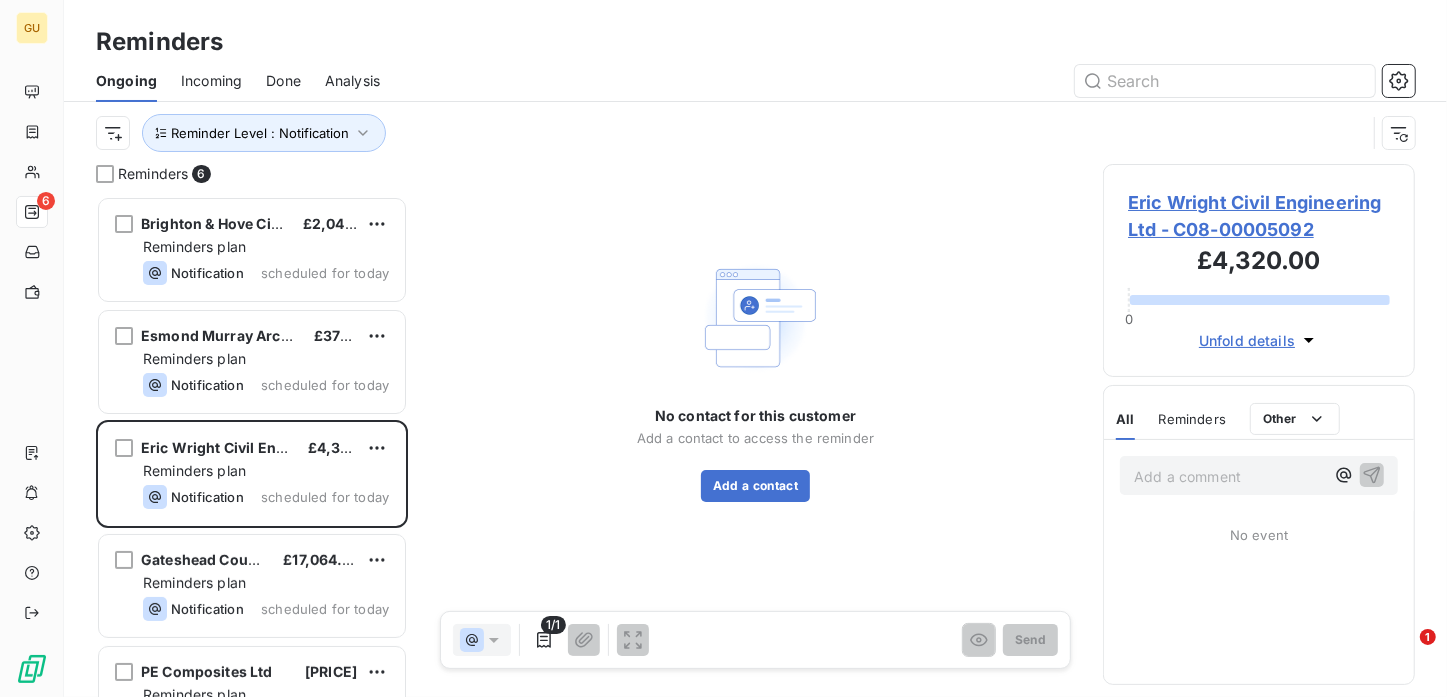 click on "Eric Wright Civil Engineering Ltd - C08-00005092" at bounding box center (1259, 216) 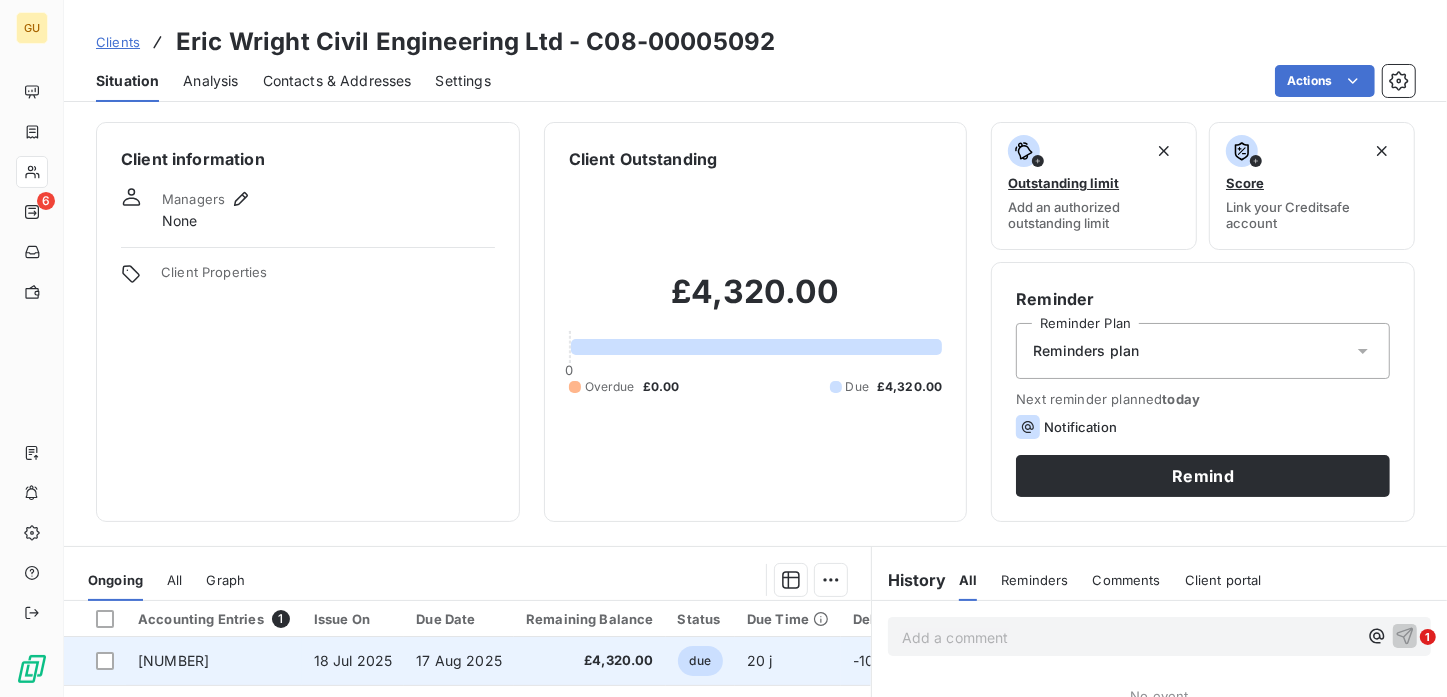 click on "0195335" at bounding box center [214, 661] 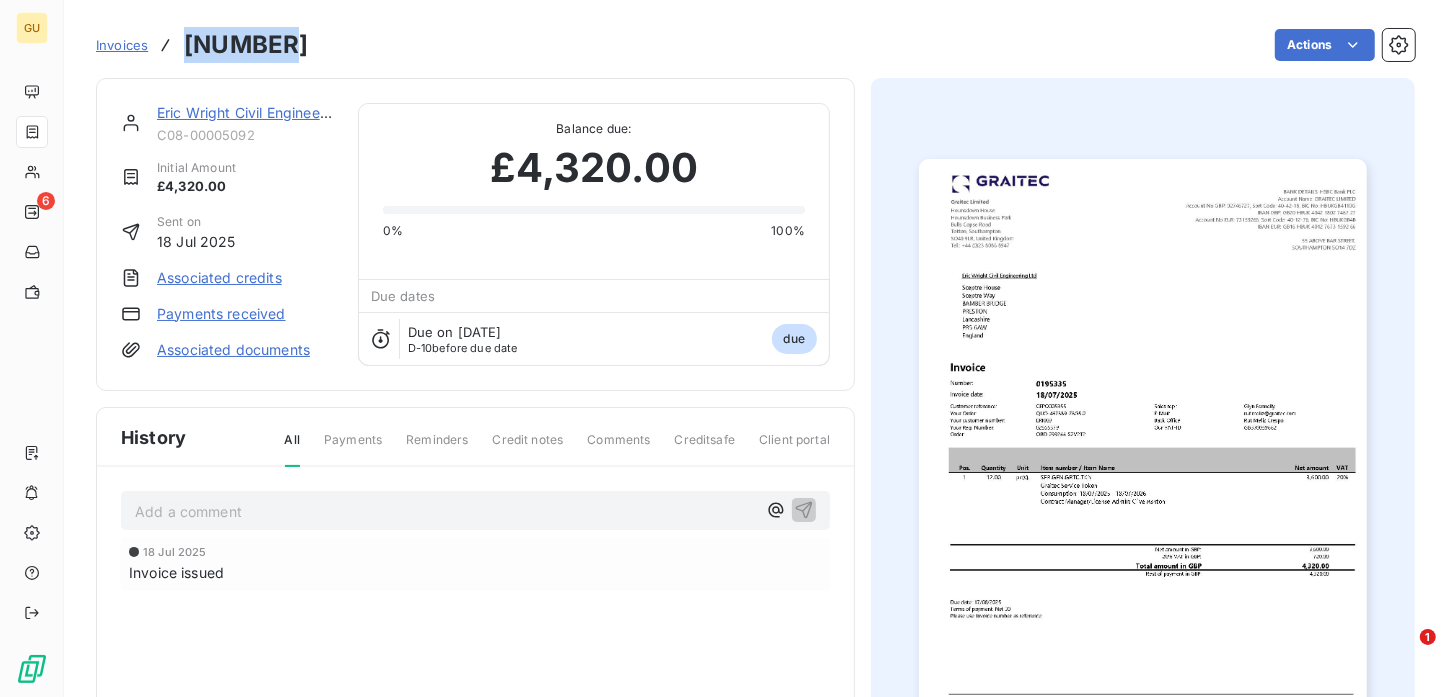 drag, startPoint x: 288, startPoint y: 36, endPoint x: 147, endPoint y: 35, distance: 141.00354 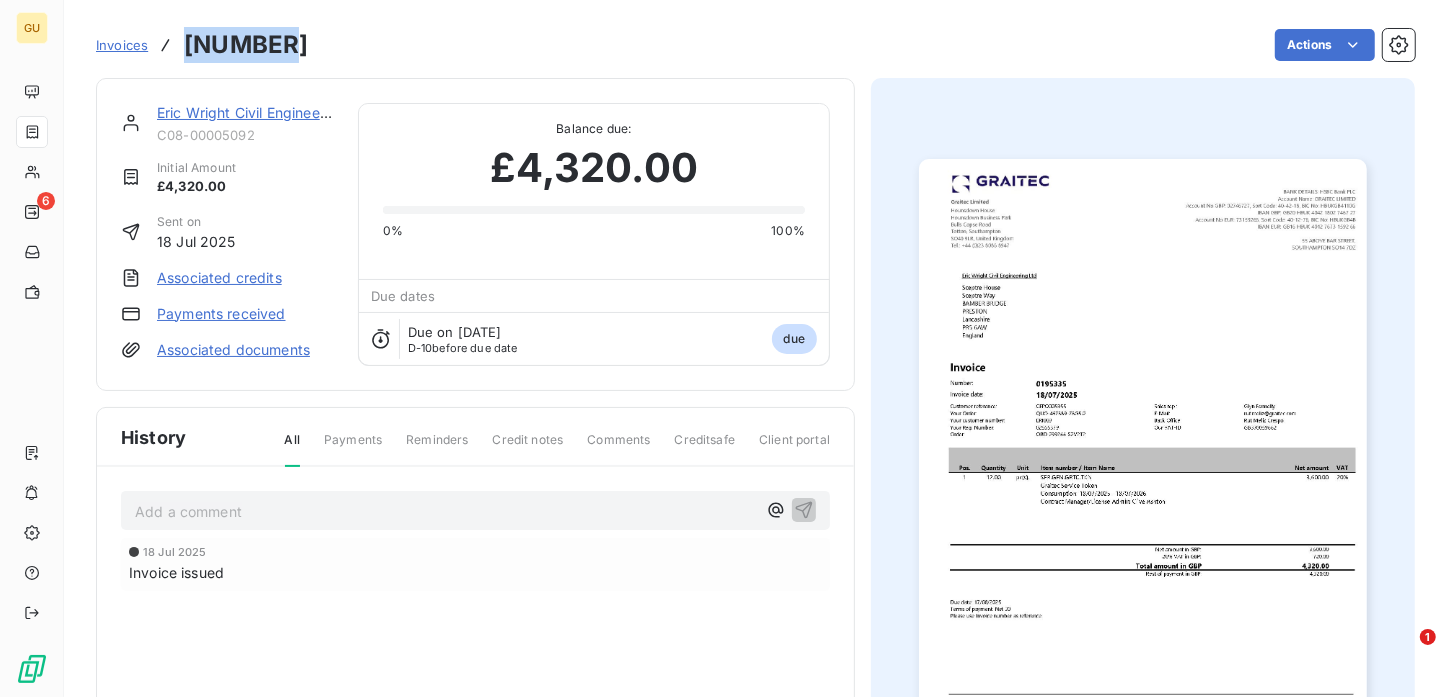 copy on "0195335" 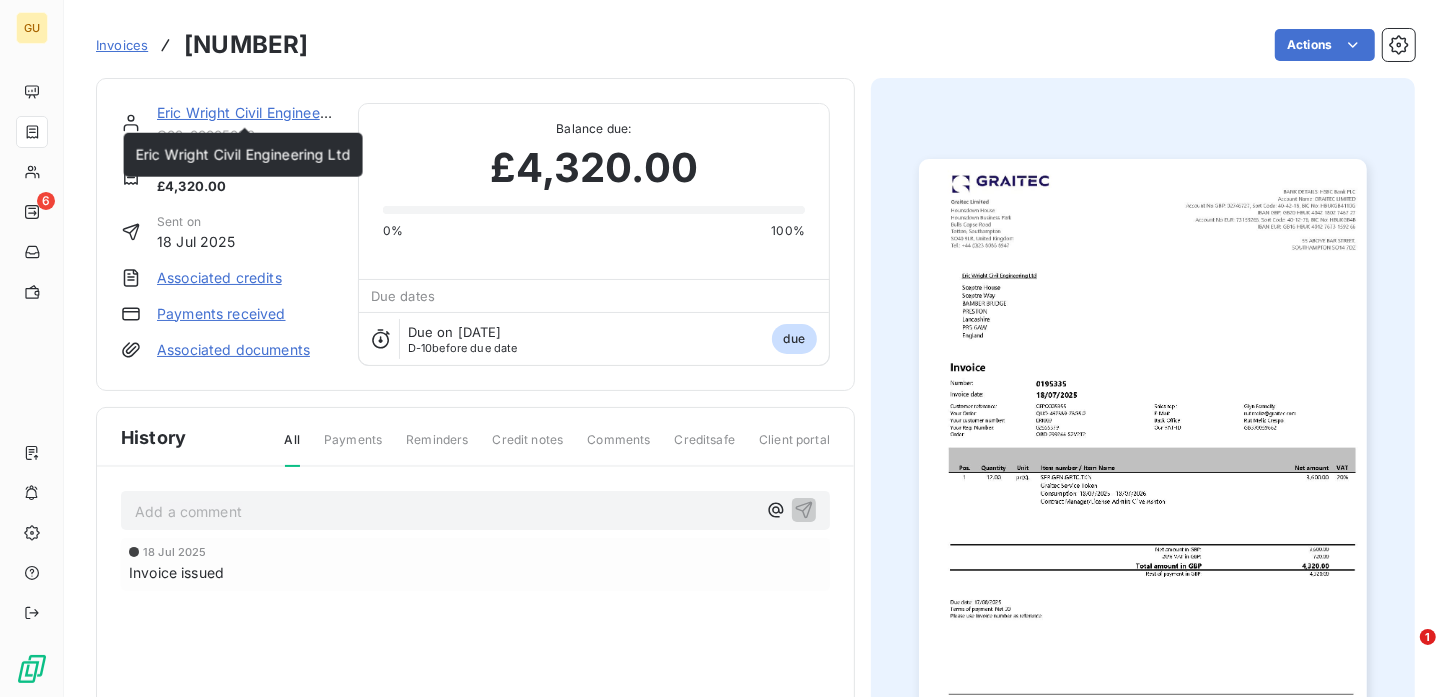 click on "Eric Wright Civil Engineering Ltd" at bounding box center (264, 112) 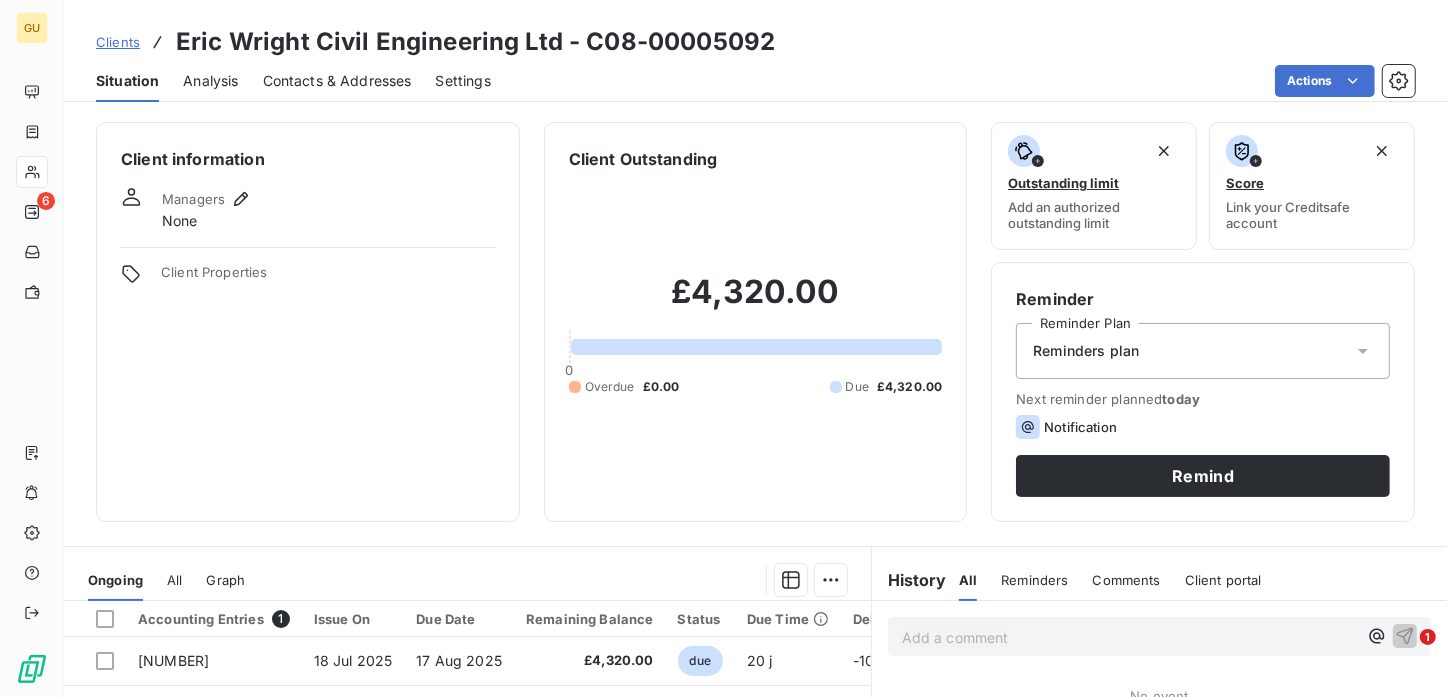 click on "Contacts & Addresses" at bounding box center [337, 81] 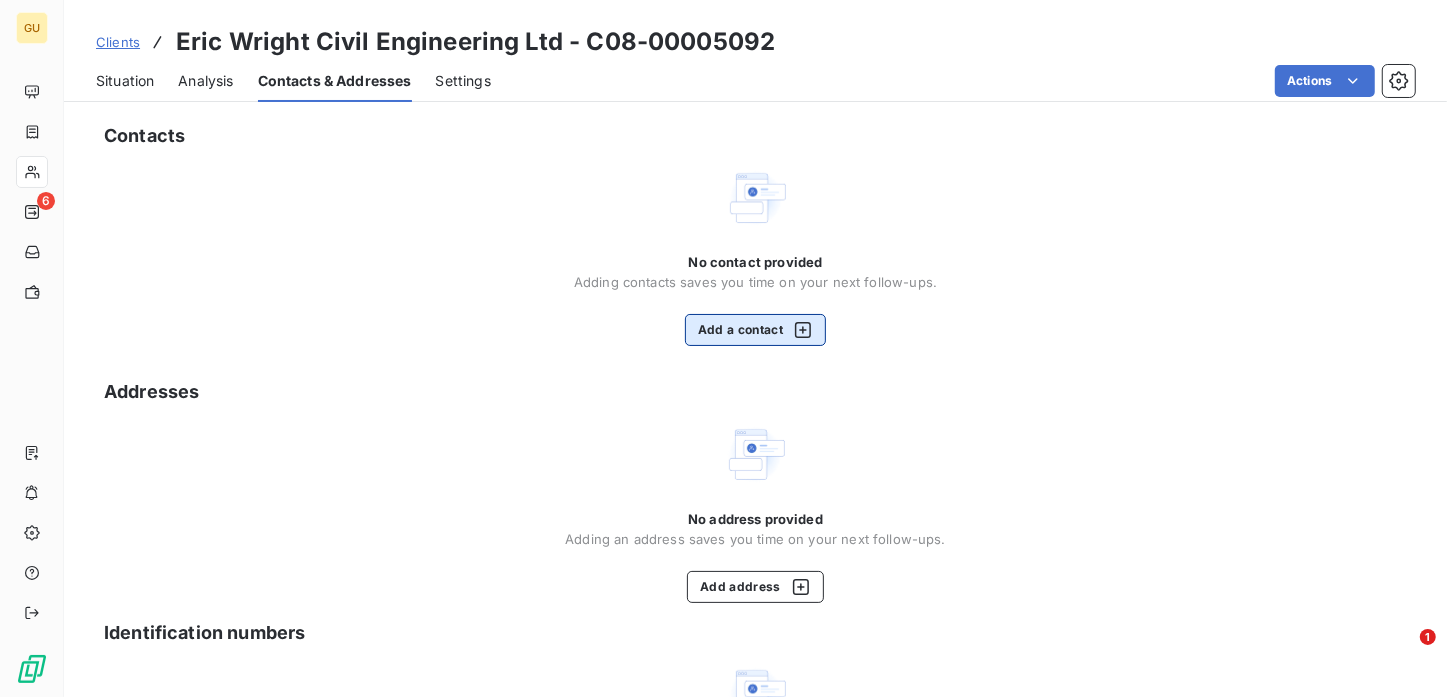 click on "Add a contact" at bounding box center (755, 330) 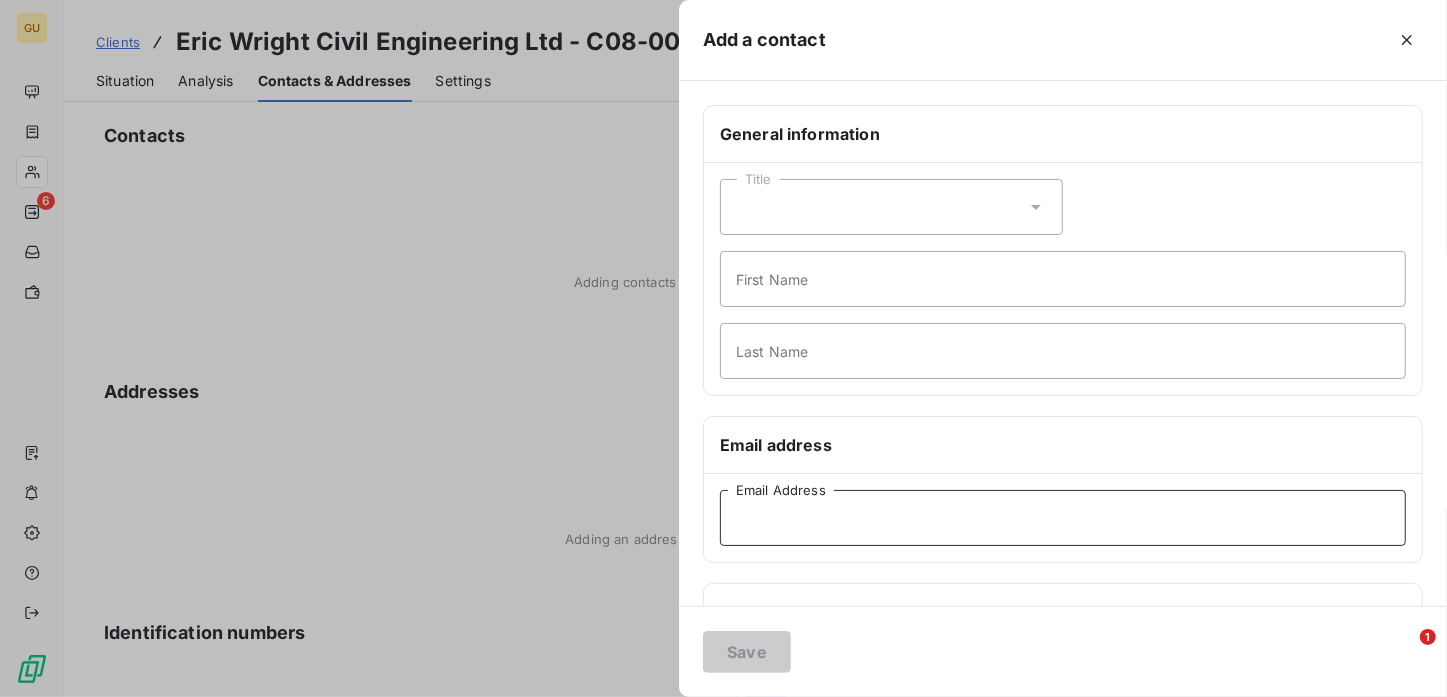 click on "Email Address" at bounding box center [1063, 518] 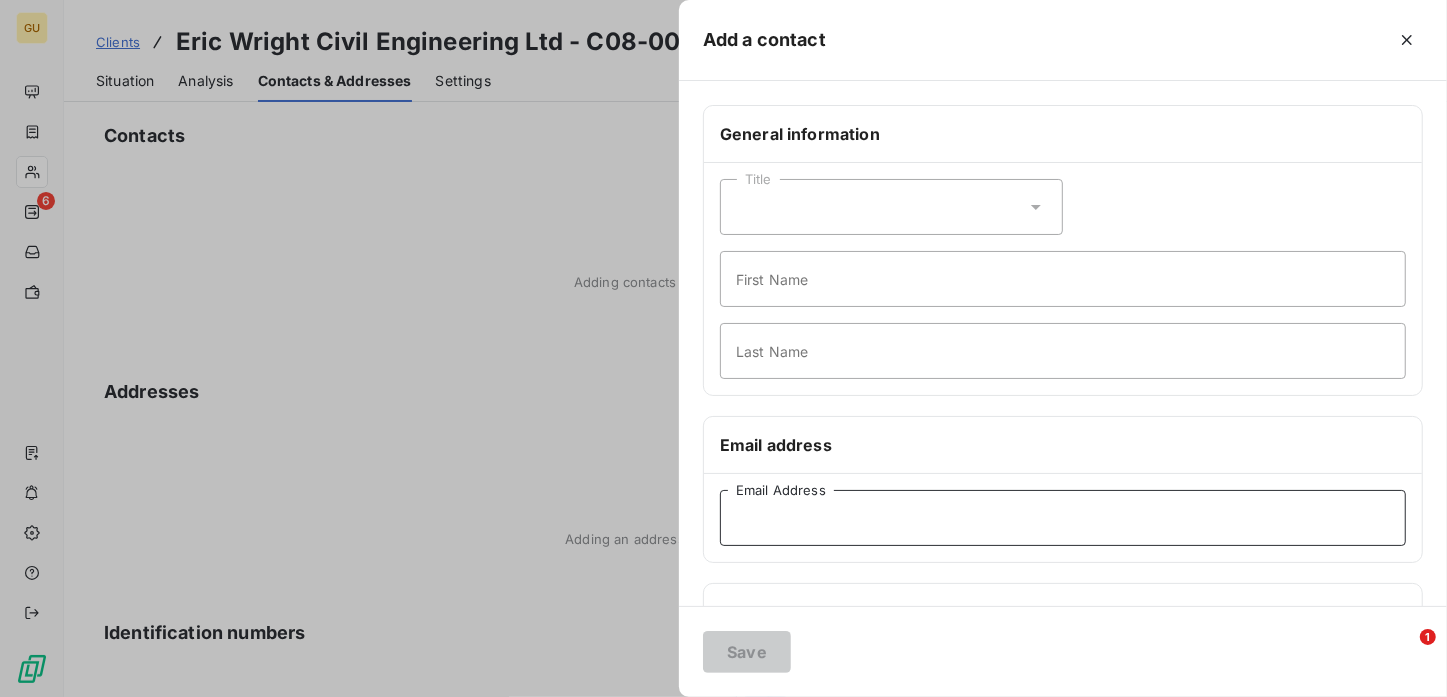 paste on "ewce.purchases@ericwright.co.uk" 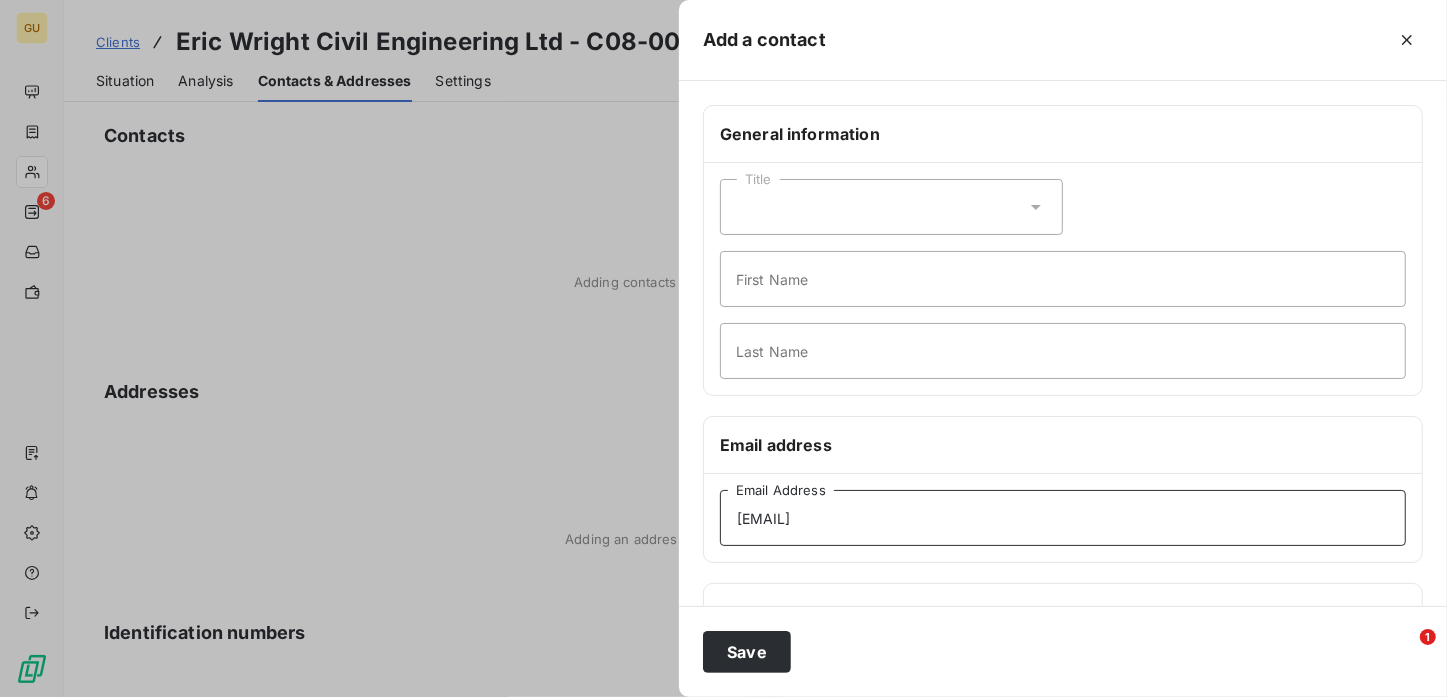 type on "ewce.purchases@ericwright.co.uk" 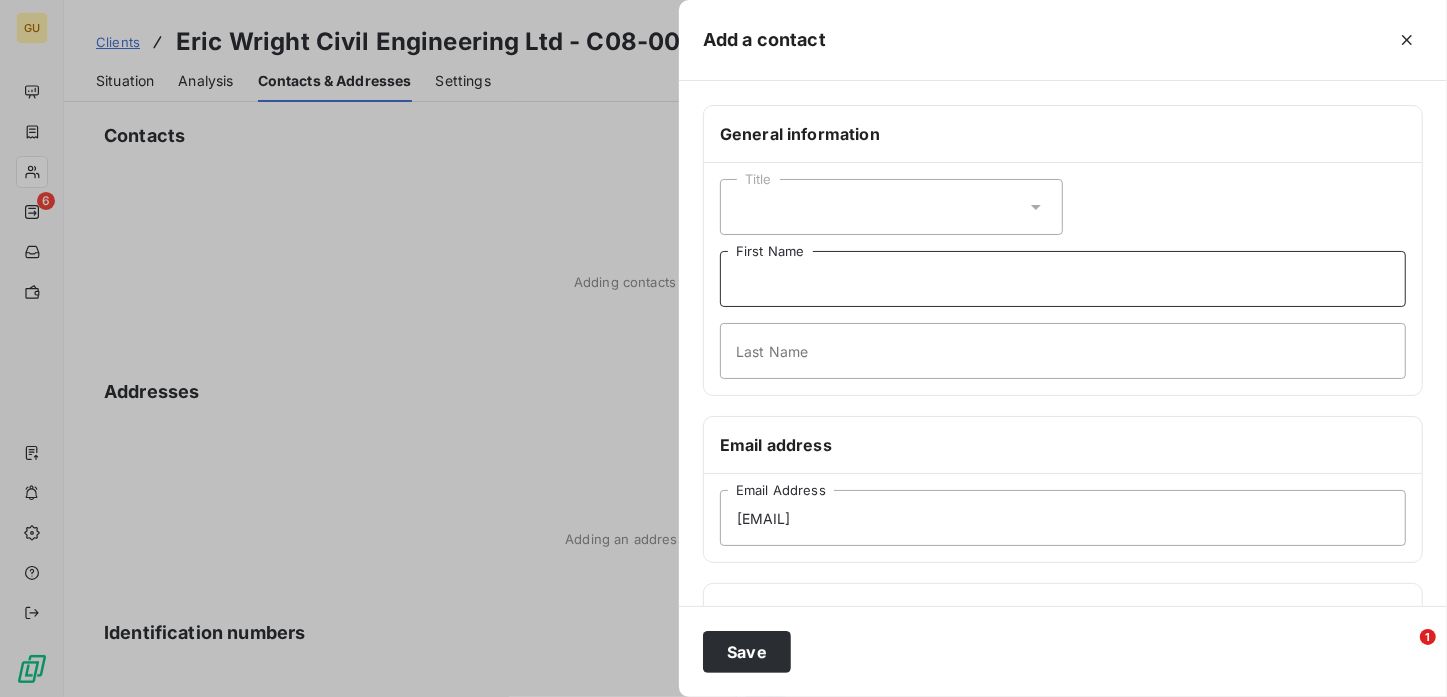click on "First Name" at bounding box center (1063, 279) 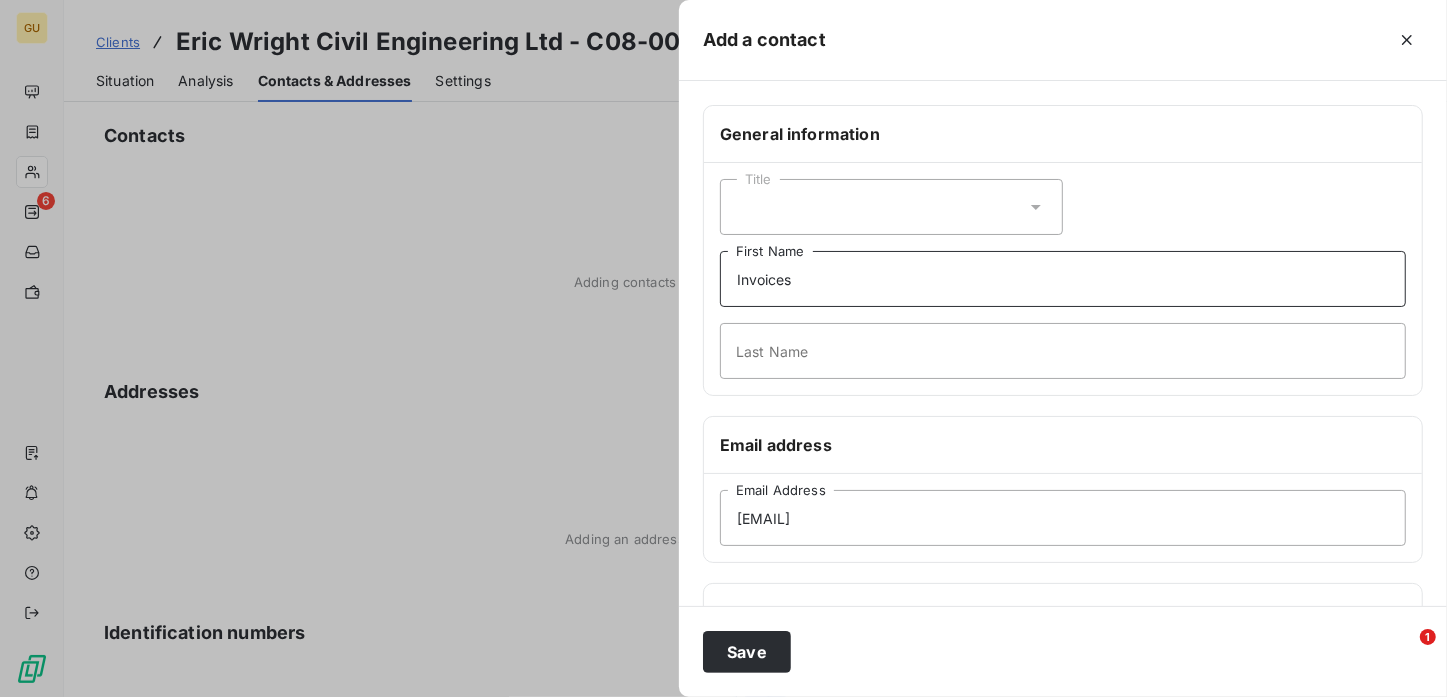 type on "Invoices" 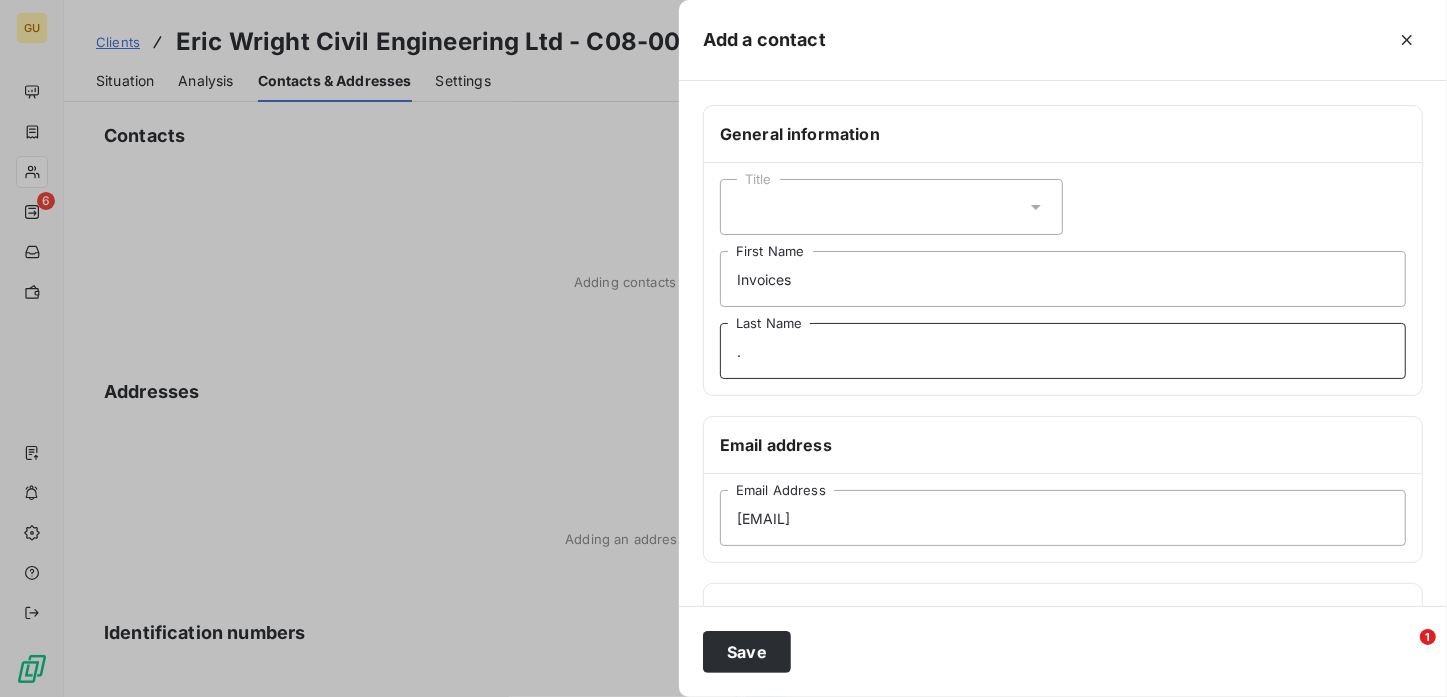 type on "." 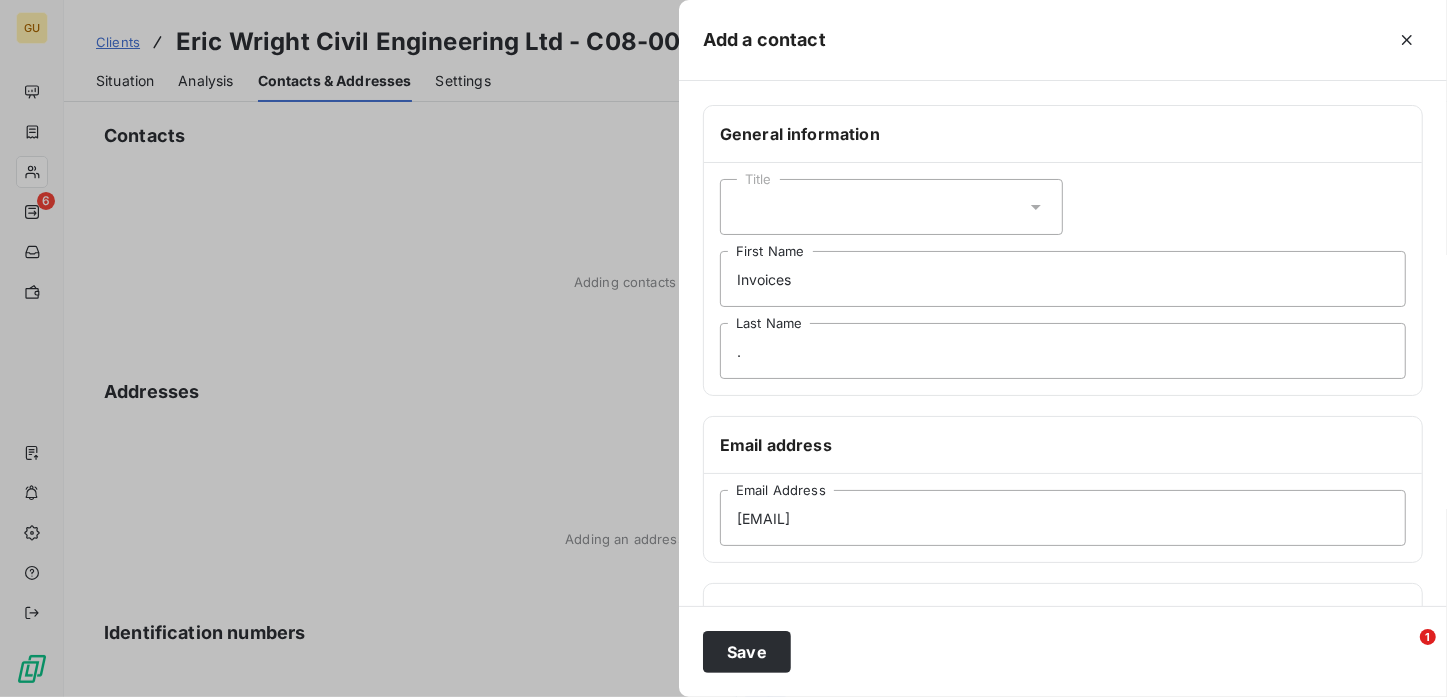 scroll, scrollTop: 340, scrollLeft: 0, axis: vertical 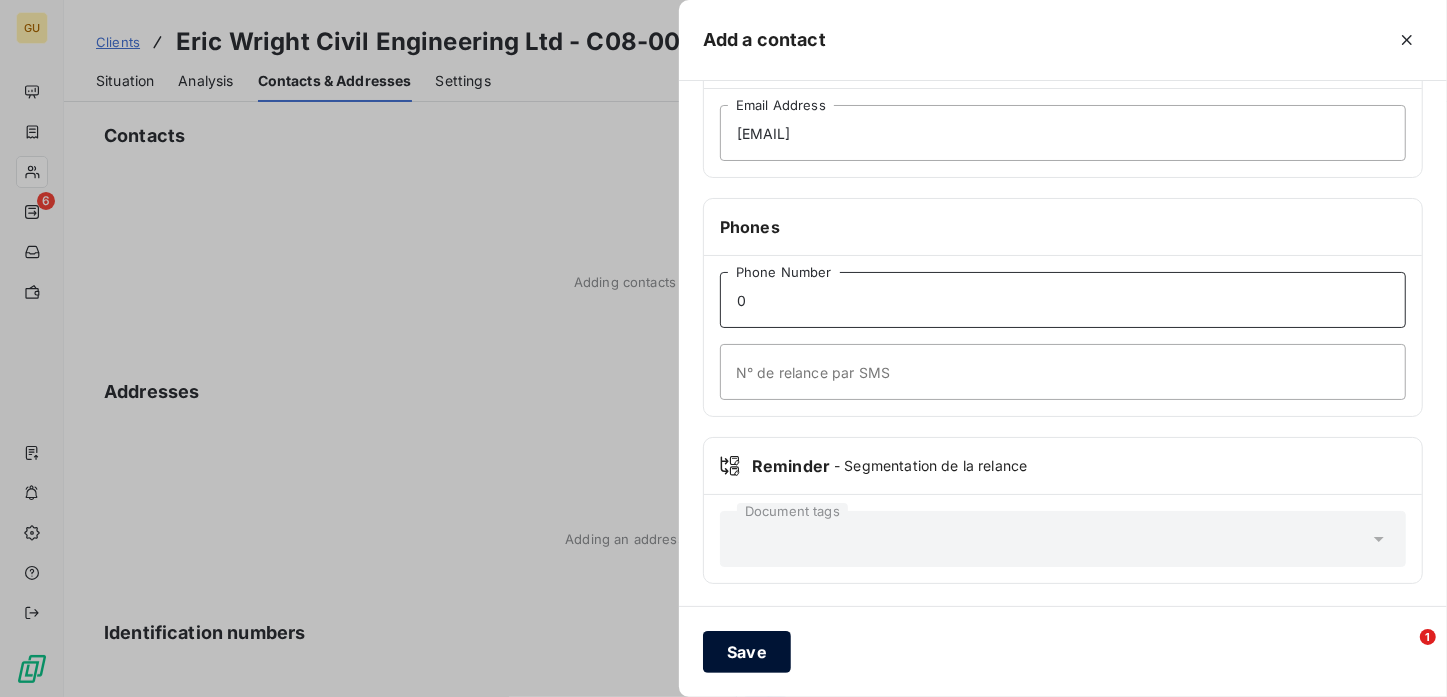 type on "0" 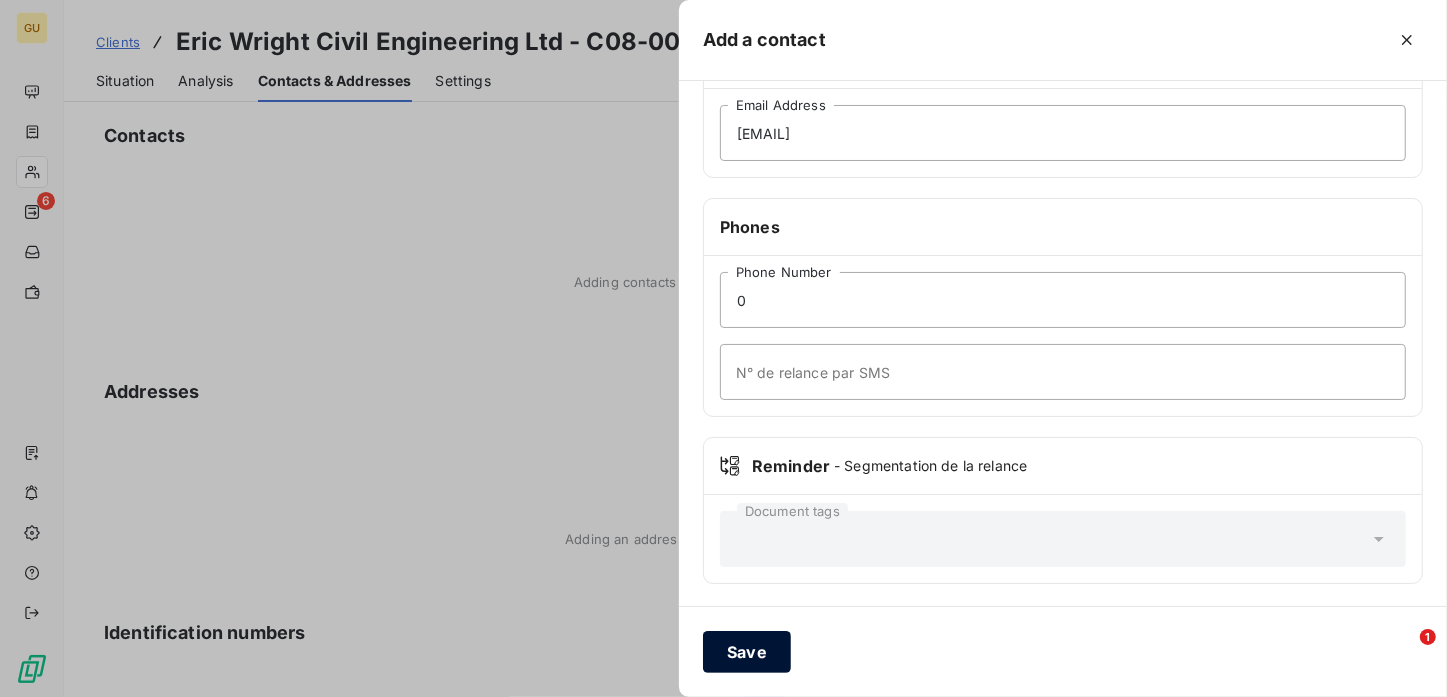 click on "Save" at bounding box center (747, 652) 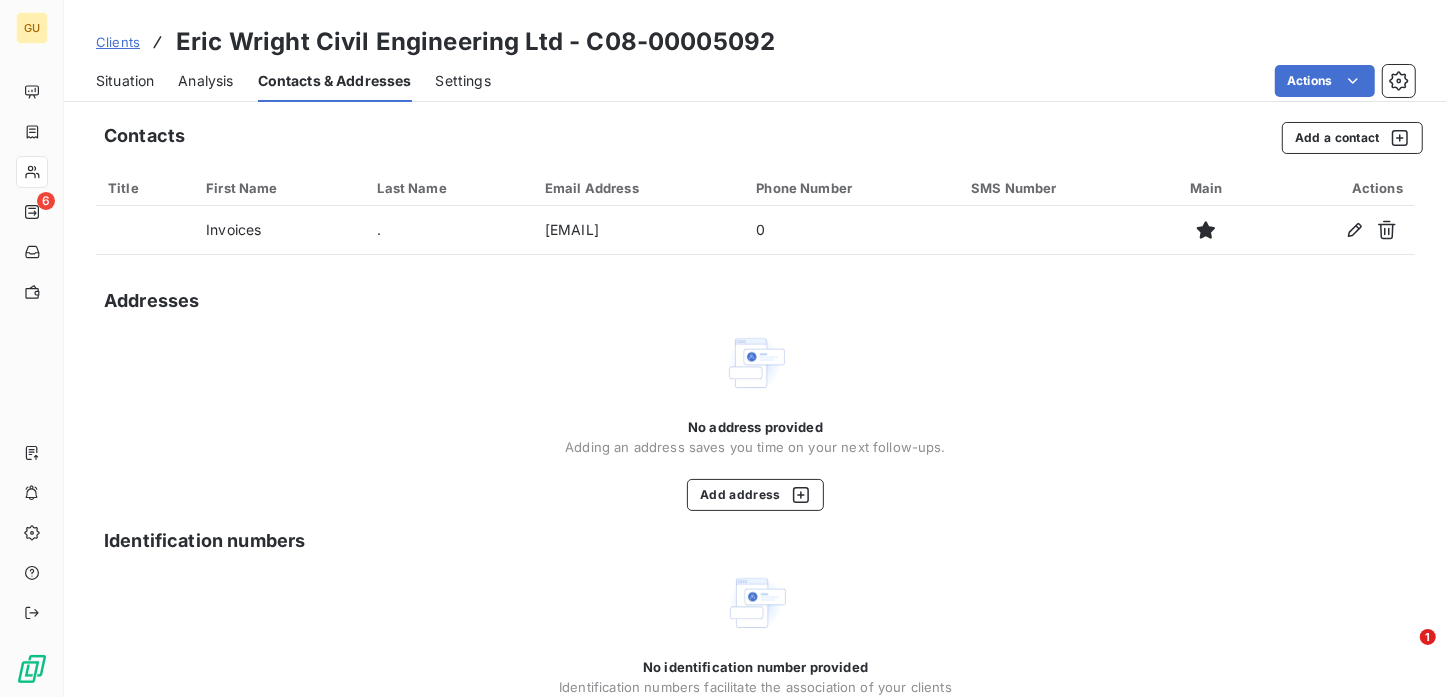 click on "Situation" at bounding box center [125, 81] 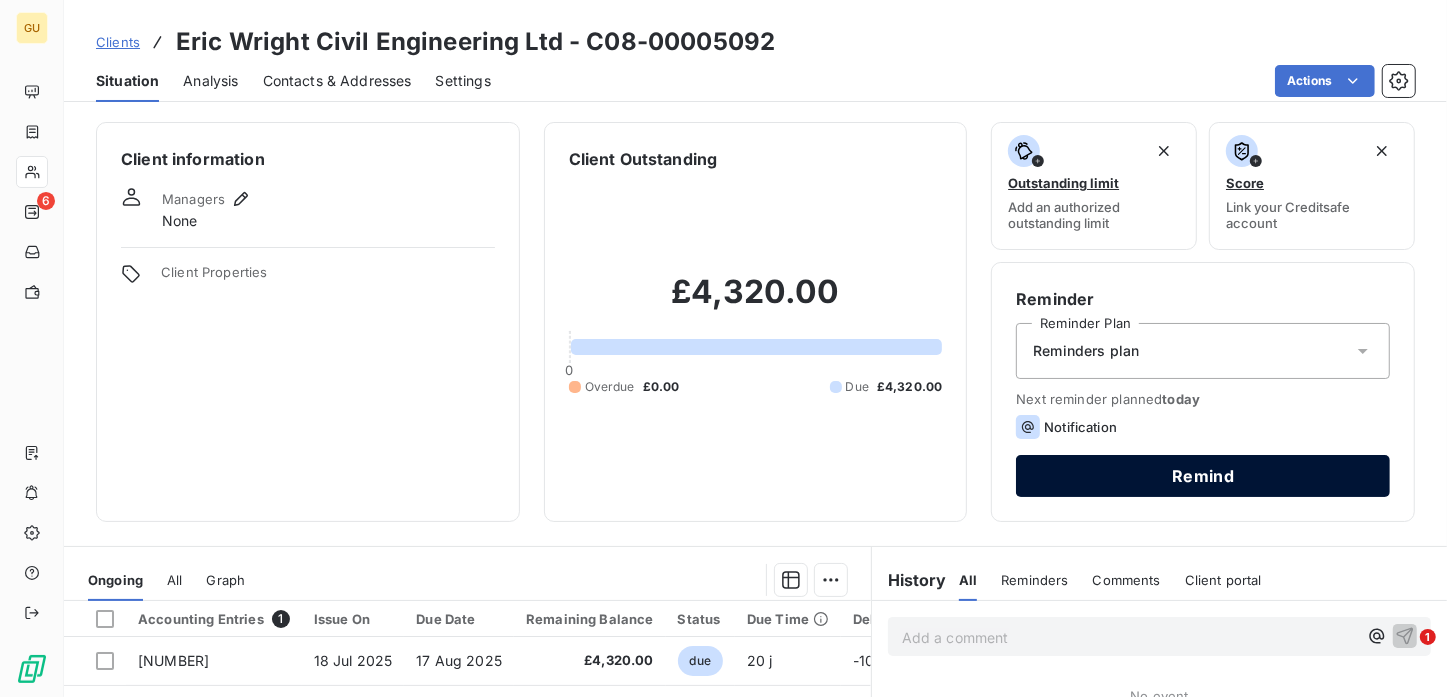 click on "Remind" at bounding box center (1203, 476) 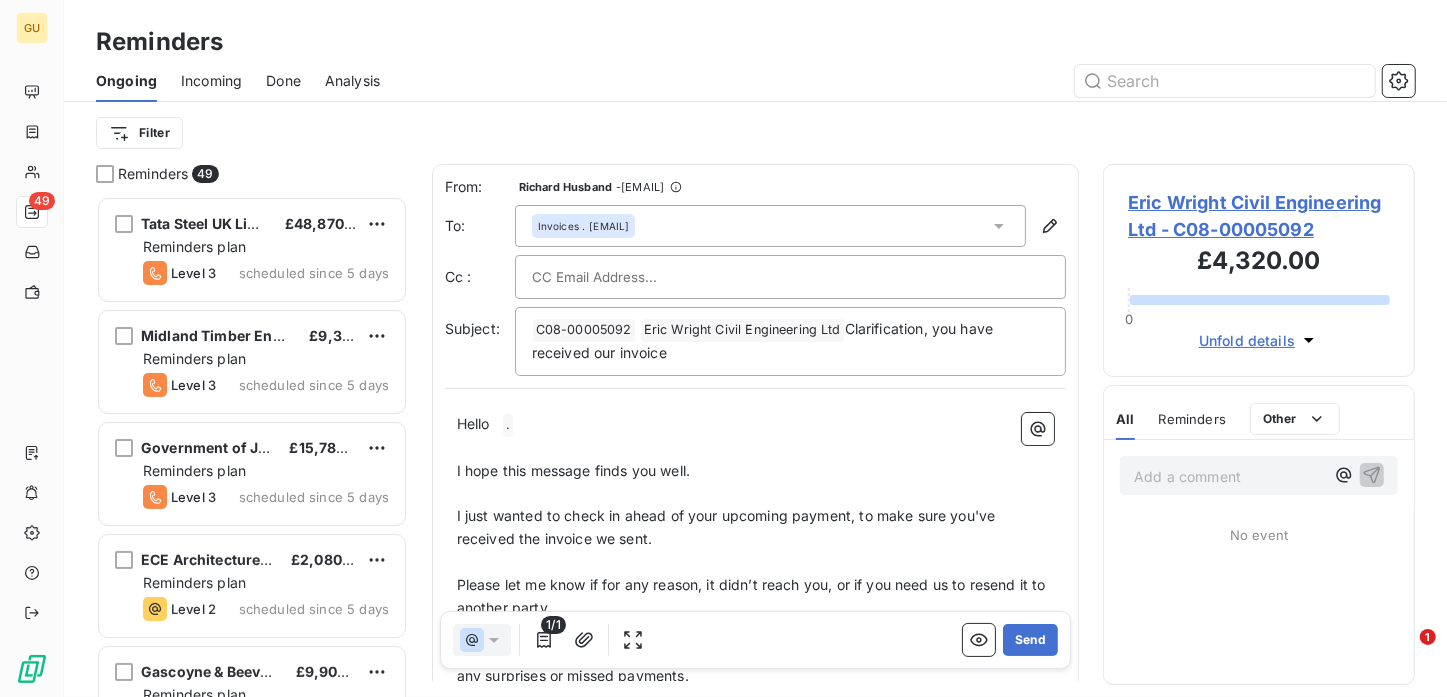 scroll, scrollTop: 16, scrollLeft: 16, axis: both 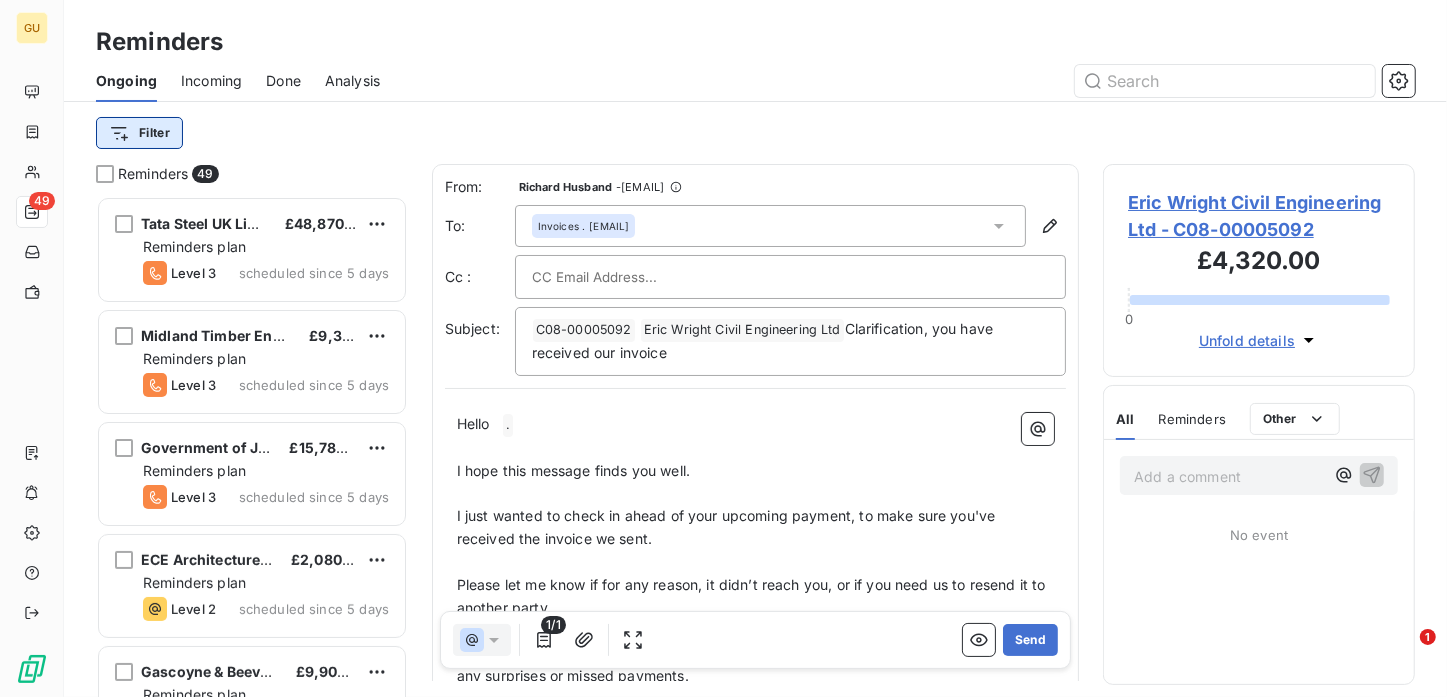 click on "GU 49 Reminders Ongoing Incoming Done Analysis Filter Reminders 49 Tata Steel UK Limited £48,870.00 Reminders plan Level 3 scheduled since 5 days Midland Timber Engineering Ltd £9,341.20 Reminders plan Level 3 scheduled since 5 days Government of Jersey £15,786.00 Reminders plan Level 3 scheduled since 5 days ECE Architecture Ltd £2,080.51 Reminders plan Level 2 scheduled since 5 days Gascoyne & Beever Ltd £9,900.41 Reminders plan Level 2 scheduled since 4 days Digitalcrush Limited £1,353.60 Reminders plan Level 2 scheduled since 4 days NBC News Worldwide LLC £1,660.01 Reminders plan Level 3 scheduled since 4 days Smart Steel Detailing US$192.76 Reminders plan Level 2 scheduled since 4 days Johnson Matthey PLC £10,080.00 Reminders plan Level 3 scheduled since 4 days CompuSOFT £3,200.00 Reminders plan Level 2 scheduled since 4 days Enco Ltd £5,221.20 Reminders plan Level 2 scheduled since 4 days Blueprint Steel Ltd £500.00 Reminders plan Level 2 scheduled since 3 days £288.00 From:" at bounding box center [723, 348] 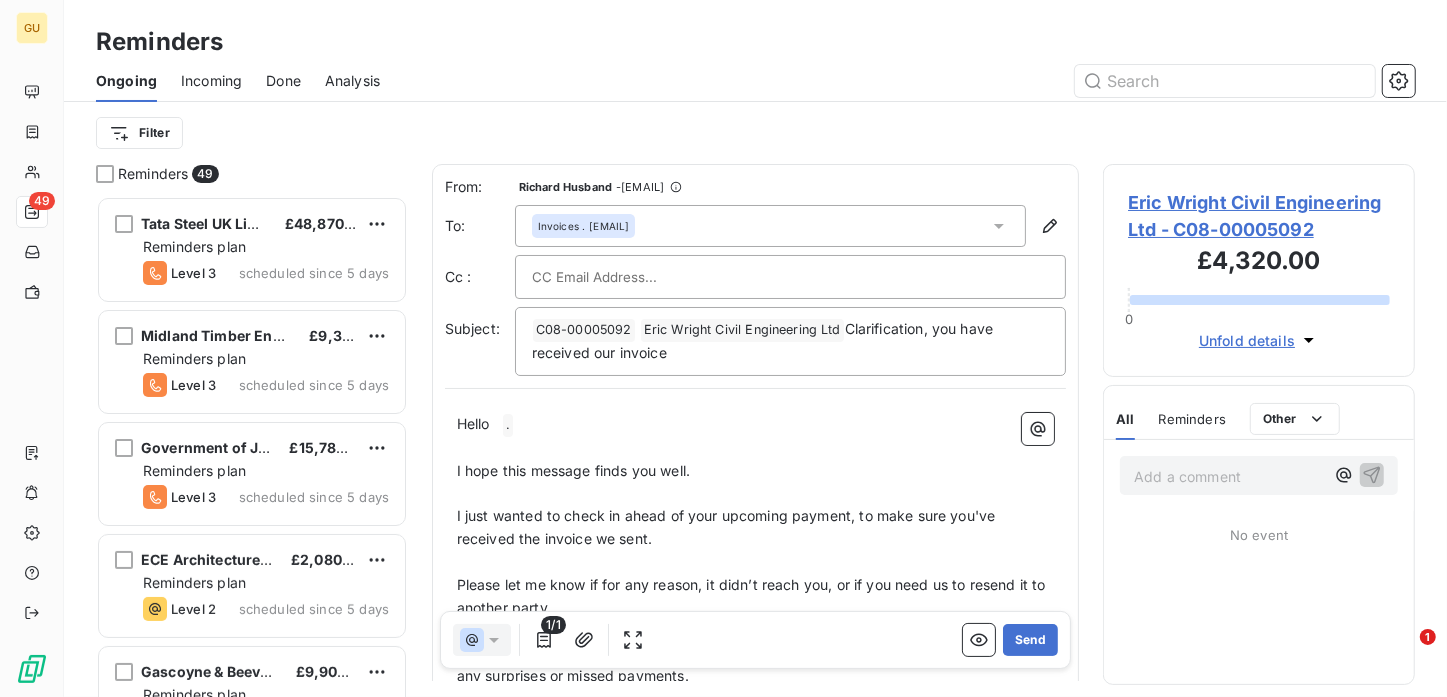 click on "GU 49 Reminders Ongoing Incoming Done Analysis Filter Reminders 49 Tata Steel UK Limited £48,870.00 Reminders plan Level 3 scheduled since 5 days Midland Timber Engineering Ltd £9,341.20 Reminders plan Level 3 scheduled since 5 days Government of Jersey £15,786.00 Reminders plan Level 3 scheduled since 5 days ECE Architecture Ltd £2,080.51 Reminders plan Level 2 scheduled since 5 days Gascoyne & Beever Ltd £9,900.41 Reminders plan Level 2 scheduled since 4 days Digitalcrush Limited £1,353.60 Reminders plan Level 2 scheduled since 4 days NBC News Worldwide LLC £1,660.01 Reminders plan Level 3 scheduled since 4 days Smart Steel Detailing US$192.76 Reminders plan Level 2 scheduled since 4 days Johnson Matthey PLC £10,080.00 Reminders plan Level 3 scheduled since 4 days CompuSOFT £3,200.00 Reminders plan Level 2 scheduled since 4 days Enco Ltd £5,221.20 Reminders plan Level 2 scheduled since 4 days Blueprint Steel Ltd £500.00 Reminders plan Level 2 scheduled since 3 days £288.00 From:" at bounding box center [723, 348] 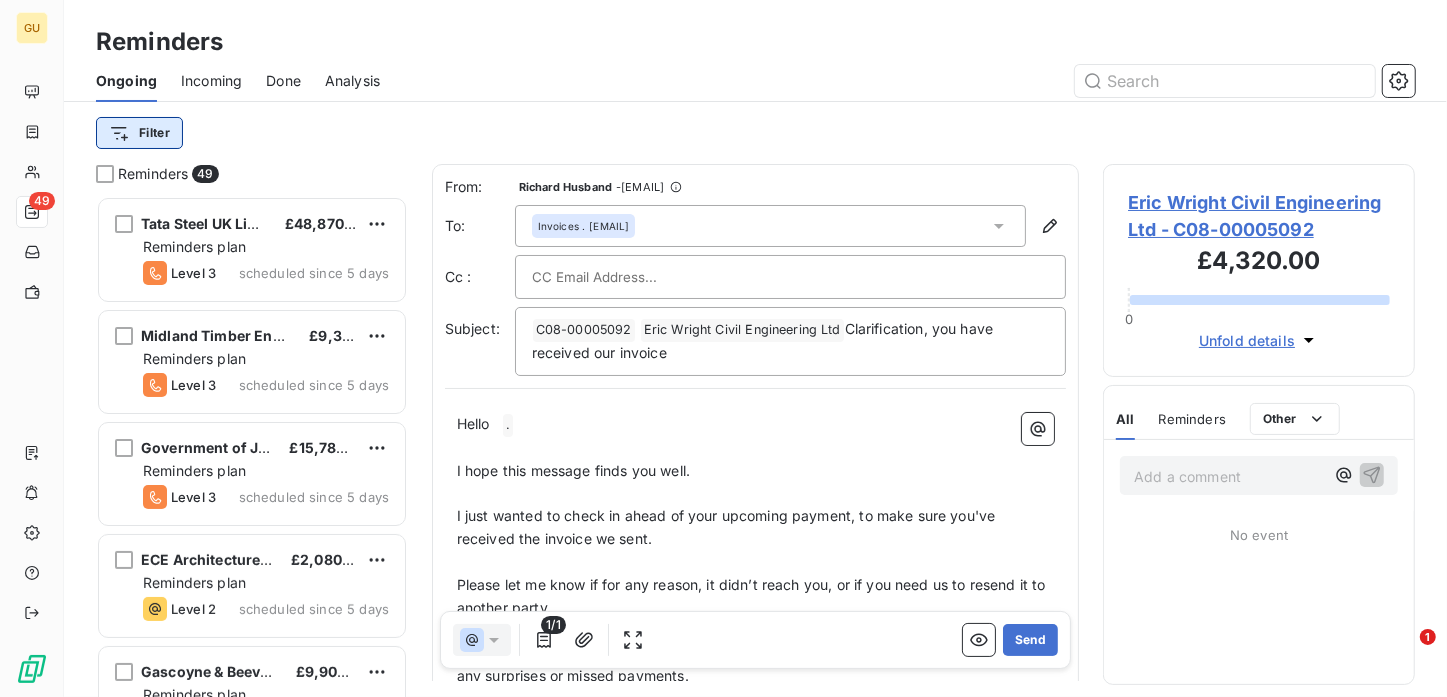 click on "GU 49 Reminders Ongoing Incoming Done Analysis Filter Reminders 49 Tata Steel UK Limited £48,870.00 Reminders plan Level 3 scheduled since 5 days Midland Timber Engineering Ltd £9,341.20 Reminders plan Level 3 scheduled since 5 days Government of Jersey £15,786.00 Reminders plan Level 3 scheduled since 5 days ECE Architecture Ltd £2,080.51 Reminders plan Level 2 scheduled since 5 days Gascoyne & Beever Ltd £9,900.41 Reminders plan Level 2 scheduled since 4 days Digitalcrush Limited £1,353.60 Reminders plan Level 2 scheduled since 4 days NBC News Worldwide LLC £1,660.01 Reminders plan Level 3 scheduled since 4 days Smart Steel Detailing US$192.76 Reminders plan Level 2 scheduled since 4 days Johnson Matthey PLC £10,080.00 Reminders plan Level 3 scheduled since 4 days CompuSOFT £3,200.00 Reminders plan Level 2 scheduled since 4 days Enco Ltd £5,221.20 Reminders plan Level 2 scheduled since 4 days Blueprint Steel Ltd £500.00 Reminders plan Level 2 scheduled since 3 days £288.00 From:" at bounding box center [723, 348] 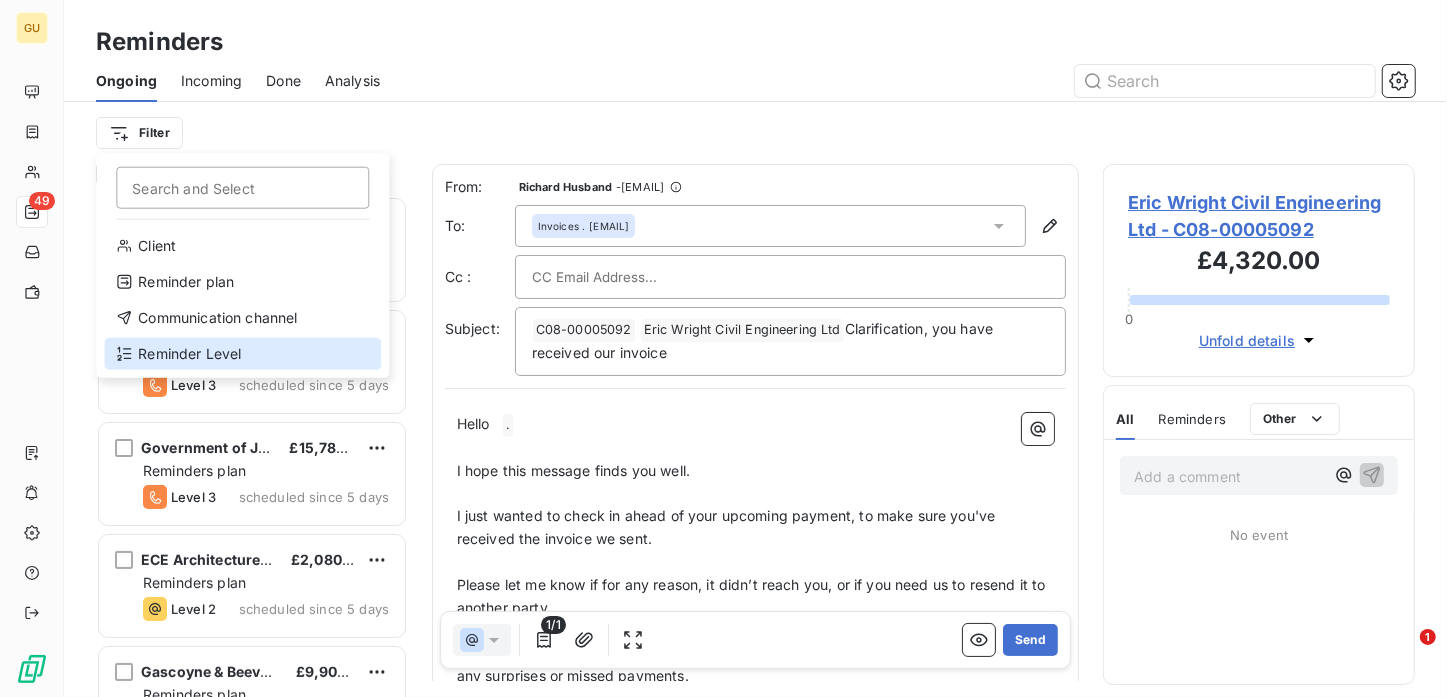 click on "Reminder Level" at bounding box center [242, 354] 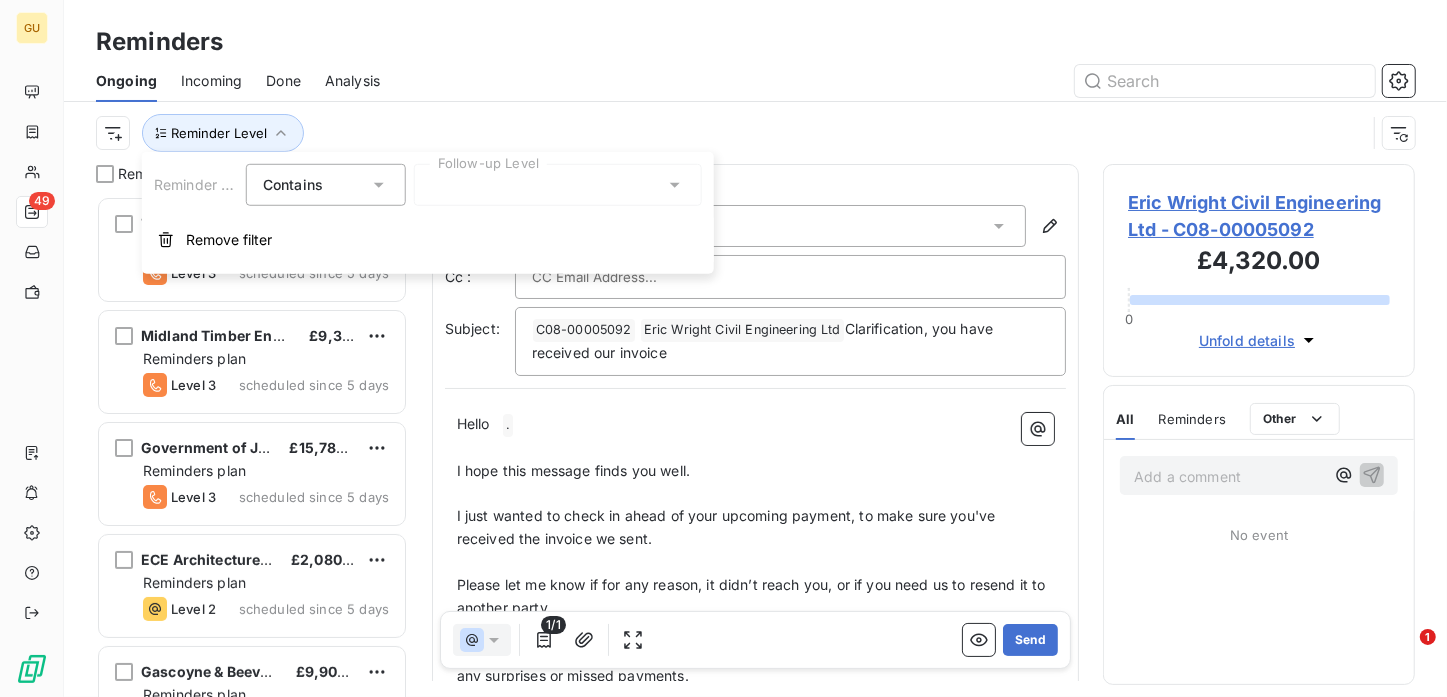 click 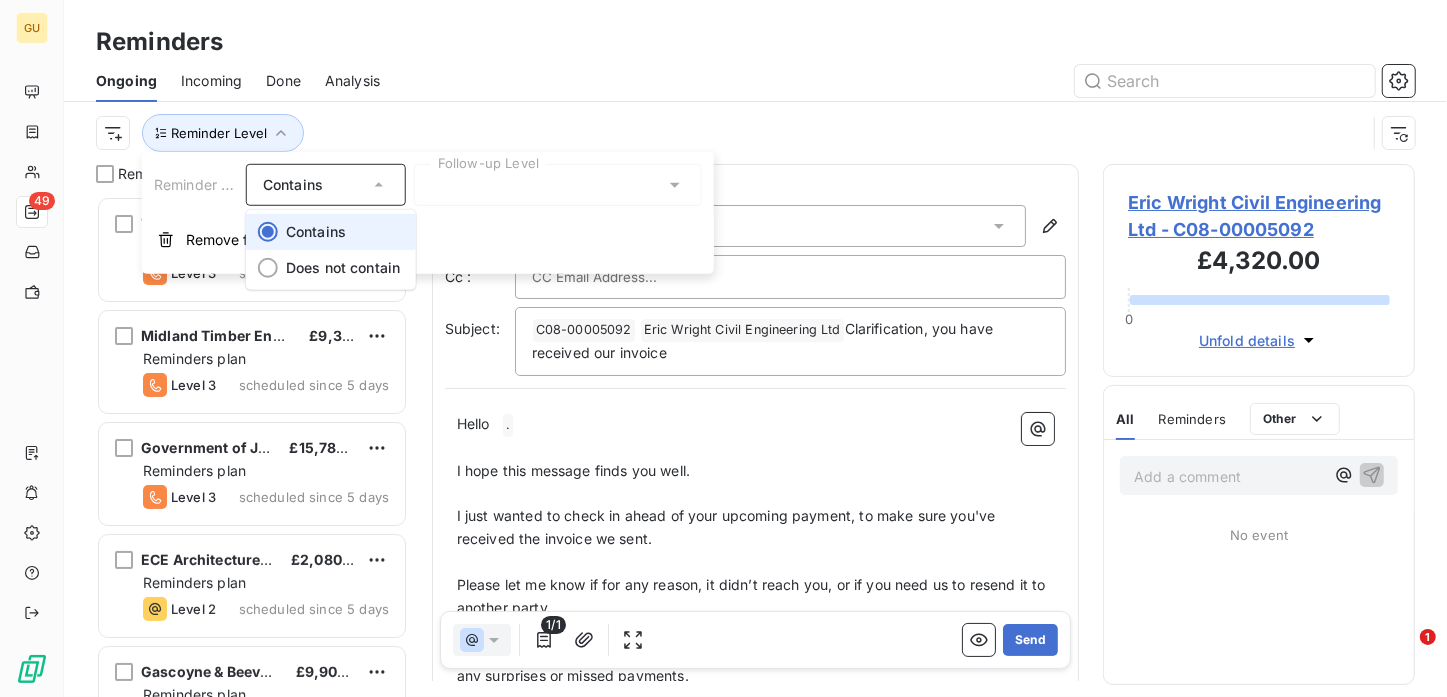 click on "Contains" at bounding box center [331, 232] 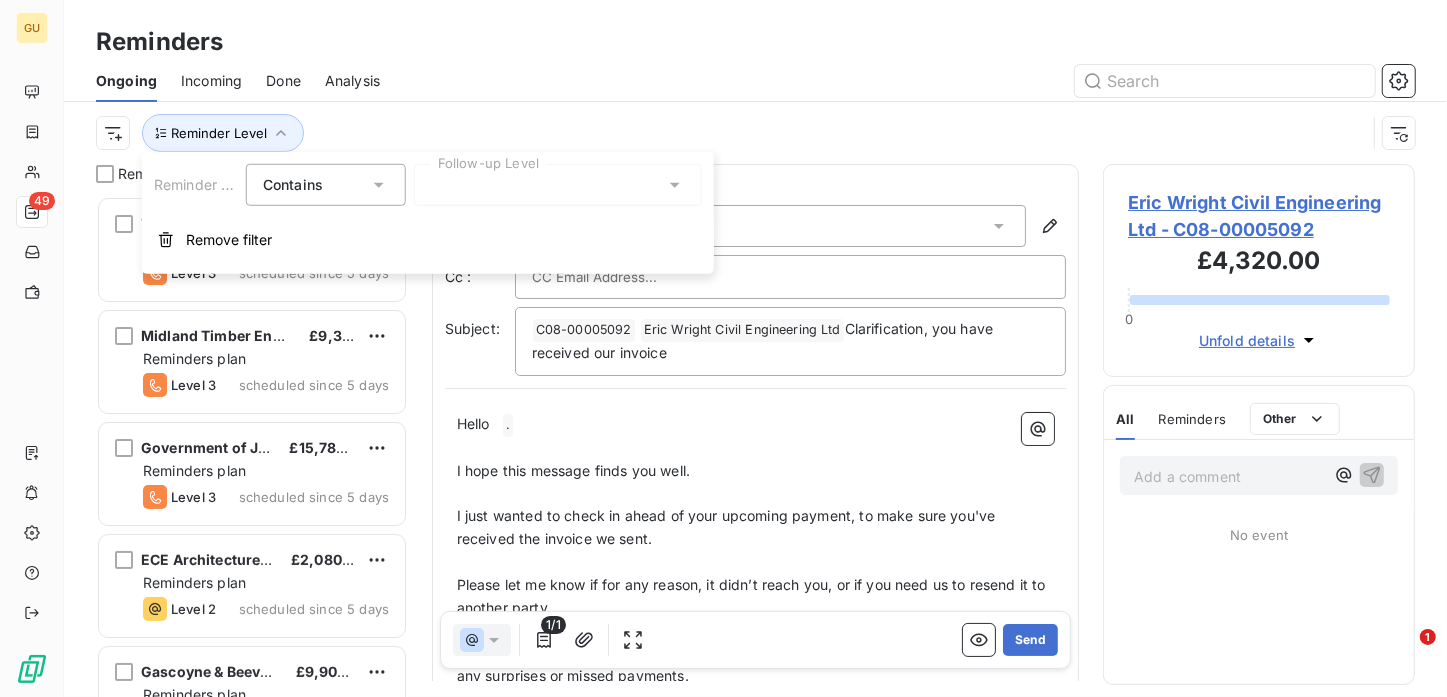 click at bounding box center (558, 185) 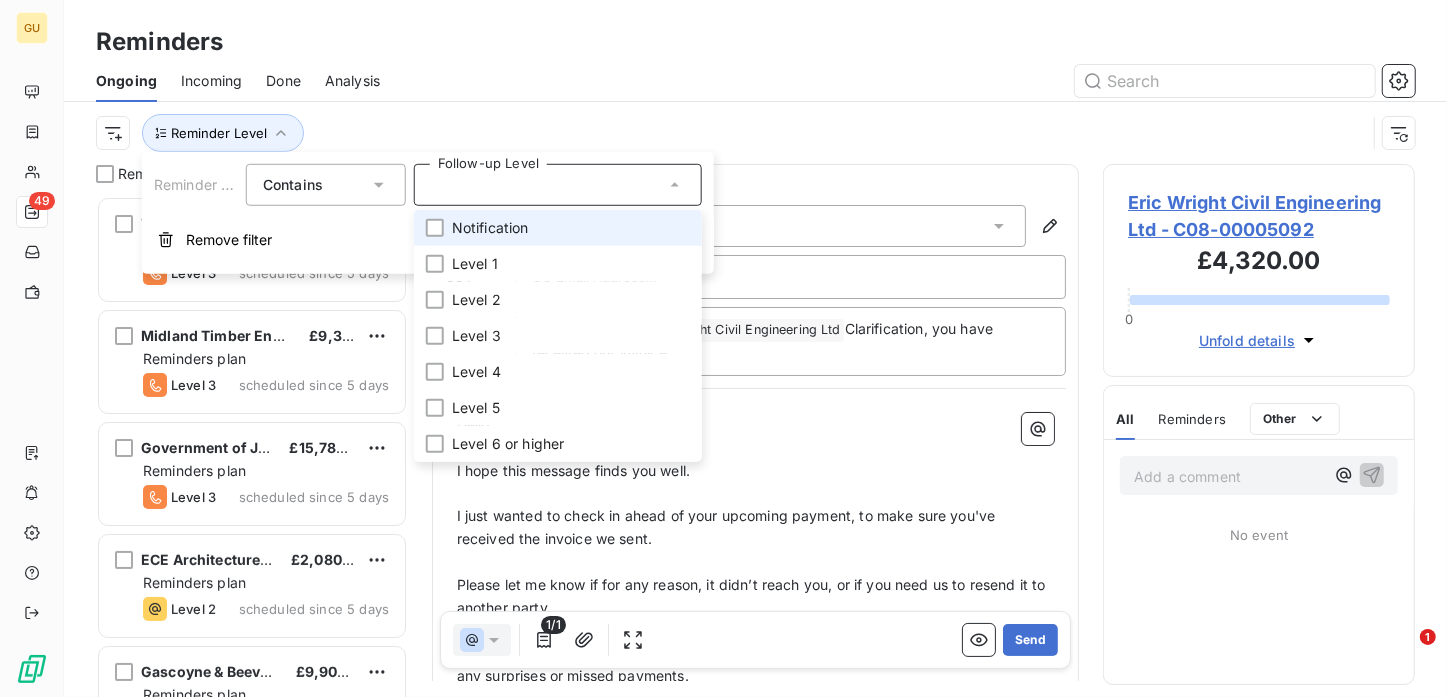 click on "Notification" at bounding box center [490, 228] 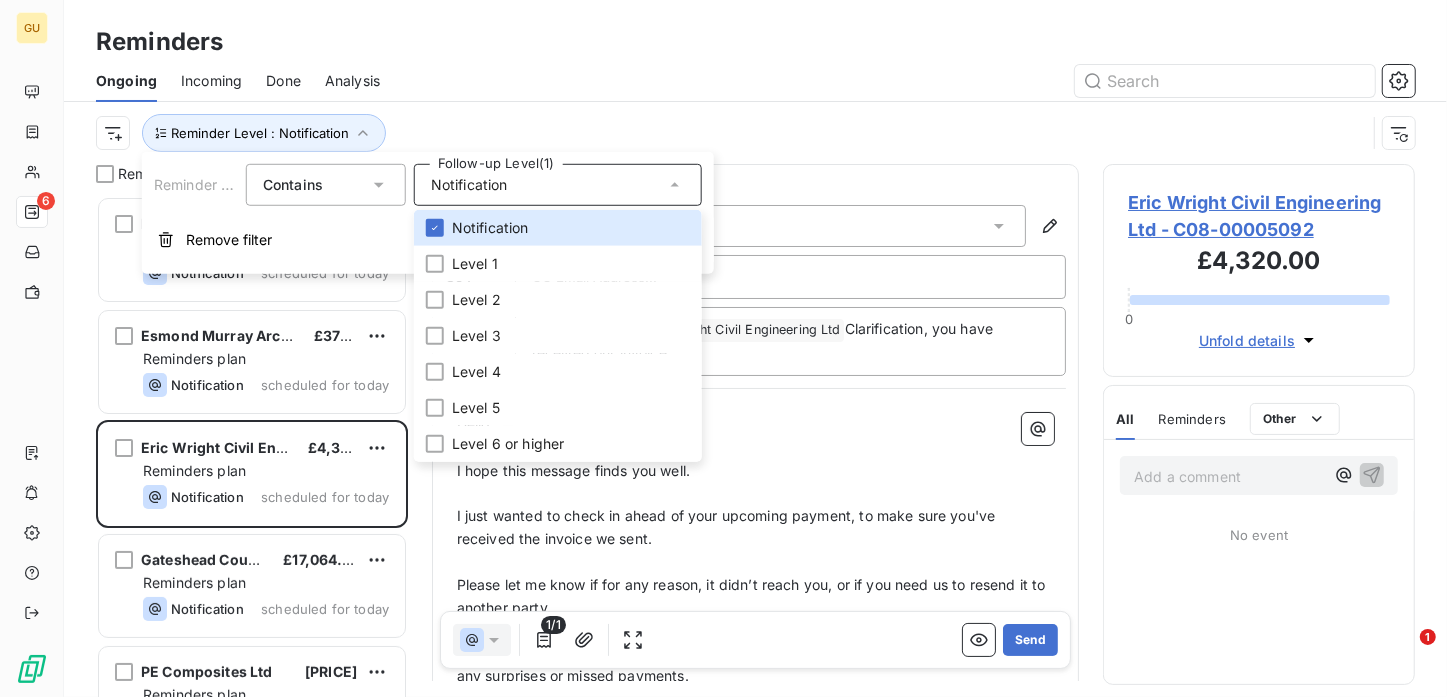 type 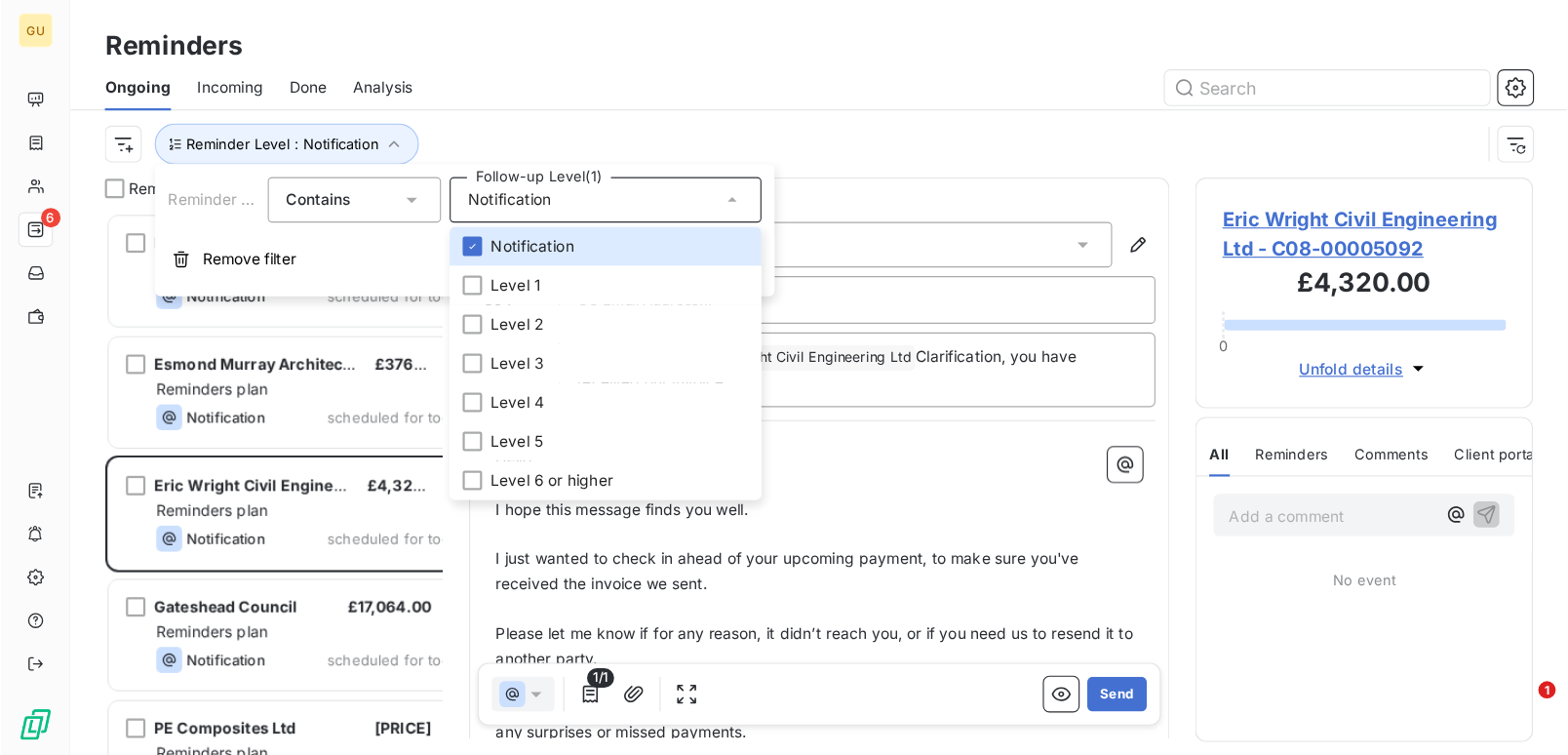 scroll, scrollTop: 18, scrollLeft: 17, axis: both 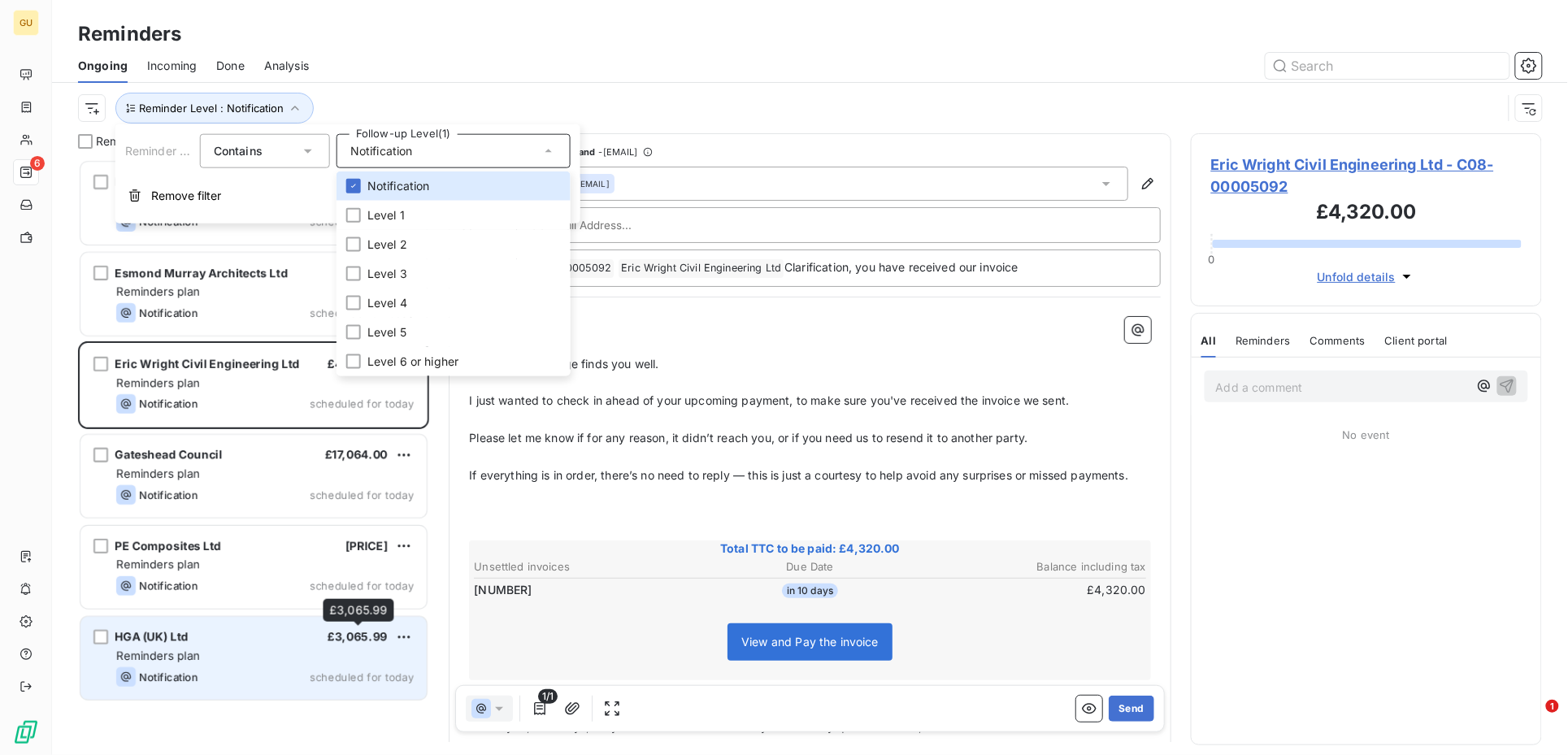click on "£3,065.99" at bounding box center (358, 637) 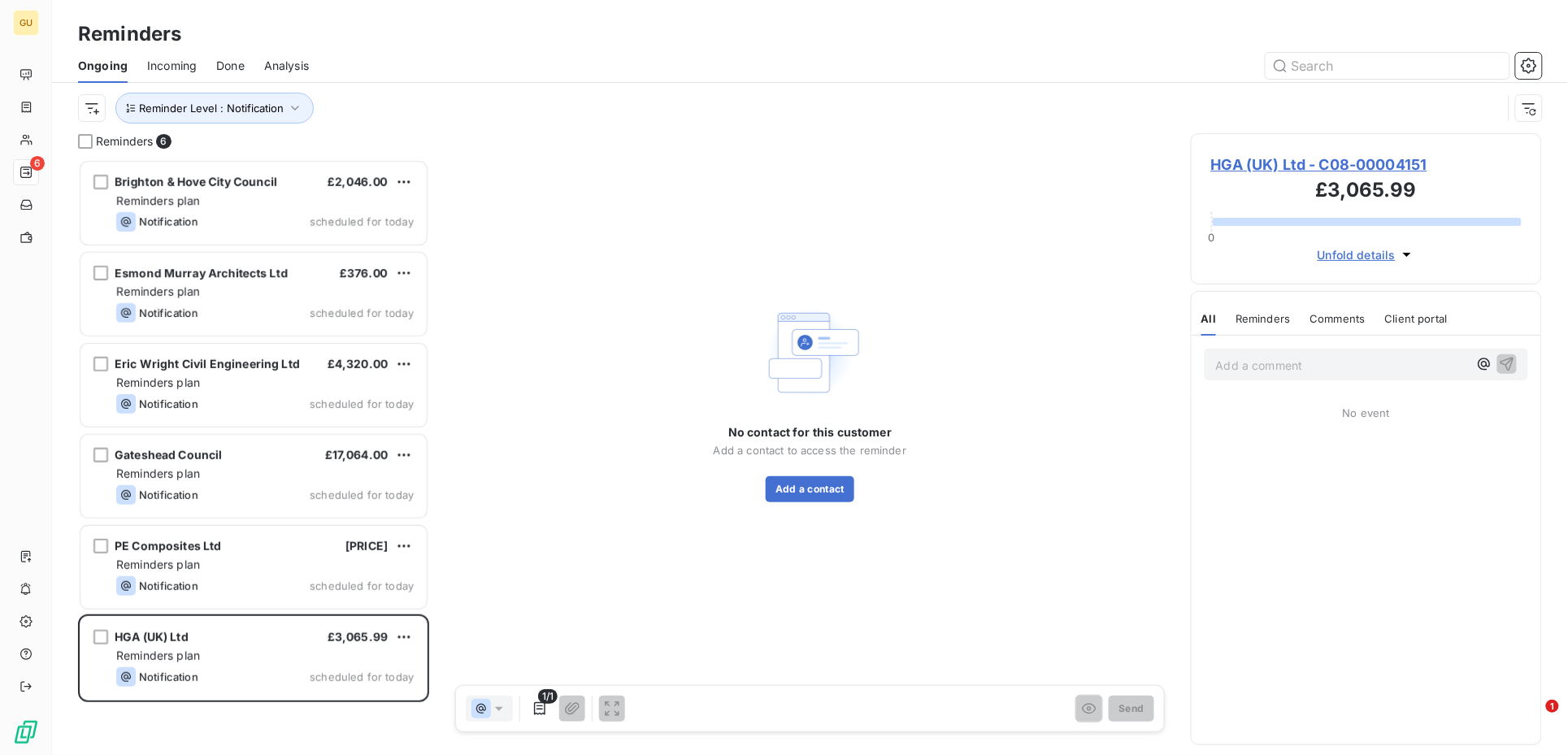 click on "HGA (UK) Ltd - C08-00004151" at bounding box center (1366, 164) 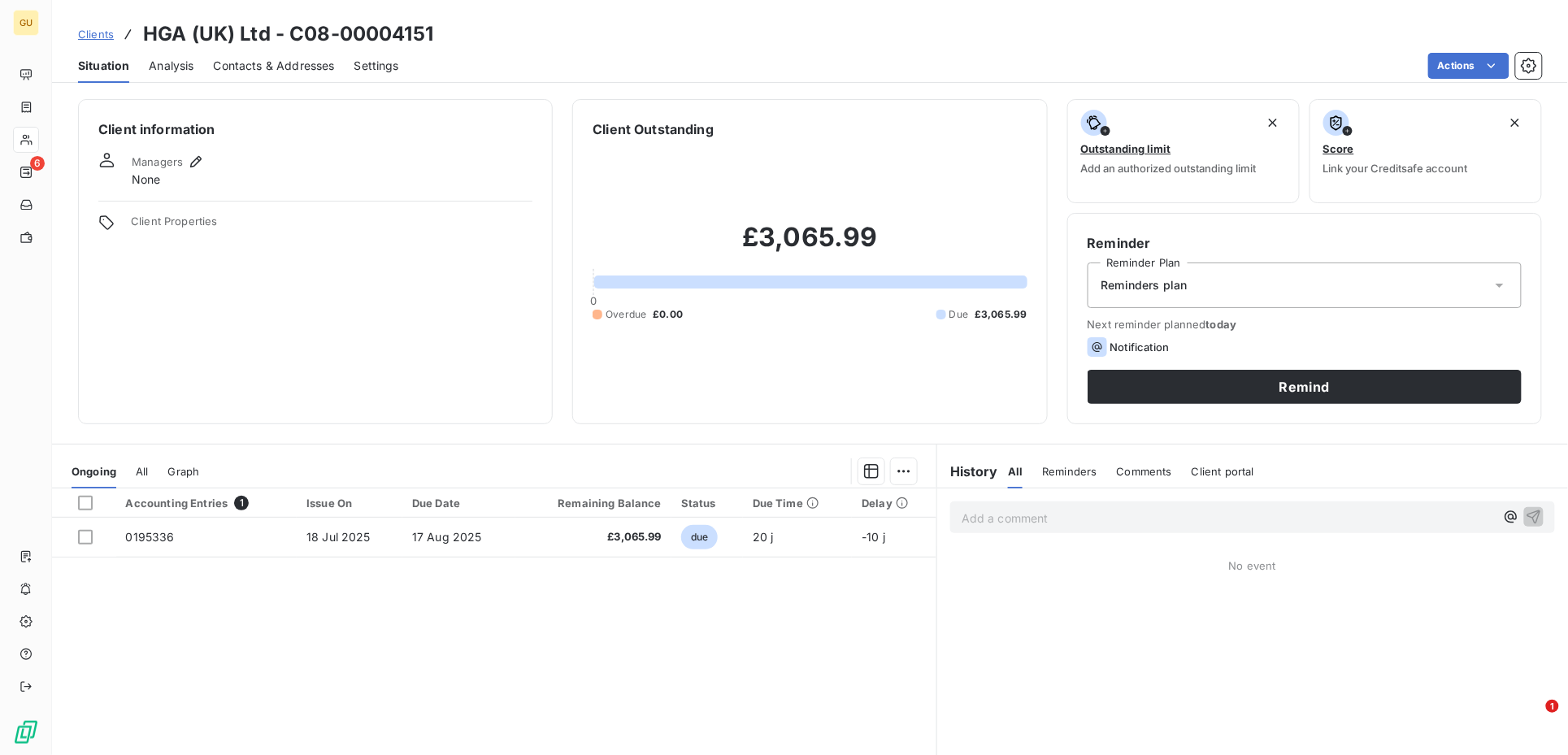 click on "Contacts & Addresses" at bounding box center [274, 66] 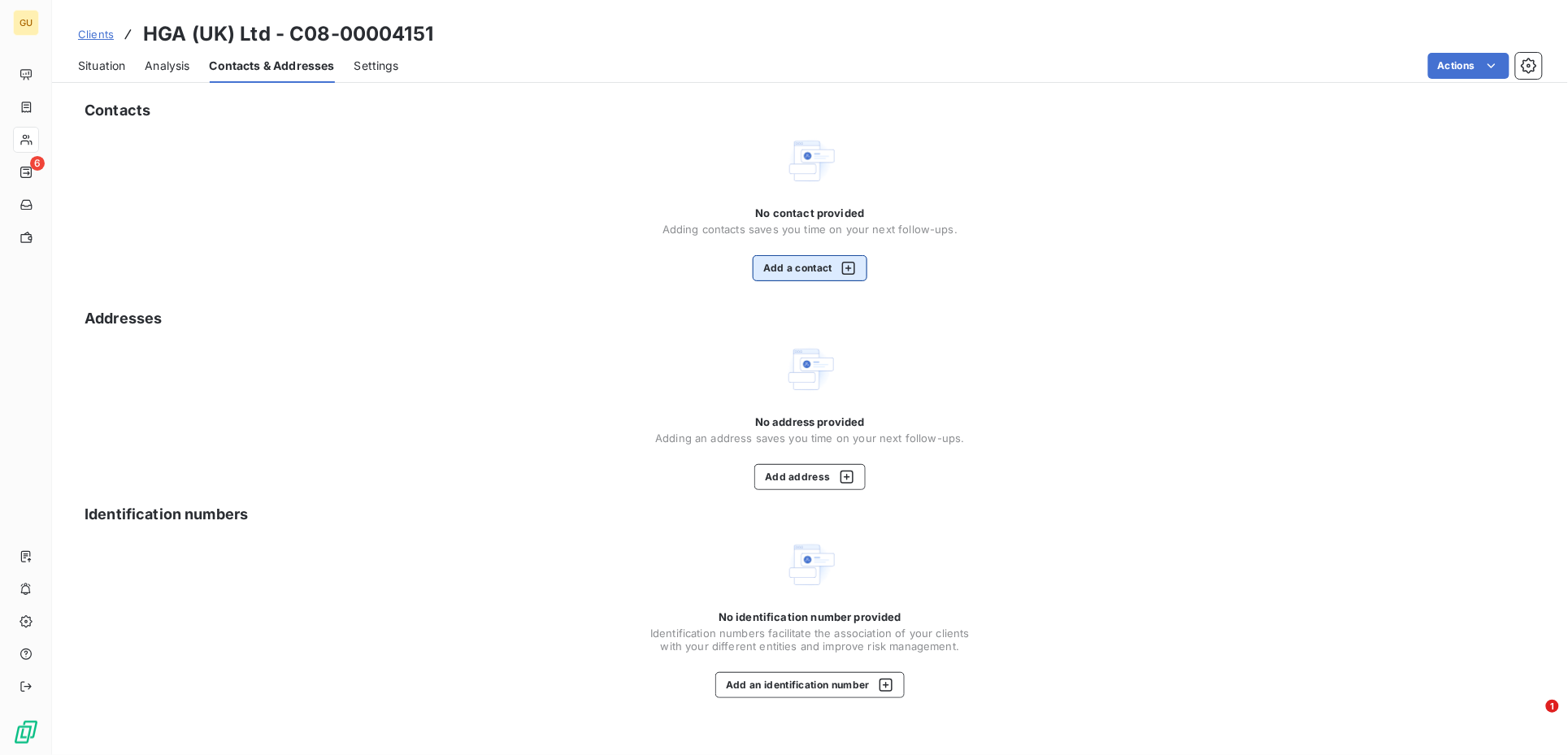 click on "Add a contact" at bounding box center [810, 268] 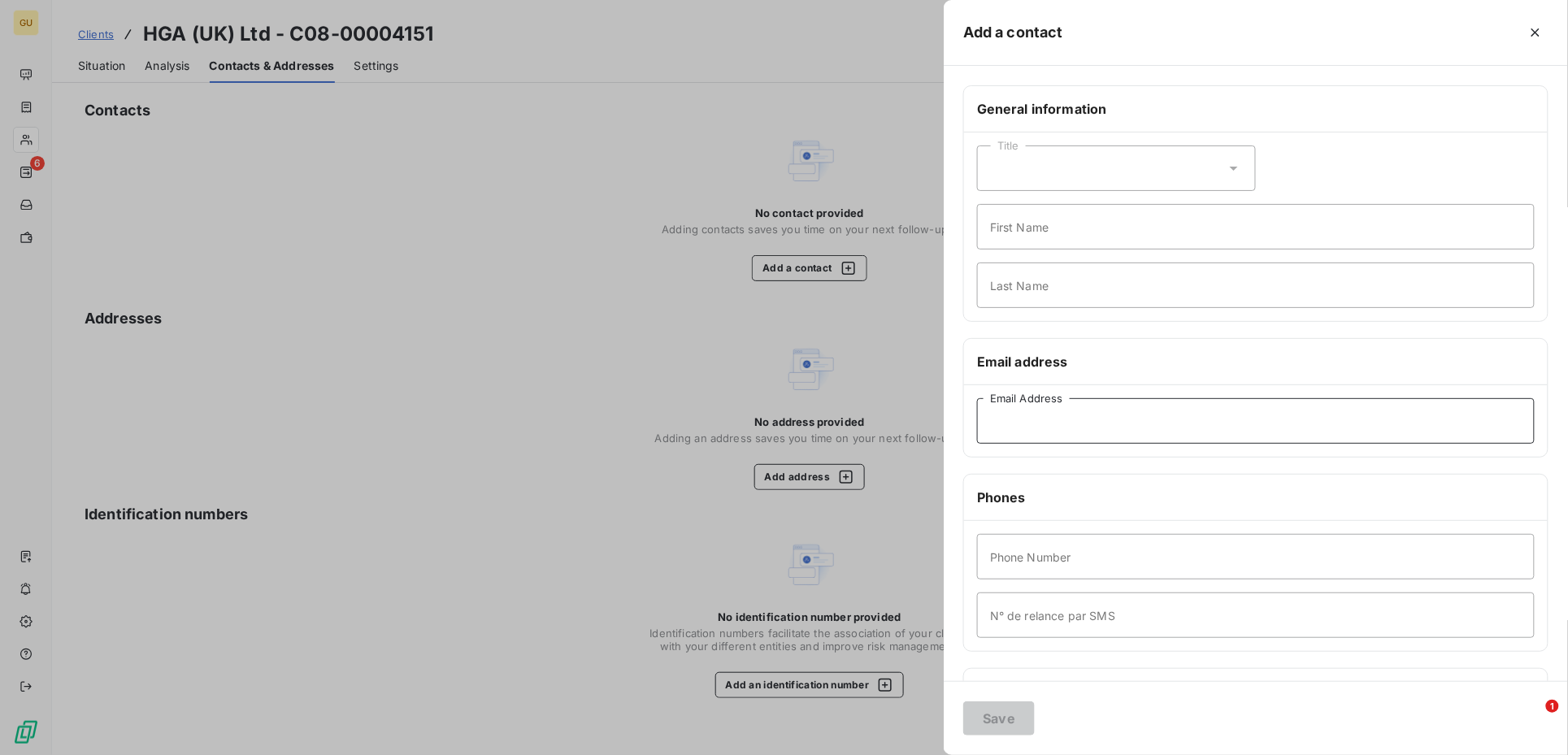 click on "Email Address" at bounding box center (1256, 421) 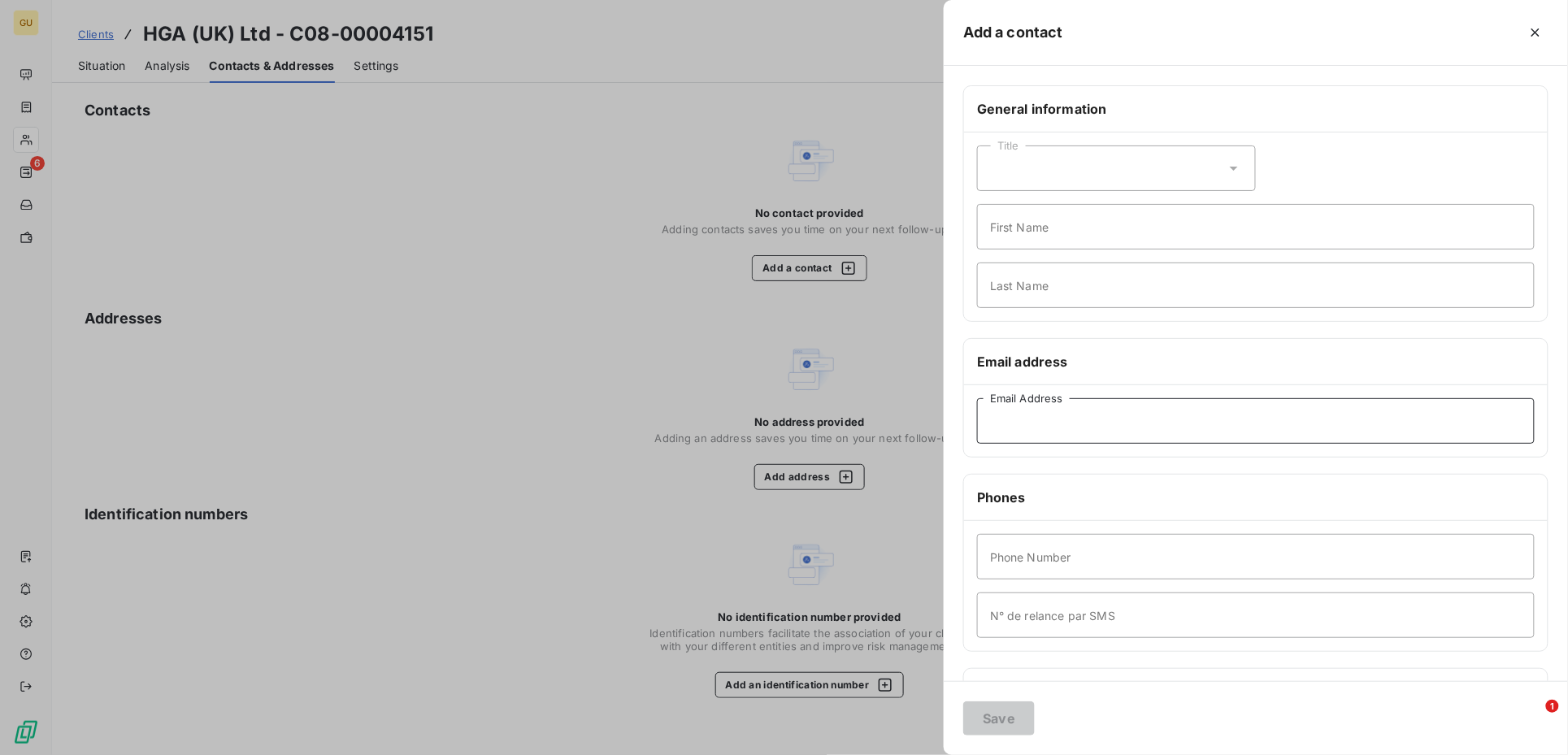 paste on "ian.will@hgagroup.co.uk" 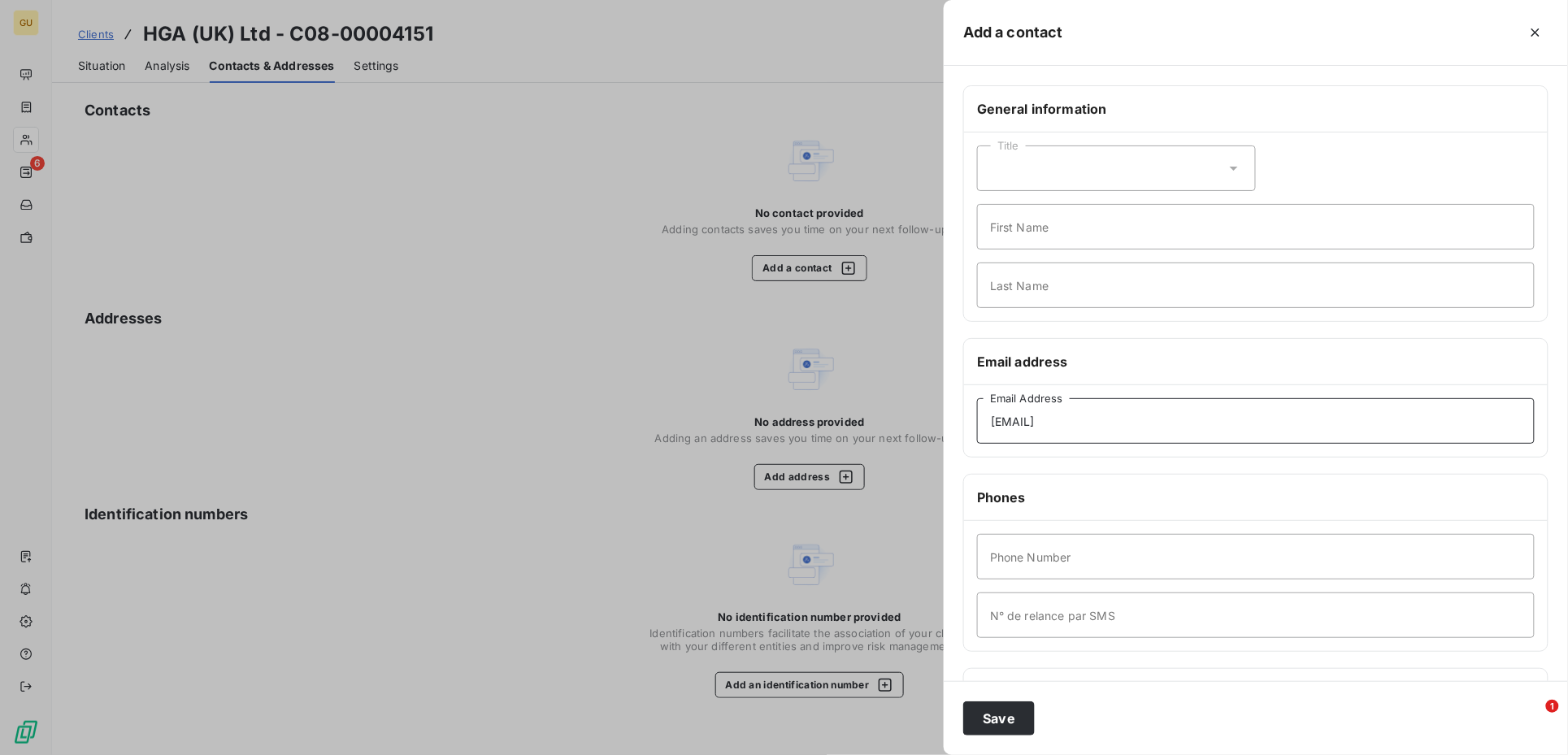 type on "ian.will@hgagroup.co.uk" 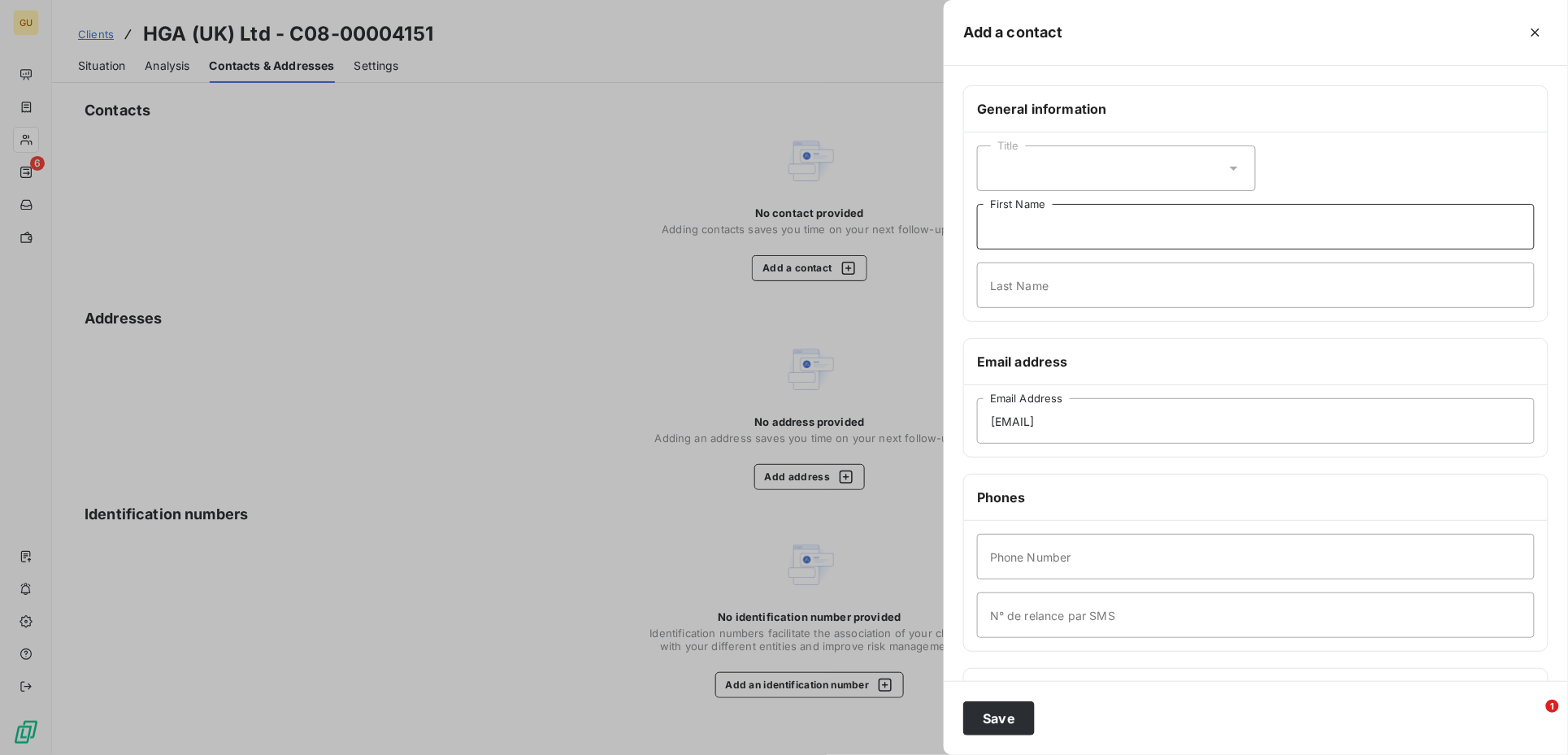 click on "First Name" at bounding box center (1256, 227) 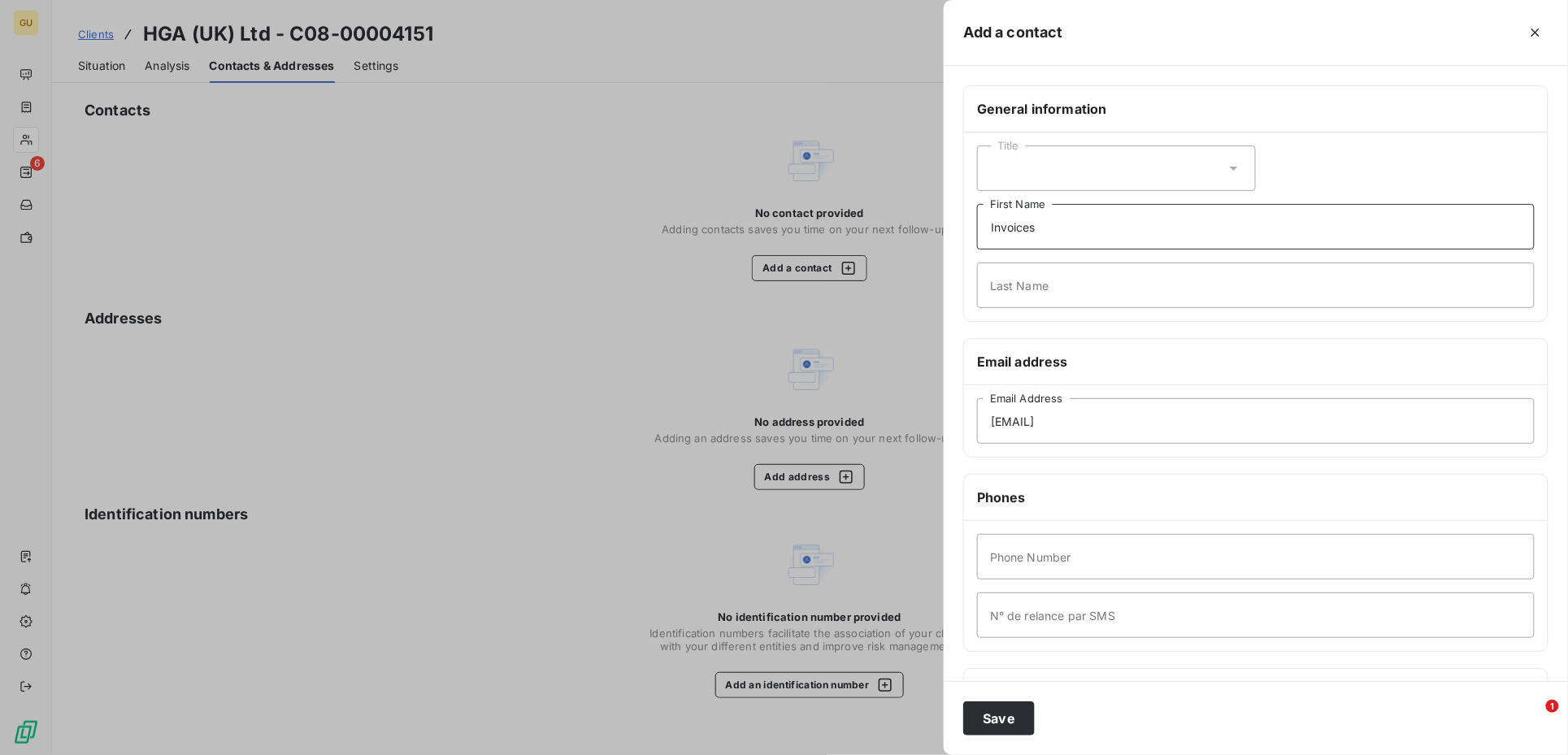type on "Invoices" 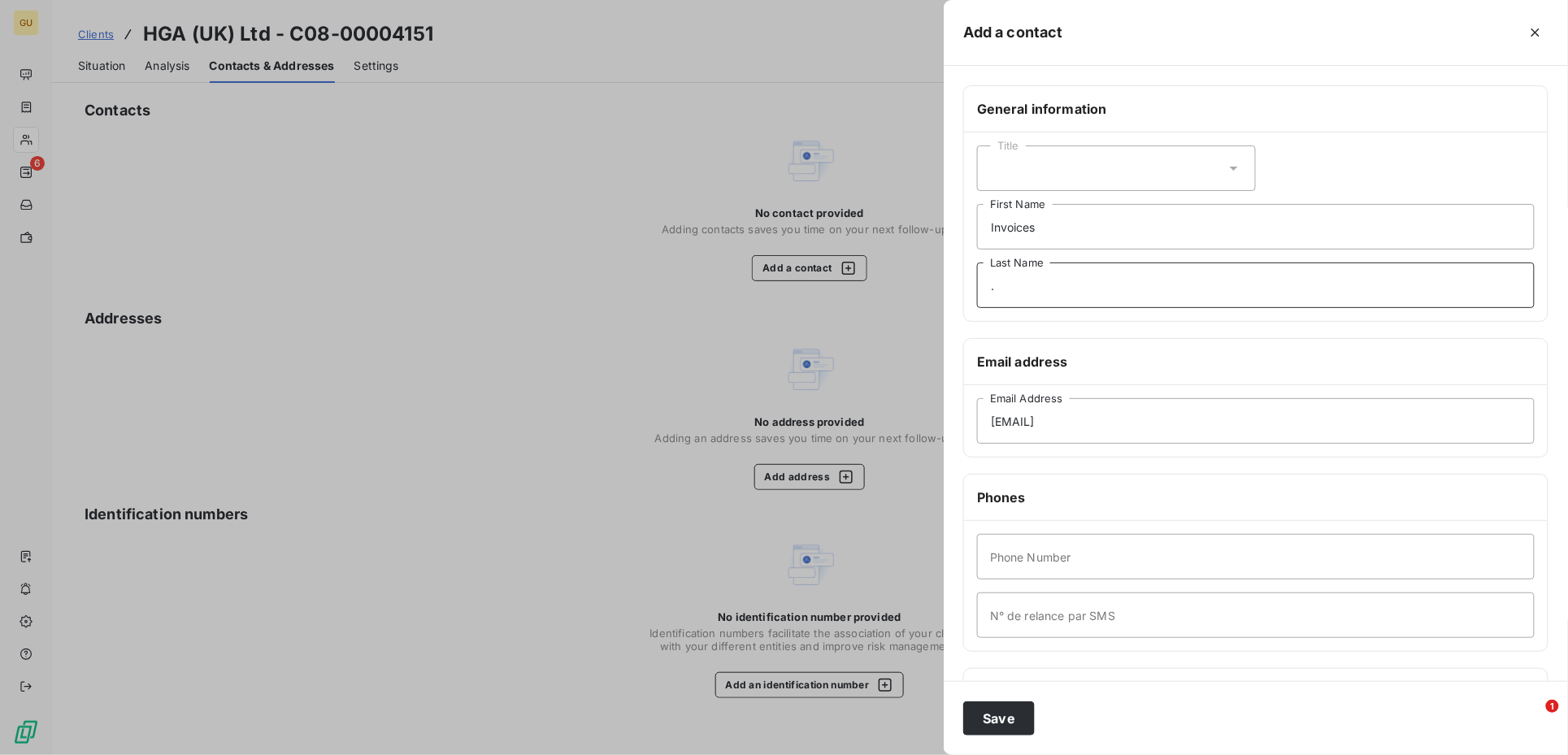 type on "." 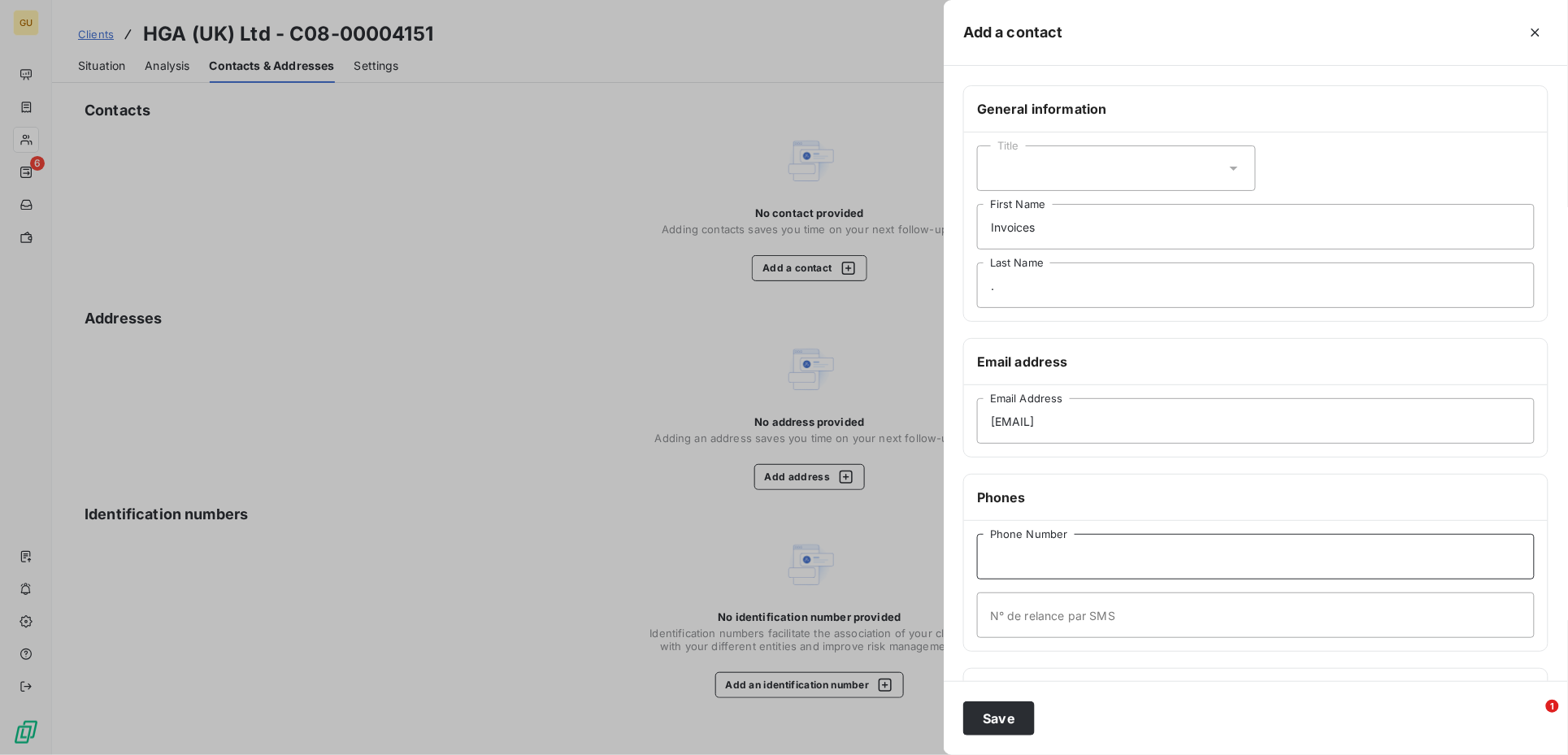 click on "Phone Number" at bounding box center (1256, 557) 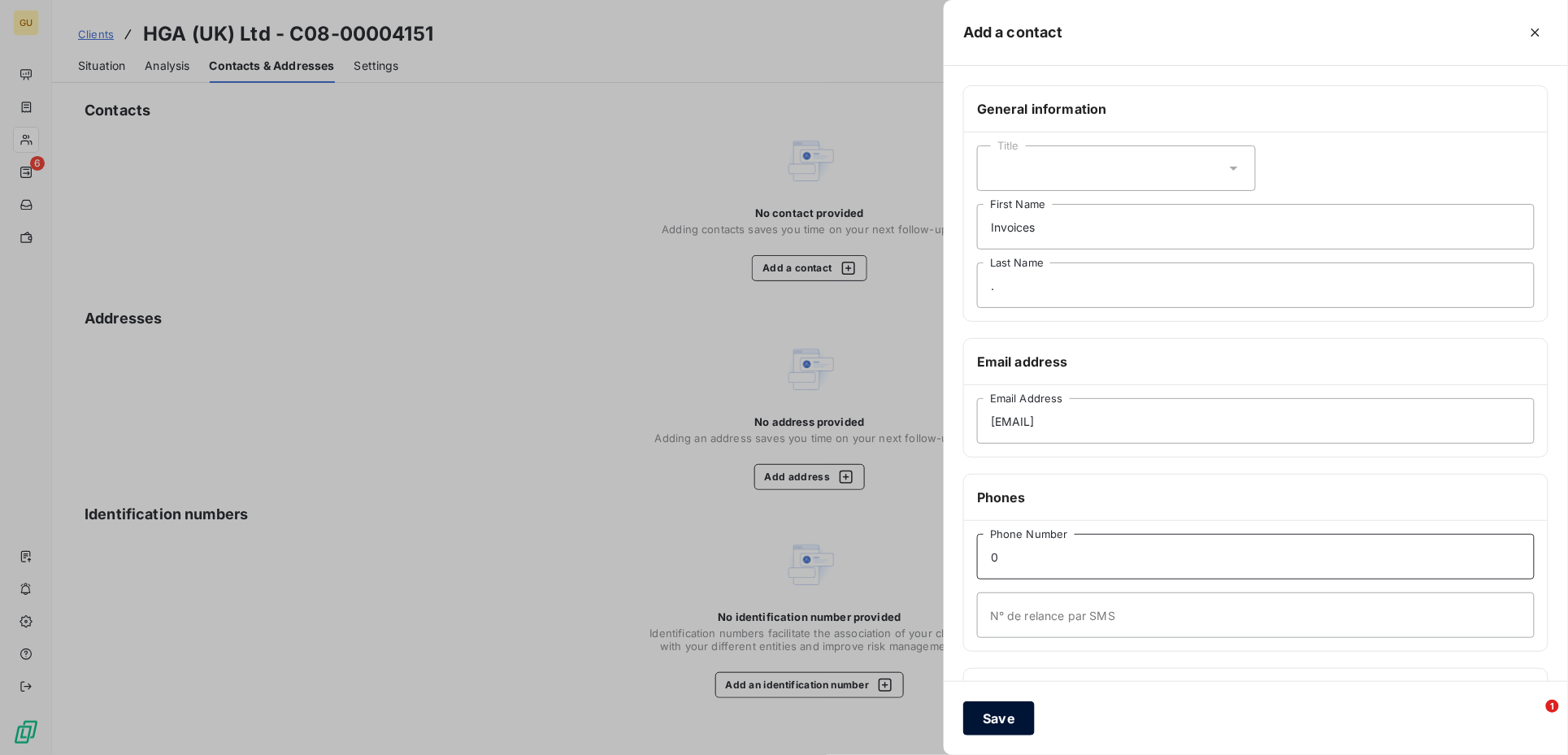 type on "0" 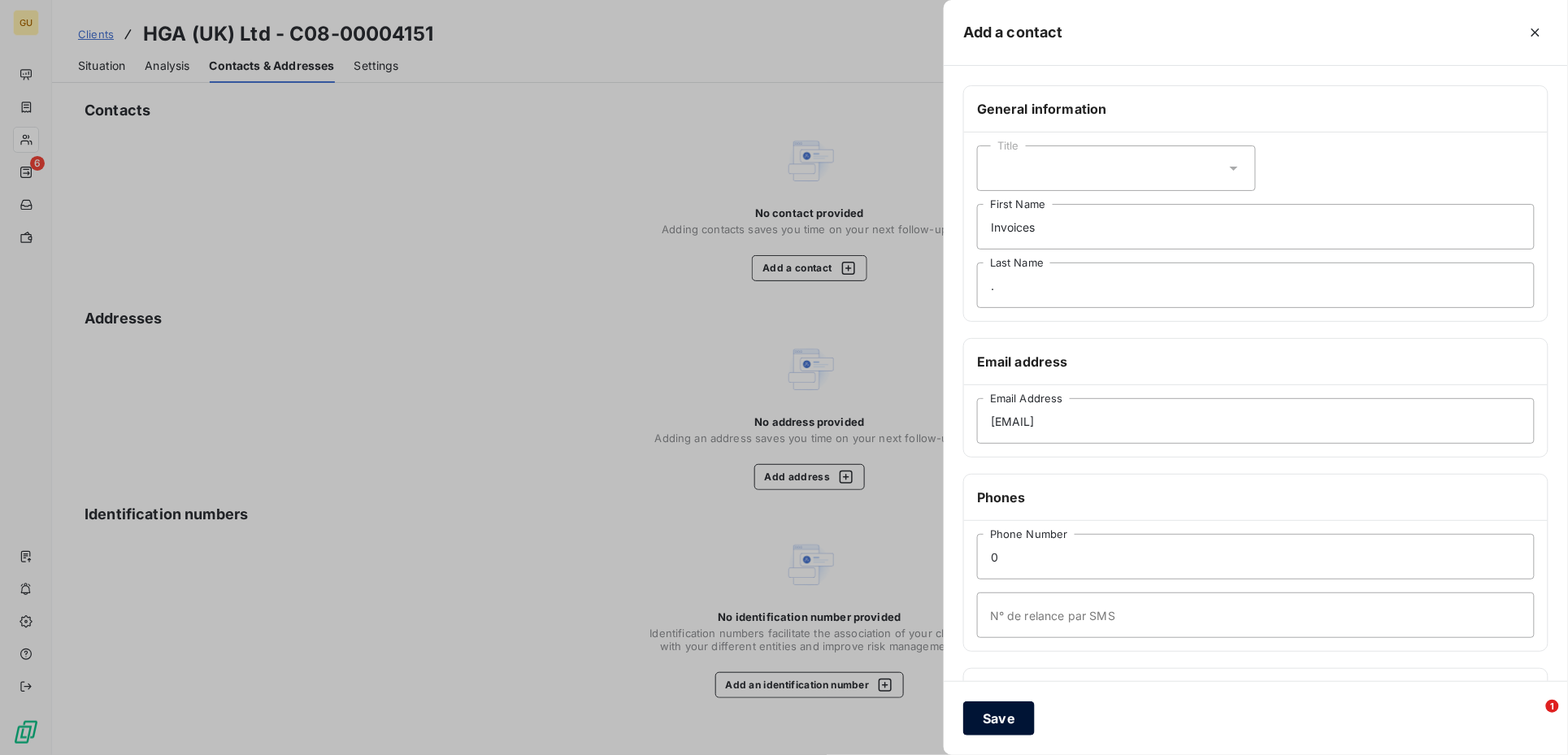 click on "Save" at bounding box center (999, 718) 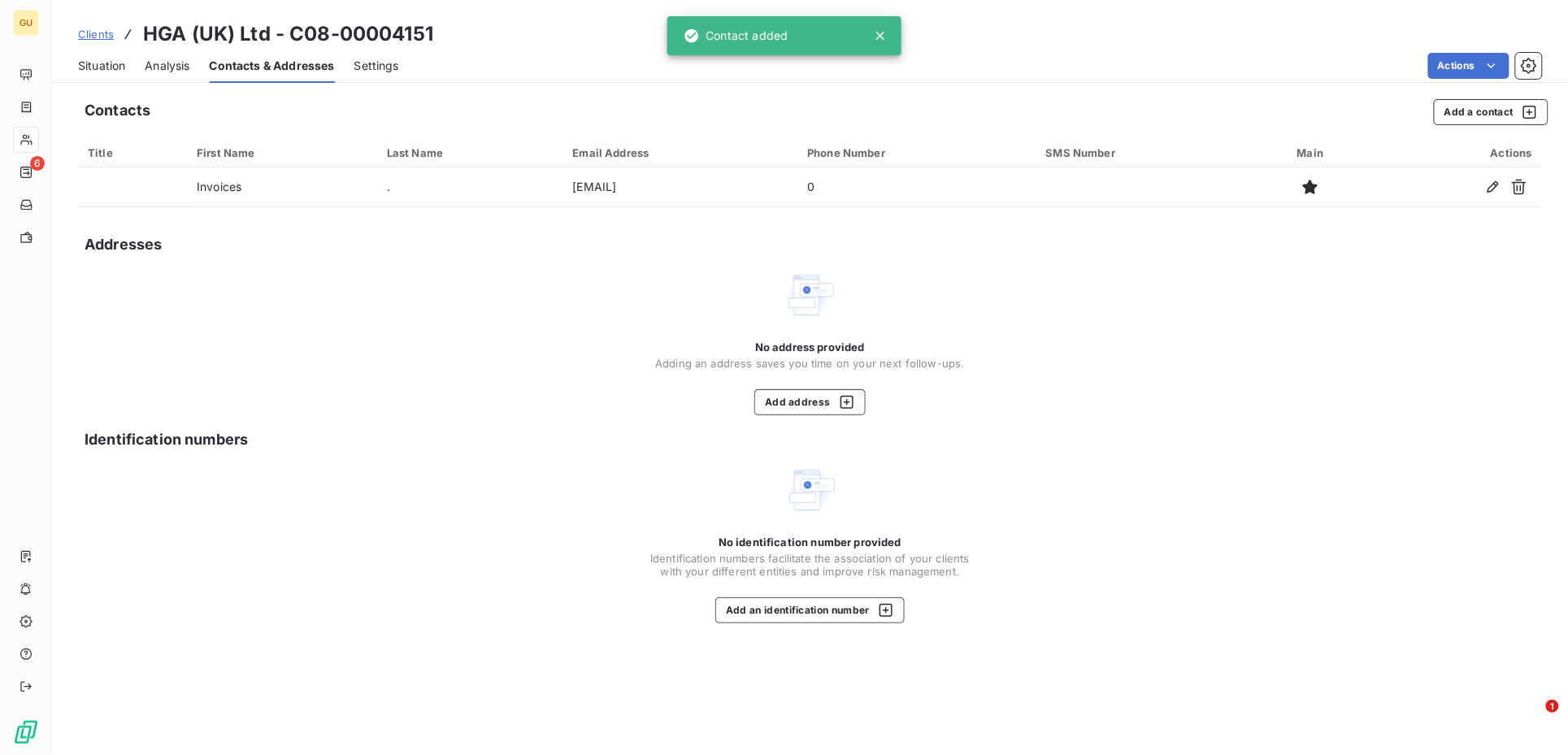 click on "Situation" at bounding box center (102, 66) 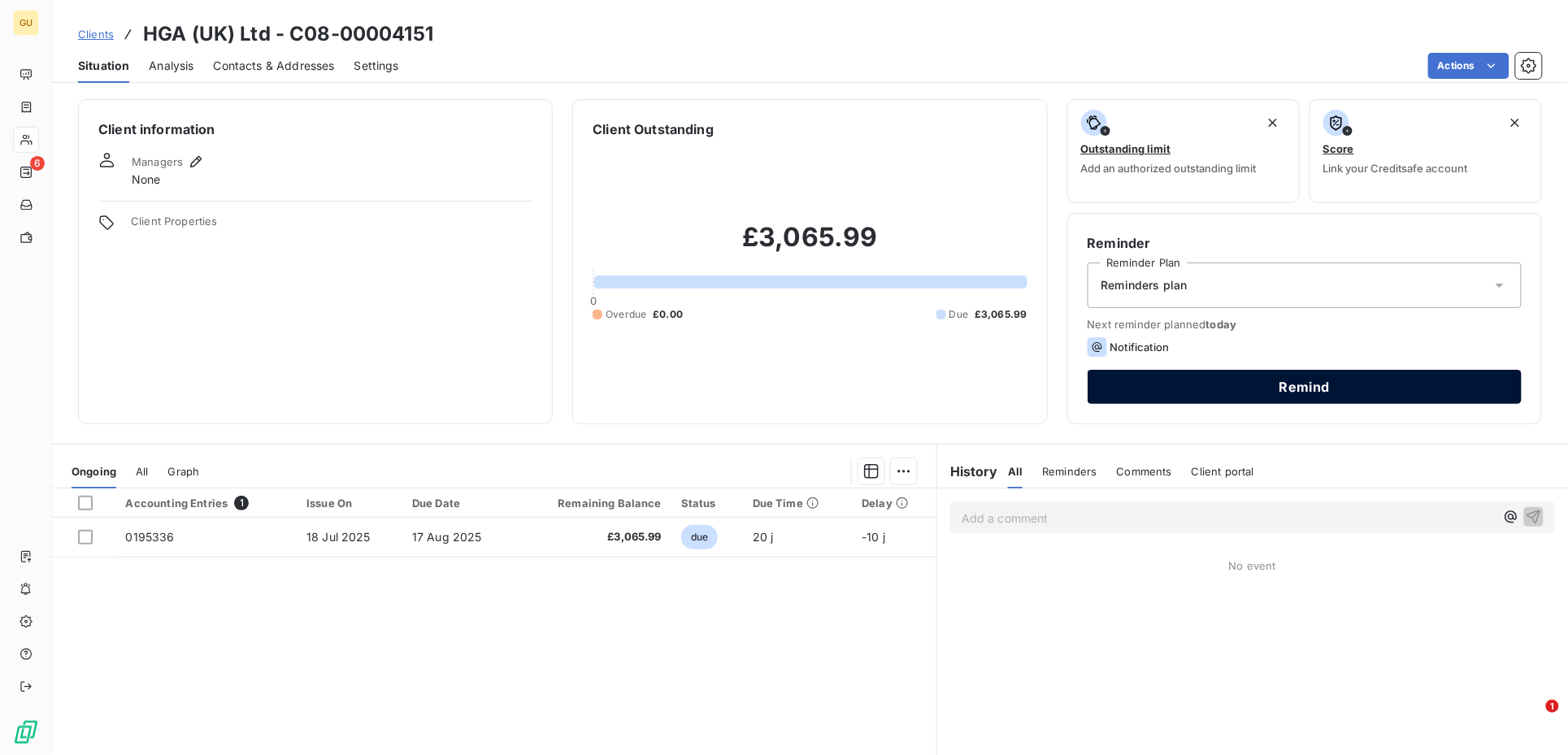 click on "Remind" at bounding box center (1305, 387) 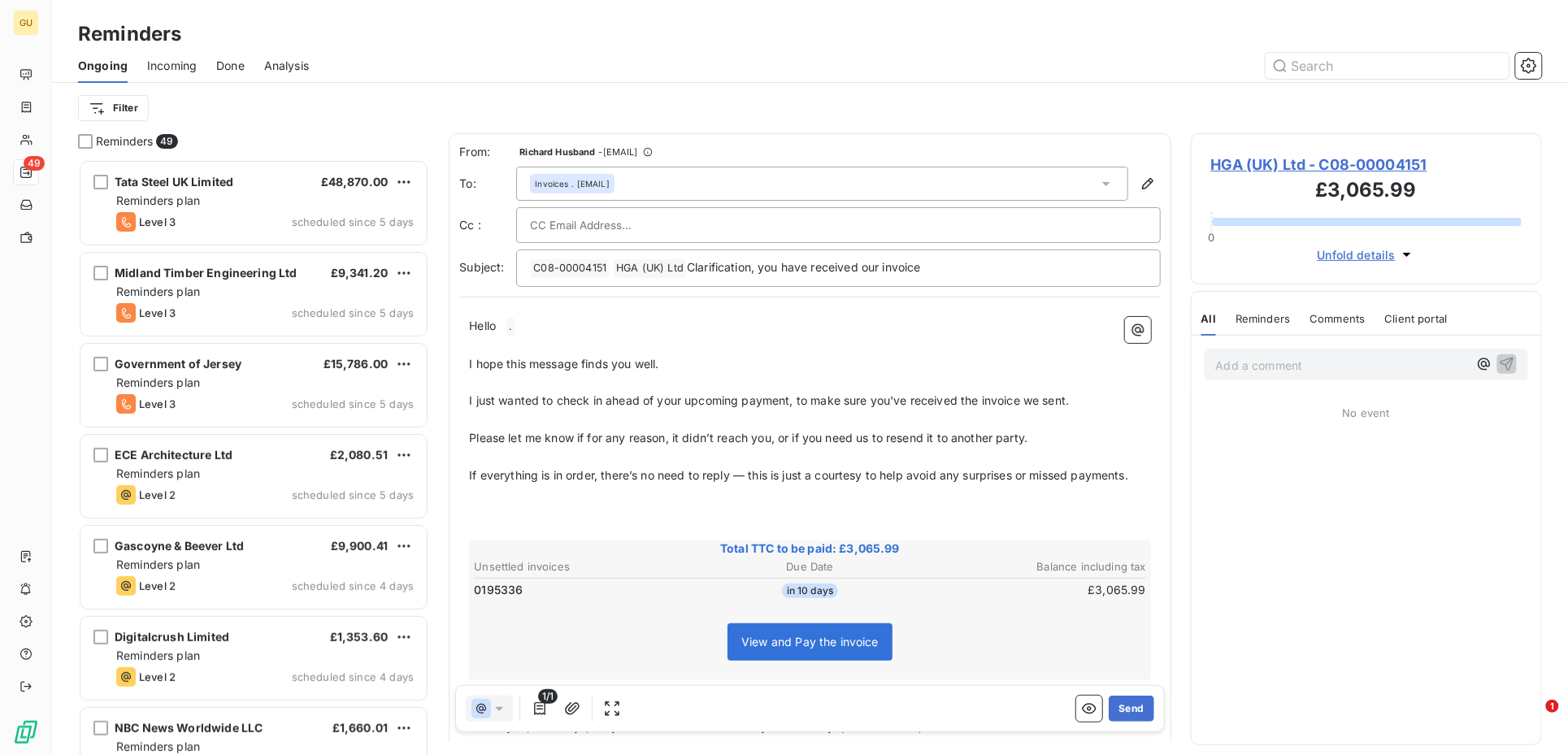 scroll, scrollTop: 17, scrollLeft: 16, axis: both 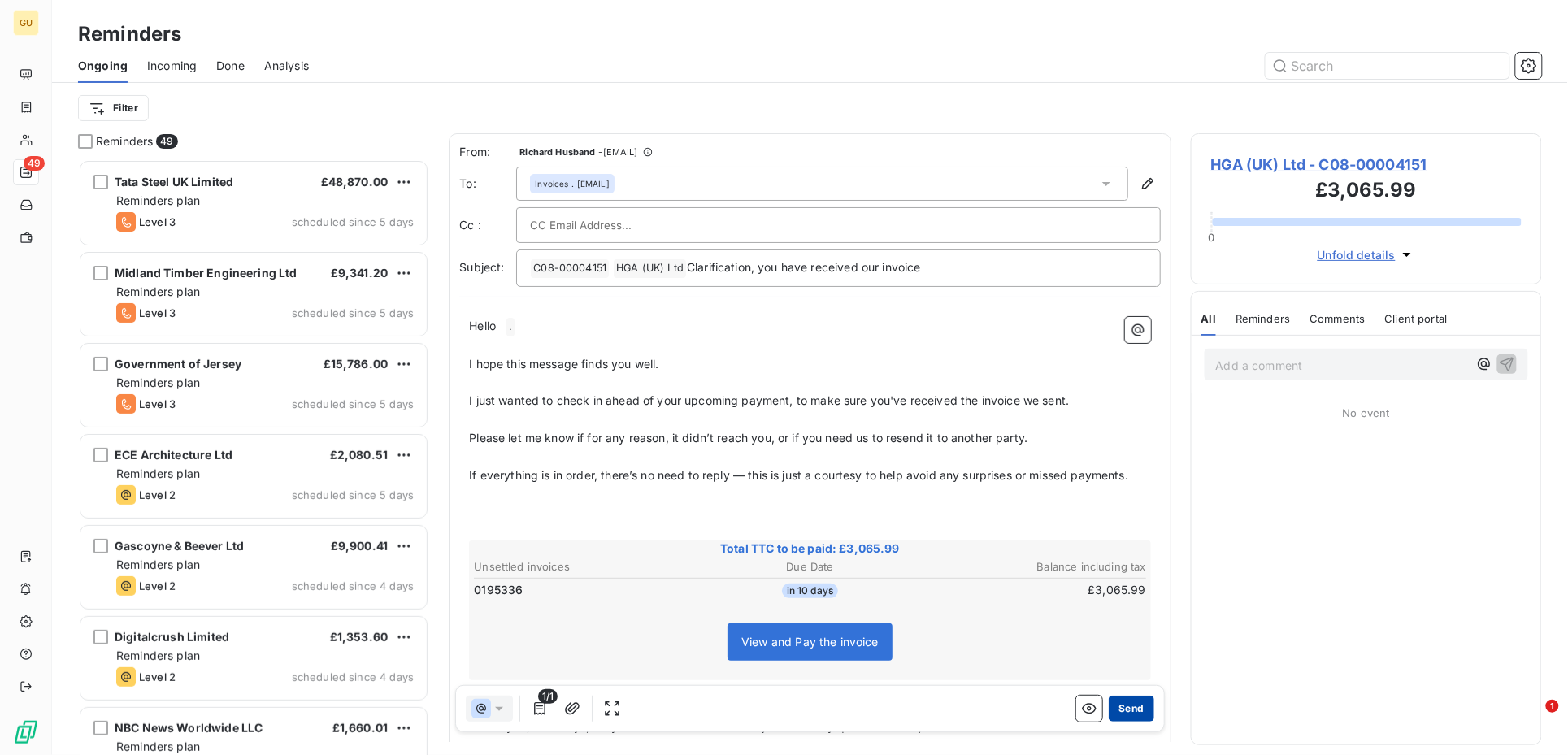 click on "Send" at bounding box center [1131, 709] 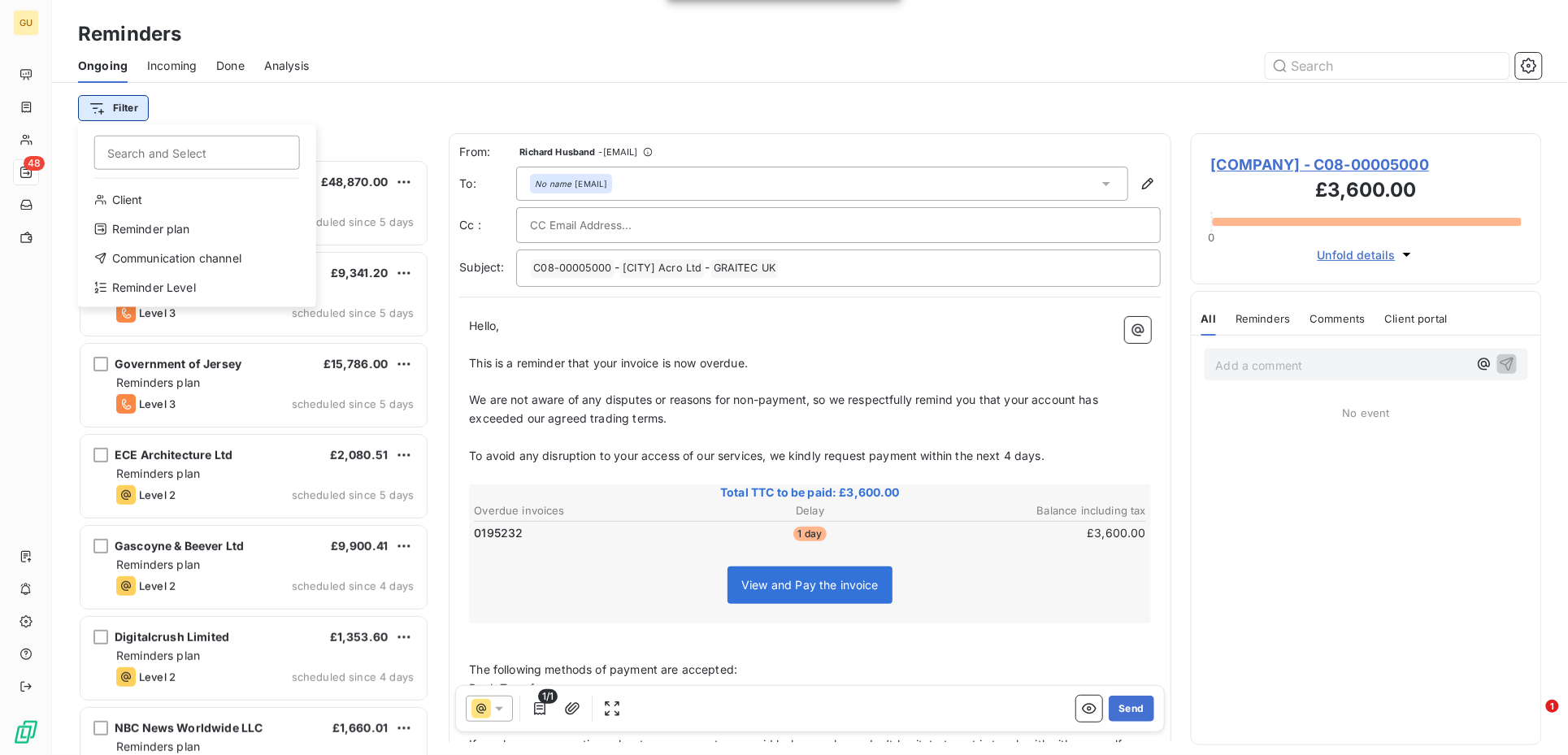 click on "GU 48 Reminders Ongoing Incoming Done Analysis Filter Search and Select Client Reminder plan Communication channel Reminder Level Reminders 48 Tata Steel UK Limited £48,870.00 Reminders plan Level 3 scheduled since 5 days Midland Timber Engineering Ltd £9,341.20 Reminders plan Level 3 scheduled since 5 days Government of Jersey £15,786.00 Reminders plan Level 3 scheduled since 5 days ECE Architecture Ltd £2,080.51 Reminders plan Level 2 scheduled since 5 days Gascoyne & Beever Ltd £9,900.41 Reminders plan Level 2 scheduled since 4 days Digitalcrush Limited £1,353.60 Reminders plan Level 2 scheduled since 4 days NBC News Worldwide LLC £1,660.01 Reminders plan Level 3 scheduled since 4 days Smart Steel Detailing US$192.76 Reminders plan Level 2 scheduled since 4 days Johnson Matthey PLC £10,080.00 Reminders plan Level 3 scheduled since 4 days CompuSOFT £3,200.00 Reminders plan Level 2 scheduled since 4 days Enco Ltd £5,221.20 Reminders plan Level 2 scheduled since 4 days £500.00 -" at bounding box center [784, 377] 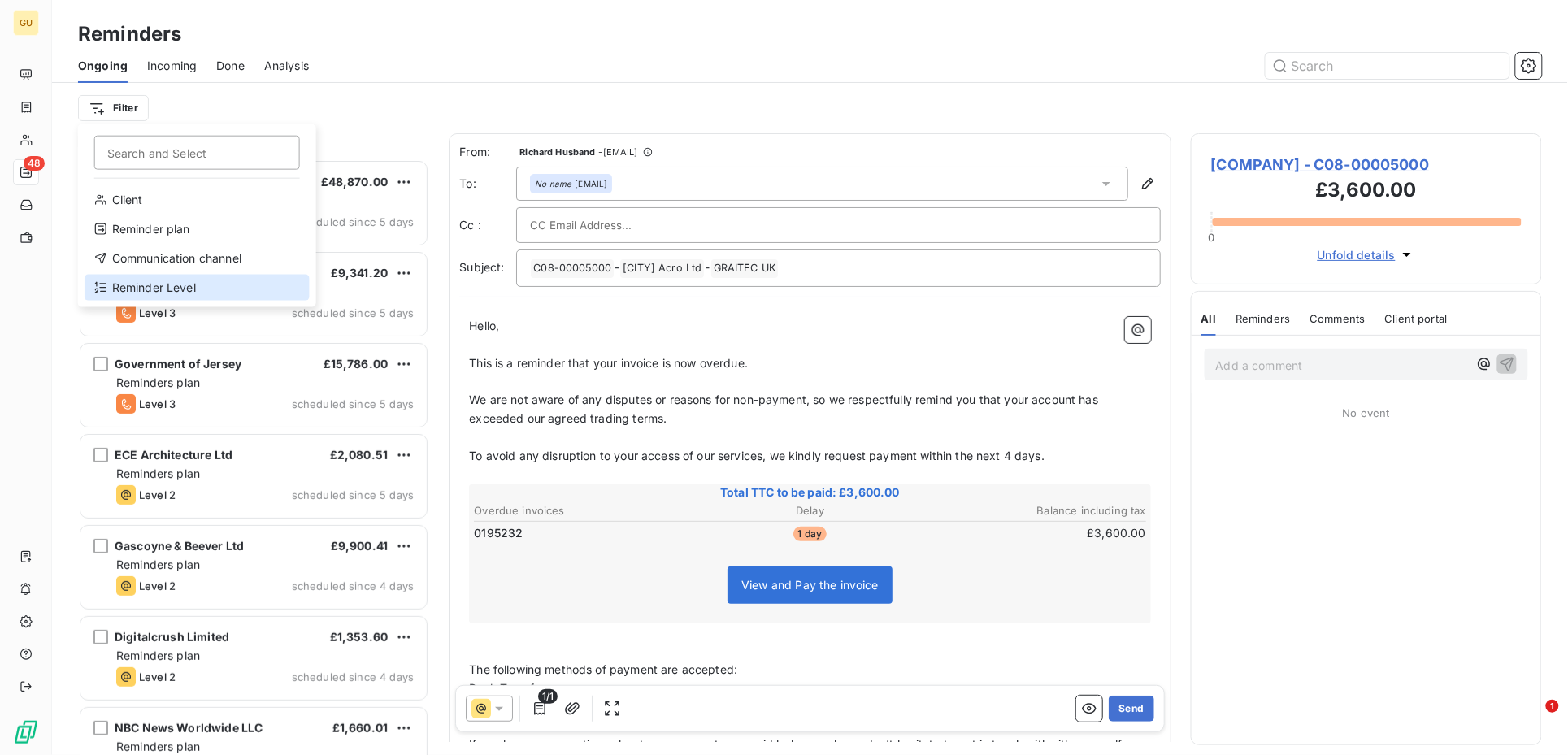 click on "Reminder Level" at bounding box center (197, 288) 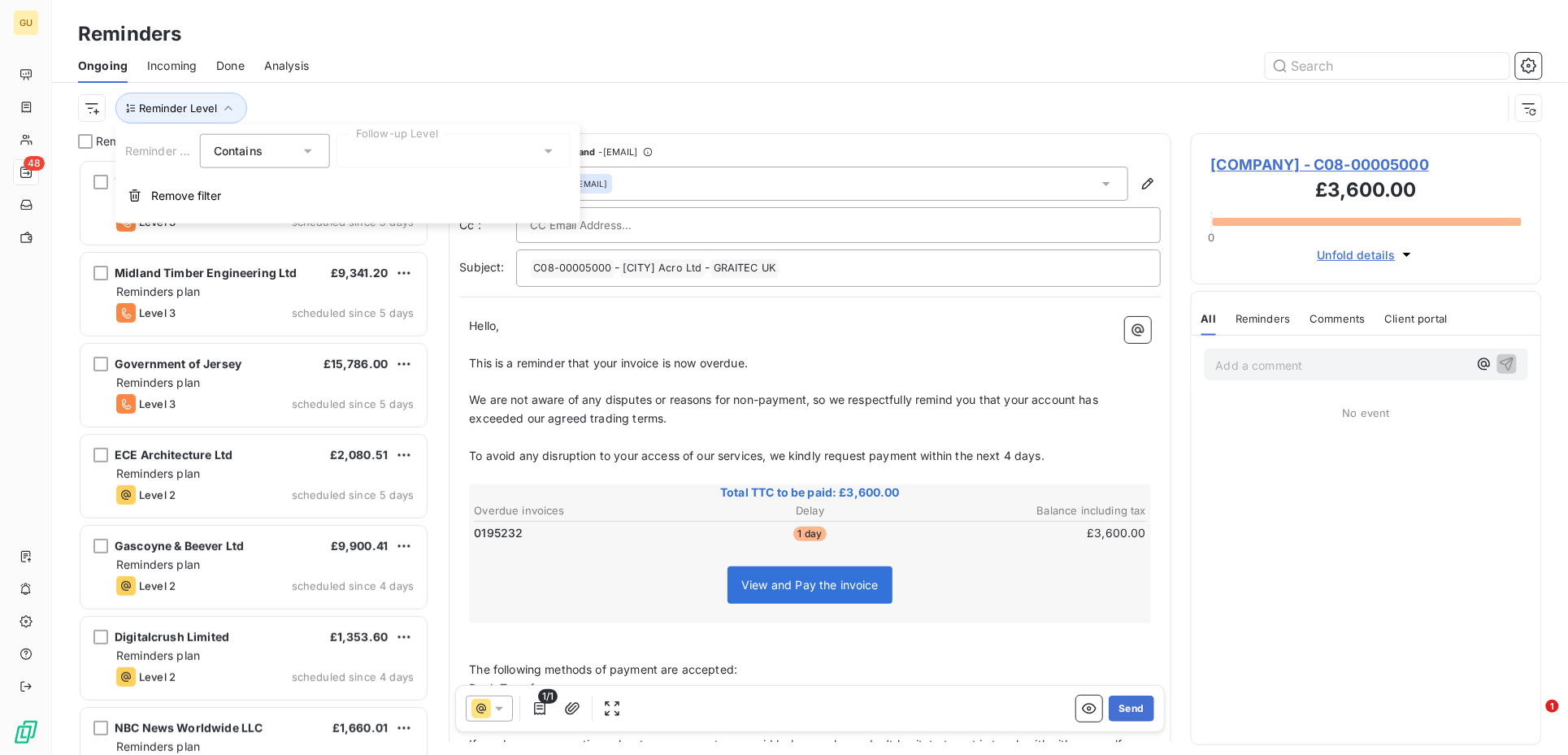 scroll, scrollTop: 579, scrollLeft: 335, axis: both 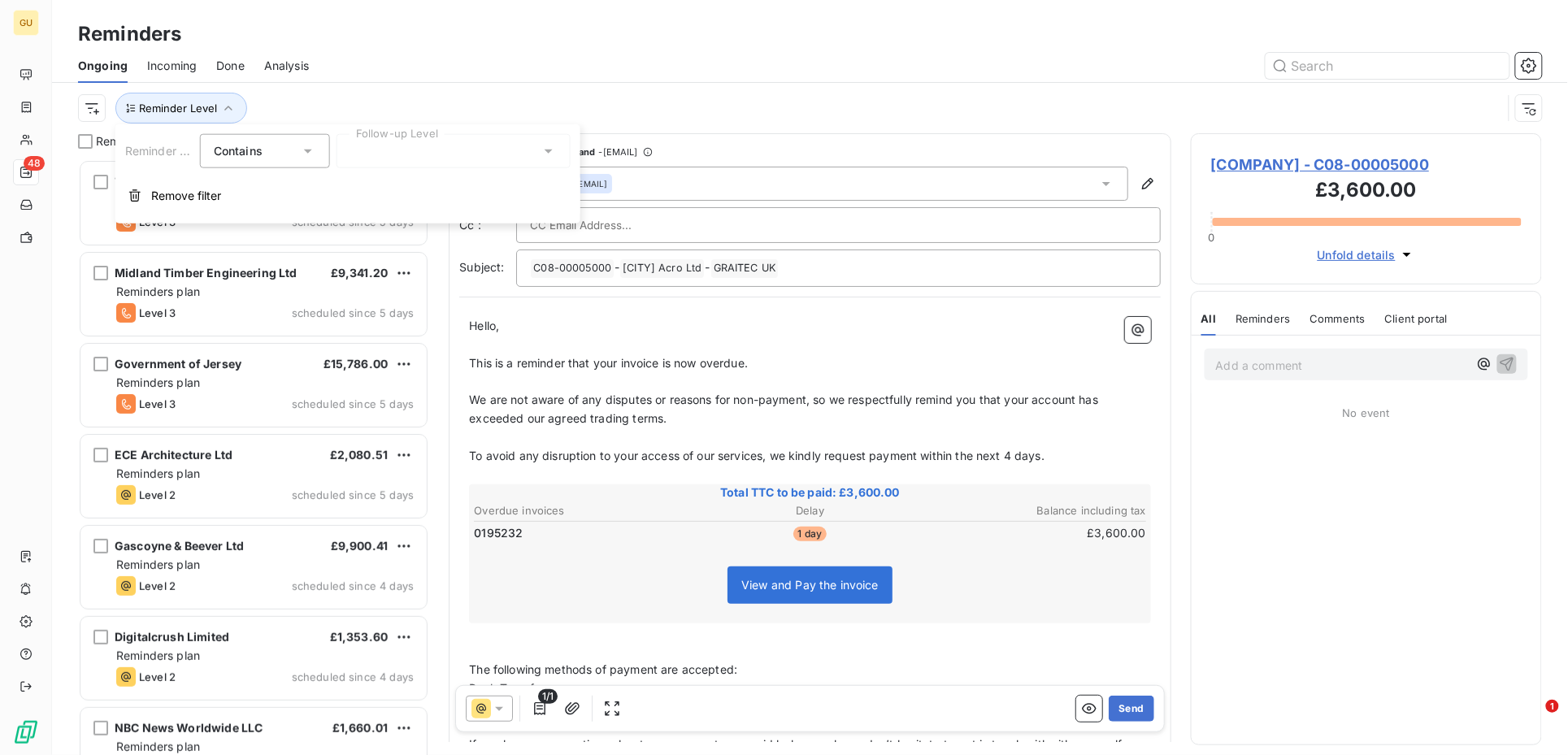 click at bounding box center [454, 151] 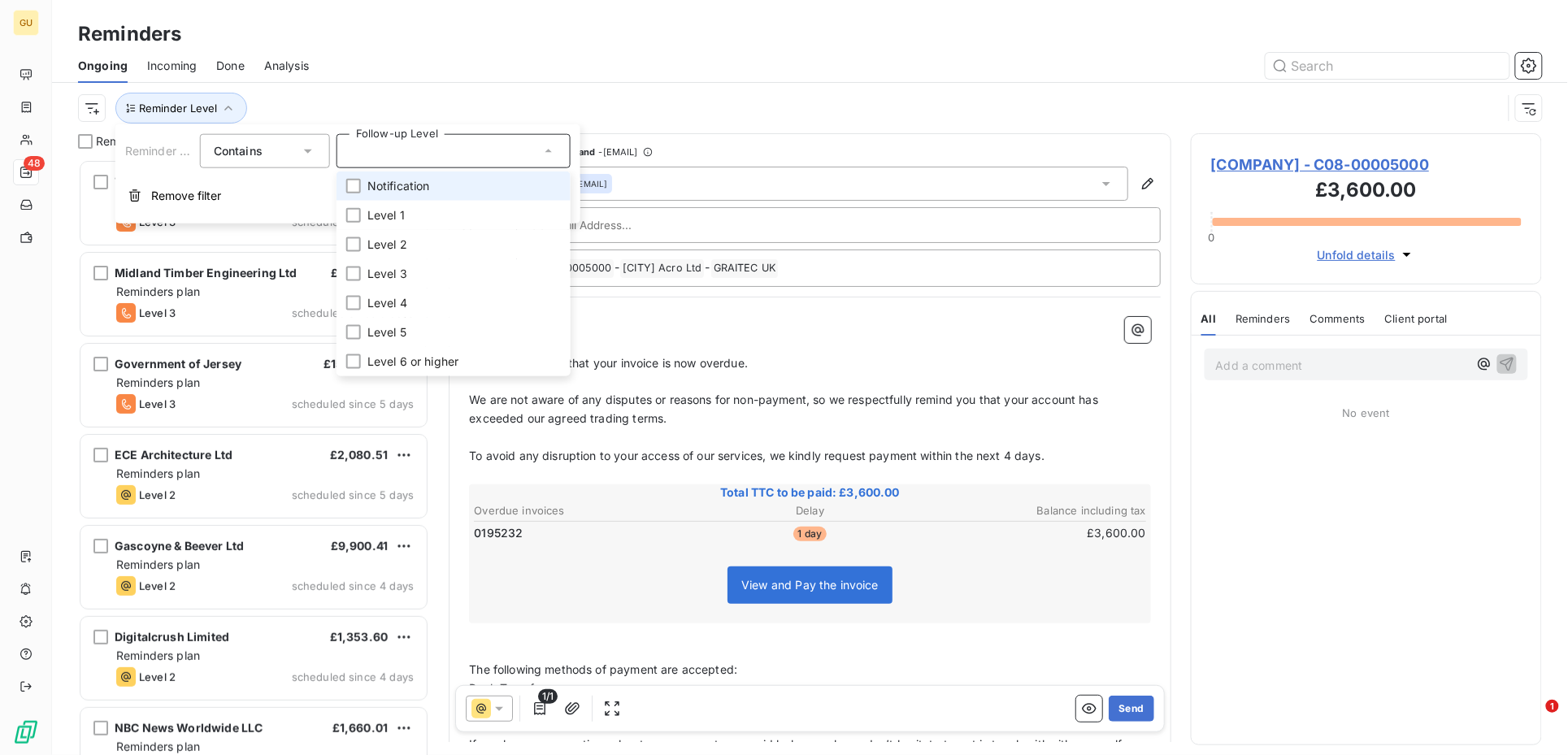 click on "Notification" at bounding box center (398, 186) 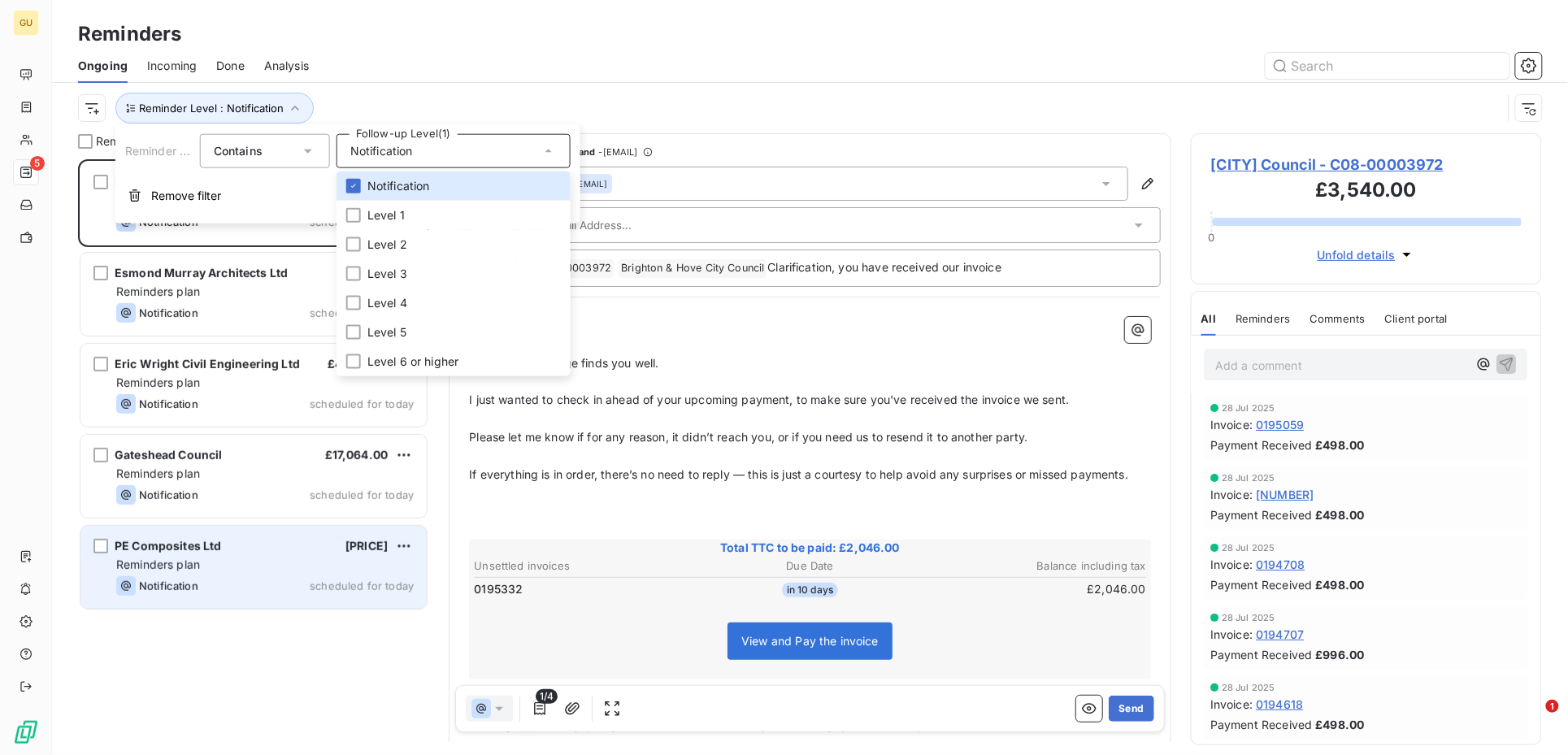 click on "PE Composites Ltd" at bounding box center [168, 545] 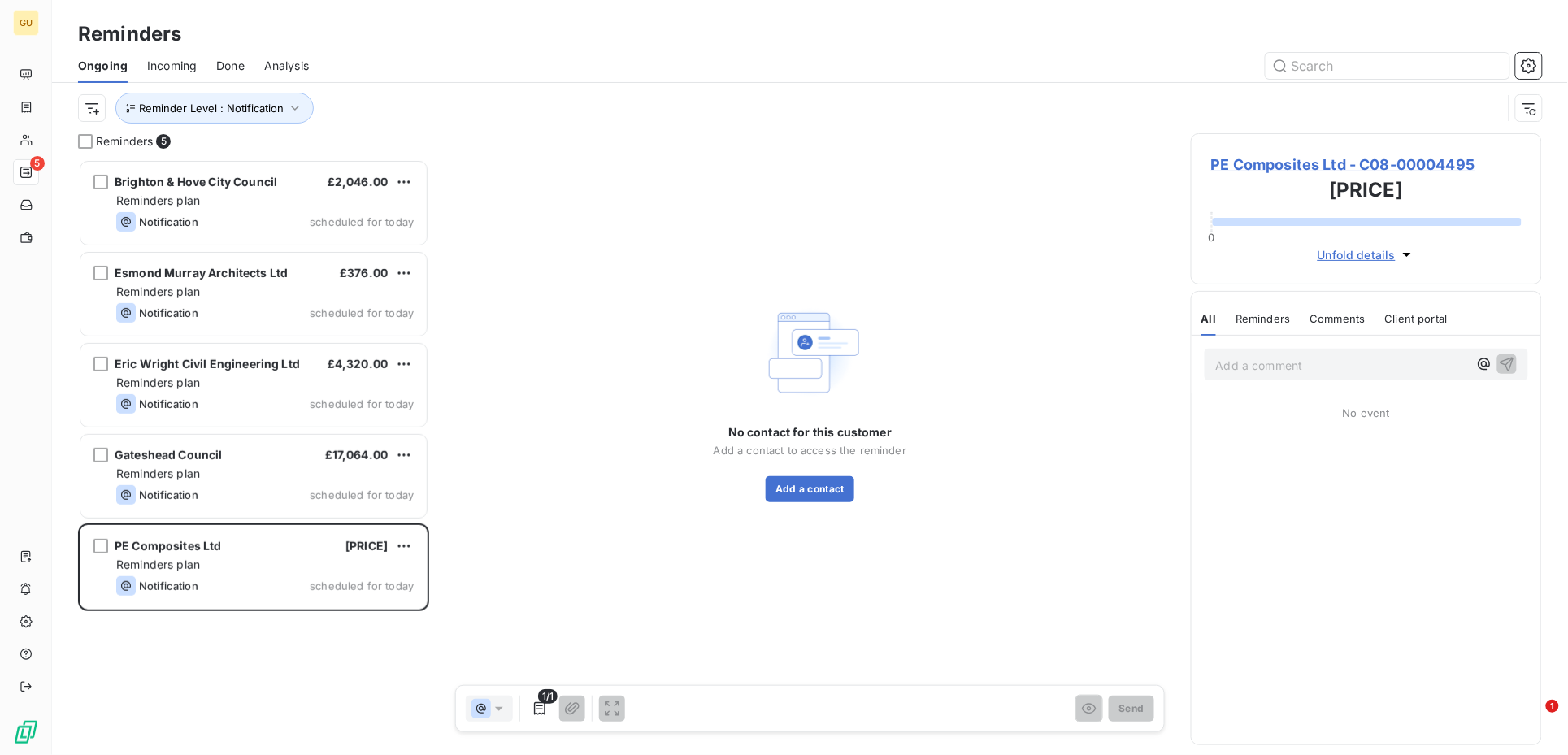 click on "PE Composites Ltd - C08-00004495" at bounding box center [1366, 164] 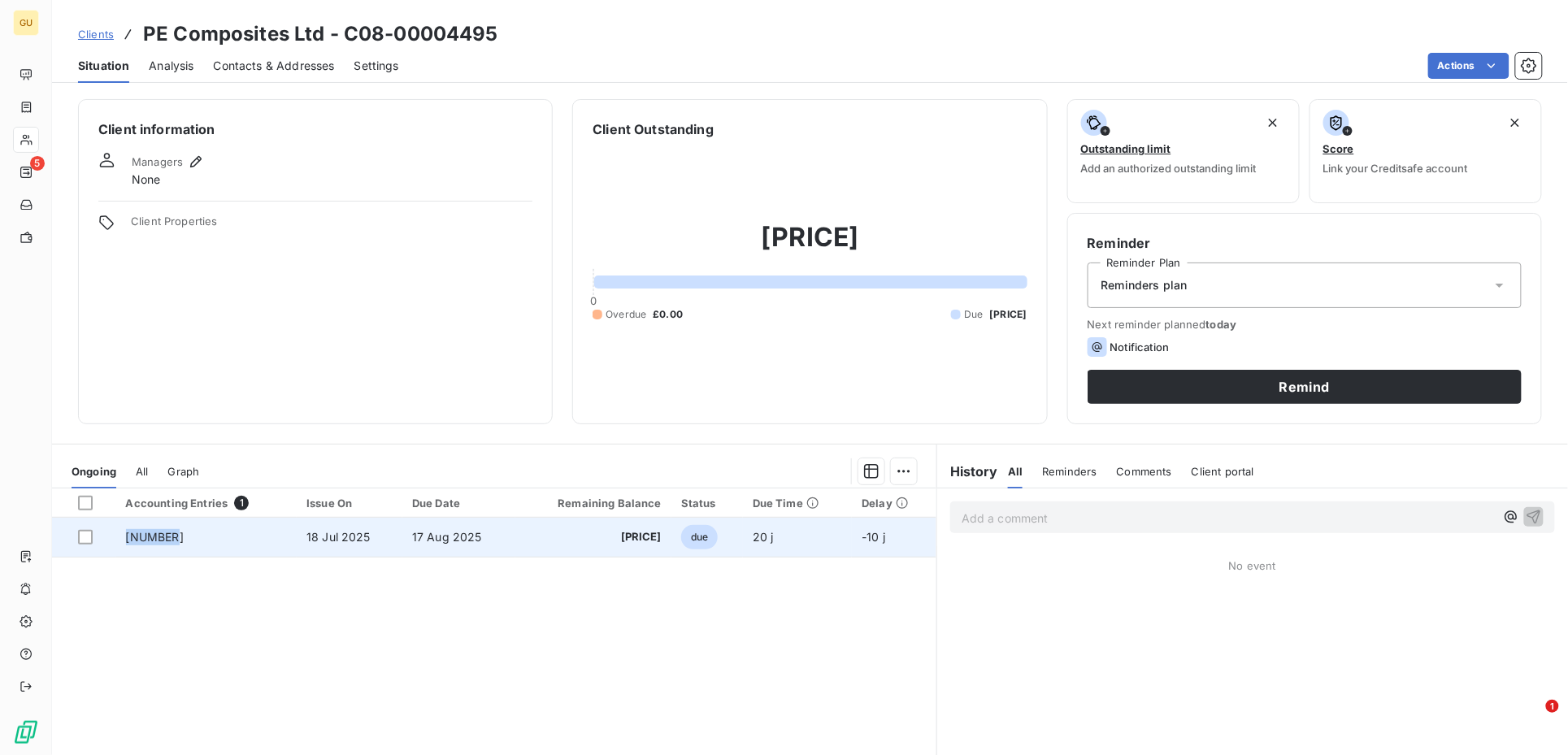 drag, startPoint x: 185, startPoint y: 536, endPoint x: 119, endPoint y: 537, distance: 66.00758 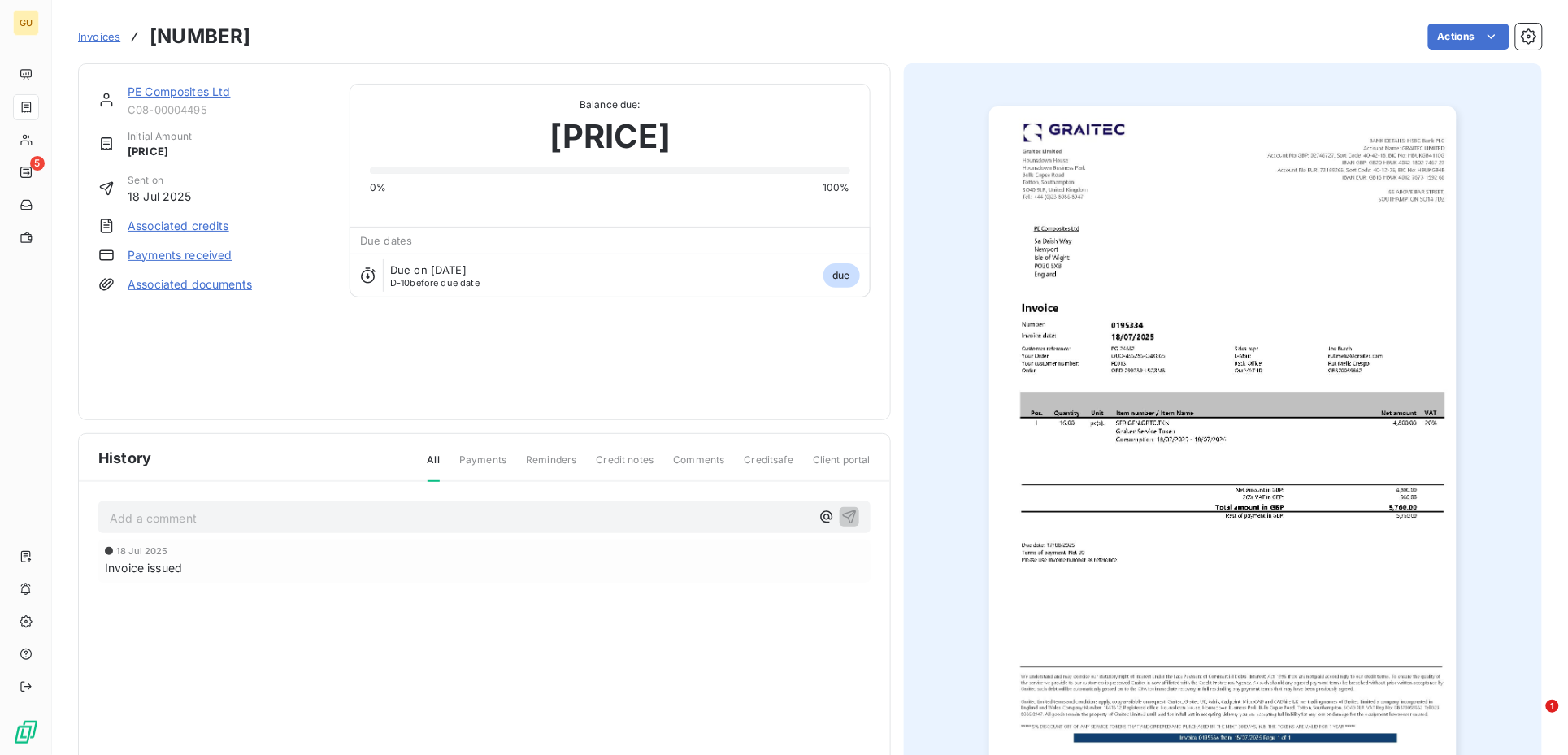 click on "PE Composites Ltd" at bounding box center [179, 91] 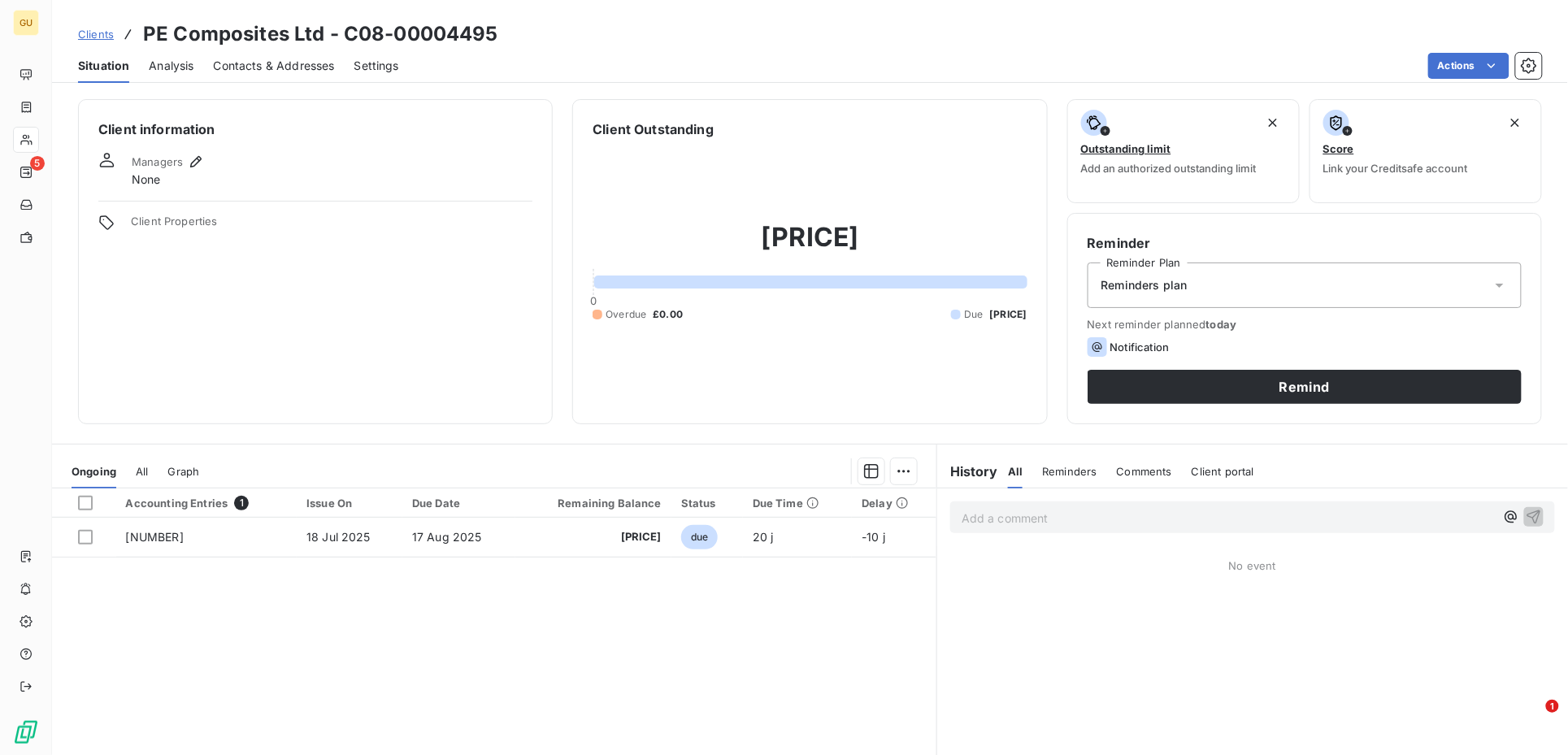 click on "Contacts & Addresses" at bounding box center (274, 66) 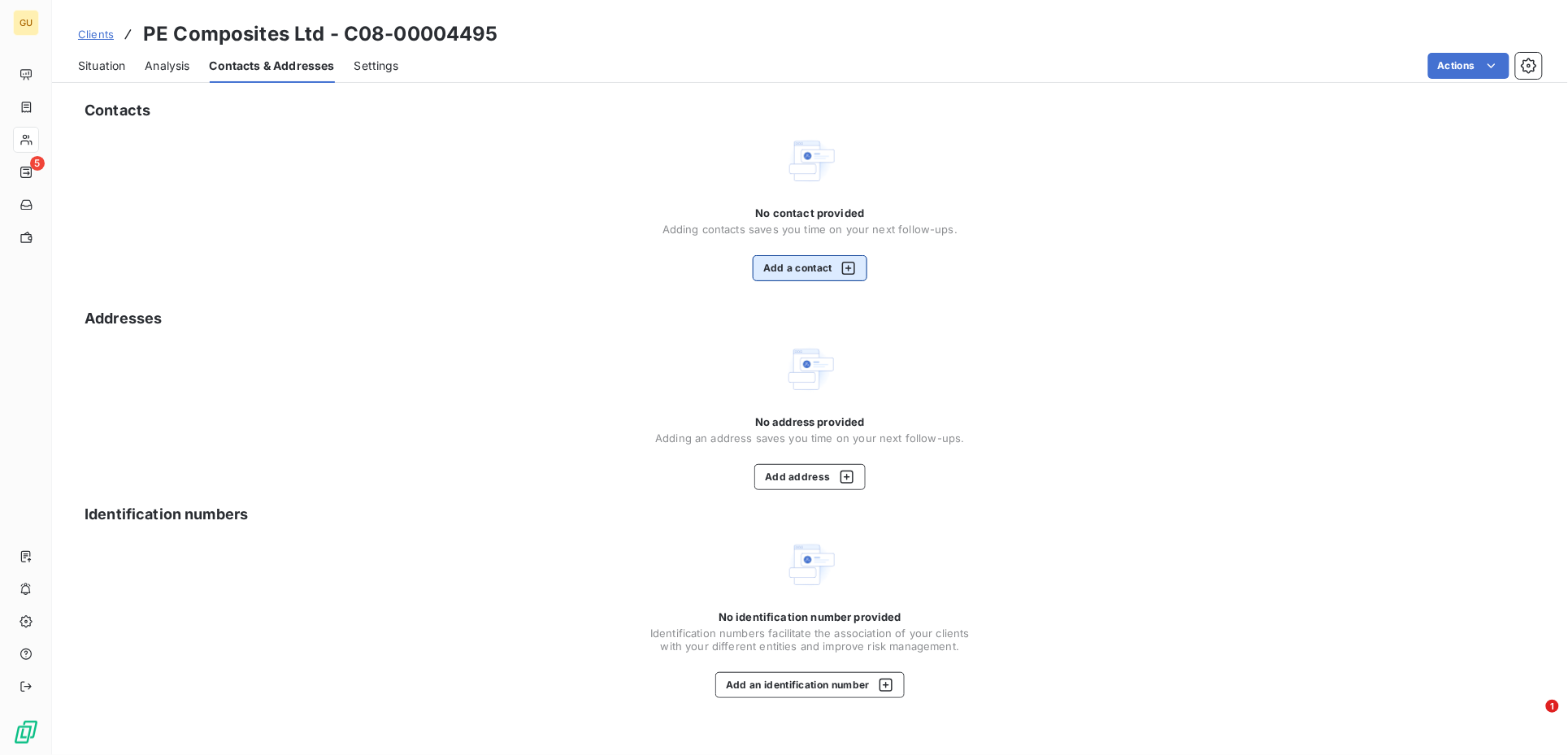 click on "Add a contact" at bounding box center (810, 268) 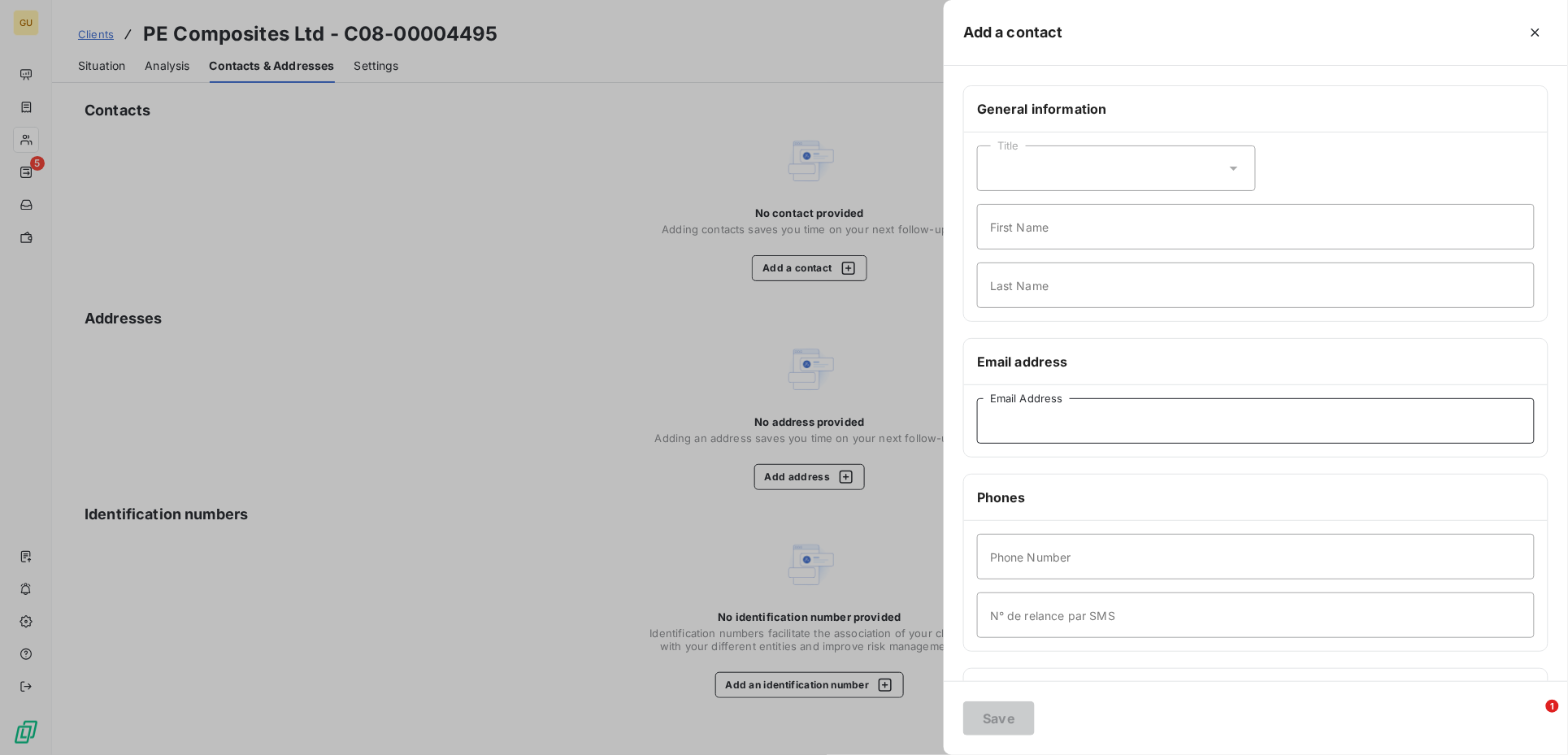 click on "Email Address" at bounding box center [1256, 421] 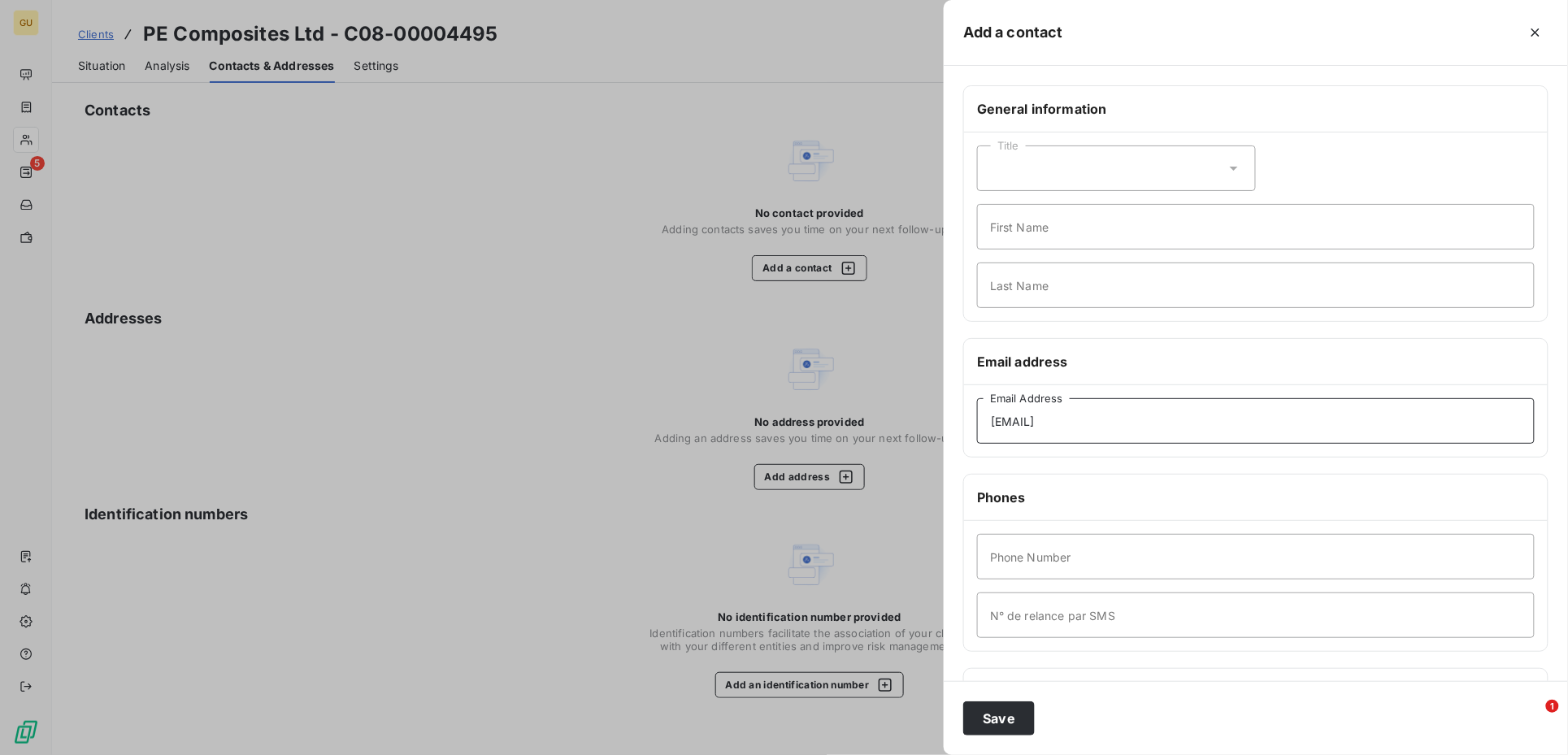 type on "accounts@pecomposites.com" 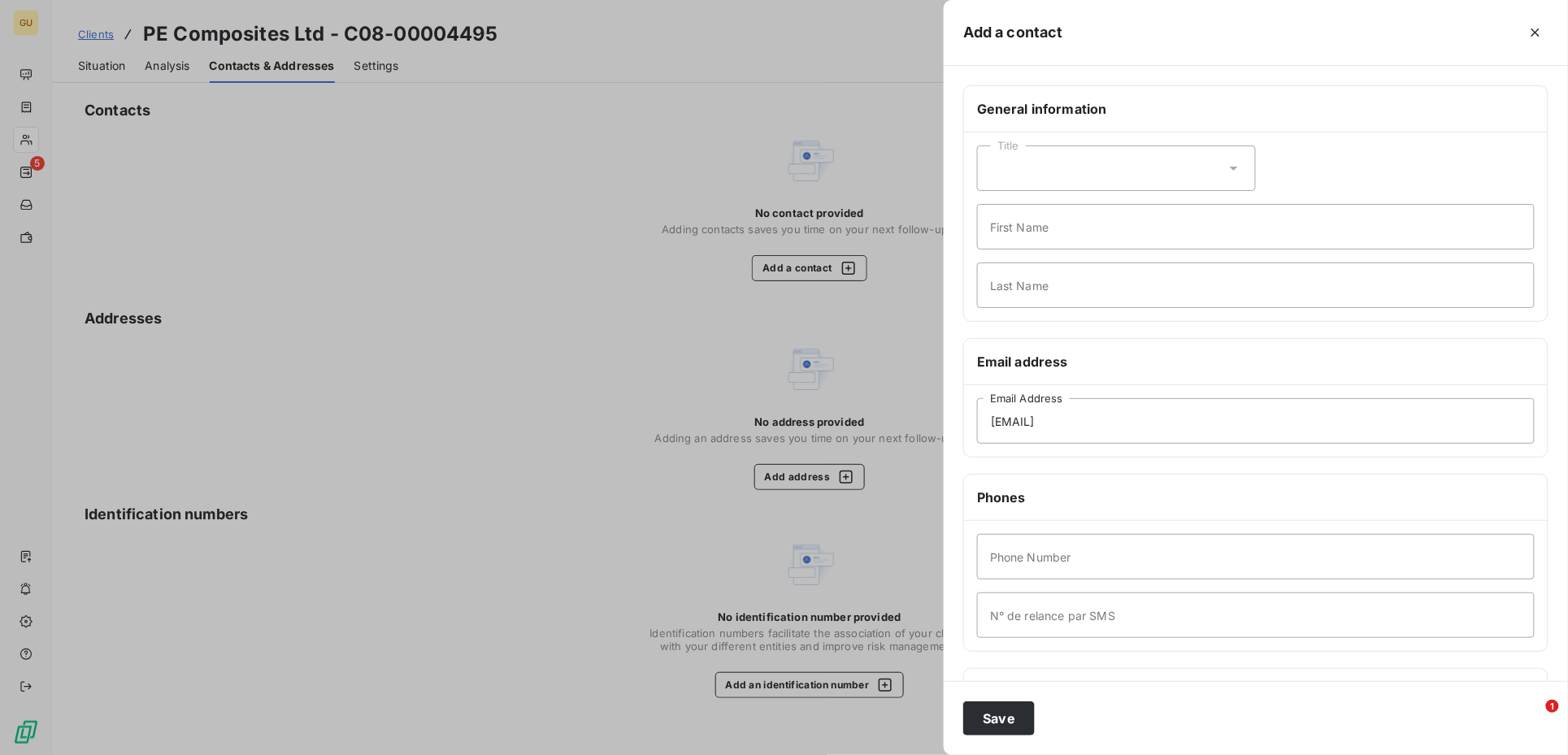 click on "Title First Name Last Name" at bounding box center [1256, 227] 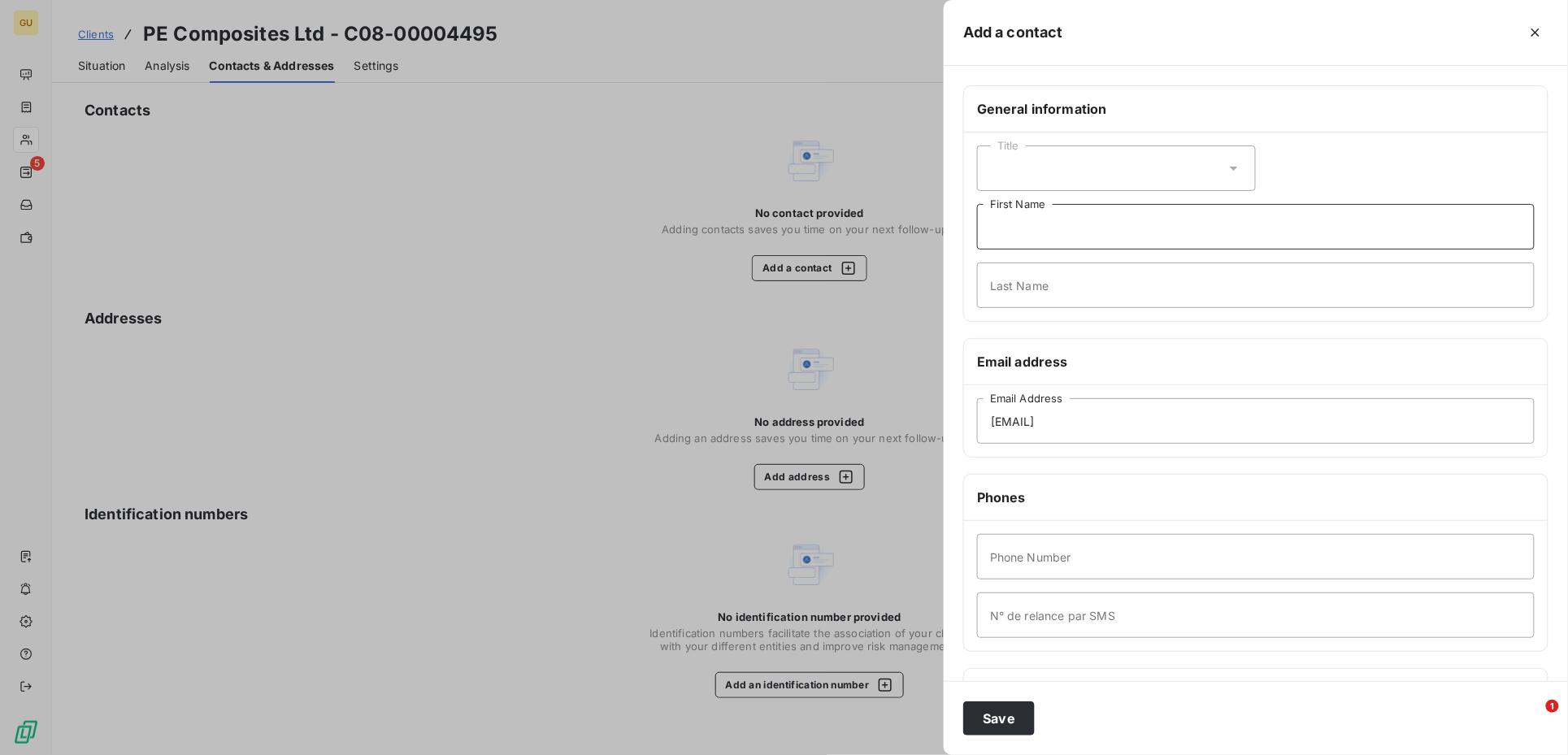 click on "First Name" at bounding box center [1256, 227] 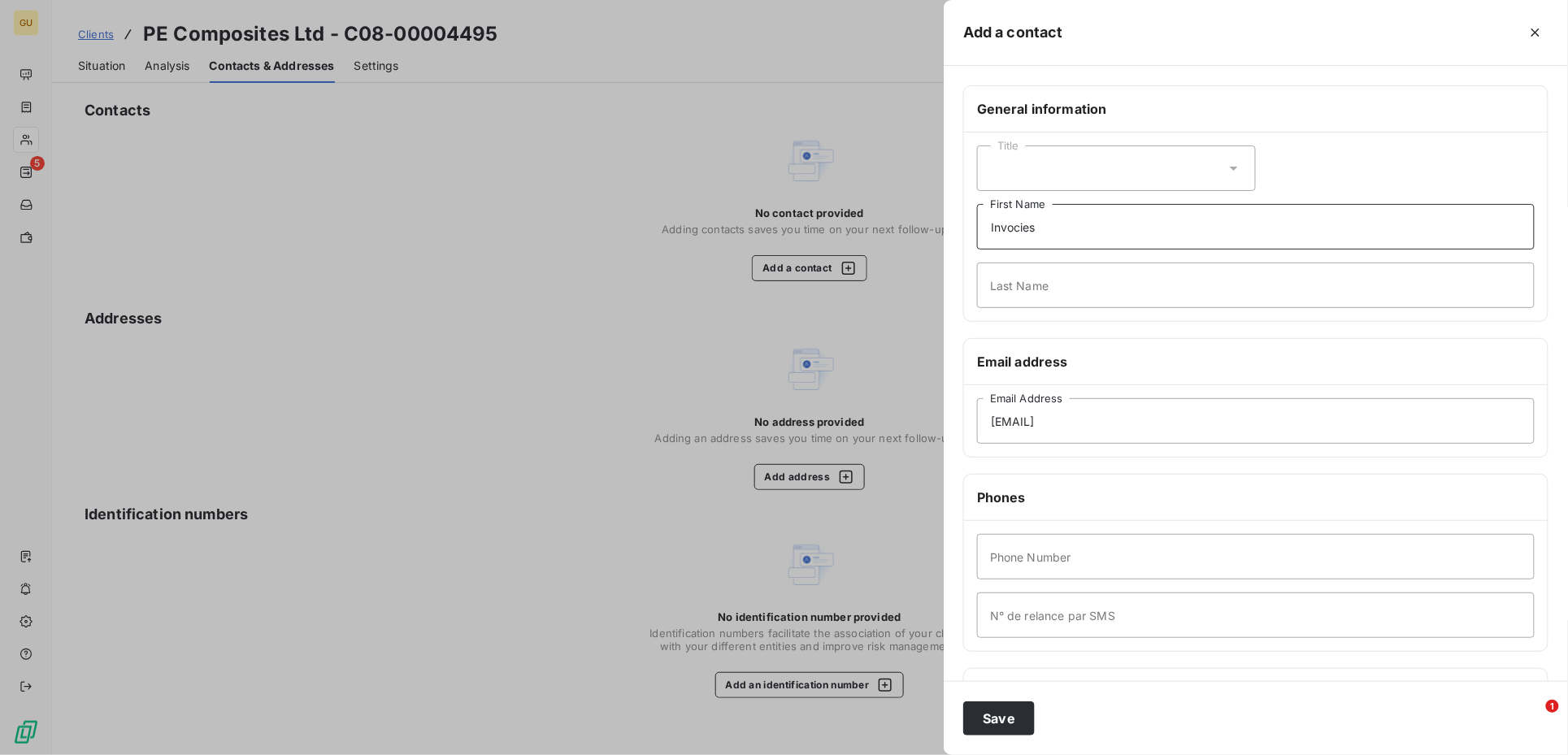 click on "Invocies" at bounding box center (1256, 227) 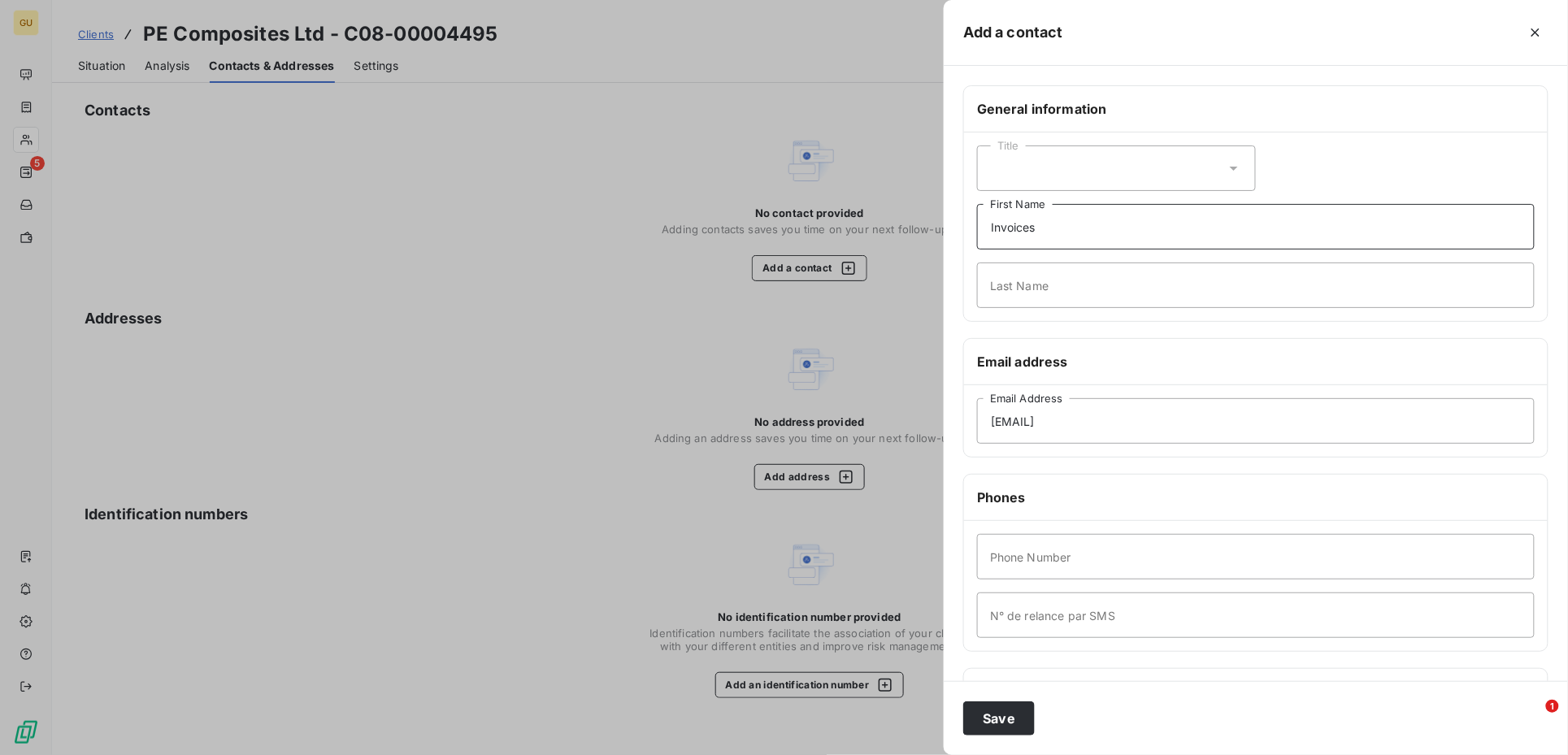type on "Invoices" 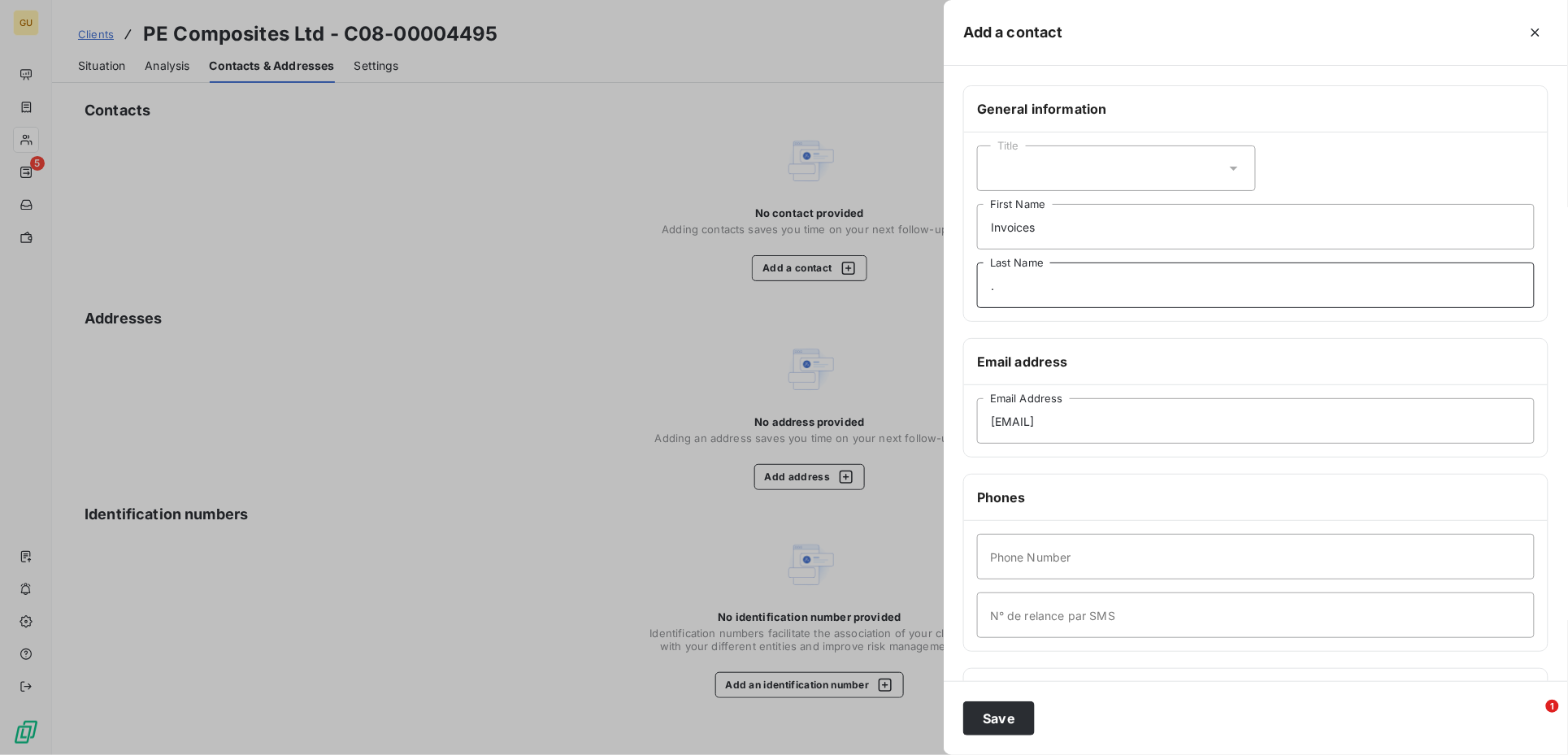 type on "." 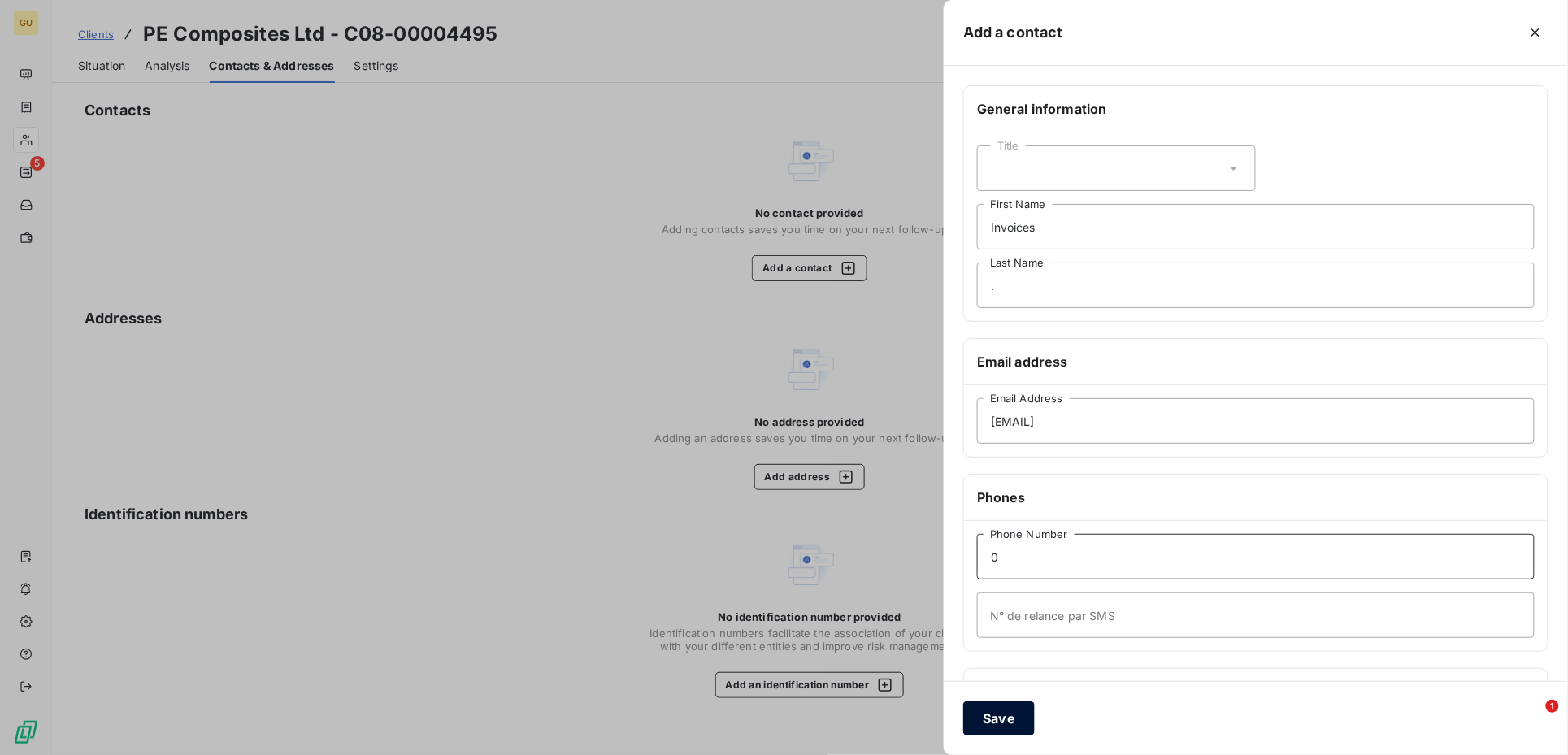 type on "0" 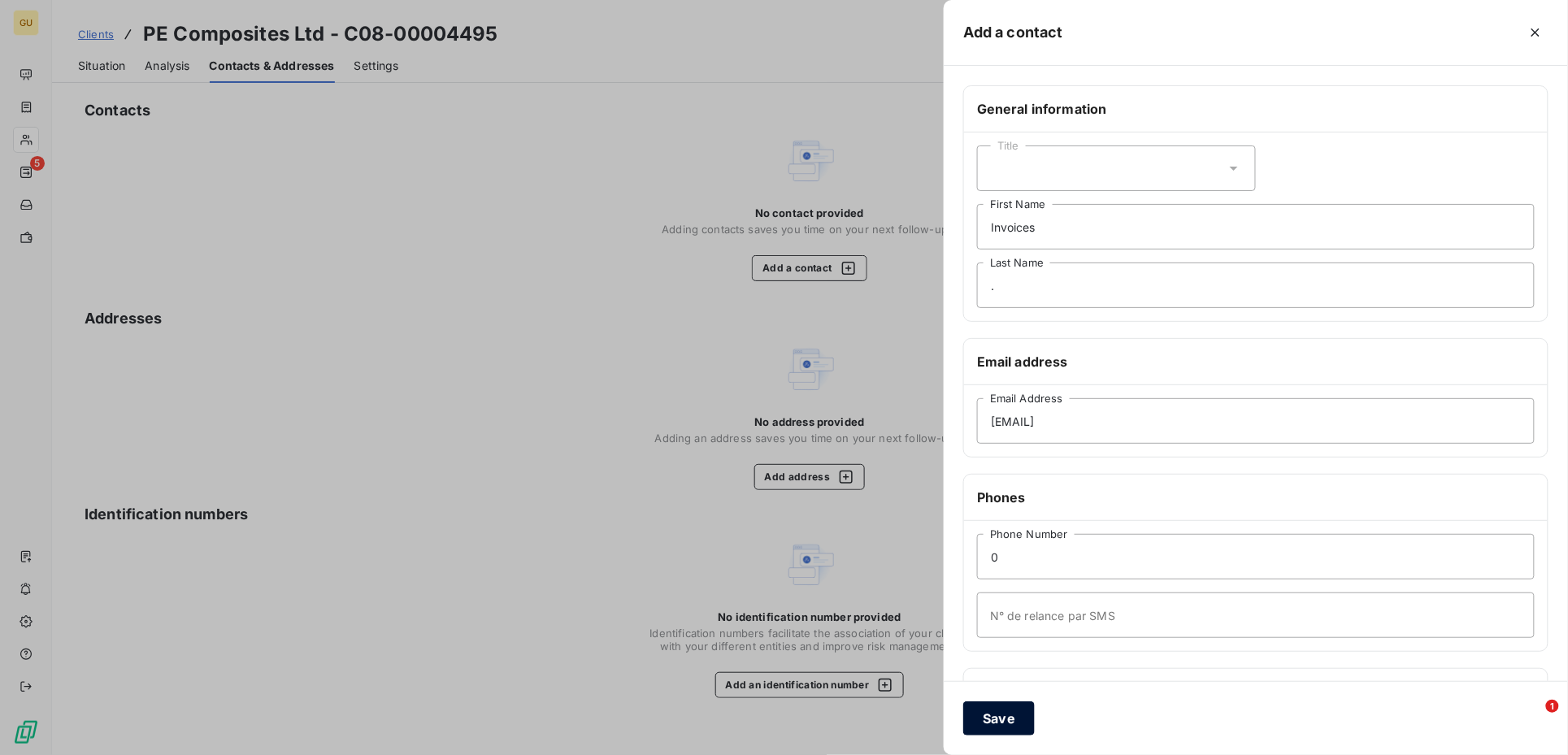 click on "Save" at bounding box center (999, 718) 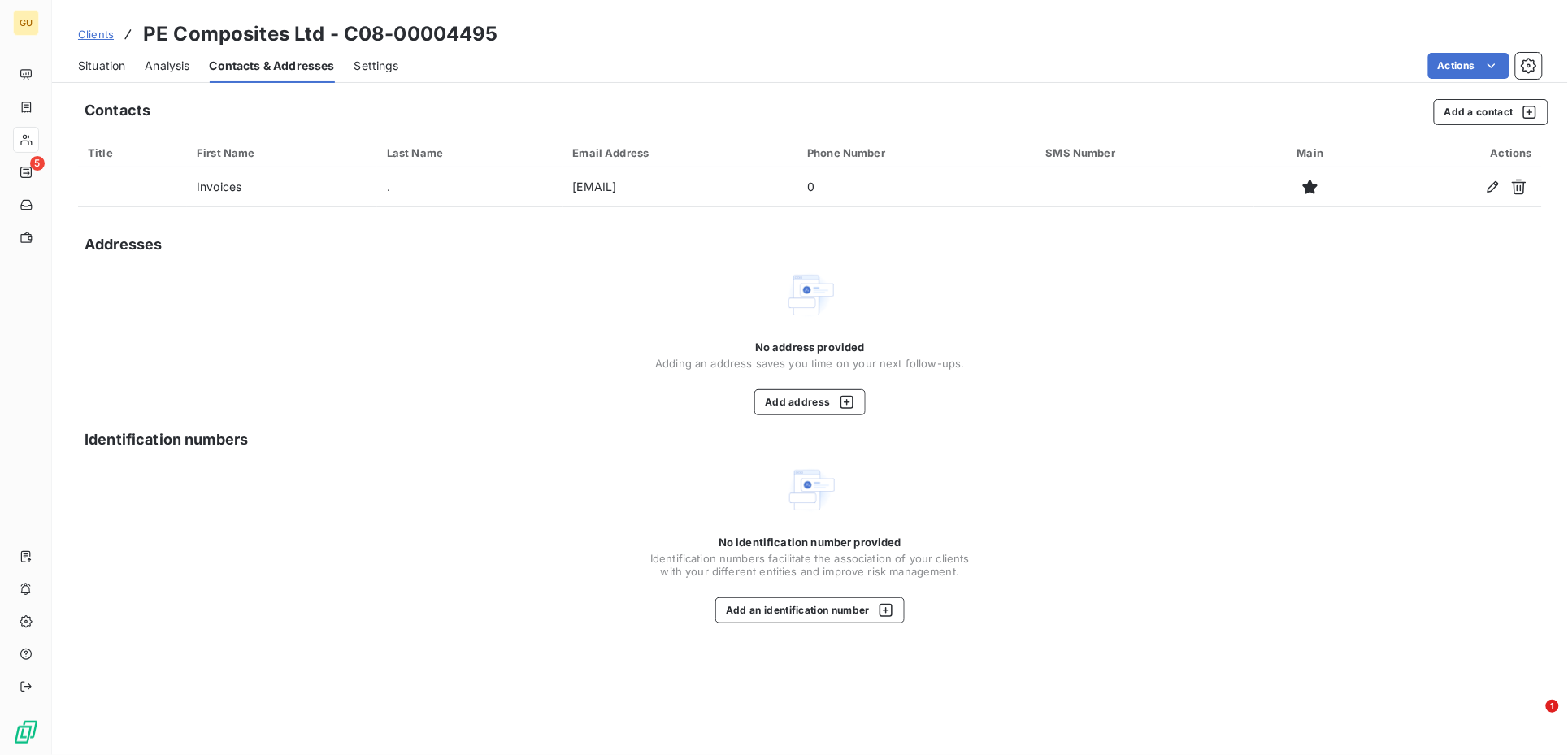 click on "Situation" at bounding box center (102, 66) 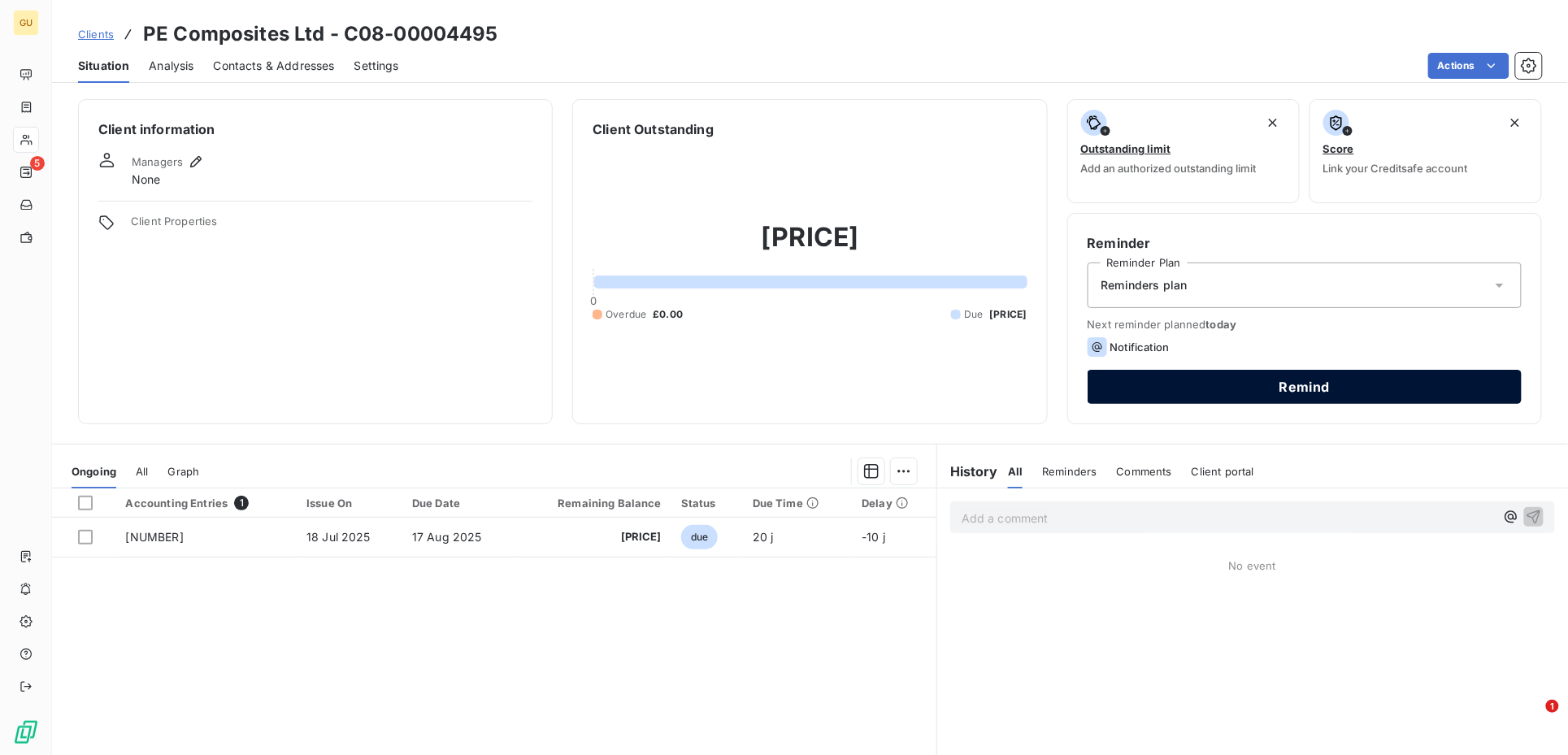 click on "Remind" at bounding box center (1305, 387) 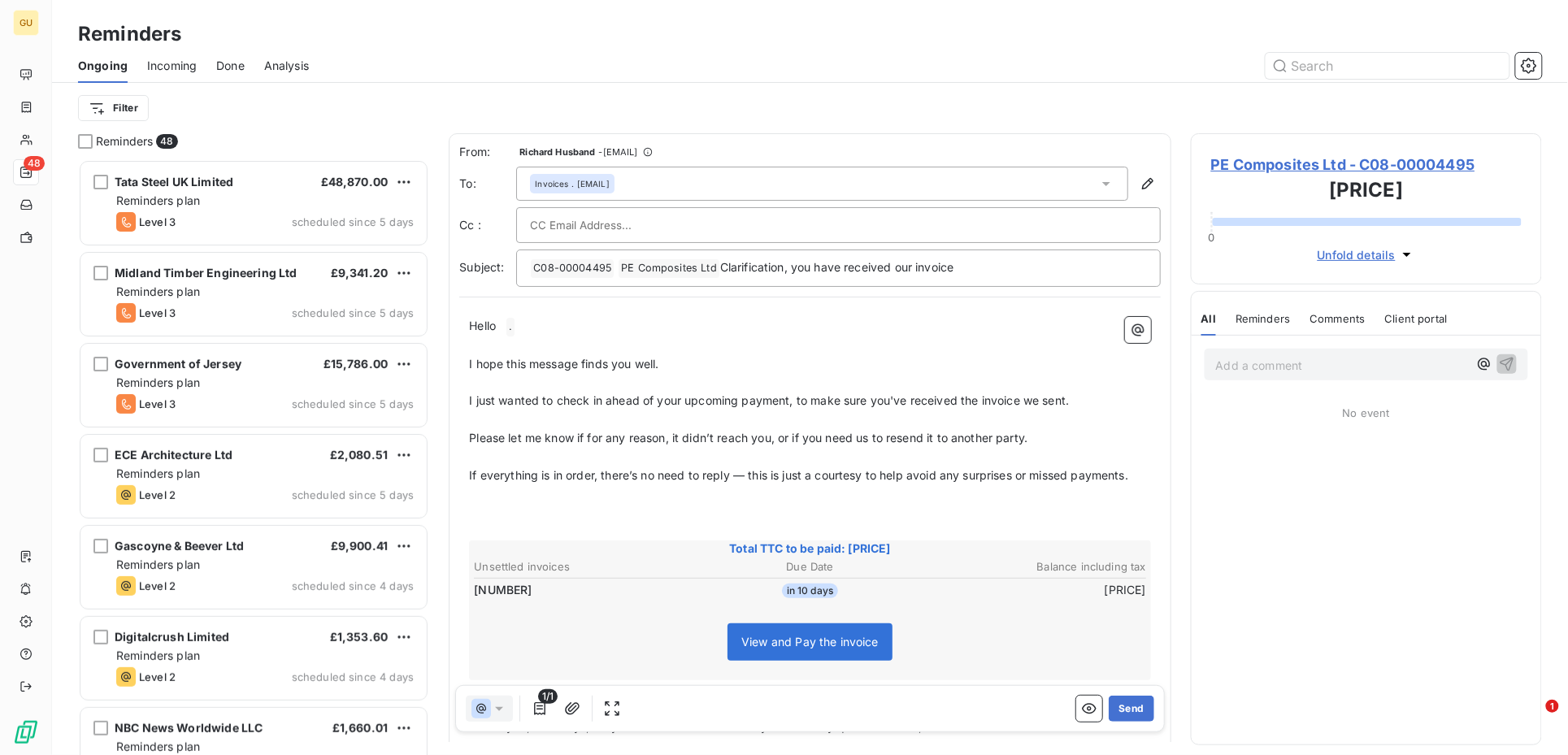 scroll, scrollTop: 17, scrollLeft: 16, axis: both 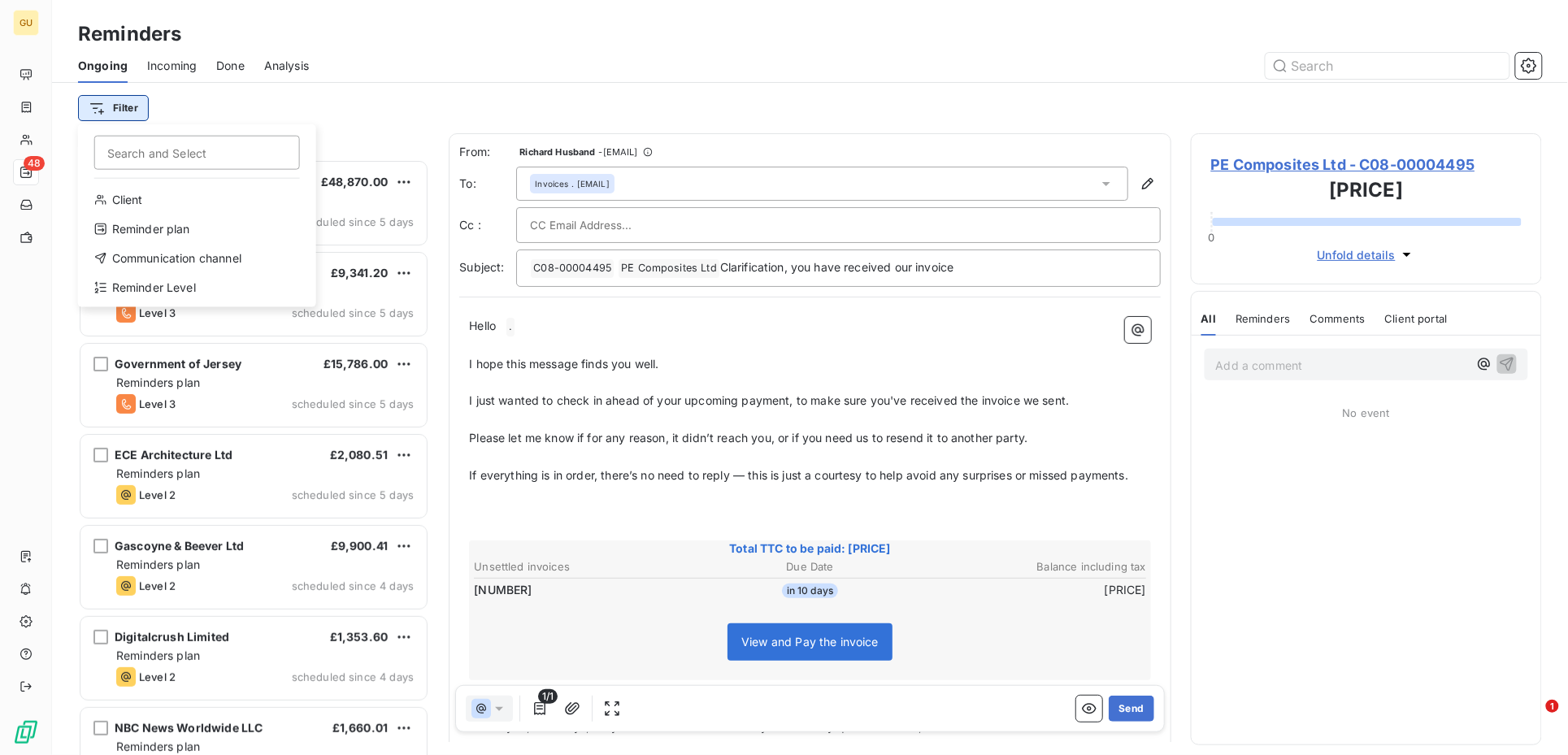 click on "GU 48 Reminders Ongoing Incoming Done Analysis Filter Search and Select Client Reminder plan Communication channel Reminder Level Reminders 48 Tata Steel UK Limited £48,870.00 Reminders plan Level 3 scheduled since 5 days Midland Timber Engineering Ltd £9,341.20 Reminders plan Level 3 scheduled since 5 days Government of Jersey £15,786.00 Reminders plan Level 3 scheduled since 5 days ECE Architecture Ltd £2,080.51 Reminders plan Level 2 scheduled since 5 days Gascoyne & Beever Ltd £9,900.41 Reminders plan Level 2 scheduled since 4 days Digitalcrush Limited £1,353.60 Reminders plan Level 2 scheduled since 4 days NBC News Worldwide LLC £1,660.01 Reminders plan Level 3 scheduled since 4 days Smart Steel Detailing US$192.76 Reminders plan Level 2 scheduled since 4 days Johnson Matthey PLC £10,080.00 Reminders plan Level 3 scheduled since 4 days CompuSOFT £3,200.00 Reminders plan Level 2 scheduled since 4 days Enco Ltd £5,221.20 Reminders plan Level 2 scheduled since 4 days £500.00 -" at bounding box center [784, 377] 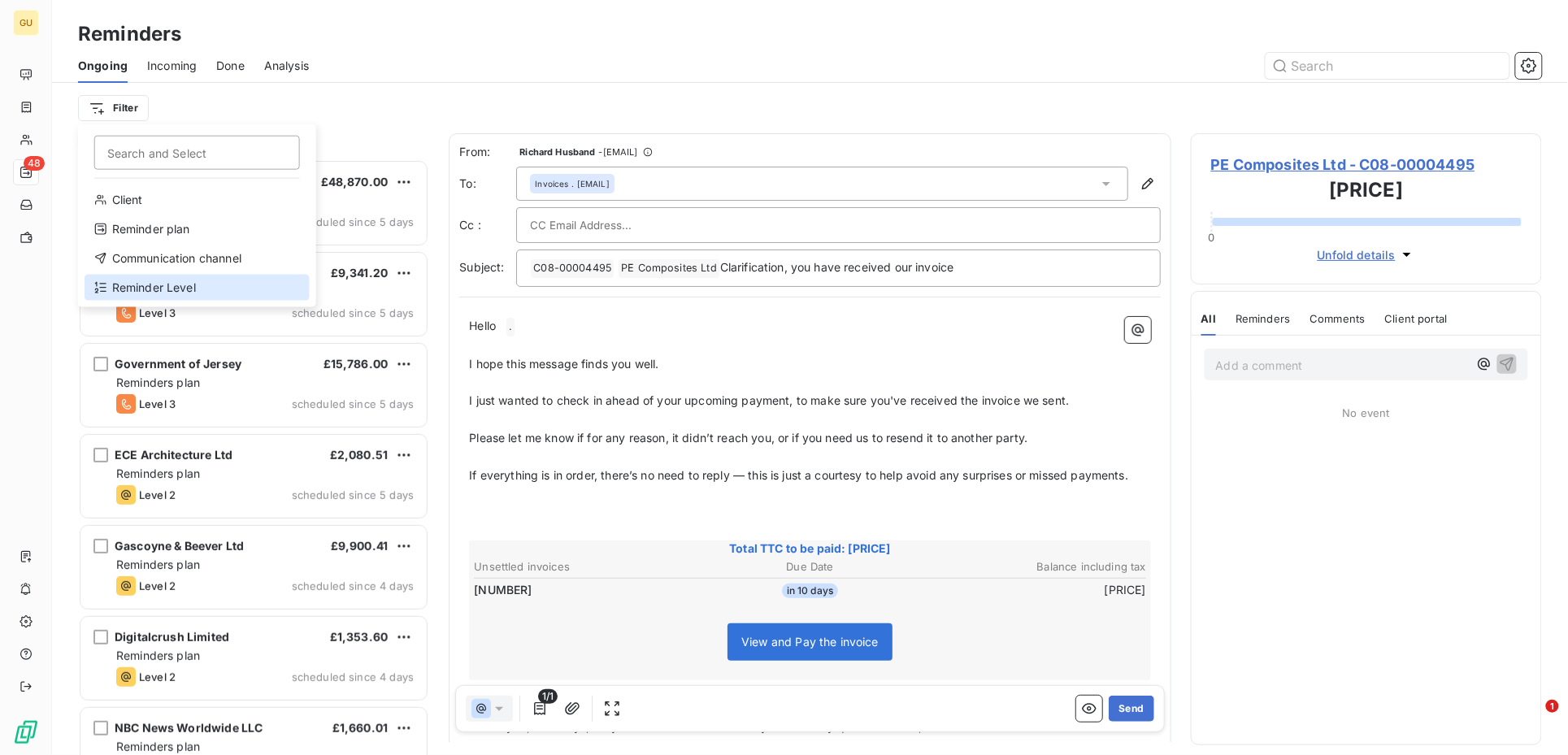 click on "Reminder Level" at bounding box center [197, 288] 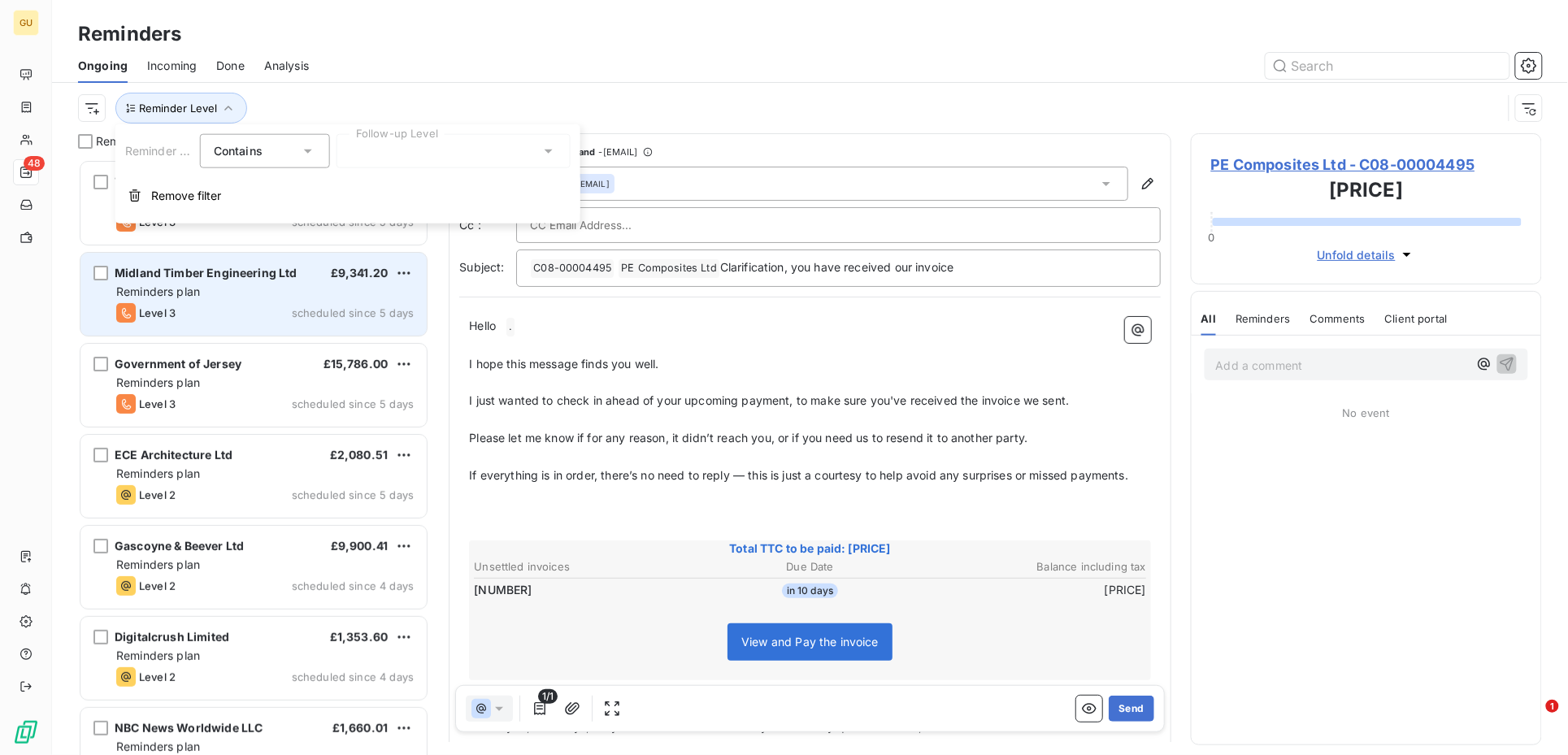 scroll, scrollTop: 579, scrollLeft: 335, axis: both 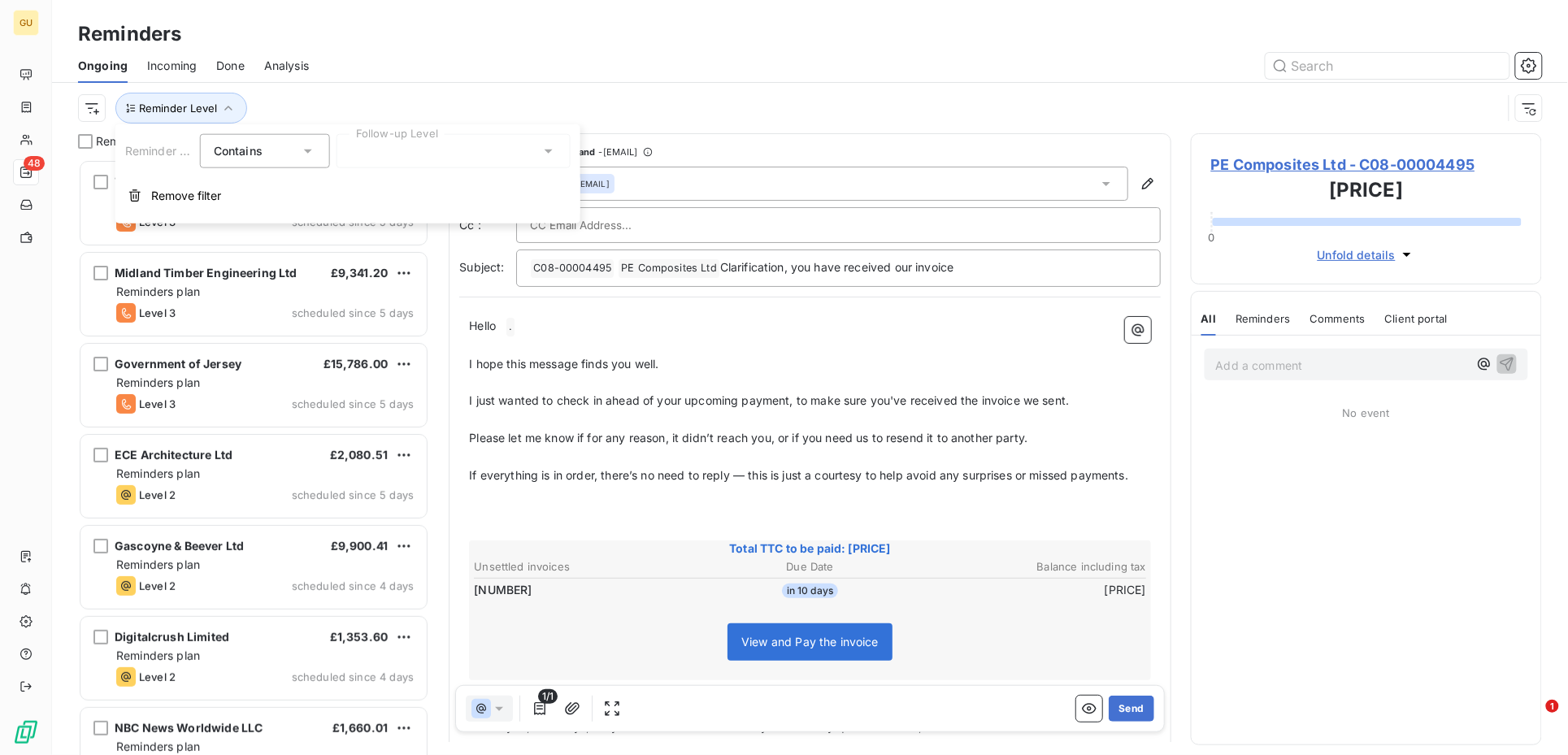 click on "Reminder Level Contains is Follow-up Level Remove filter" at bounding box center (348, 174) 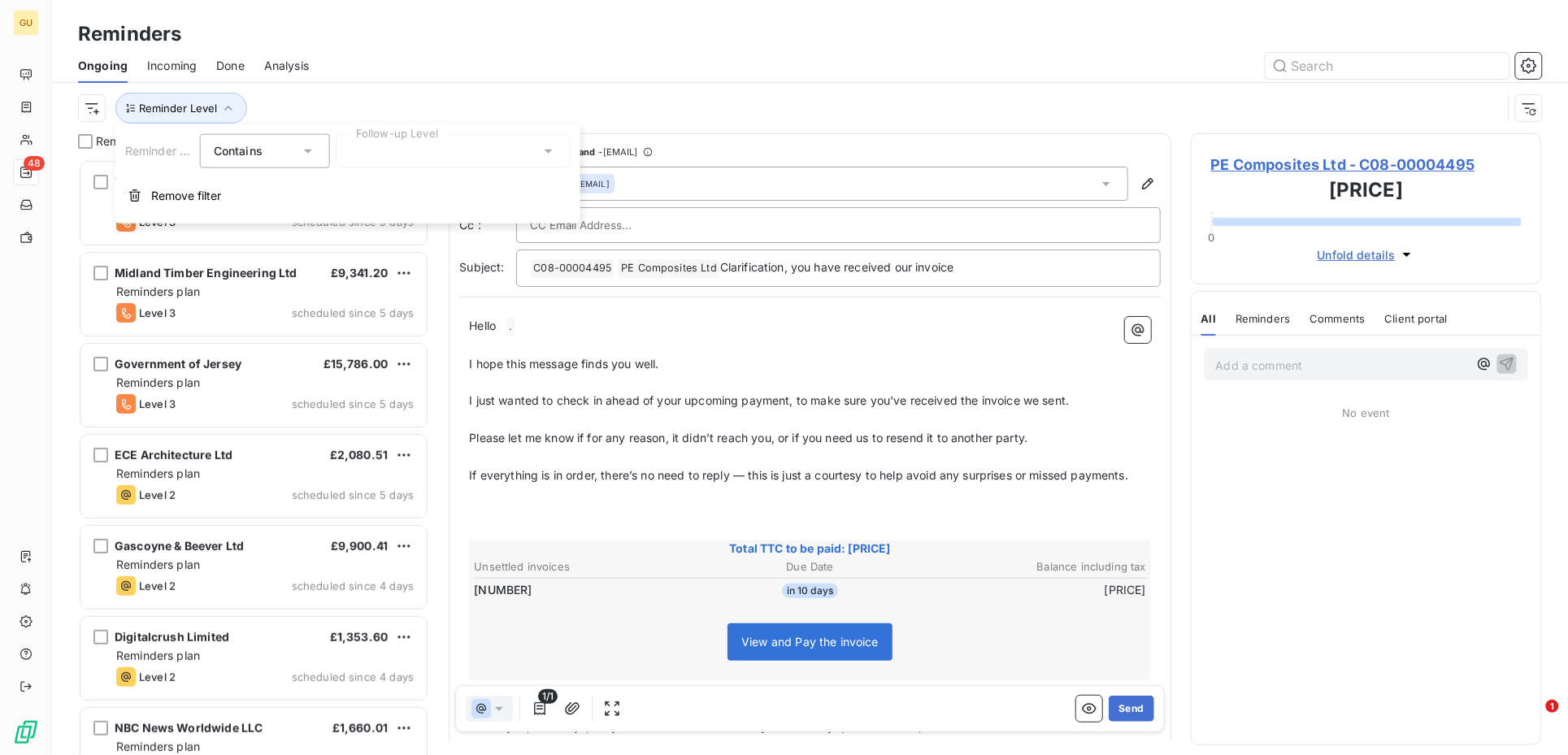 click at bounding box center [454, 151] 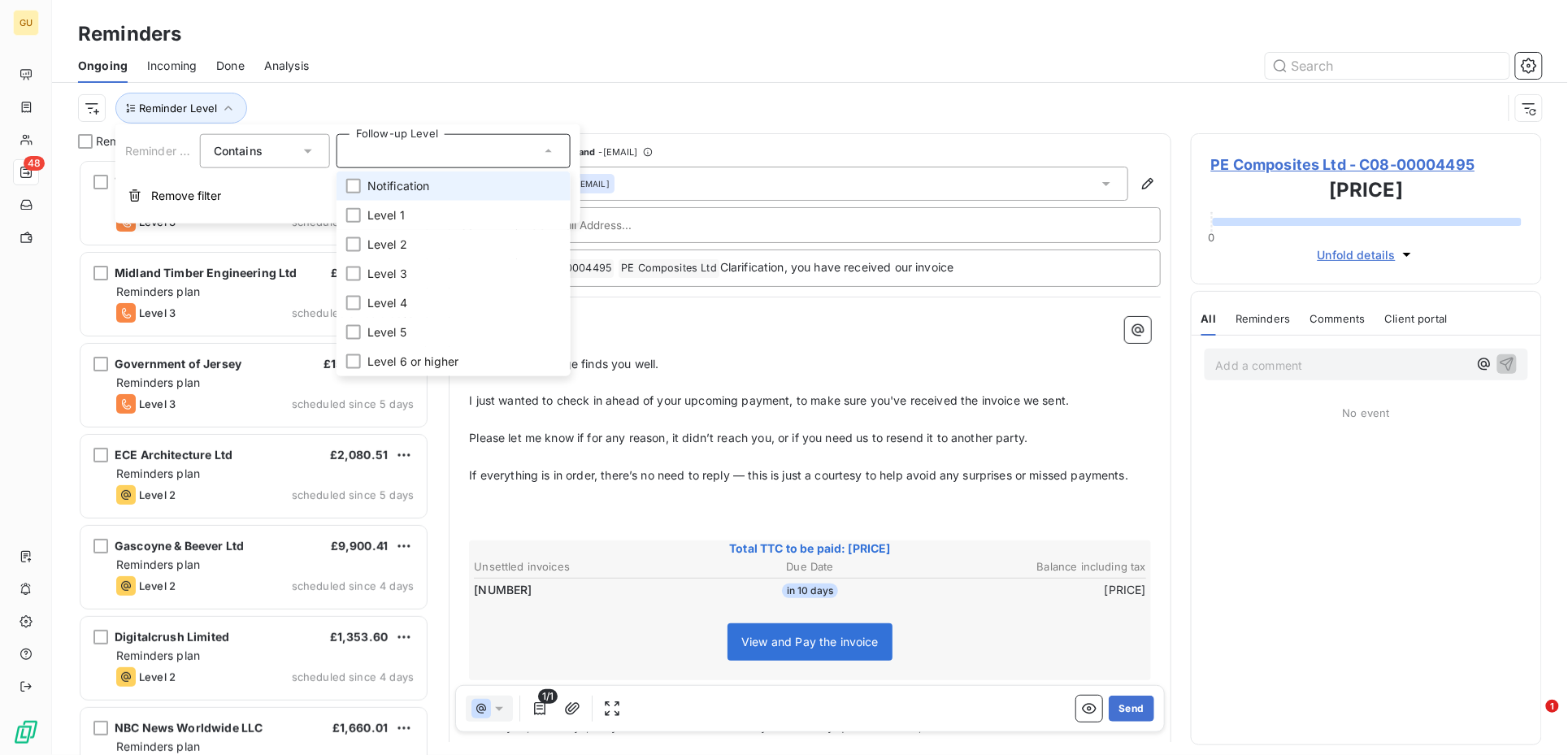 click on "Notification" at bounding box center [398, 186] 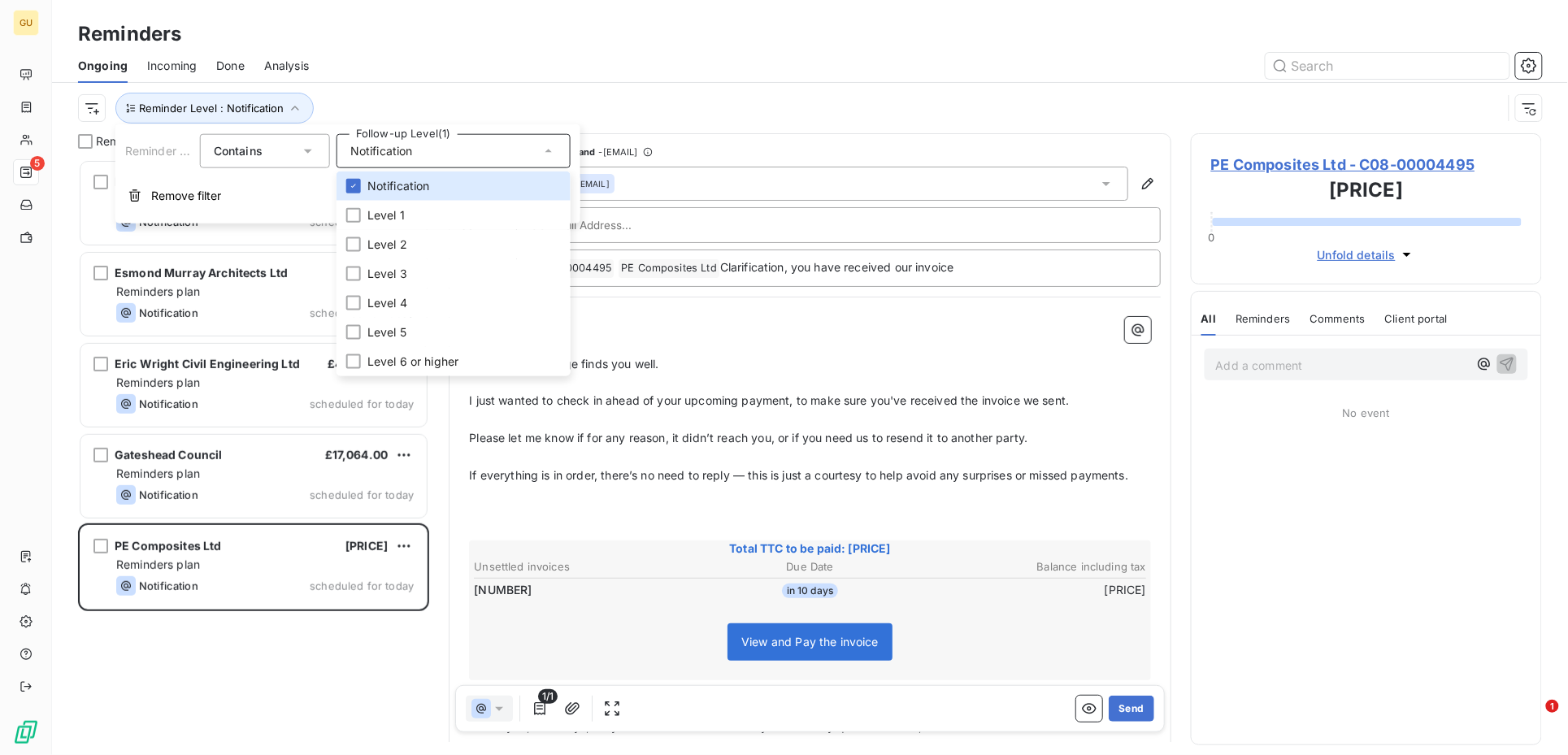 click on "﻿" at bounding box center (810, 345) 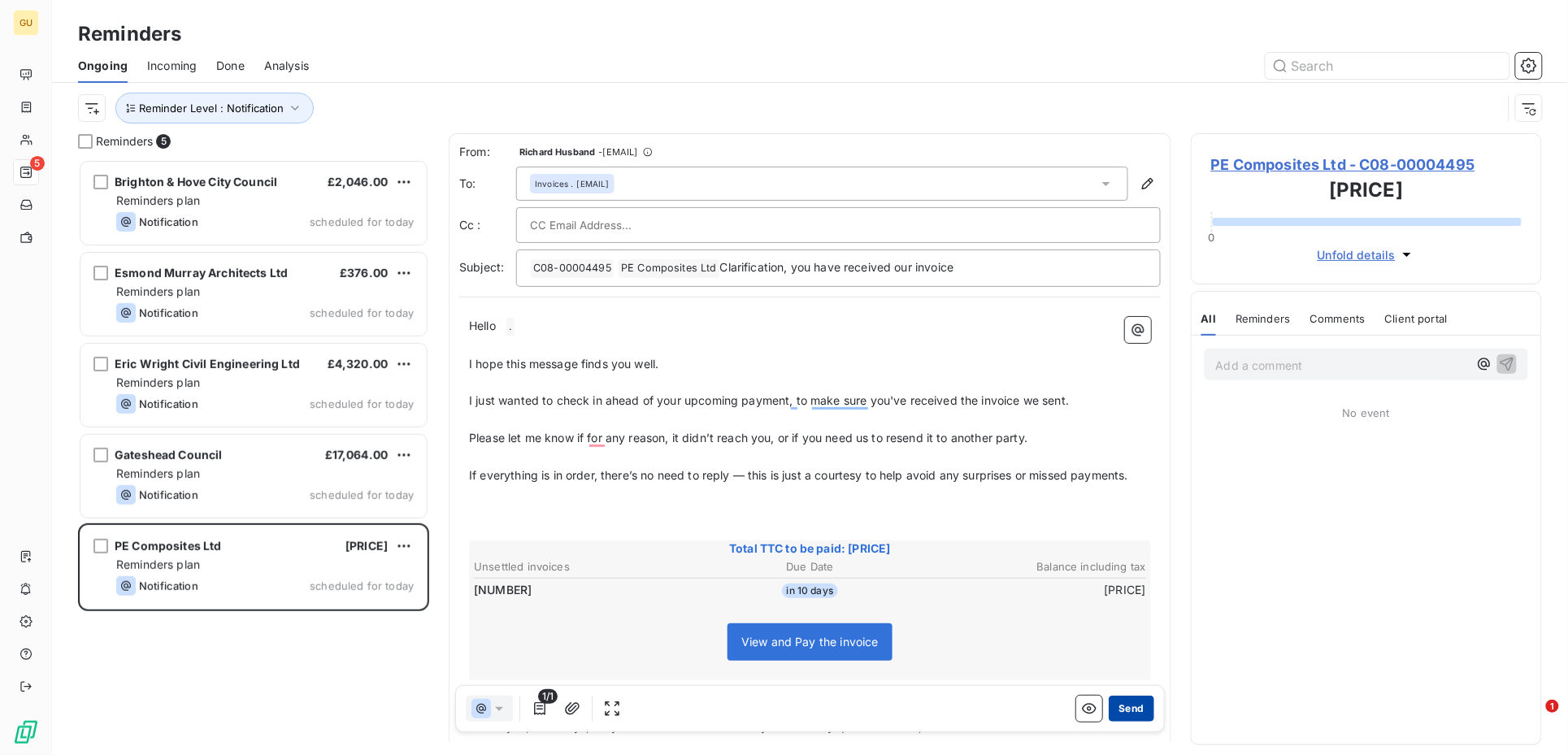 click on "Send" at bounding box center [1131, 709] 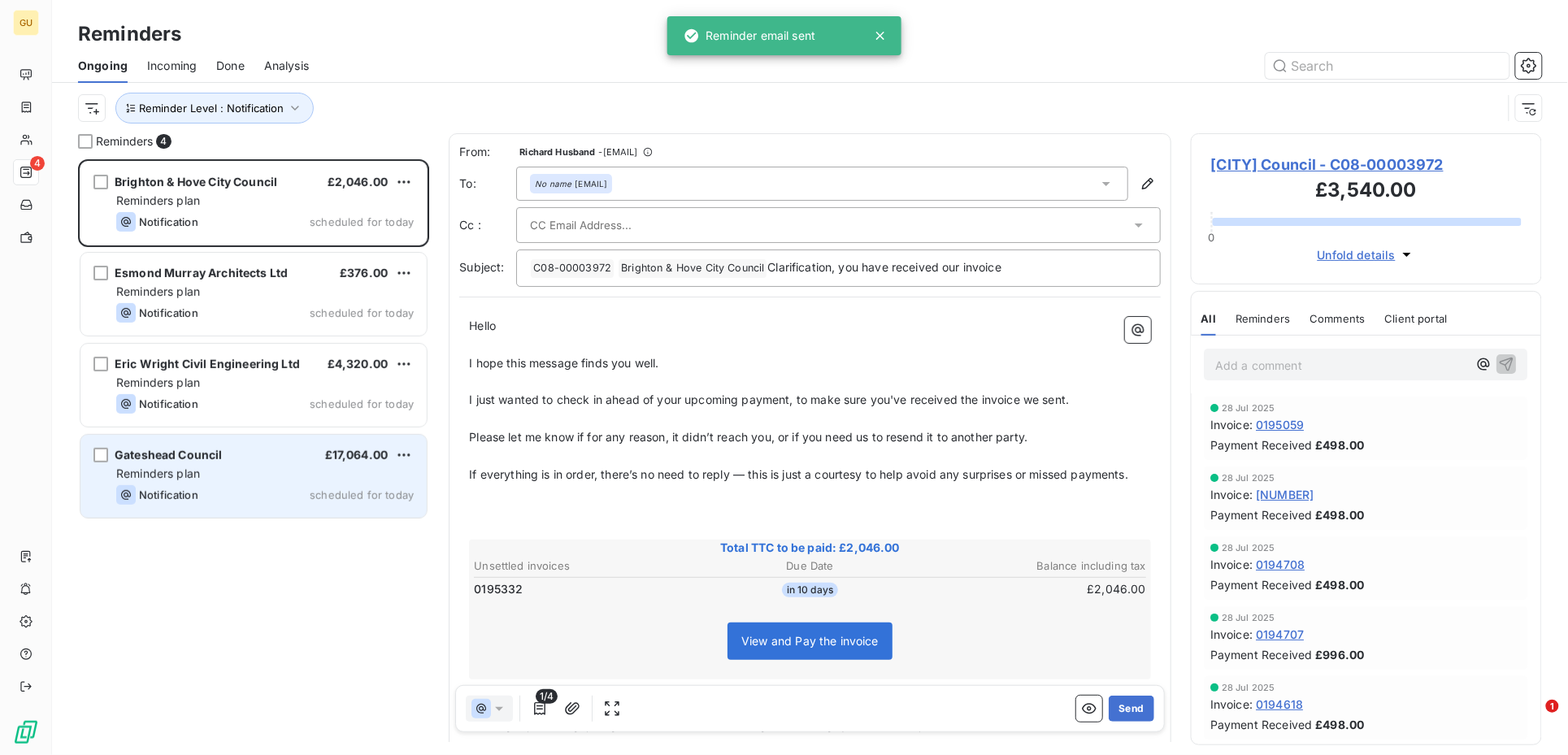 click on "Notification scheduled for today" at bounding box center [265, 495] 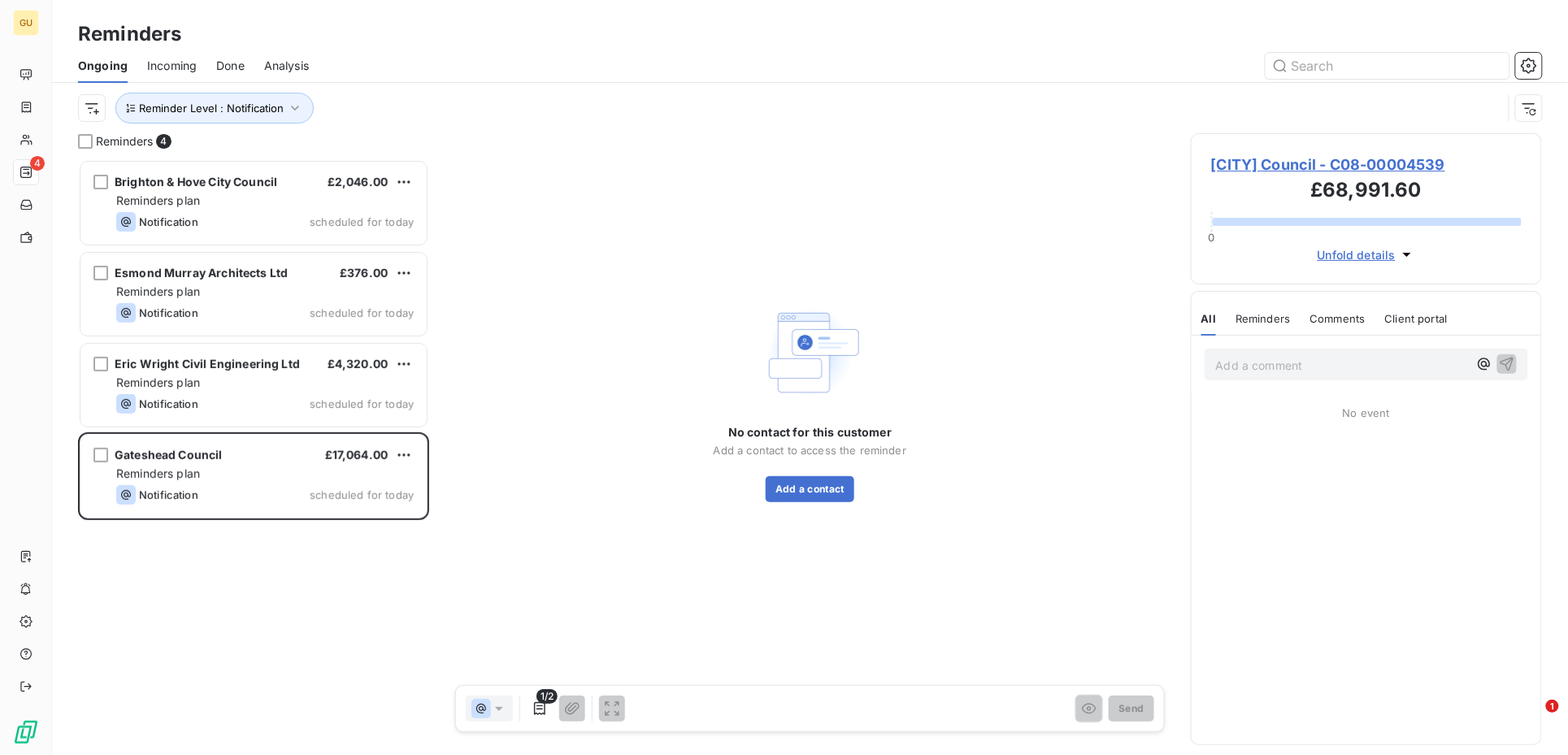click on "Gateshead Council - C08-00004539" at bounding box center (1366, 164) 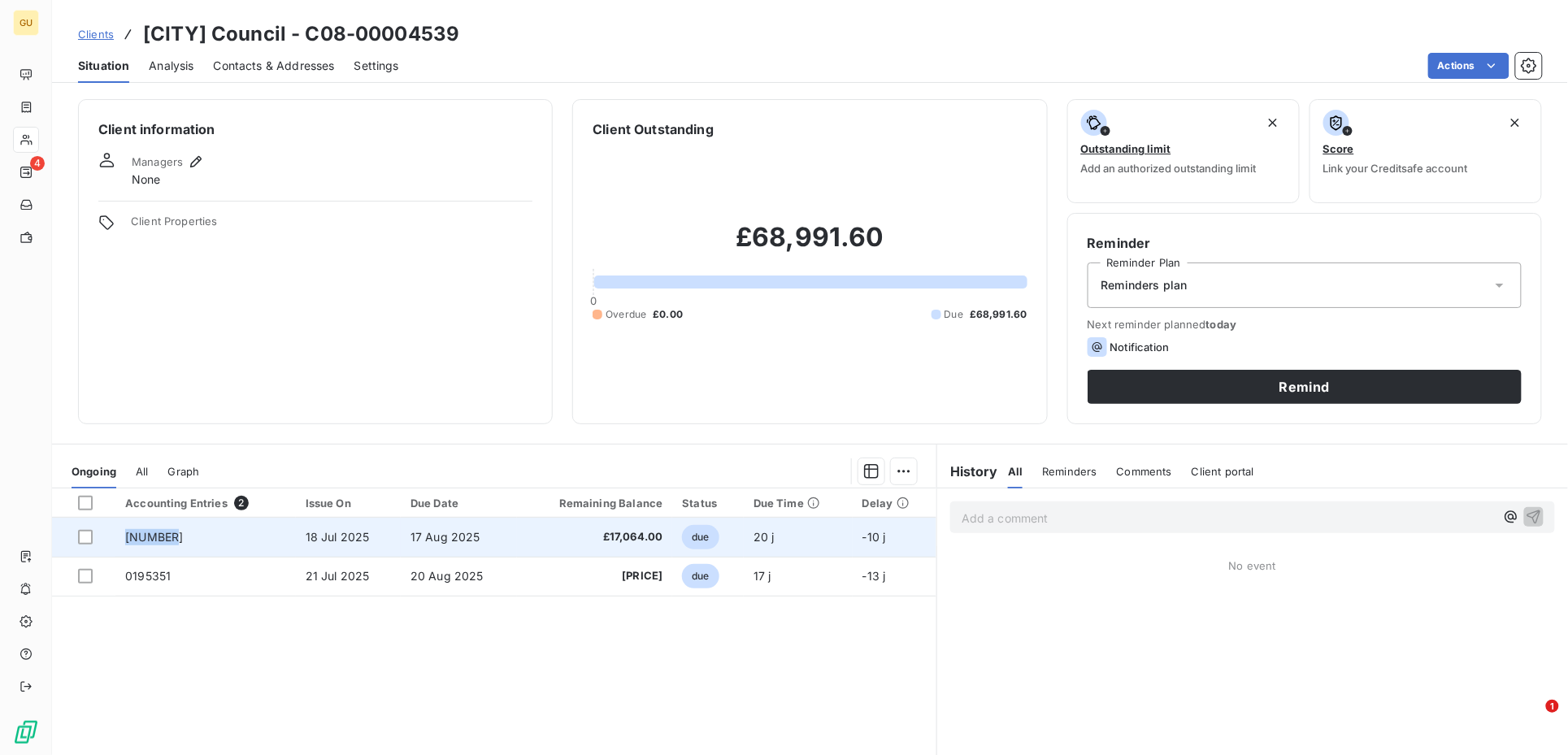 drag, startPoint x: 182, startPoint y: 539, endPoint x: 109, endPoint y: 532, distance: 73.33485 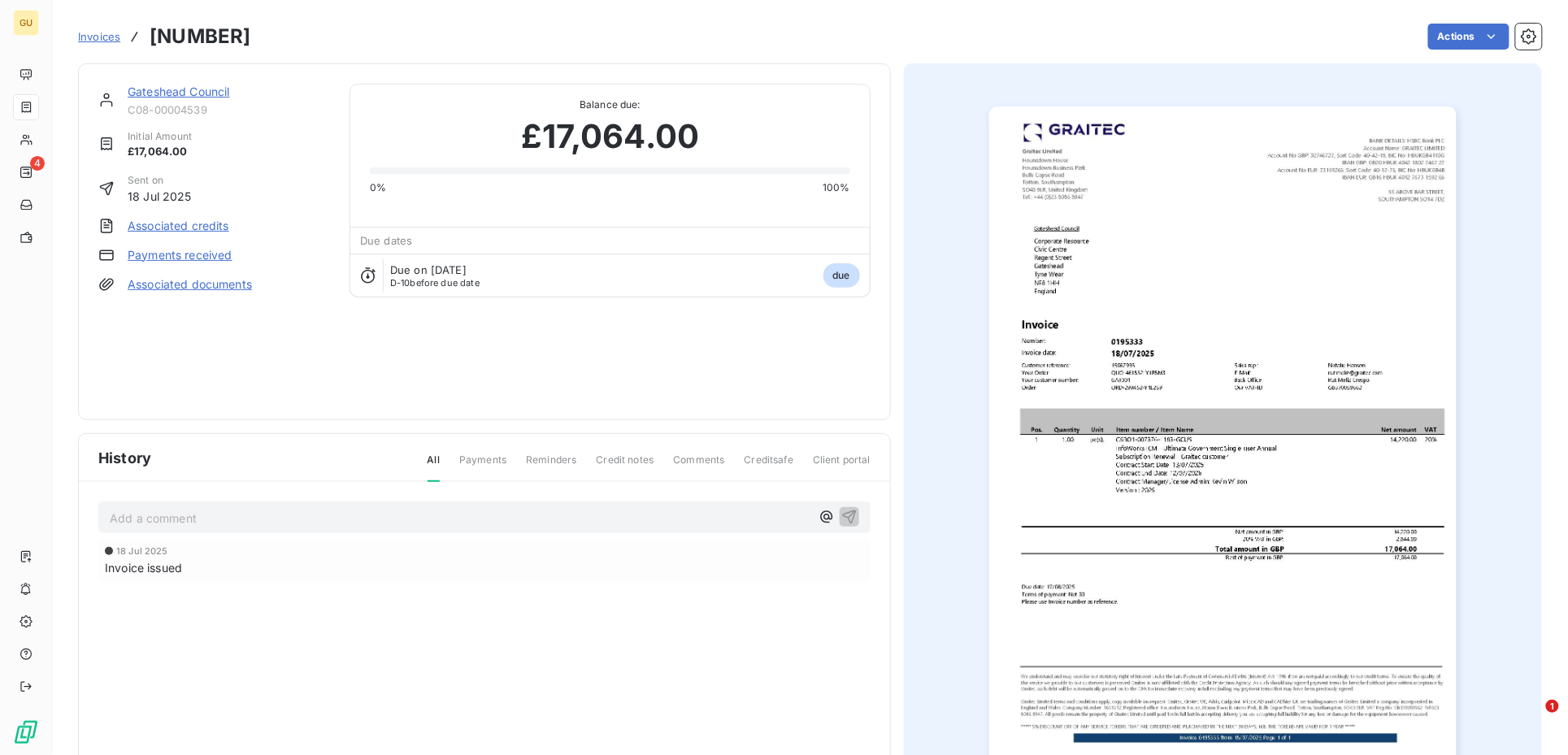 click on "Gateshead Council" at bounding box center [179, 91] 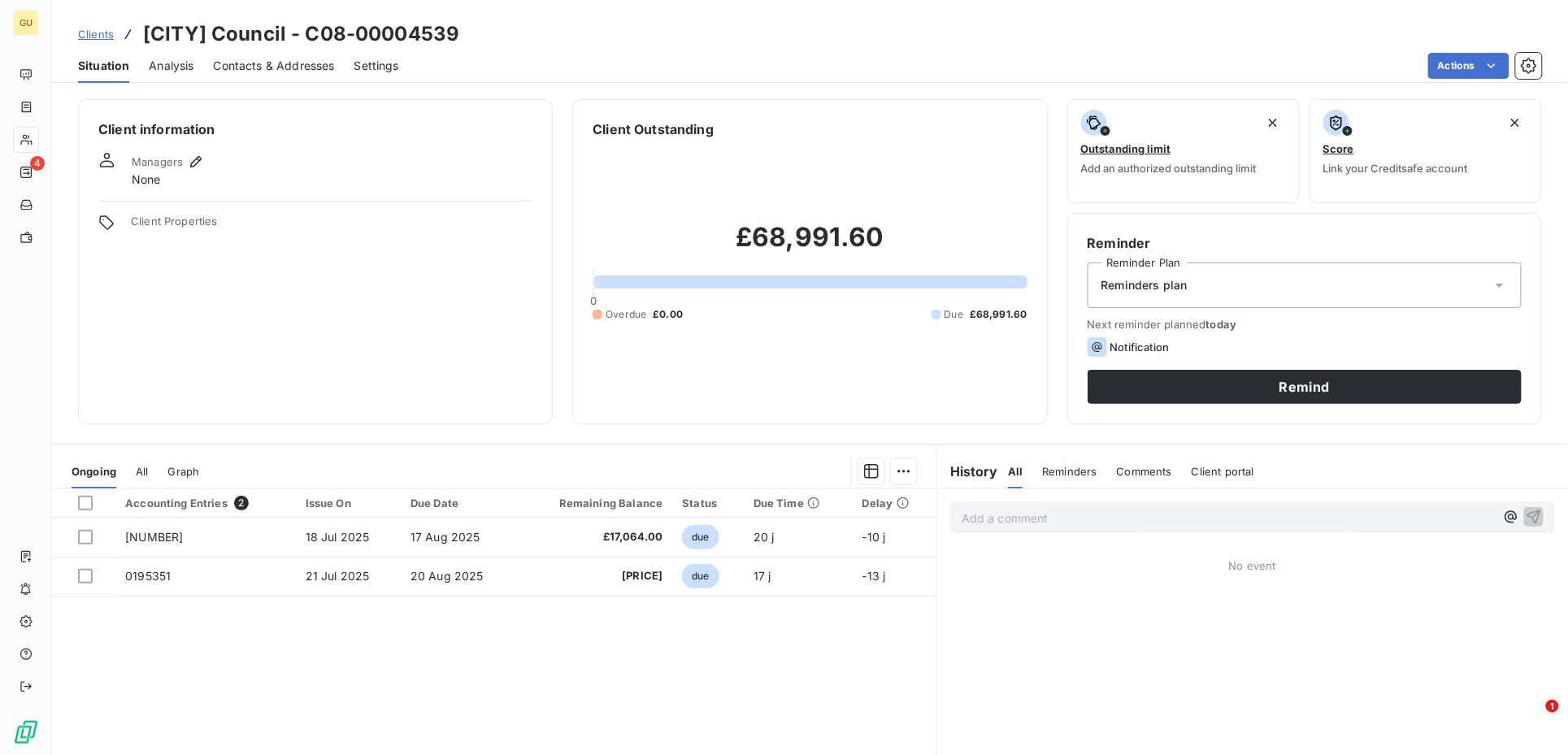 click on "Contacts & Addresses" at bounding box center (274, 66) 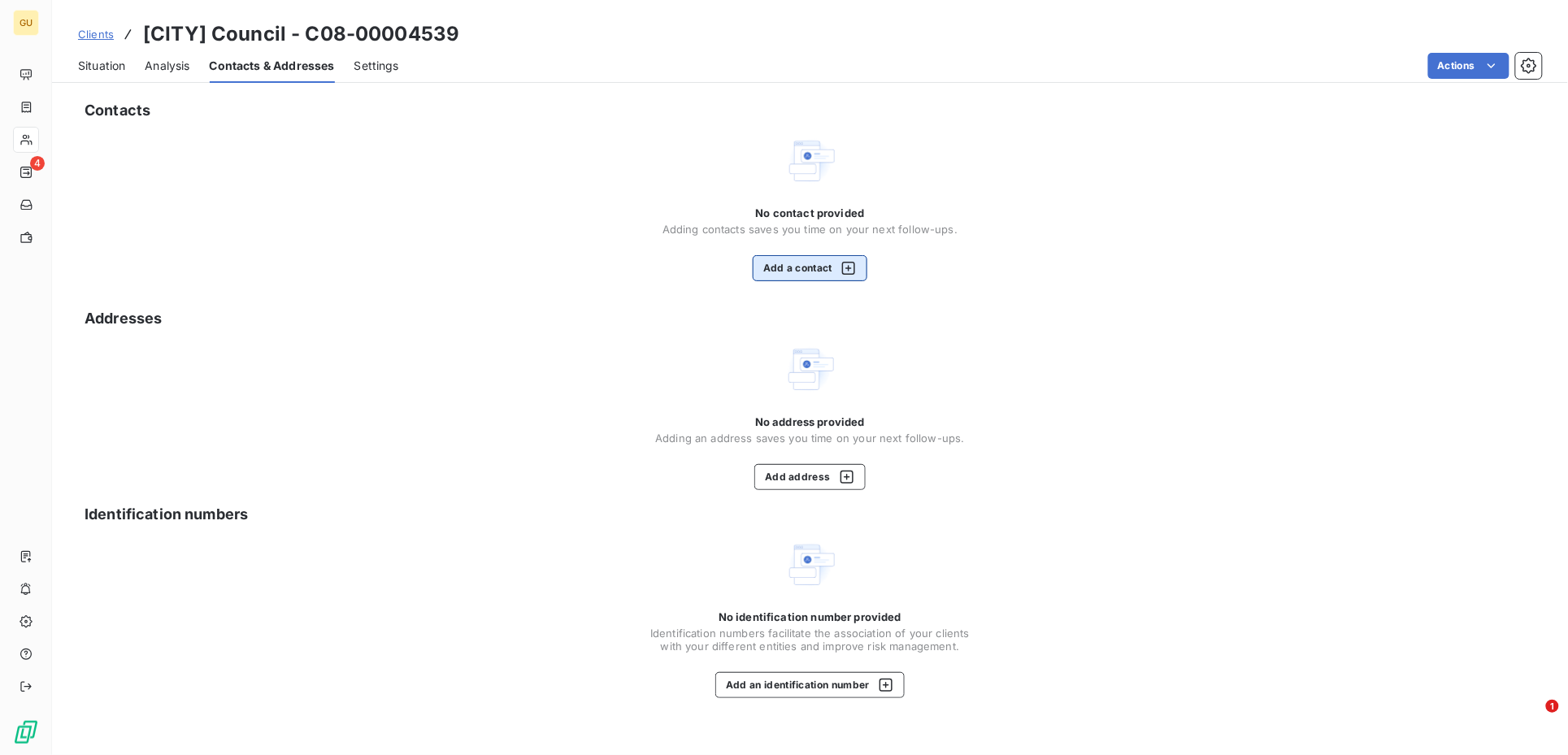 click on "Add a contact" at bounding box center (810, 268) 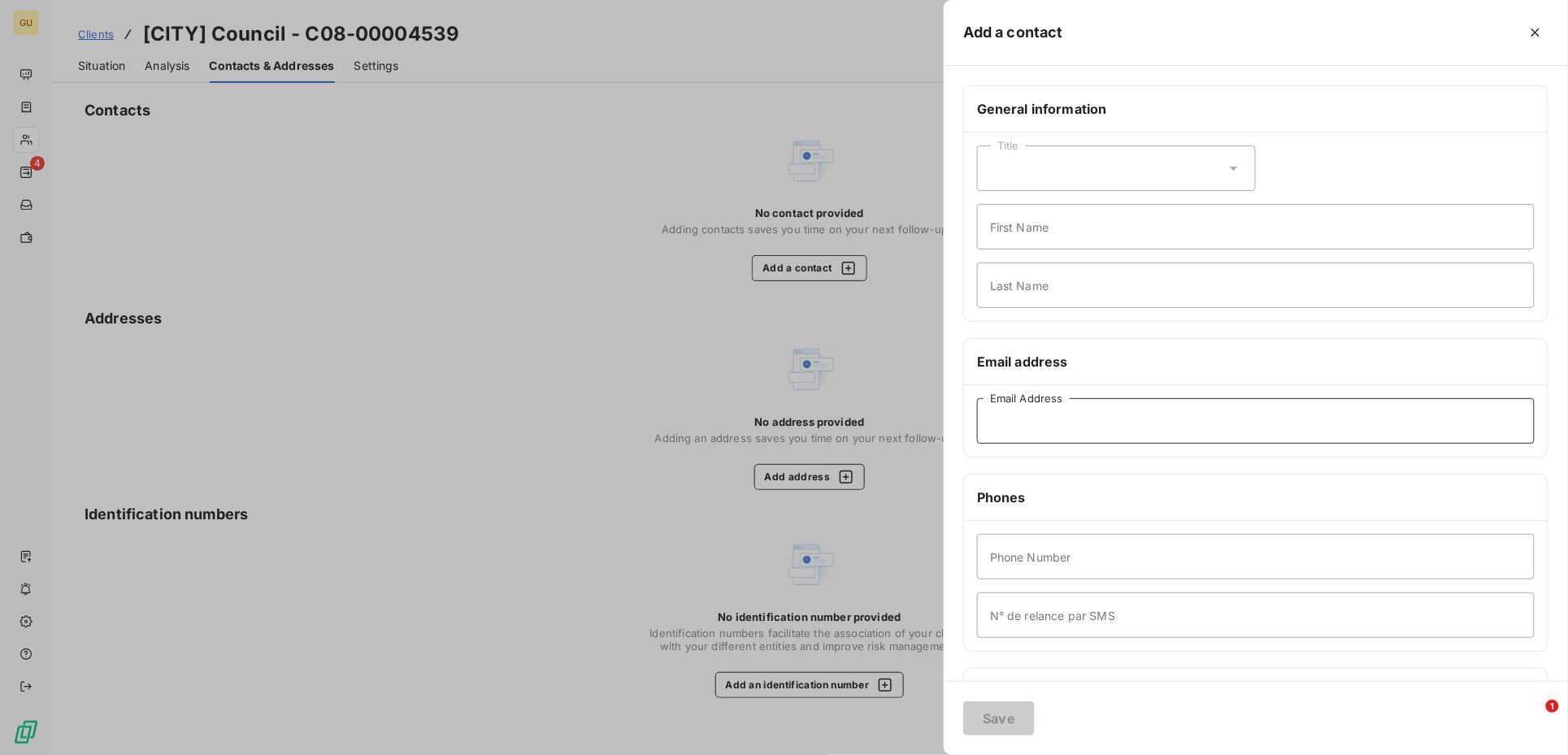 click on "Email Address" at bounding box center (1256, 421) 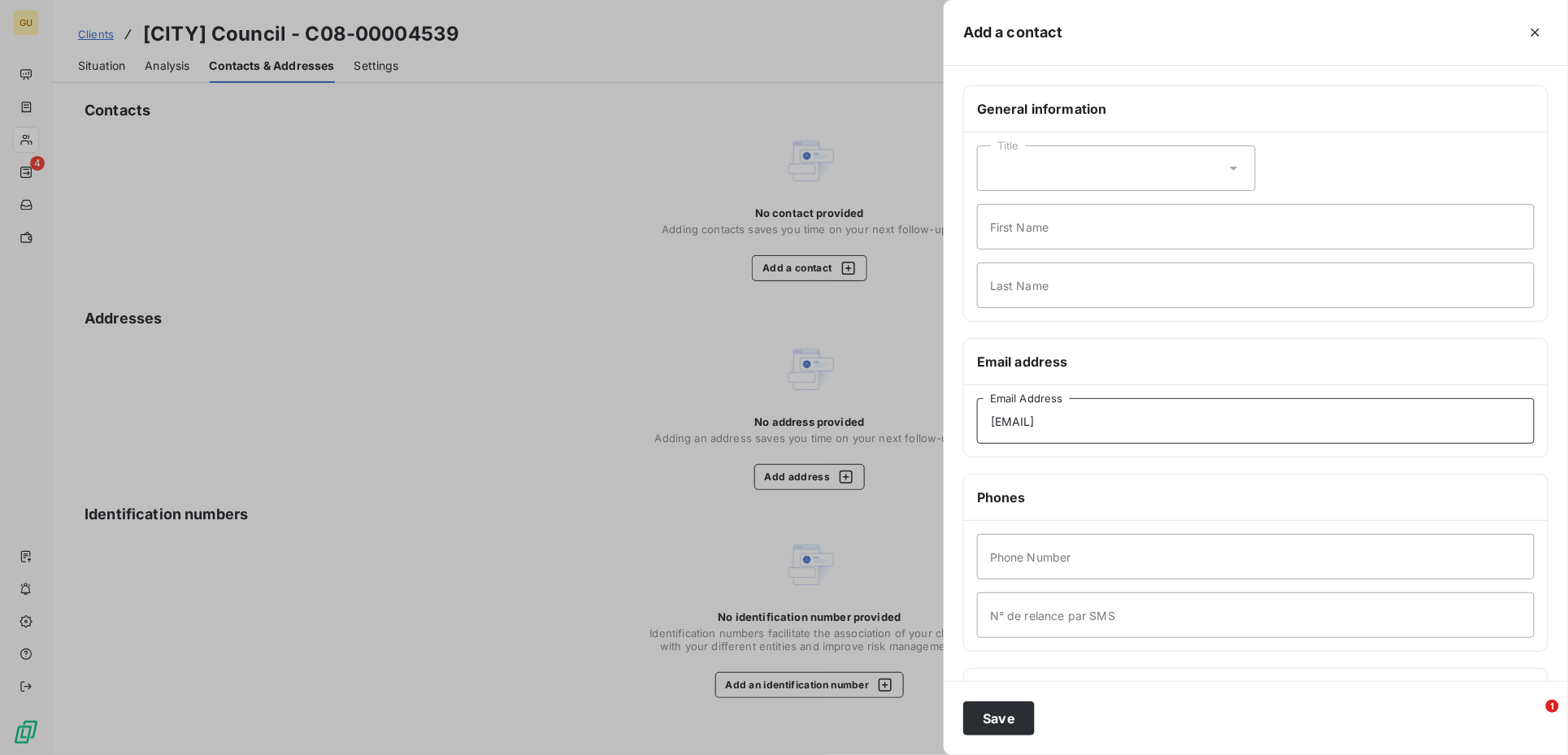 type on "CreditorInvoices@Gateshead.Gov.UK" 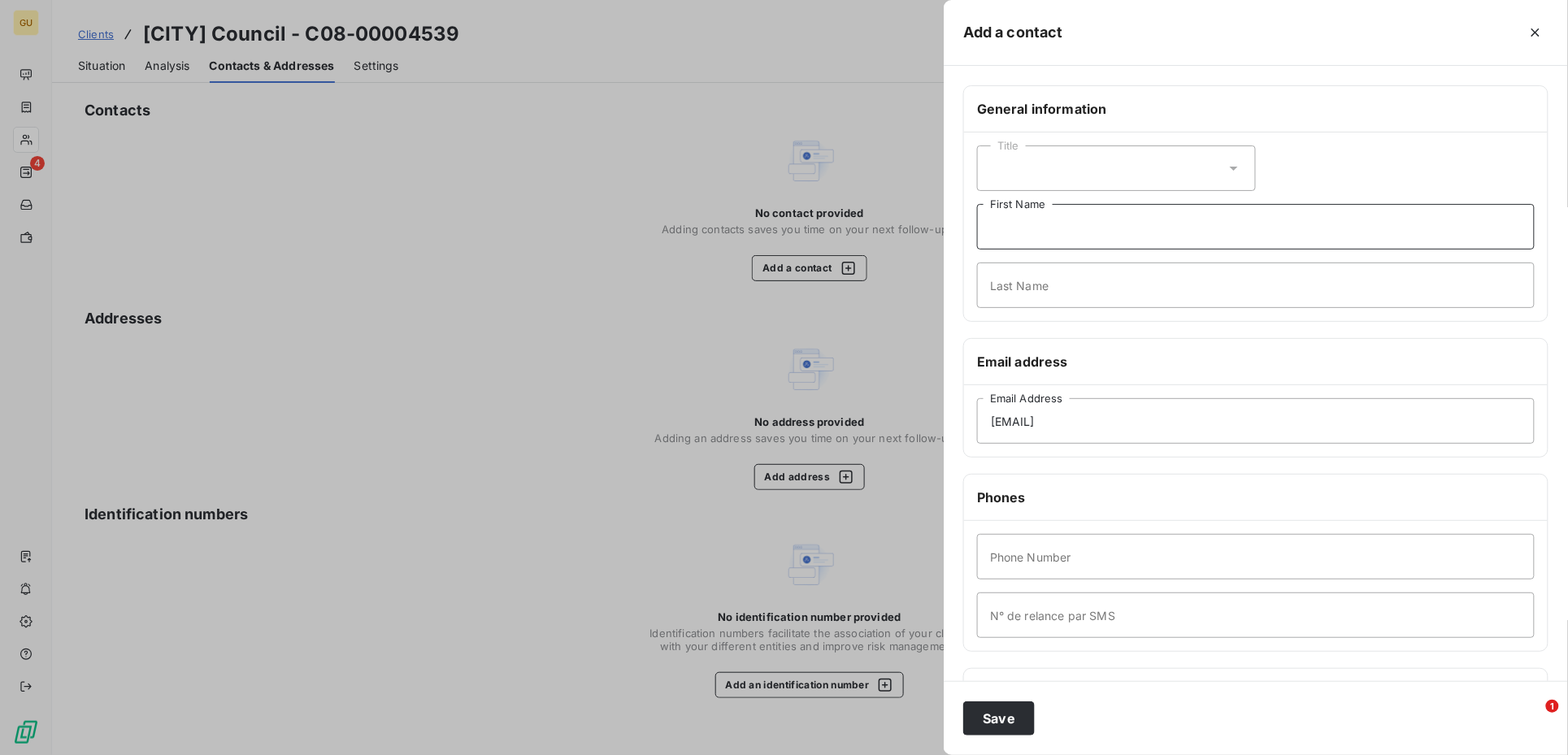 click on "First Name" at bounding box center [1256, 227] 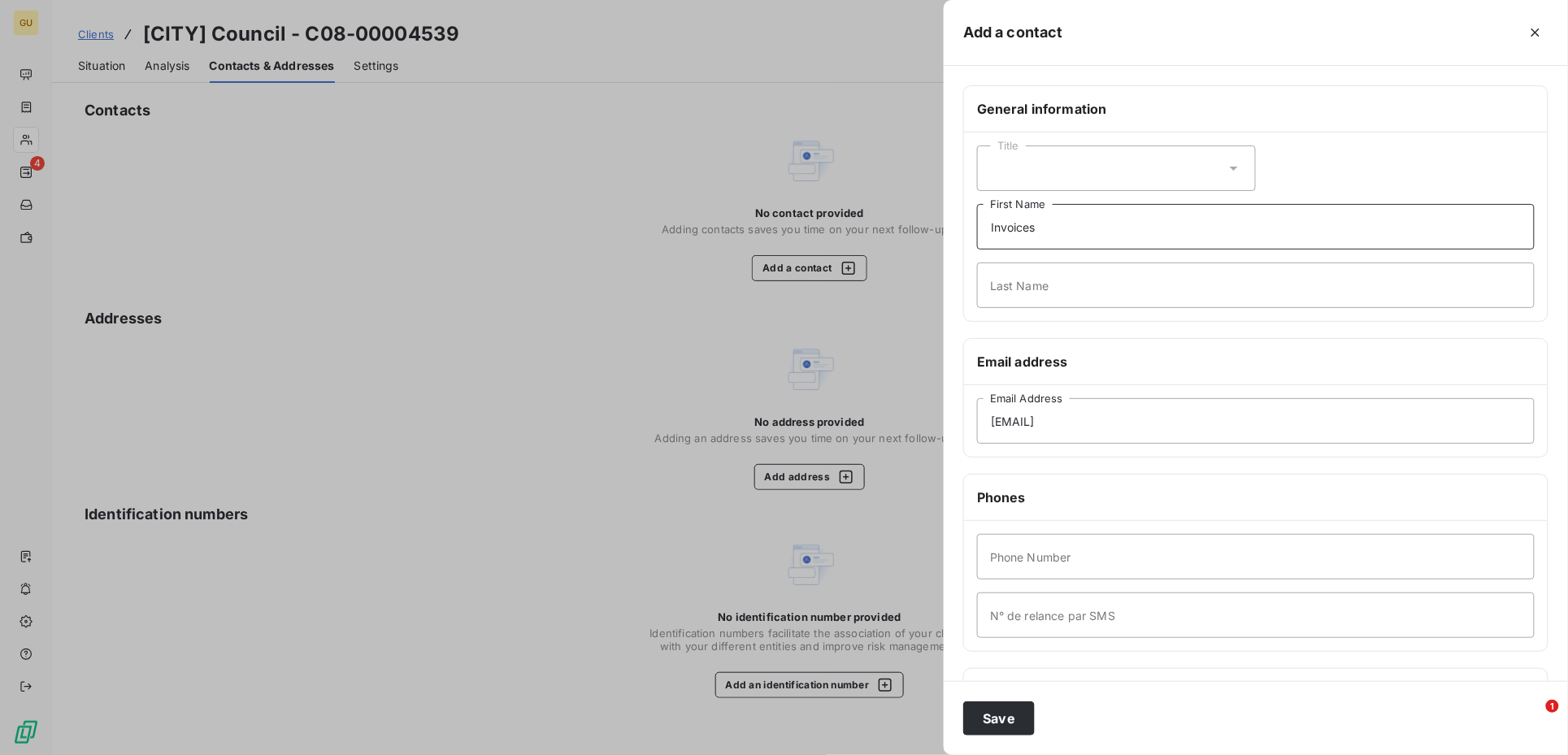 type on "Invoices" 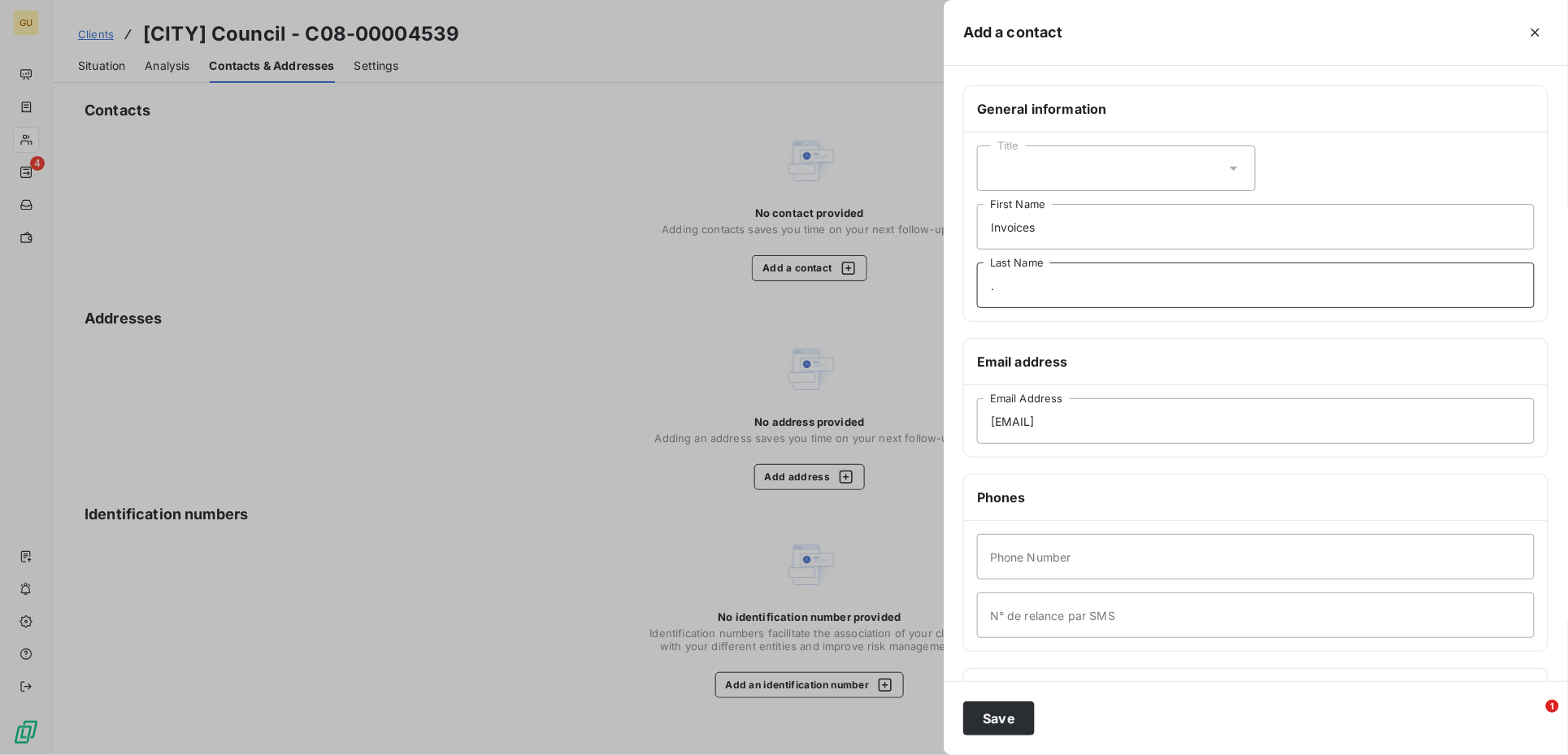 type on "." 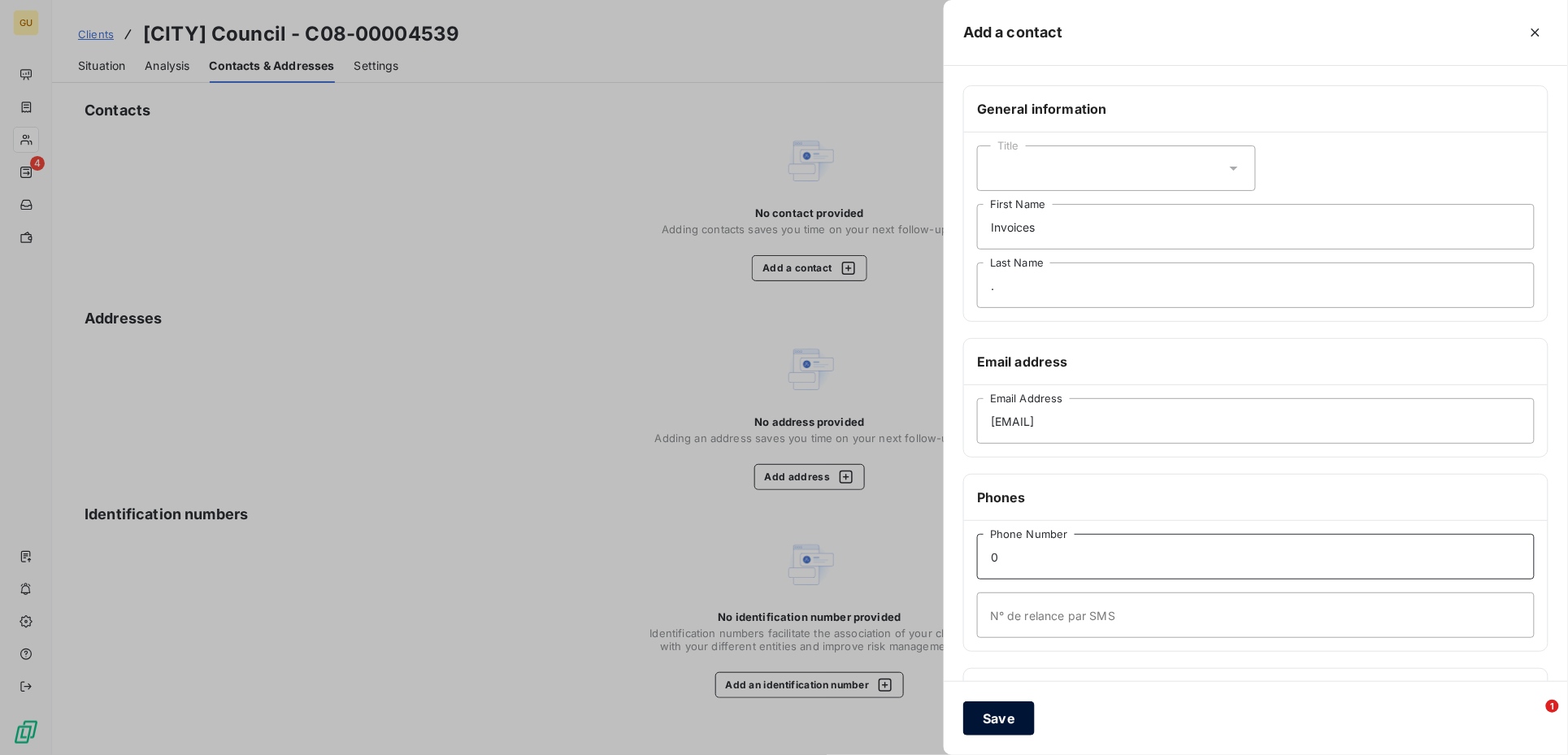 type on "0" 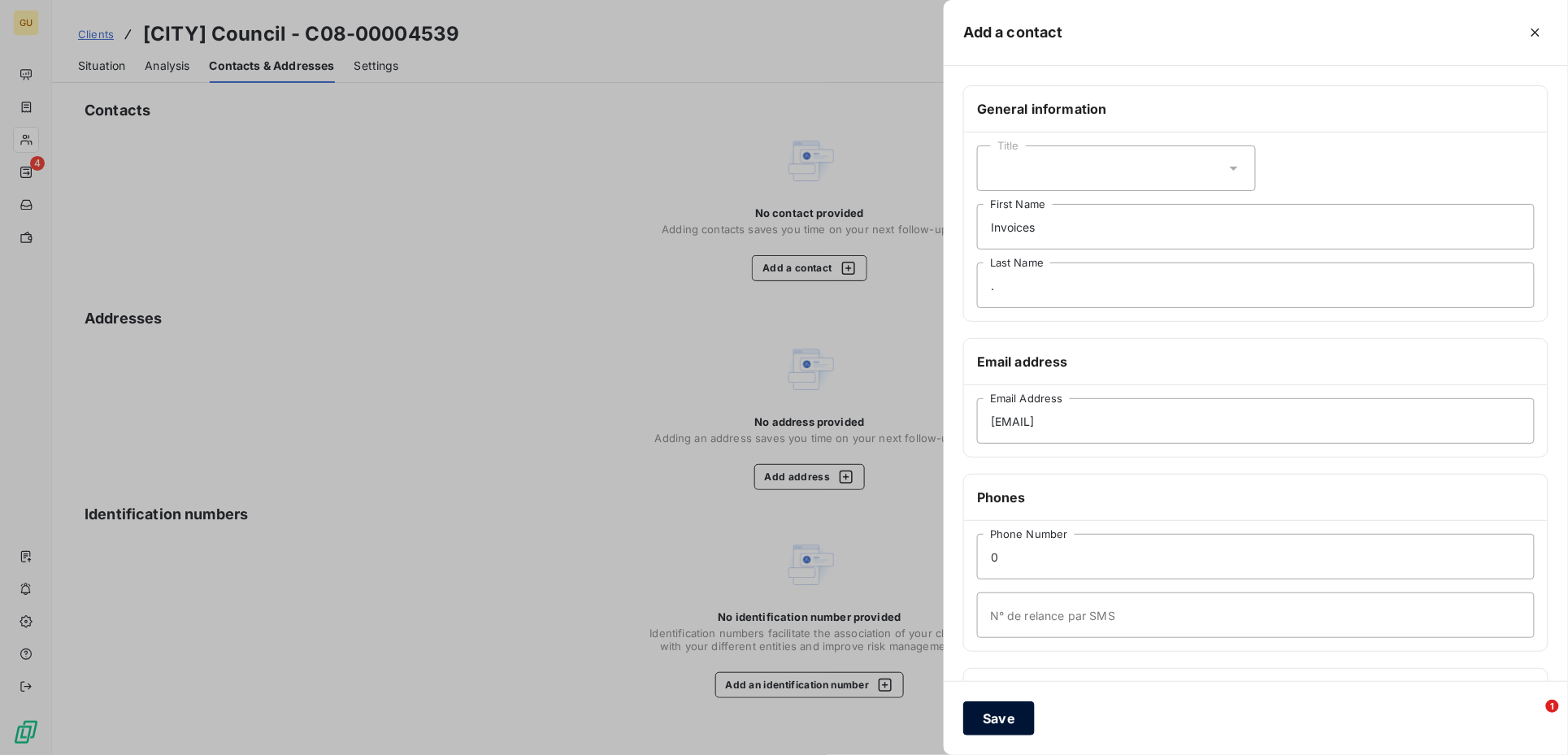 click on "Save" at bounding box center [999, 718] 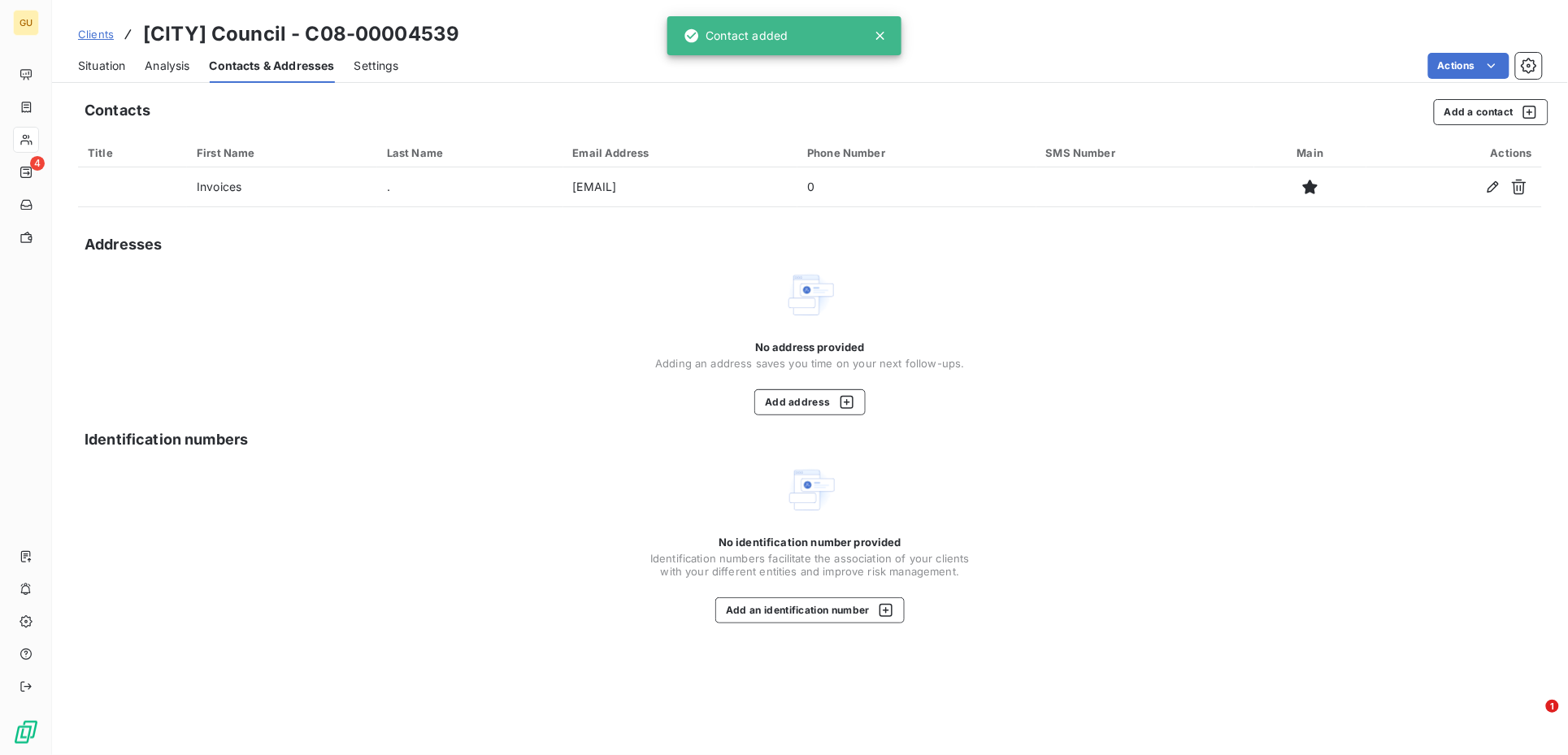 click on "Situation" at bounding box center (102, 66) 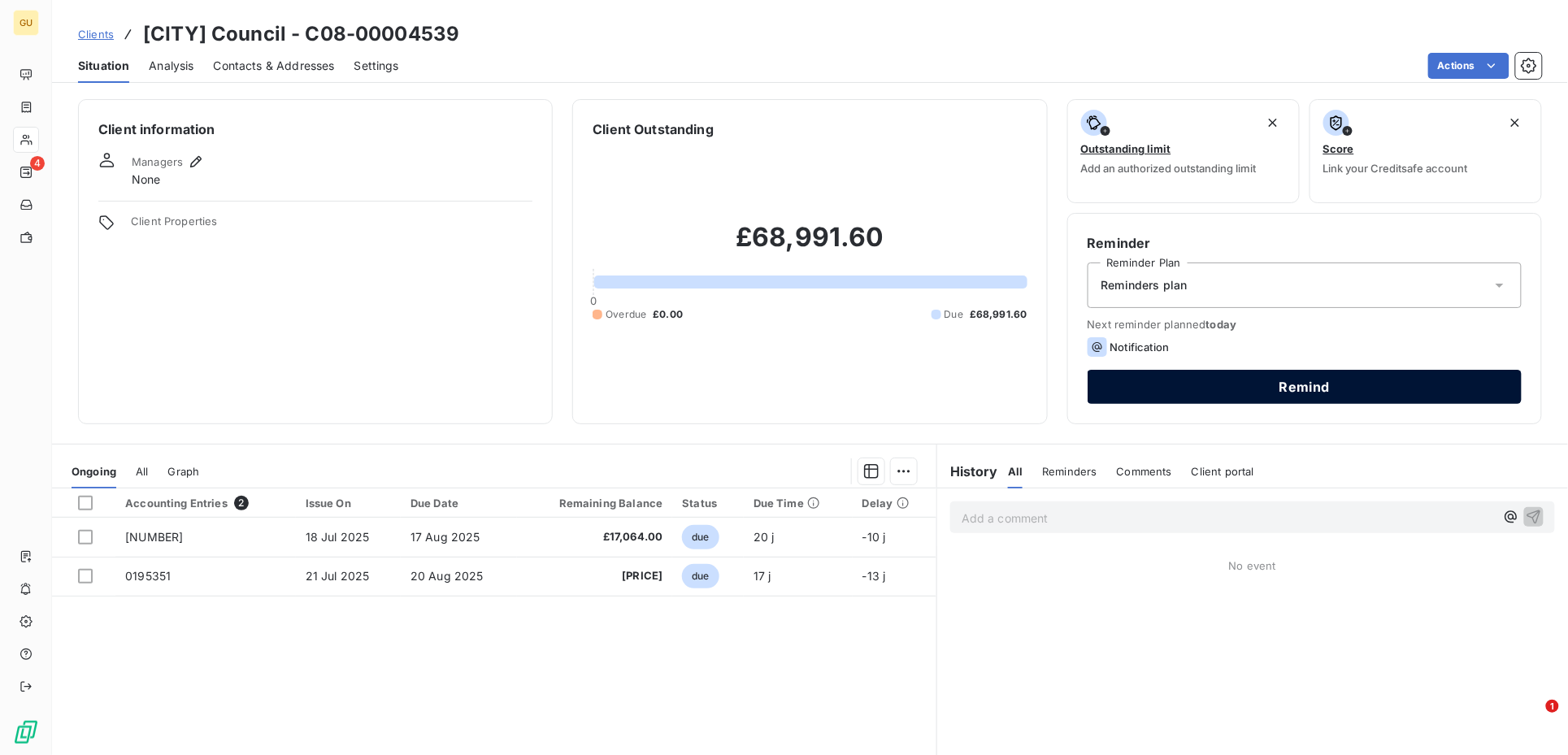 click on "Remind" at bounding box center [1305, 387] 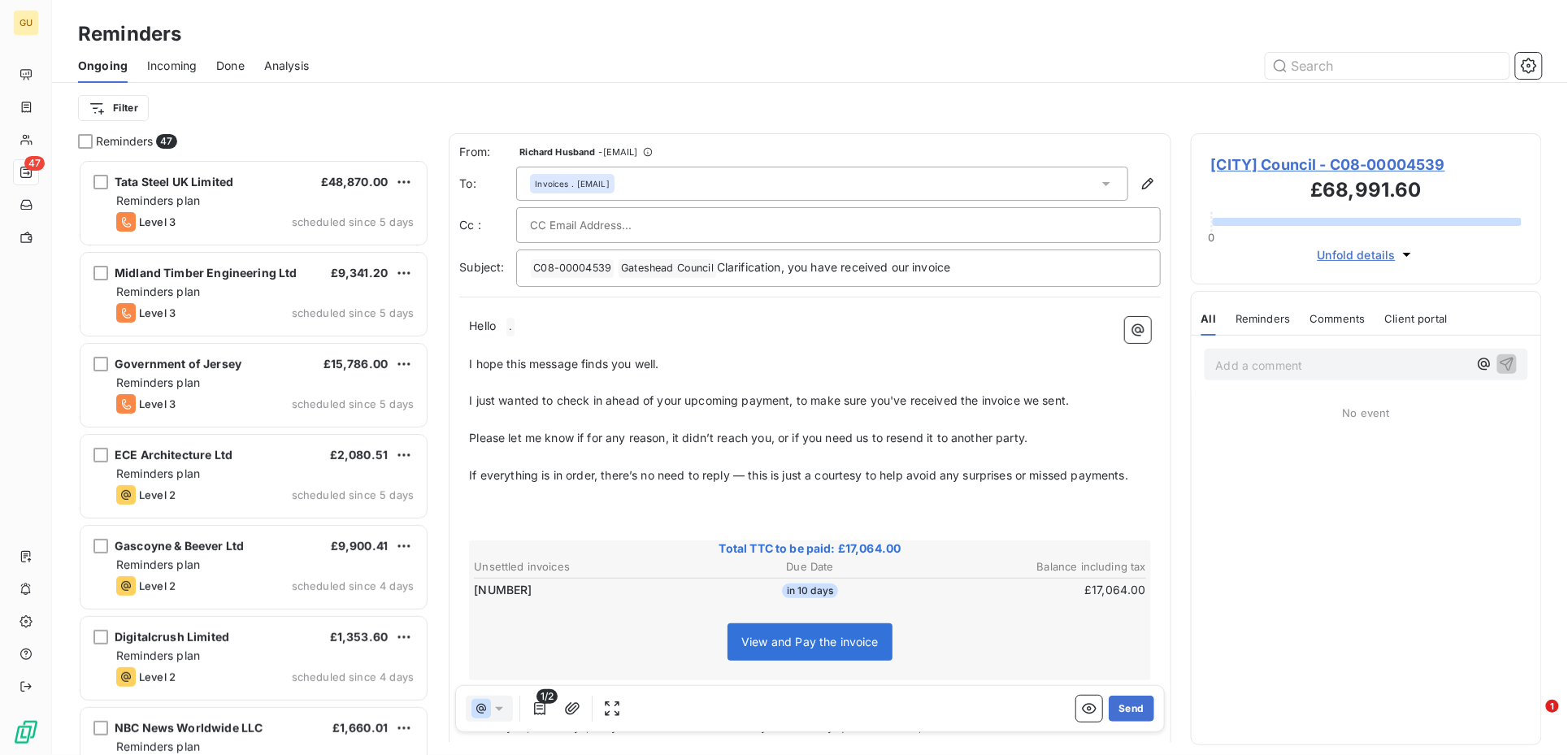 scroll, scrollTop: 17, scrollLeft: 16, axis: both 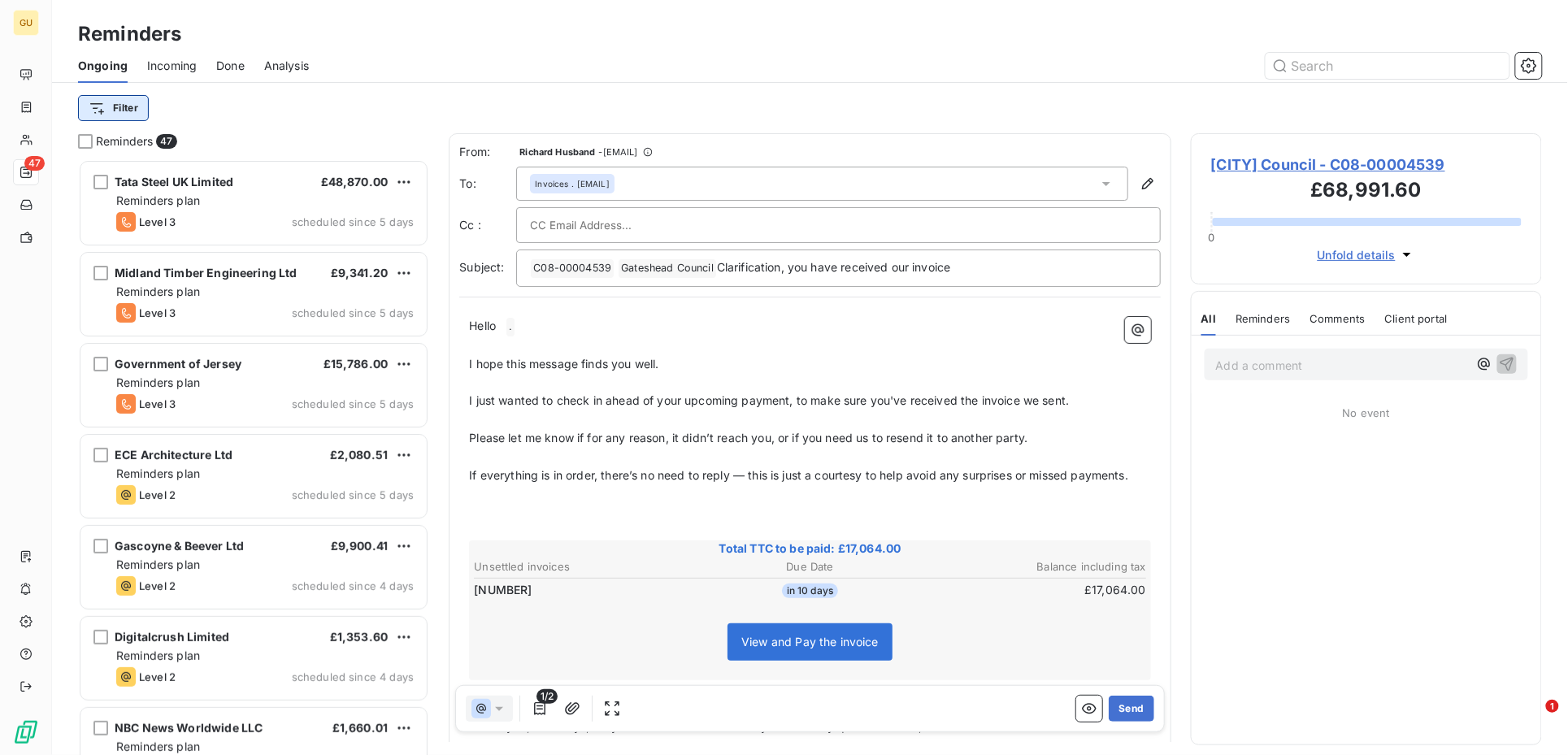 click on "GU 47 Reminders Ongoing Incoming Done Analysis Filter Reminders 47 Tata Steel UK Limited £48,870.00 Reminders plan Level 3 scheduled since 5 days Midland Timber Engineering Ltd £9,341.20 Reminders plan Level 3 scheduled since 5 days Government of Jersey £15,786.00 Reminders plan Level 3 scheduled since 5 days ECE Architecture Ltd £2,080.51 Reminders plan Level 2 scheduled since 5 days Gascoyne & Beever Ltd £9,900.41 Reminders plan Level 2 scheduled since 4 days Digitalcrush Limited £1,353.60 Reminders plan Level 2 scheduled since 4 days NBC News Worldwide LLC £1,660.01 Reminders plan Level 3 scheduled since 4 days Smart Steel Detailing US$192.76 Reminders plan Level 2 scheduled since 4 days Johnson Matthey PLC £10,080.00 Reminders plan Level 3 scheduled since 4 days CompuSOFT £3,200.00 Reminders plan Level 2 scheduled since 4 days Enco Ltd £5,221.20 Reminders plan Level 2 scheduled since 4 days Blueprint Steel Ltd £500.00 Reminders plan Level 2 scheduled since 3 days £288.00 From:" at bounding box center (784, 377) 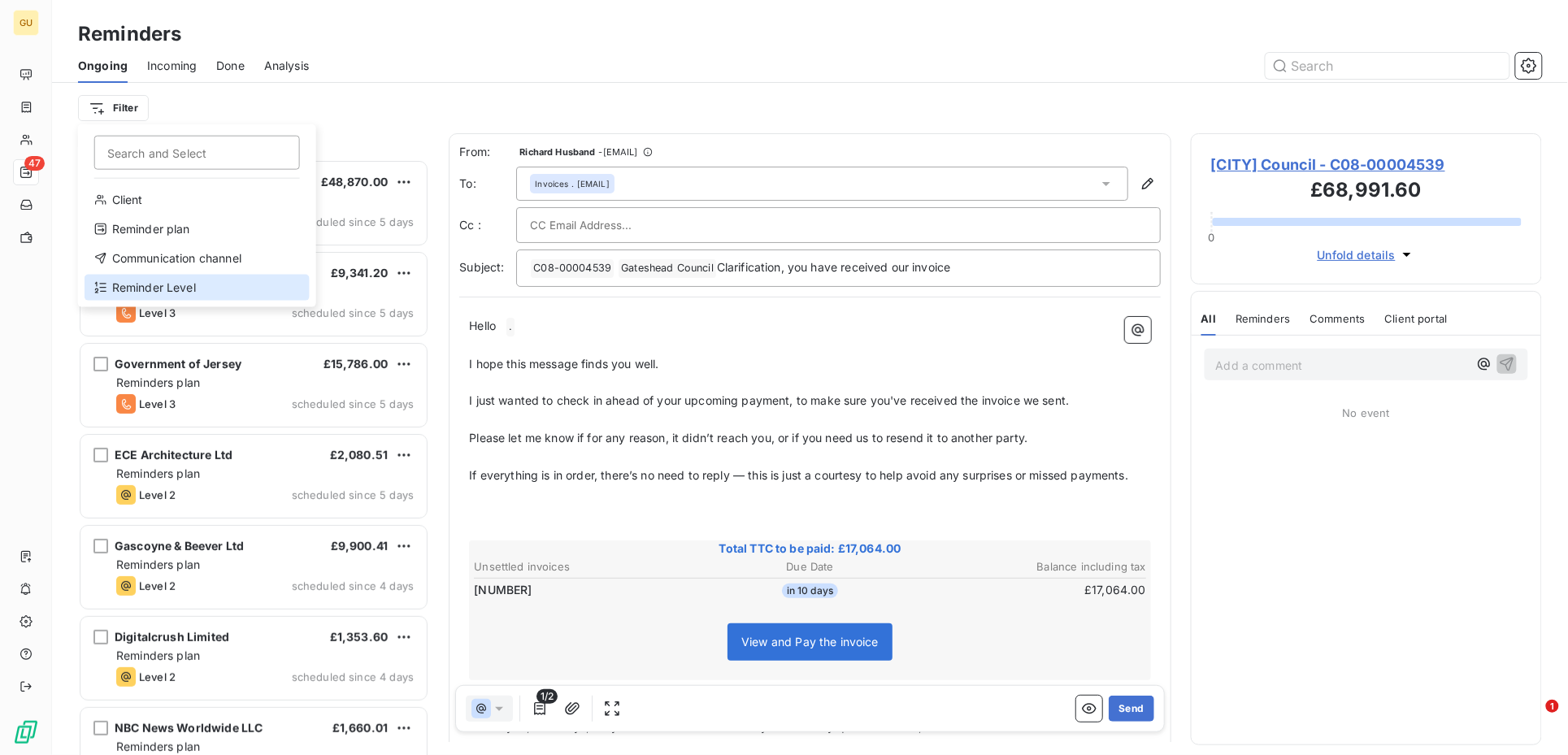 click on "Reminder Level" at bounding box center (197, 288) 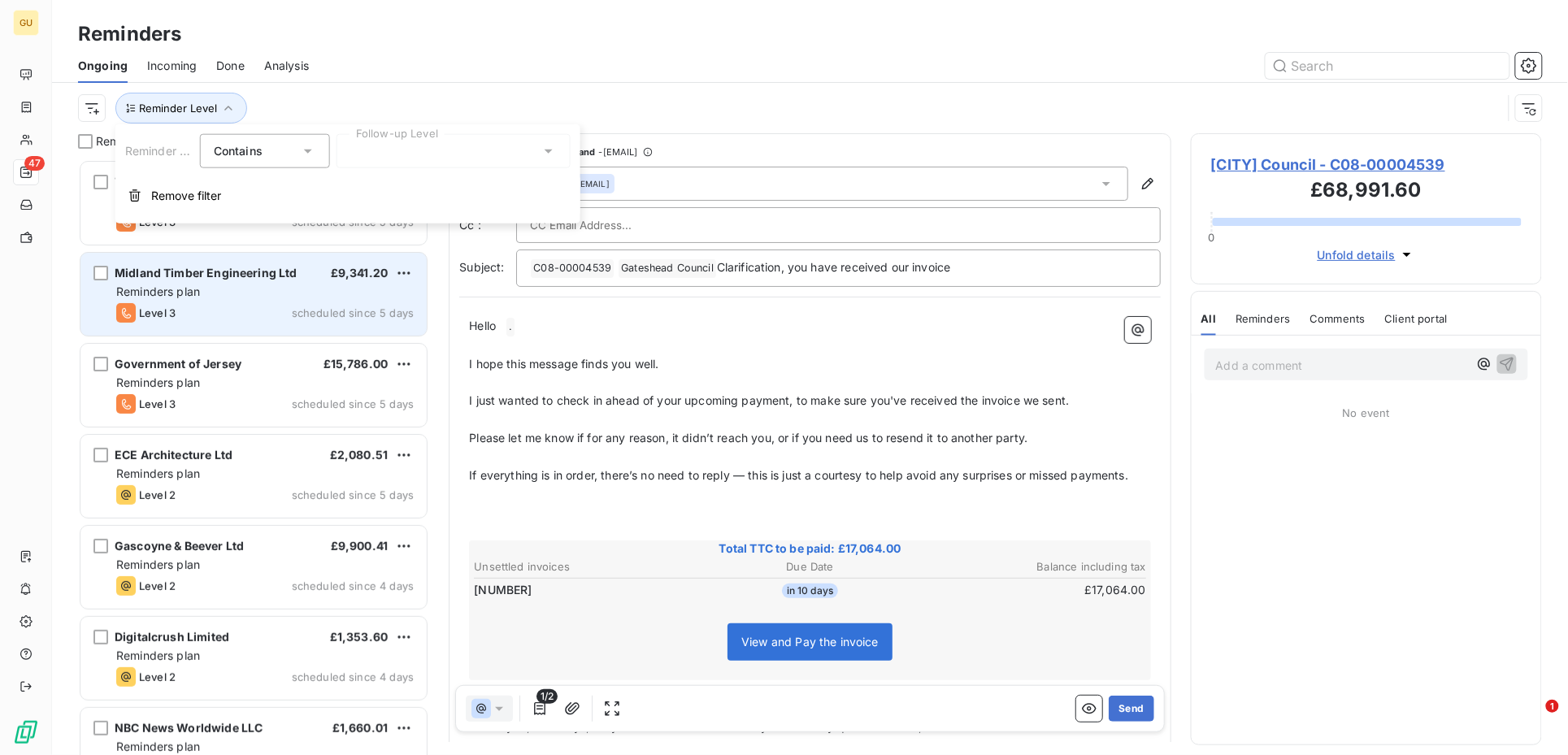 scroll, scrollTop: 579, scrollLeft: 335, axis: both 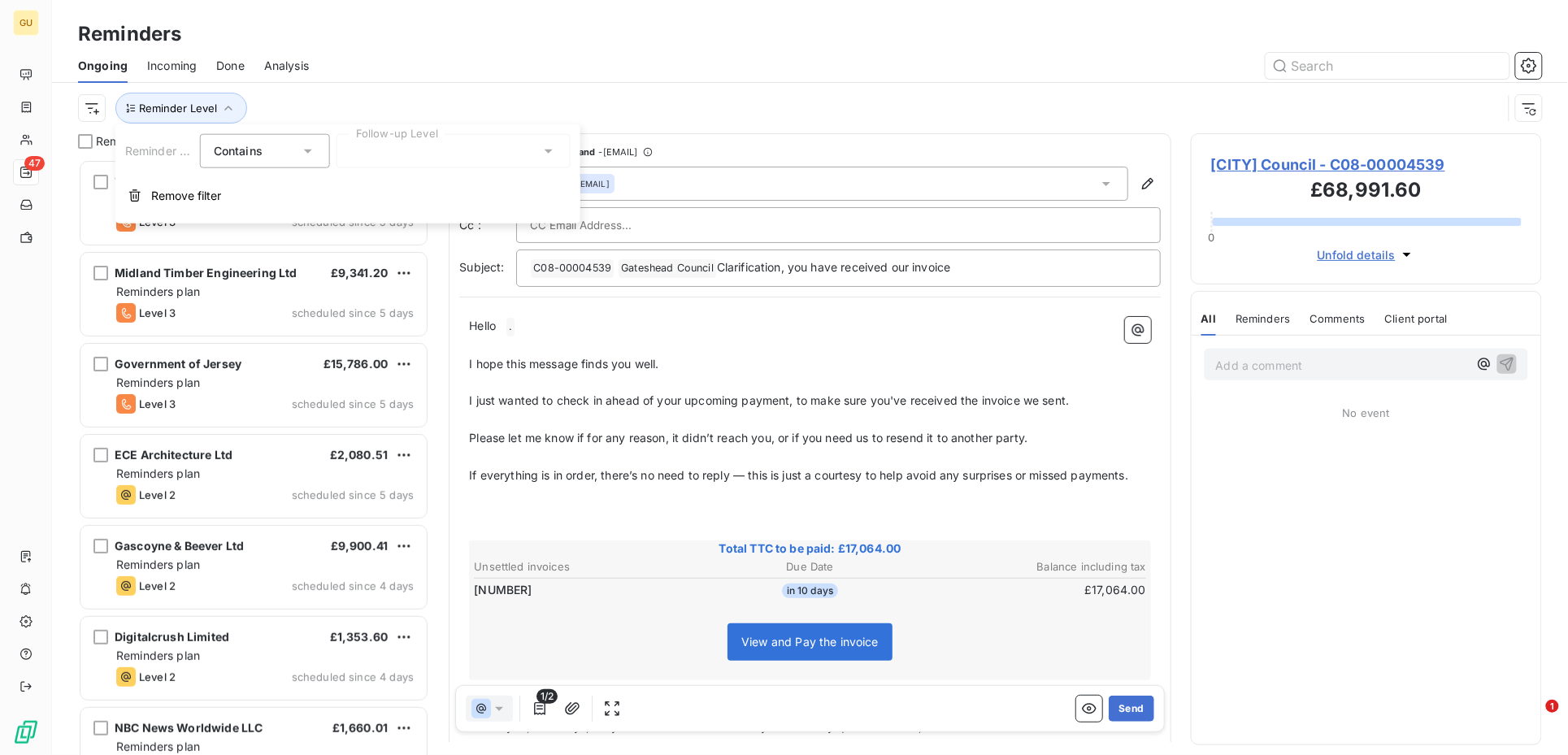 click at bounding box center (454, 151) 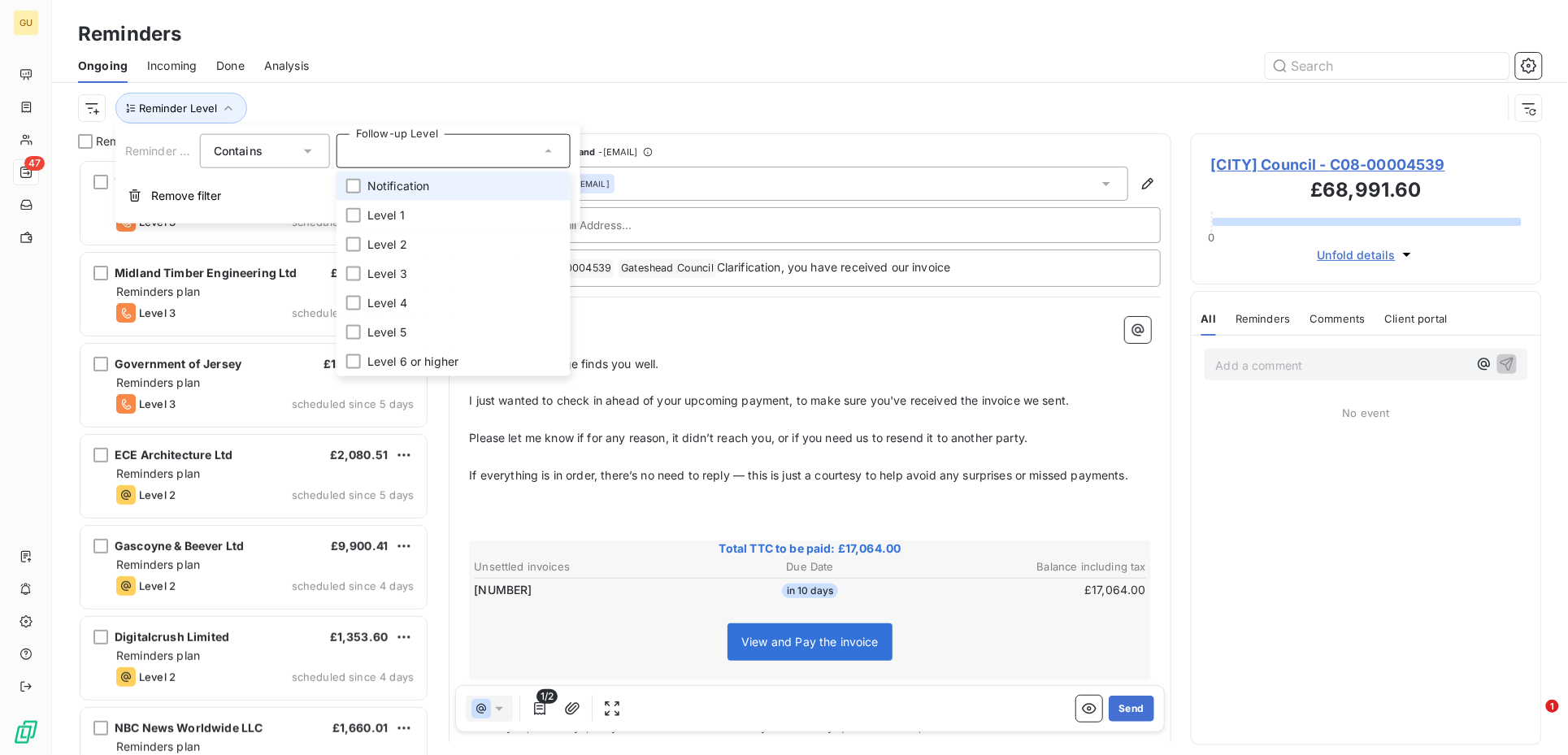 click on "Notification" at bounding box center [398, 186] 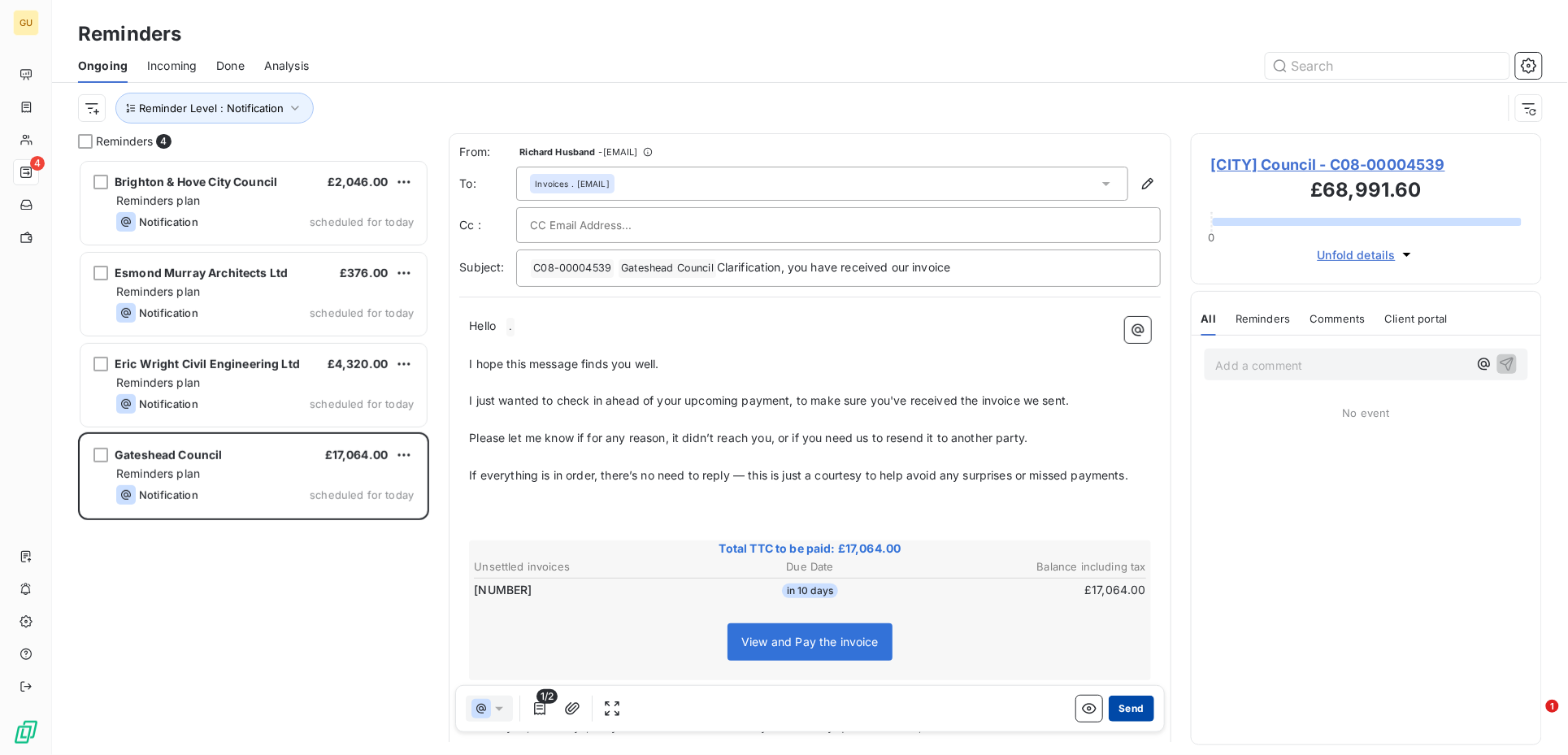 click on "Send" at bounding box center (1131, 709) 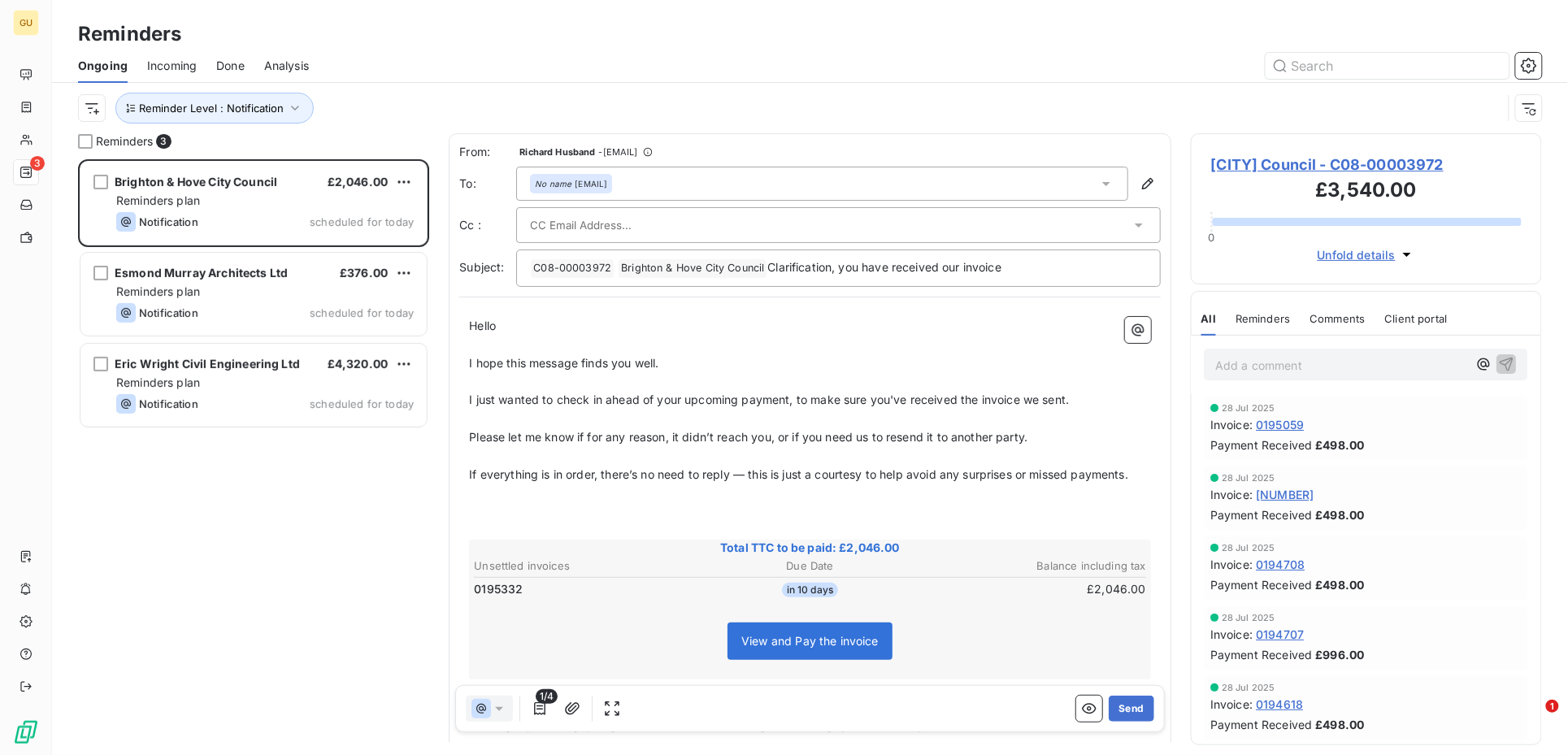 click on "Brighton & Hove City Council - C08-00003972" at bounding box center [1366, 164] 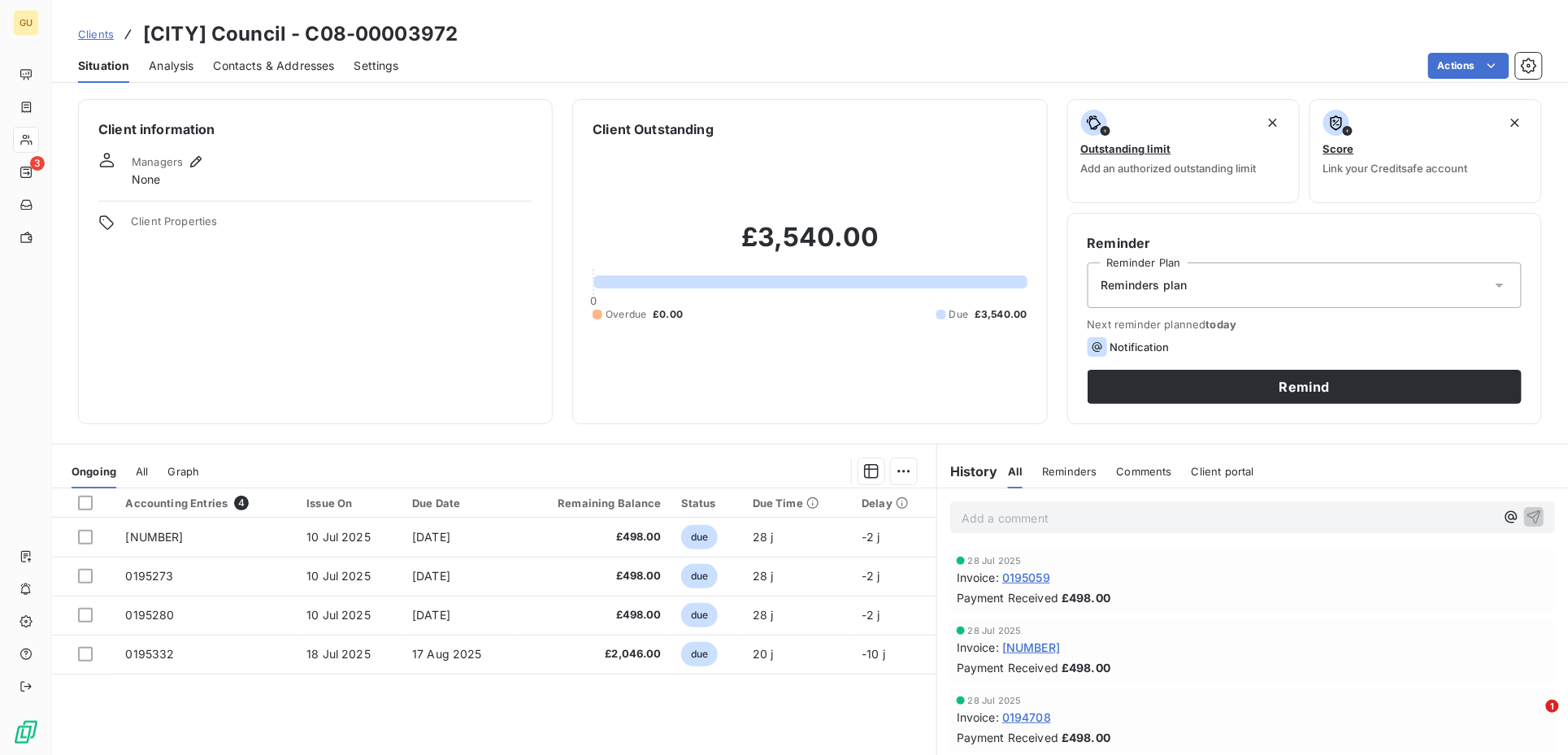 click on "Contacts & Addresses" at bounding box center (274, 66) 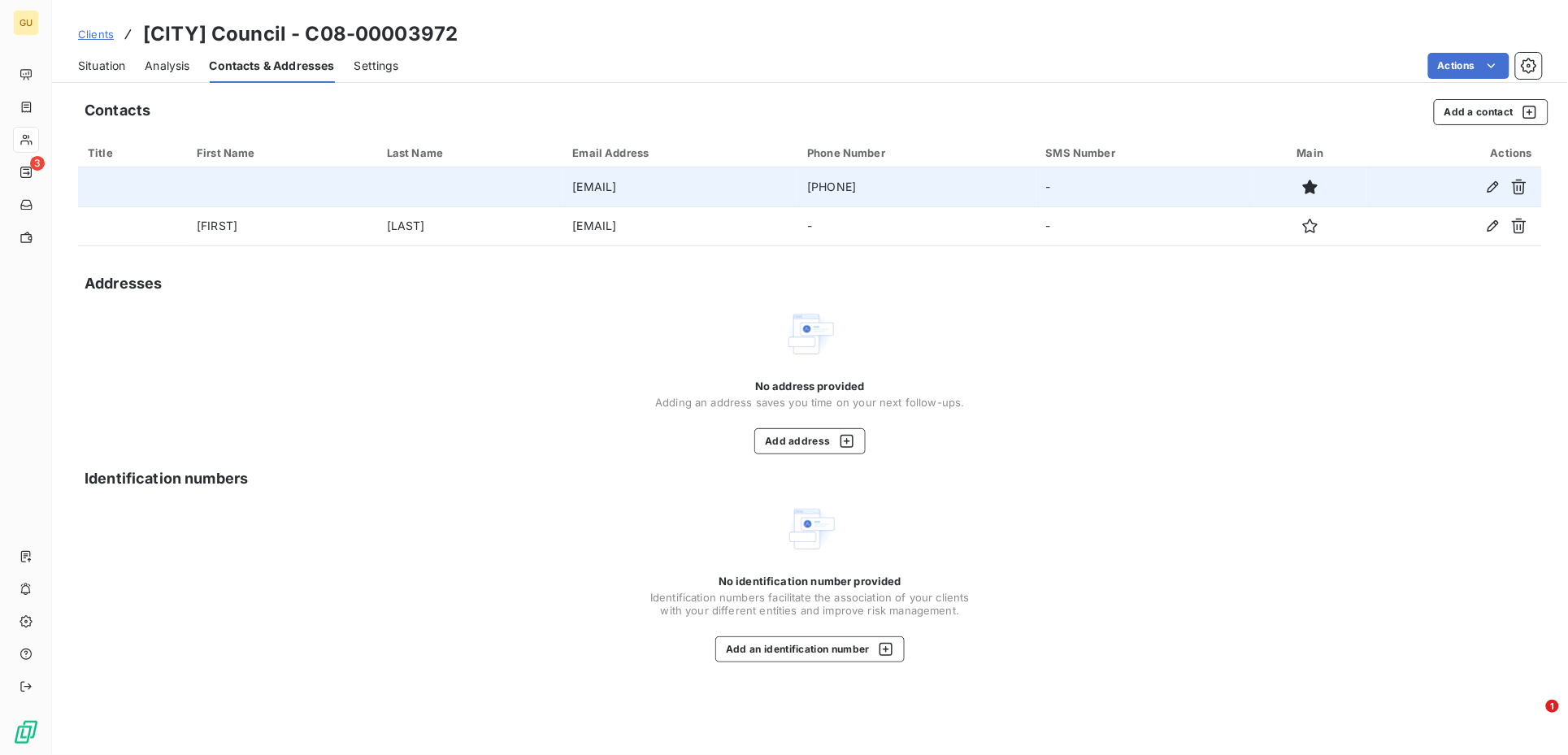 click at bounding box center [282, 187] 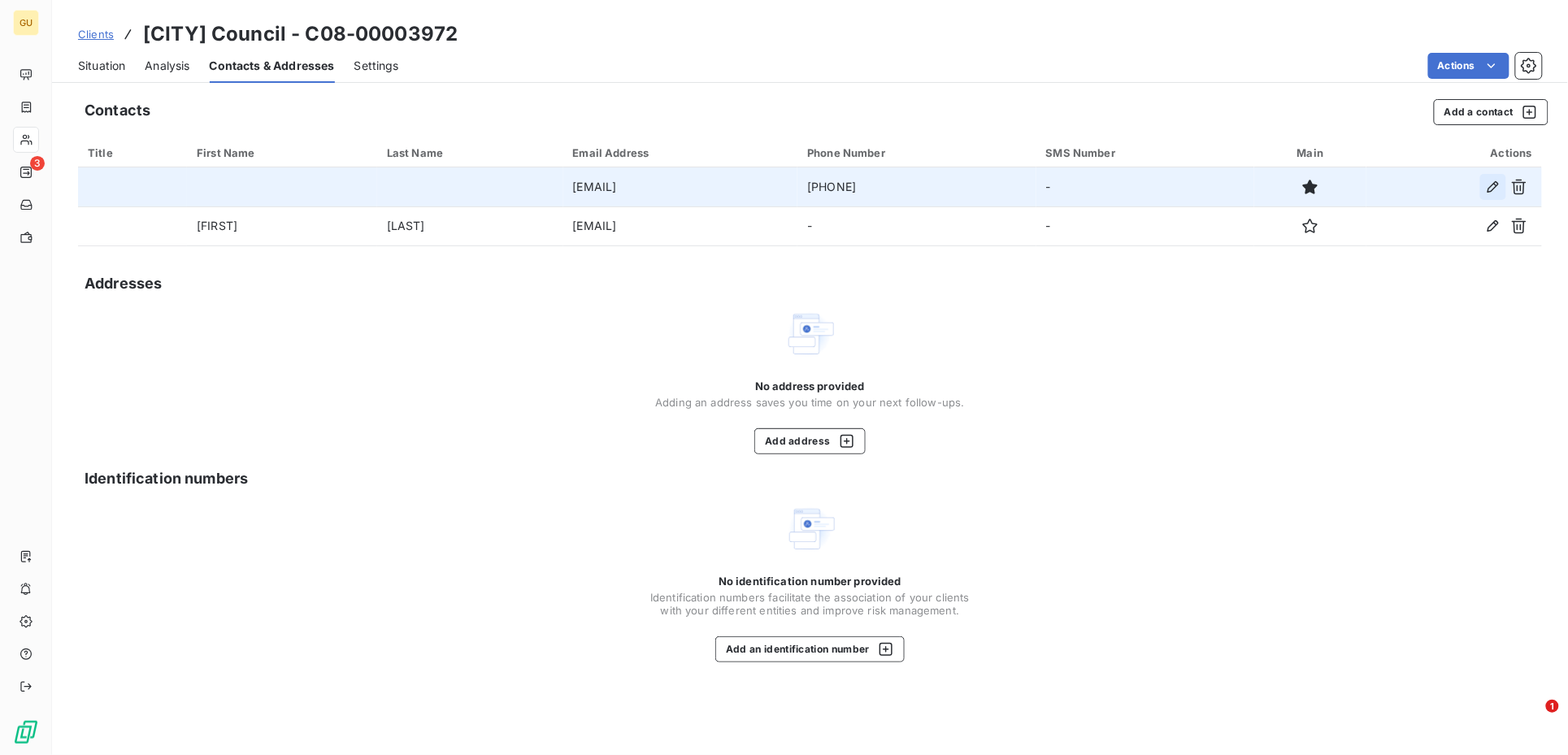 click 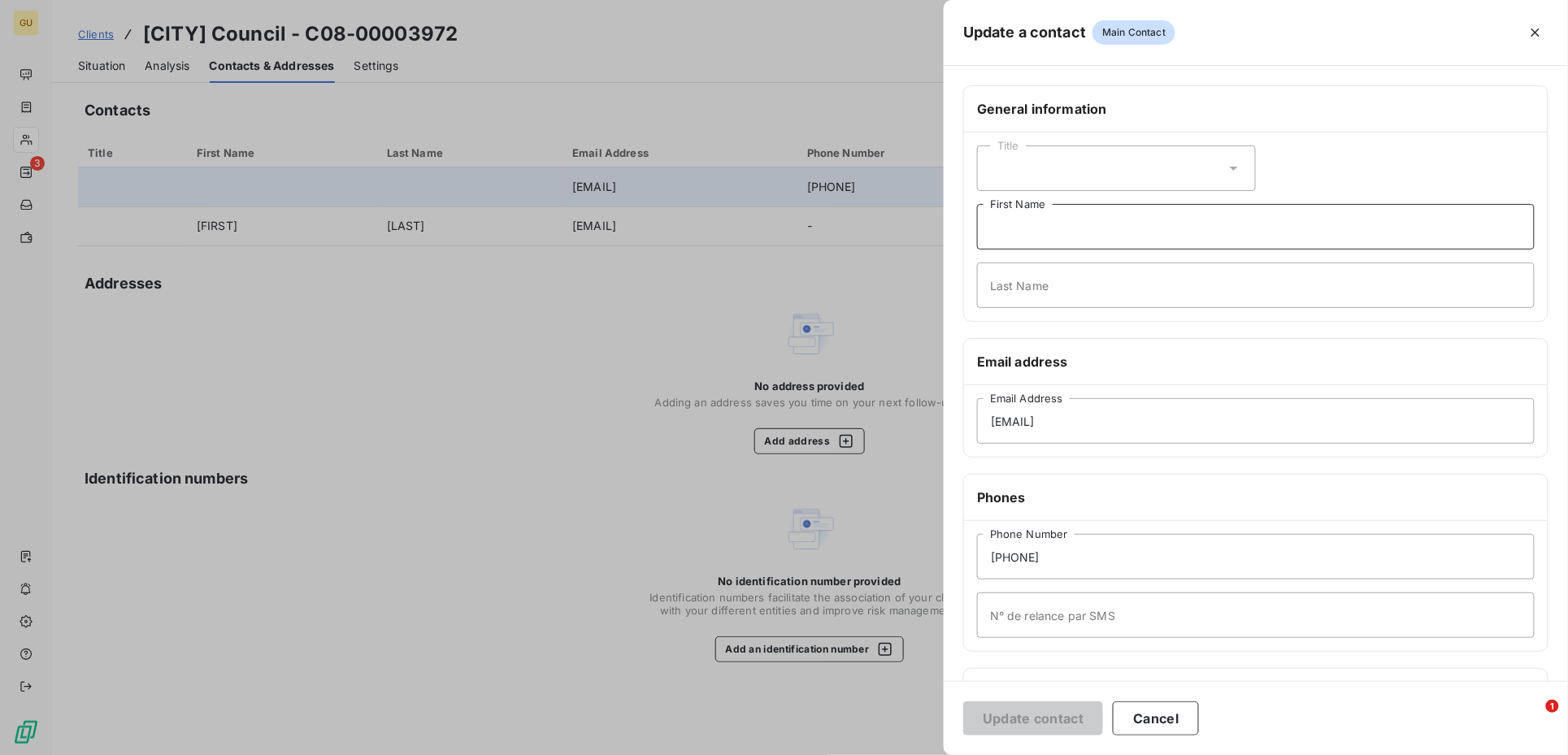 click on "First Name" at bounding box center (1256, 227) 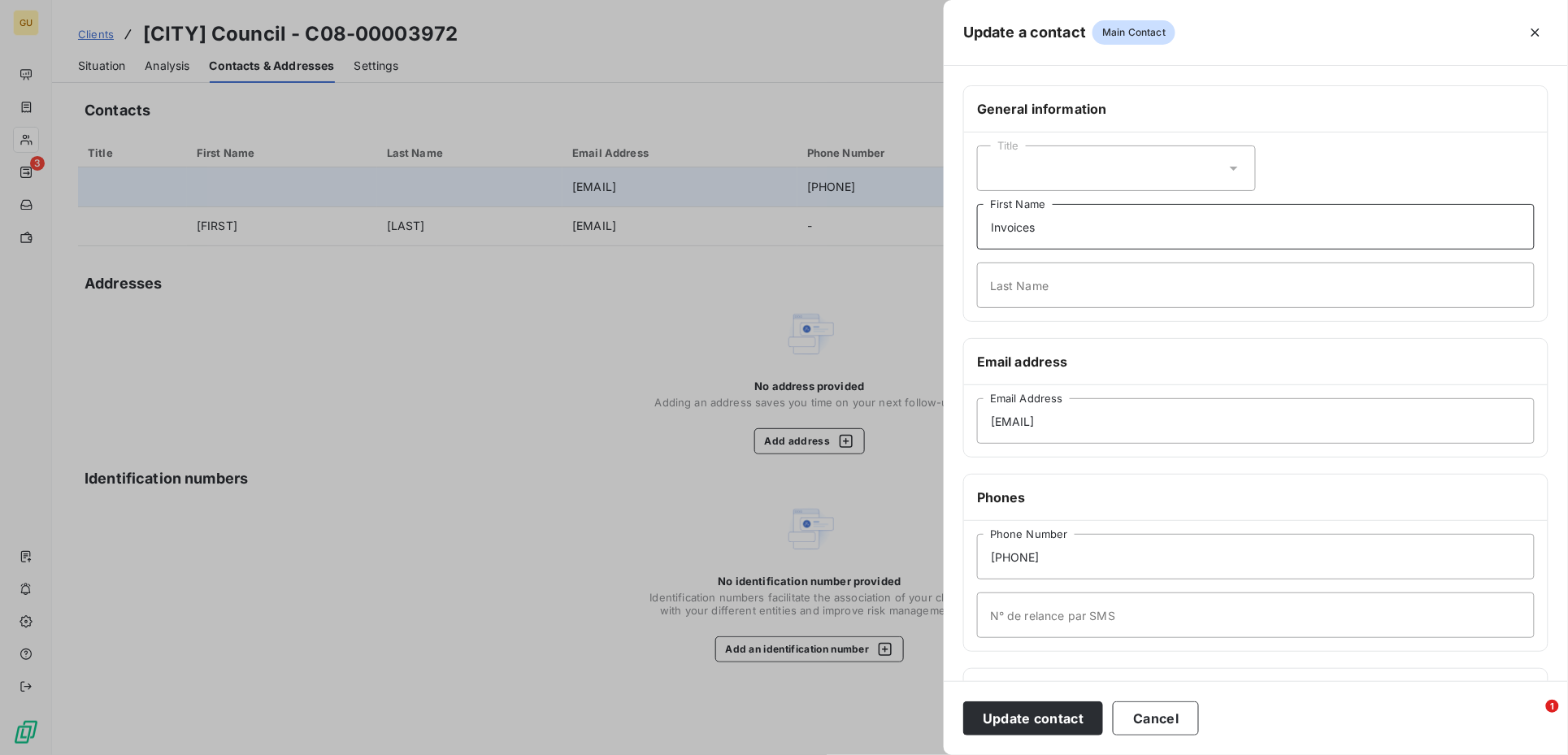 type on "Invoices" 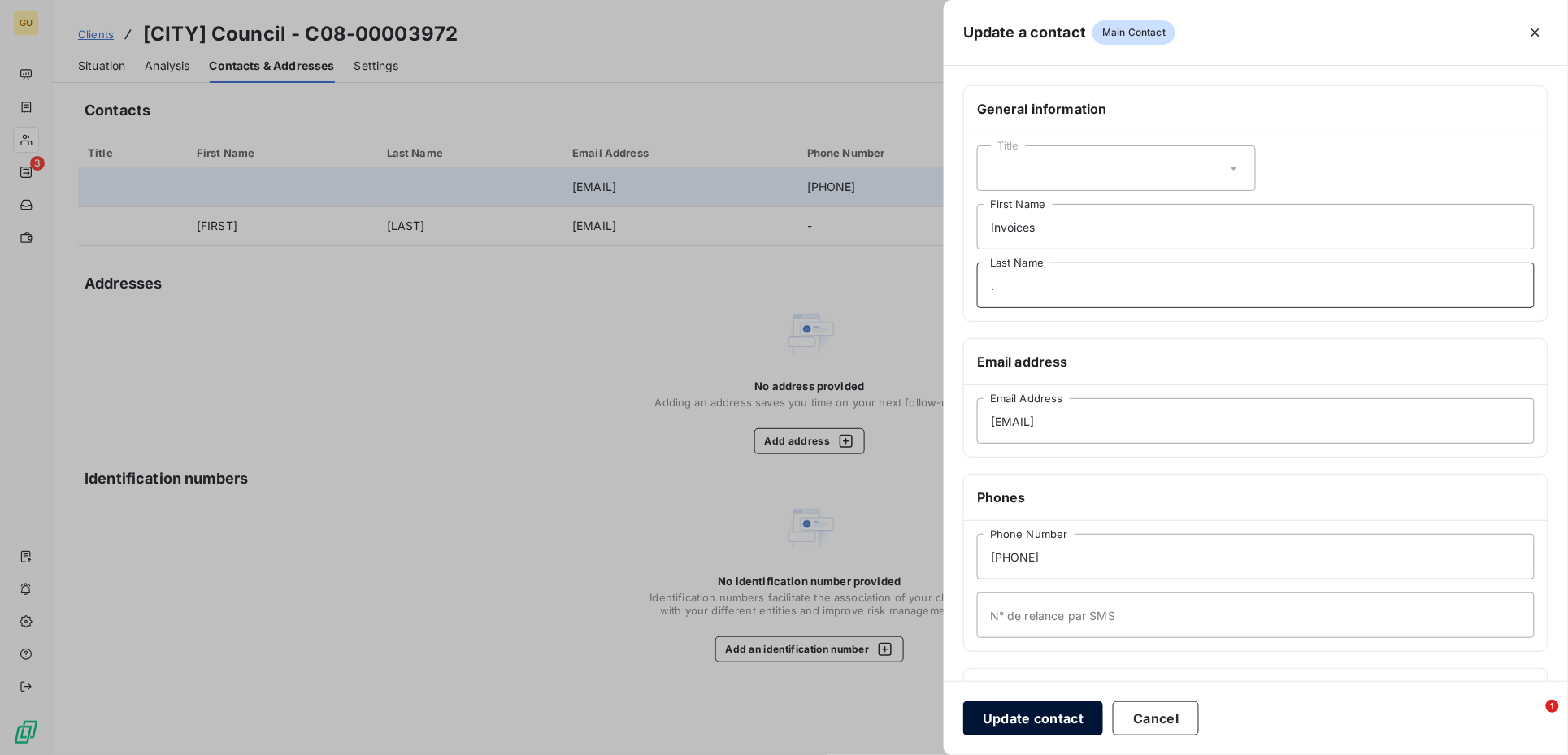 type on "." 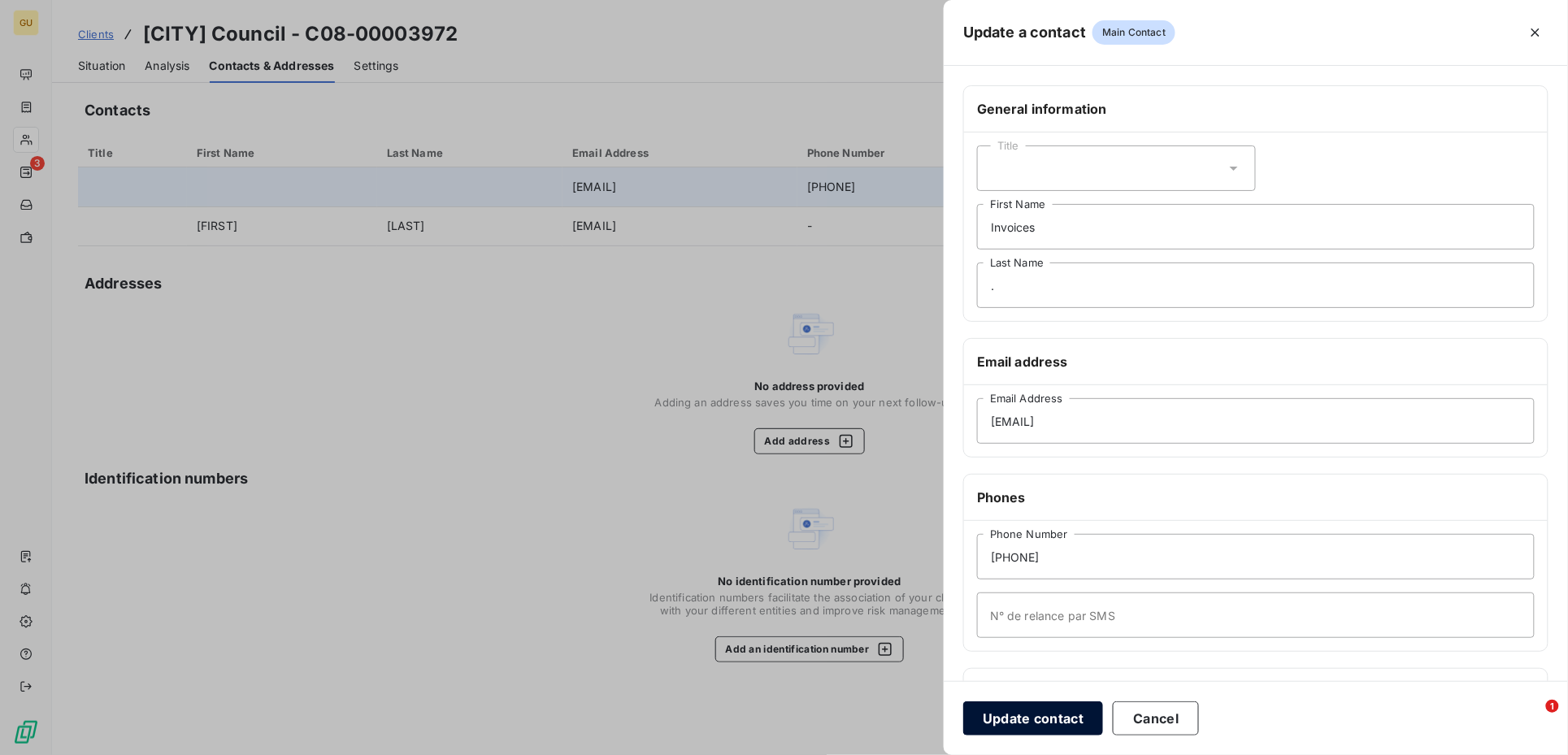 click on "Update contact" at bounding box center [1033, 718] 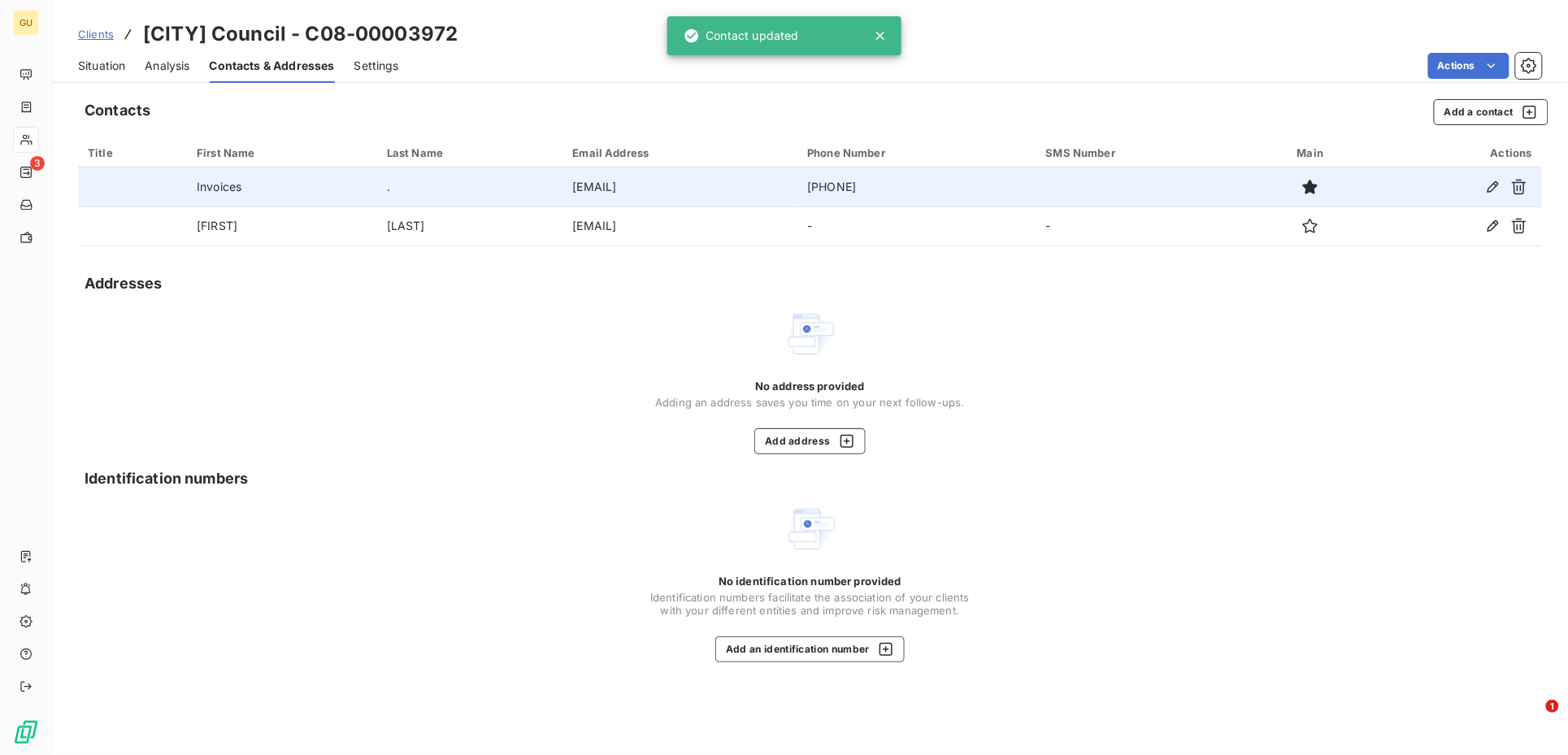 click on "Situation" at bounding box center [102, 66] 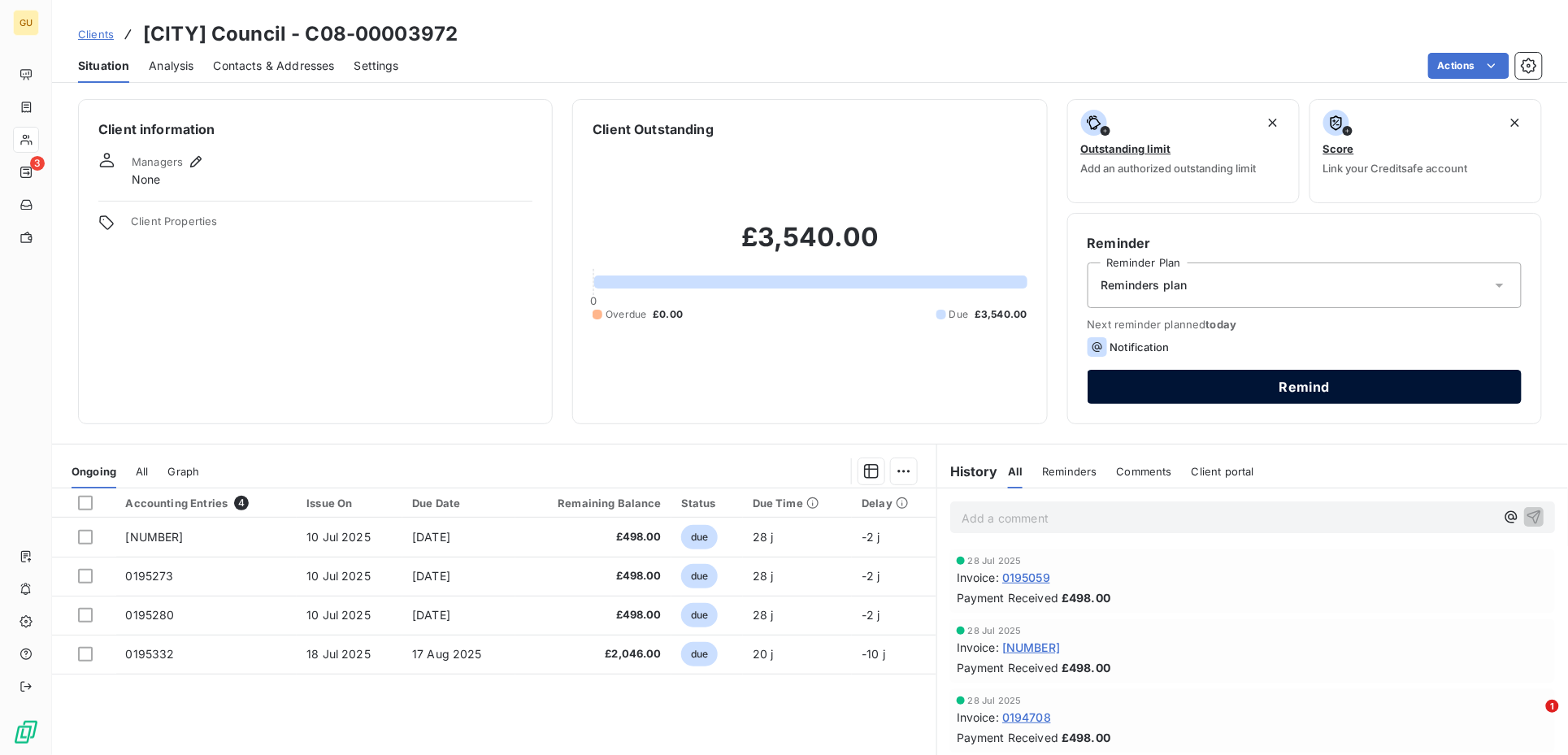 click on "Remind" at bounding box center [1305, 387] 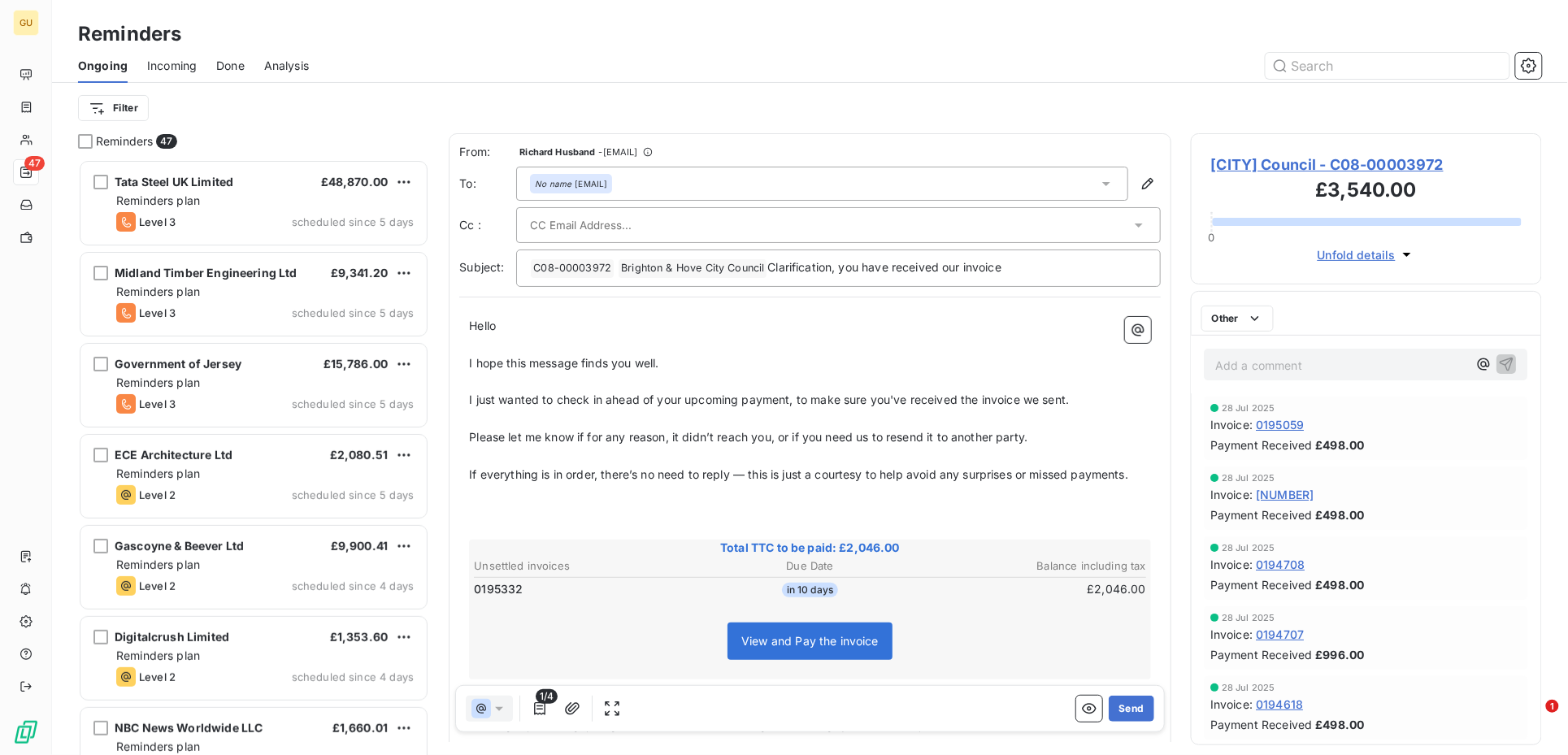 scroll, scrollTop: 17, scrollLeft: 16, axis: both 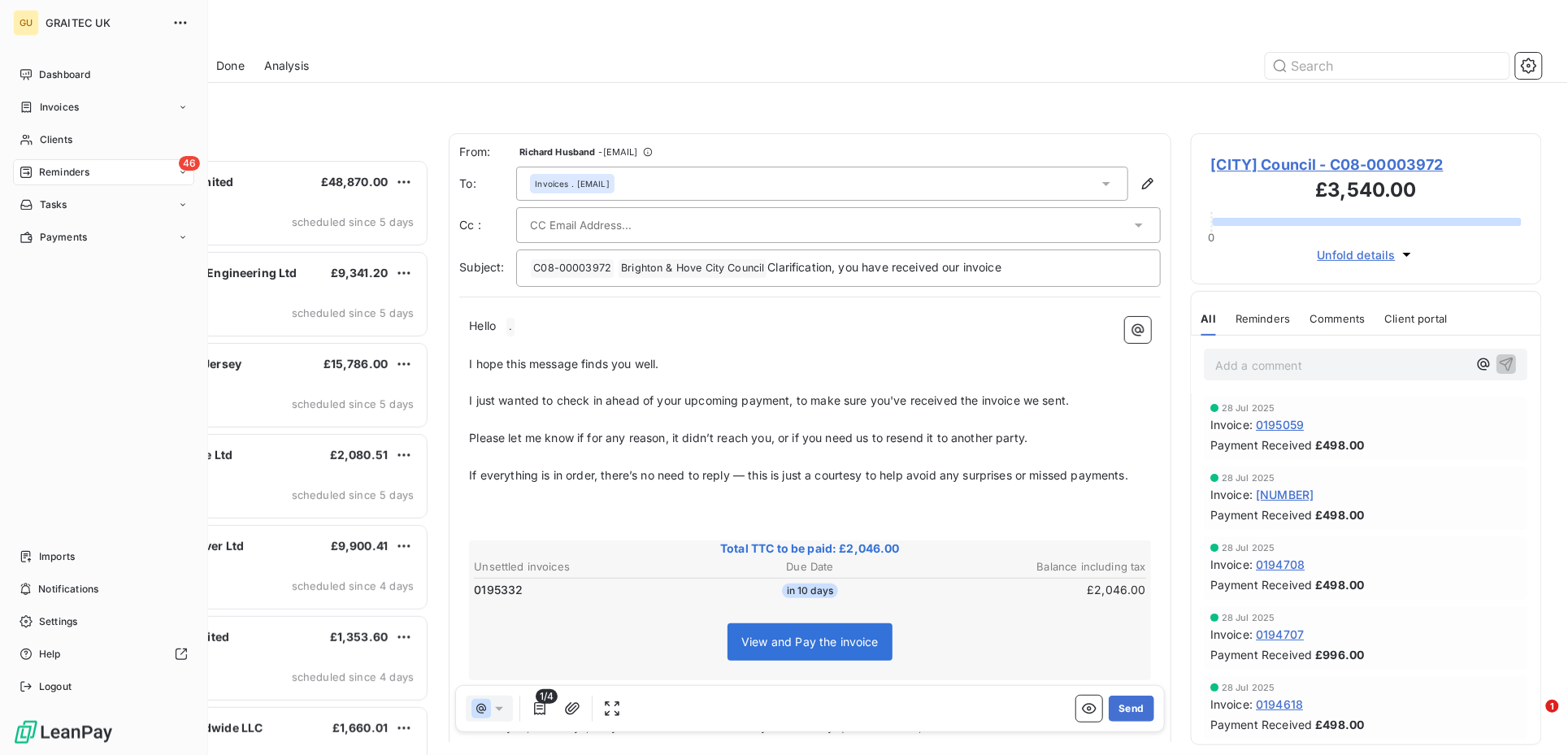 click on "Reminders" at bounding box center (64, 172) 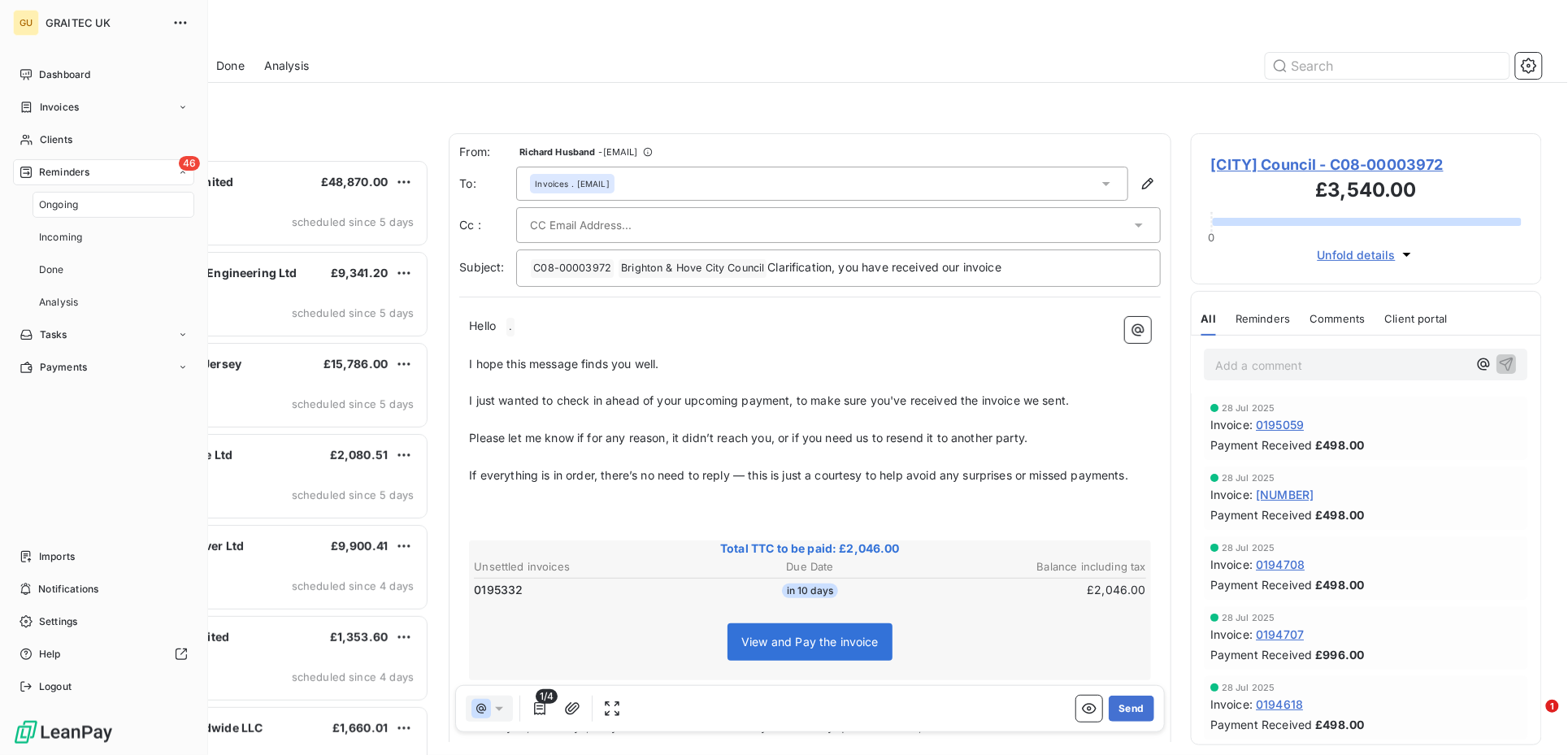 click on "Ongoing" at bounding box center [59, 205] 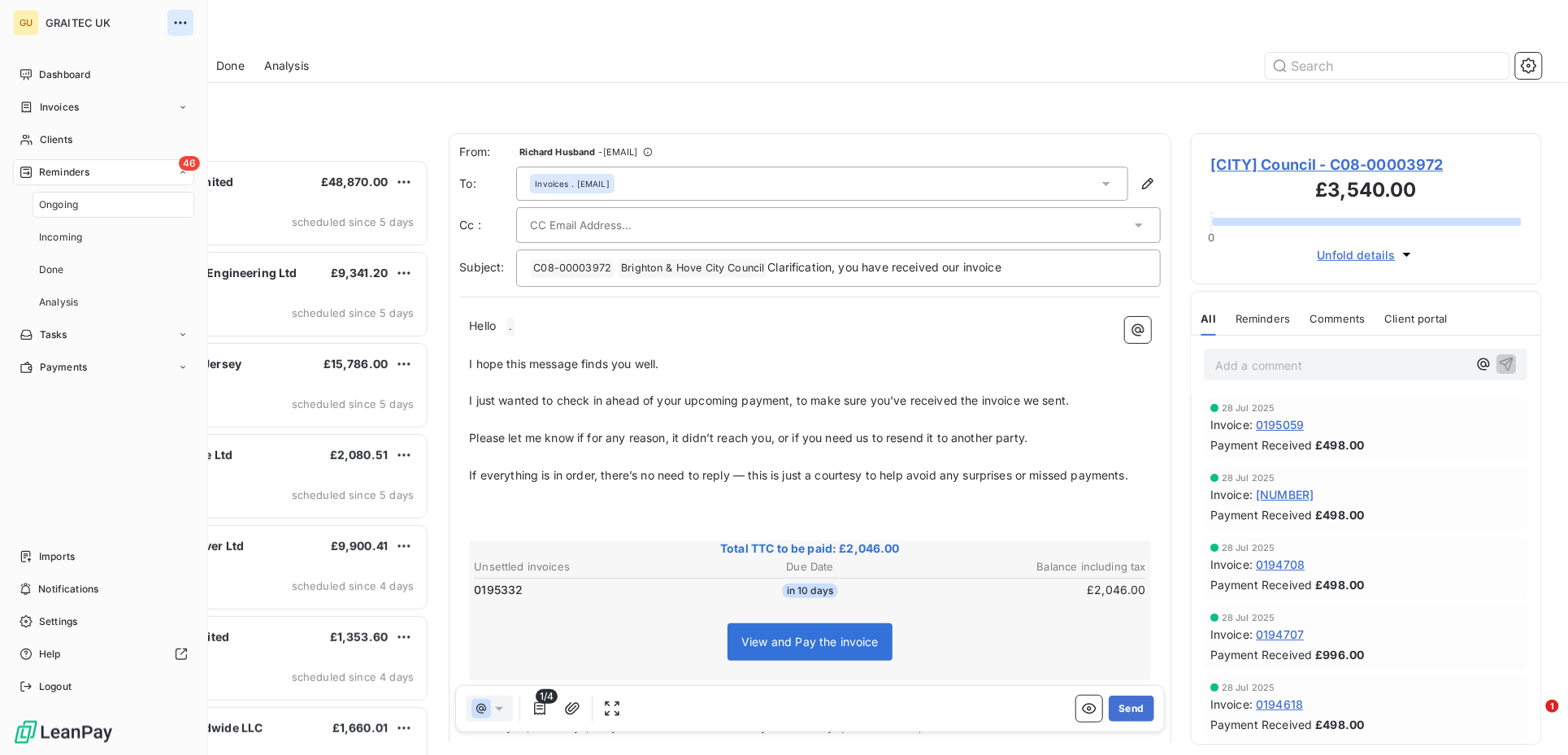 click 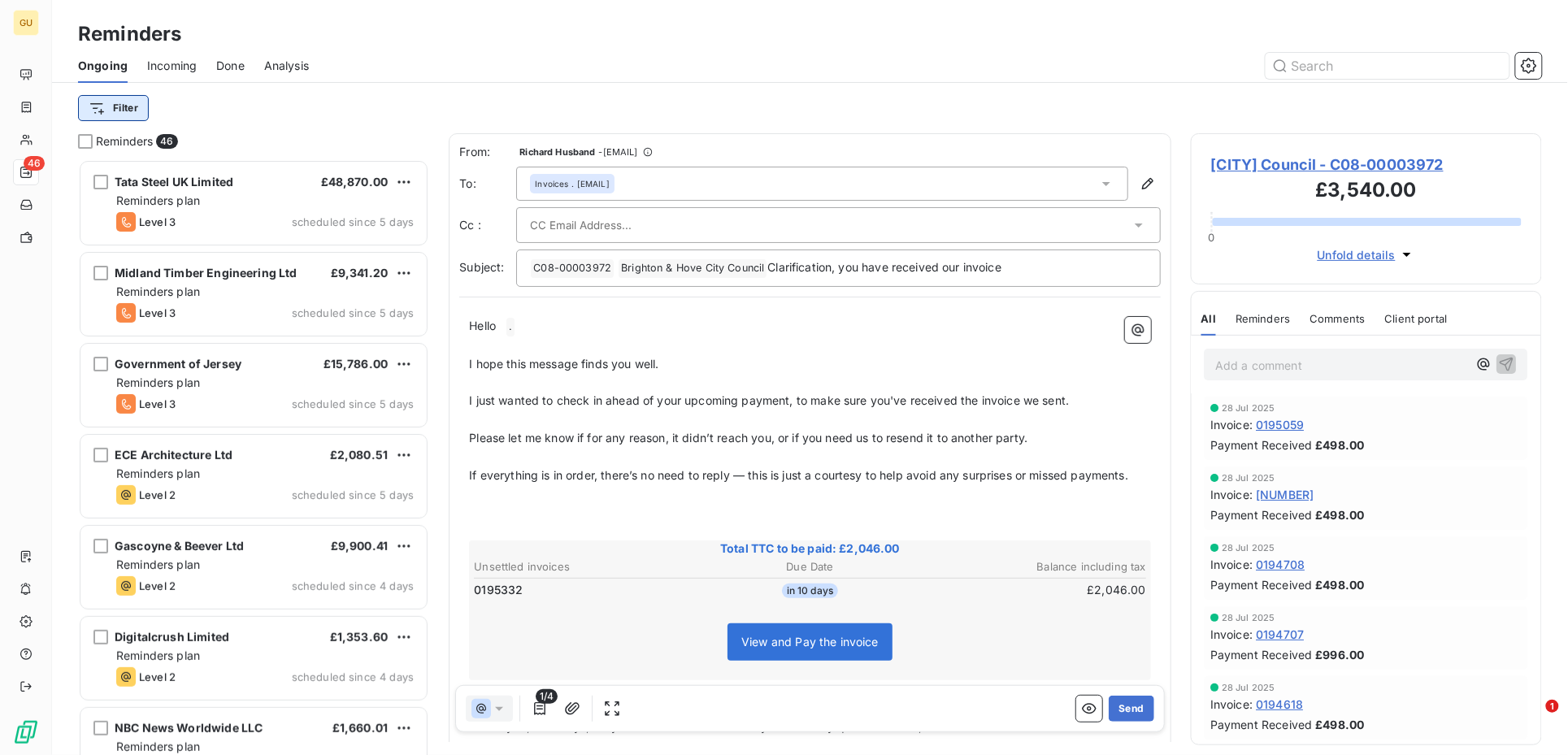 click on "GU 46 Reminders Ongoing Incoming Done Analysis Filter Reminders 46 Tata Steel UK Limited £48,870.00 Reminders plan Level 3 scheduled since 5 days Midland Timber Engineering Ltd £9,341.20 Reminders plan Level 3 scheduled since 5 days Government of Jersey £15,786.00 Reminders plan Level 3 scheduled since 5 days ECE Architecture Ltd £2,080.51 Reminders plan Level 2 scheduled since 5 days Gascoyne & Beever Ltd £9,900.41 Reminders plan Level 2 scheduled since 4 days Digitalcrush Limited £1,353.60 Reminders plan Level 2 scheduled since 4 days NBC News Worldwide LLC £1,660.01 Reminders plan Level 3 scheduled since 4 days Smart Steel Detailing US$192.76 Reminders plan Level 2 scheduled since 4 days Johnson Matthey PLC £10,080.00 Reminders plan Level 3 scheduled since 4 days CompuSOFT £3,200.00 Reminders plan Level 2 scheduled since 4 days Enco Ltd £5,221.20 Reminders plan Level 2 scheduled since 4 days Blueprint Steel Ltd £500.00 Reminders plan Level 2 scheduled since 3 days £288.00 From:" at bounding box center (784, 377) 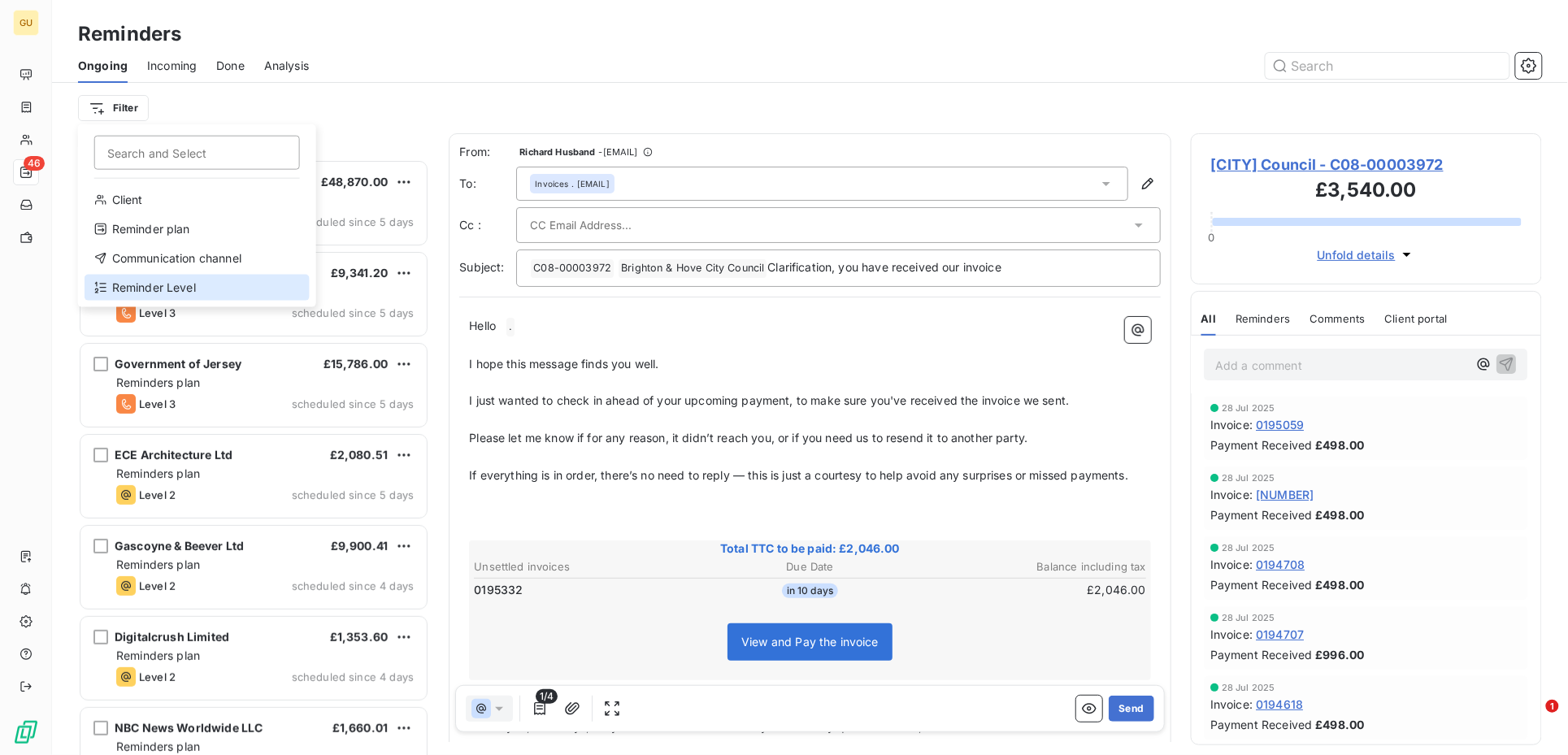 click on "Reminder Level" at bounding box center (197, 288) 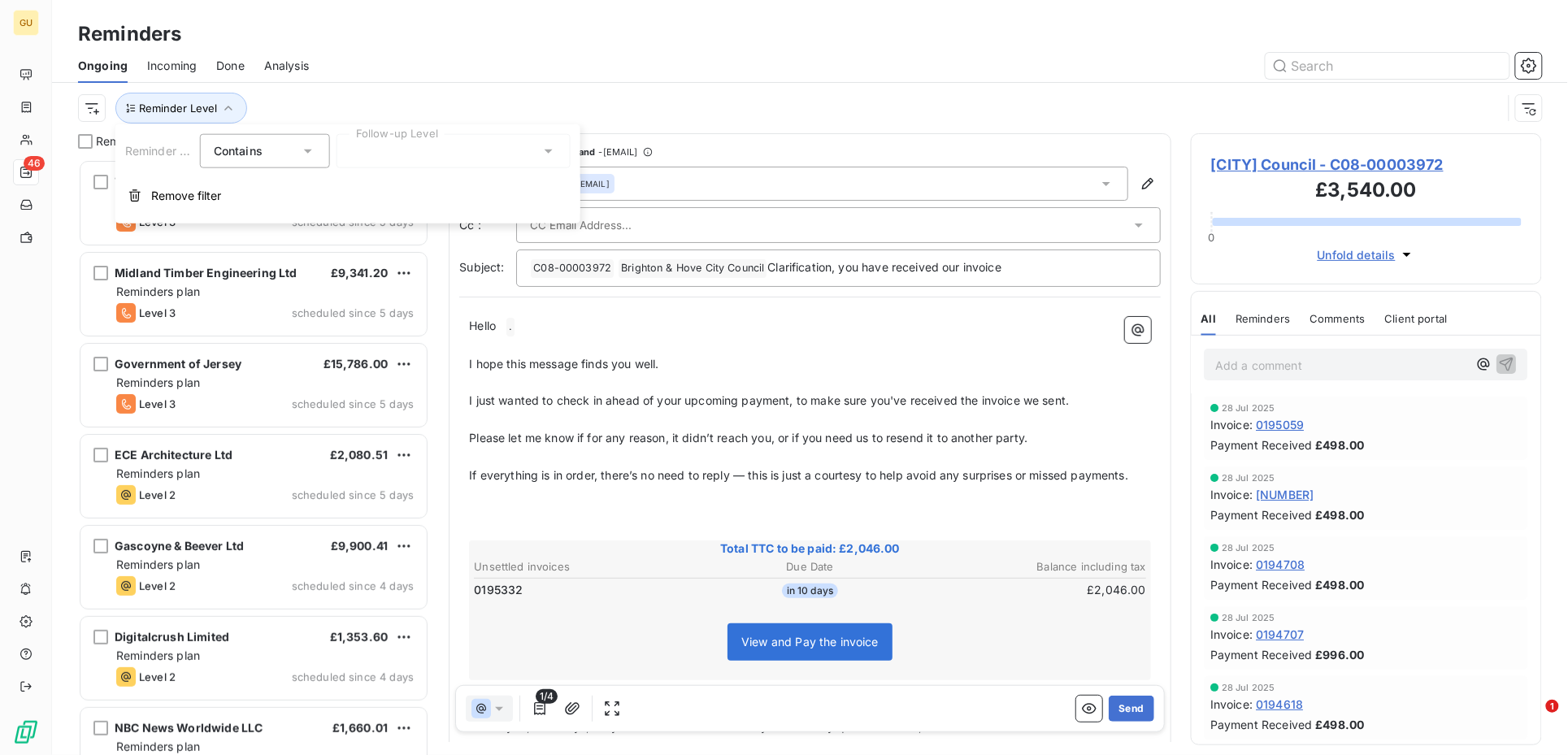 scroll, scrollTop: 579, scrollLeft: 335, axis: both 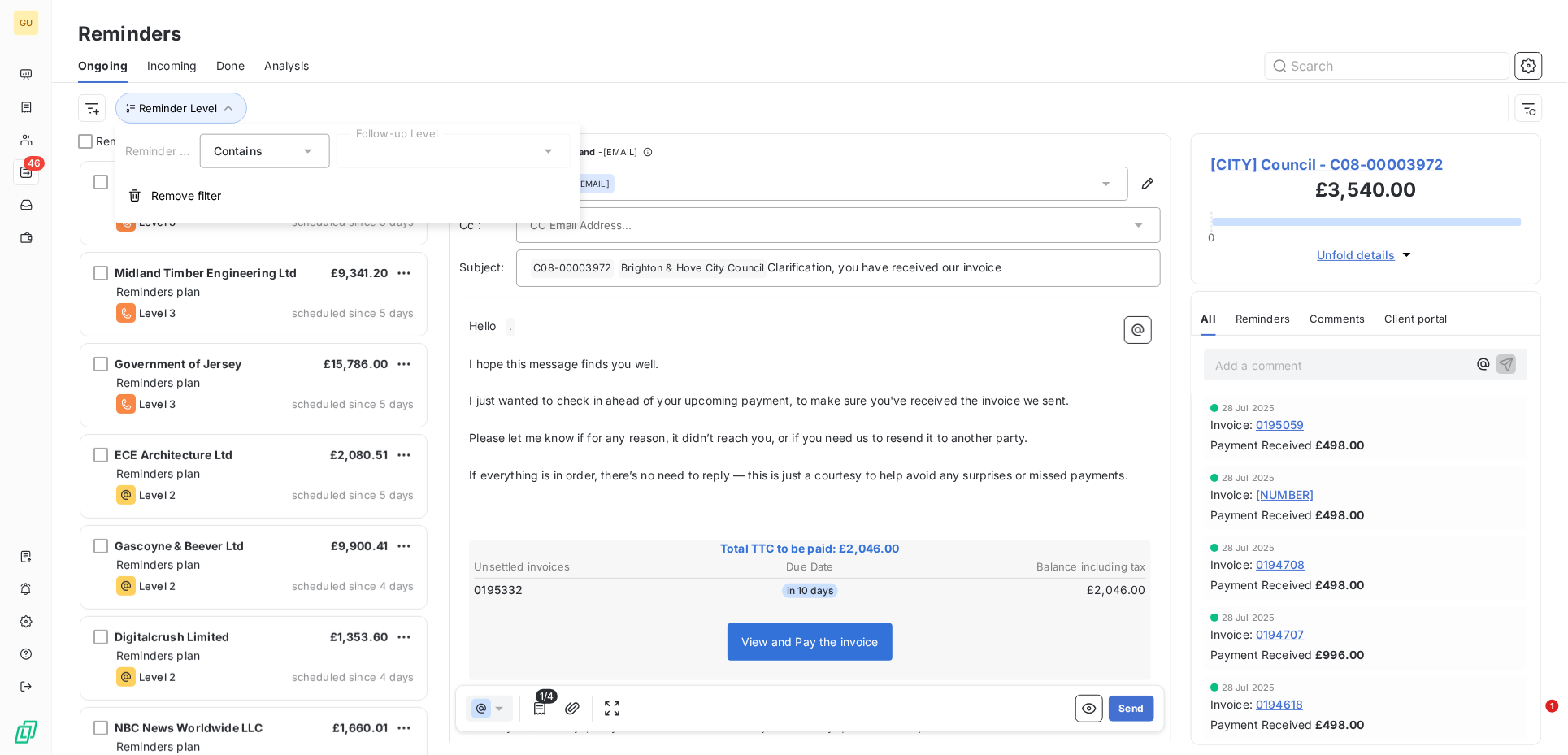 click at bounding box center [454, 151] 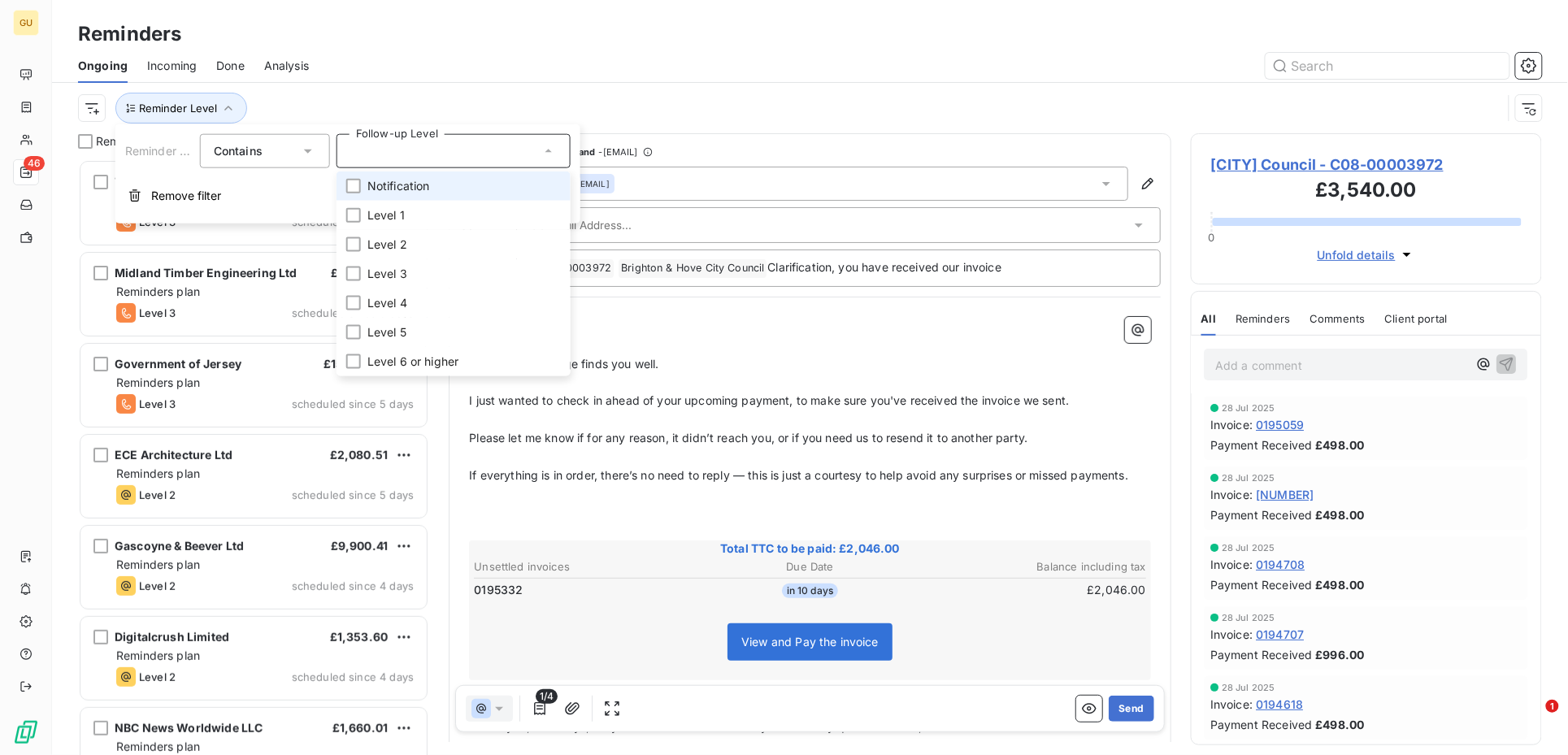 click on "Notification" at bounding box center (398, 186) 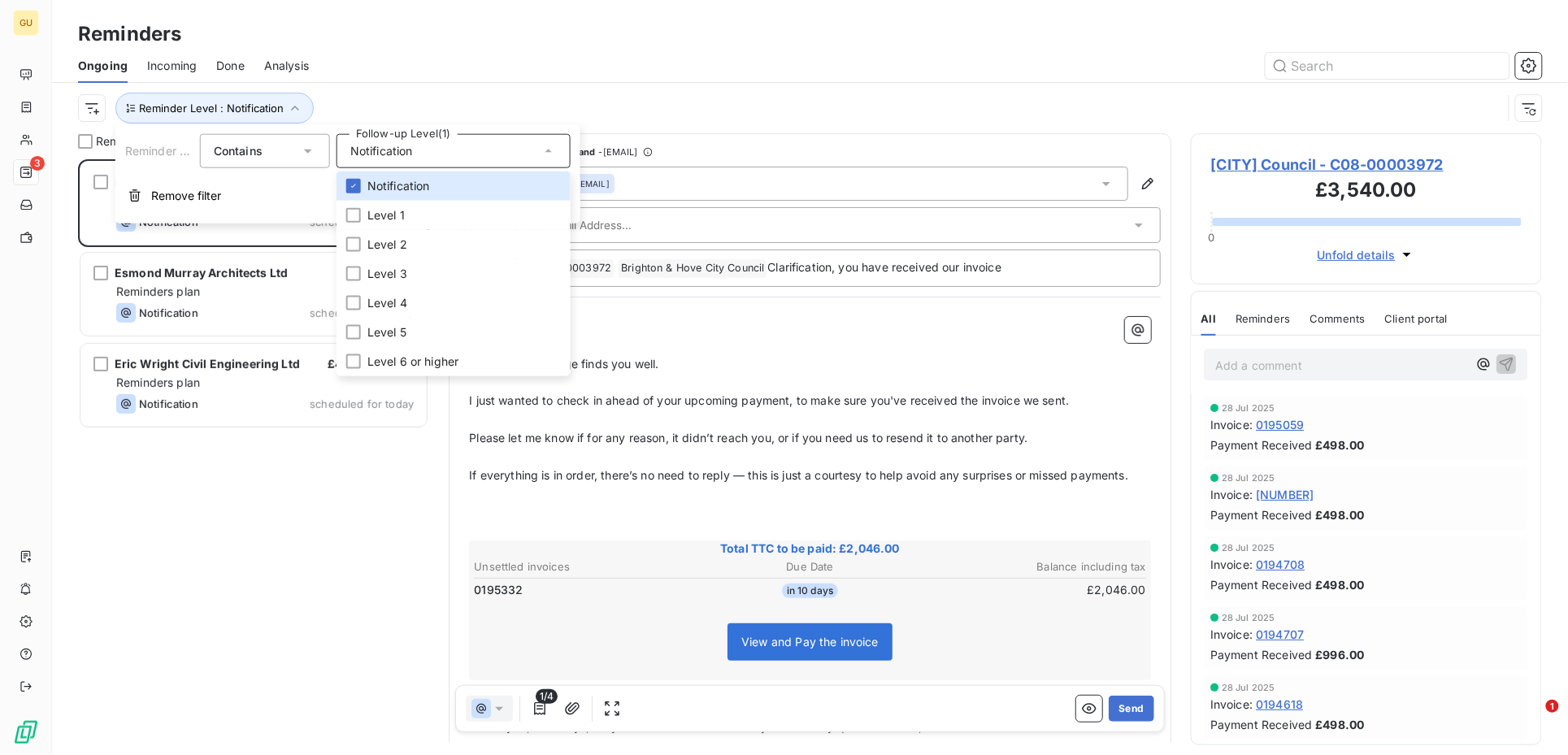 click on "Brighton & Hove City Council £2,046.00 Reminders plan Notification scheduled for today Esmond Murray Architects Ltd £376.00 Reminders plan Notification scheduled for today Eric Wright Civil Engineering Ltd £4,320.00 Reminders plan Notification scheduled for today" at bounding box center [254, 457] 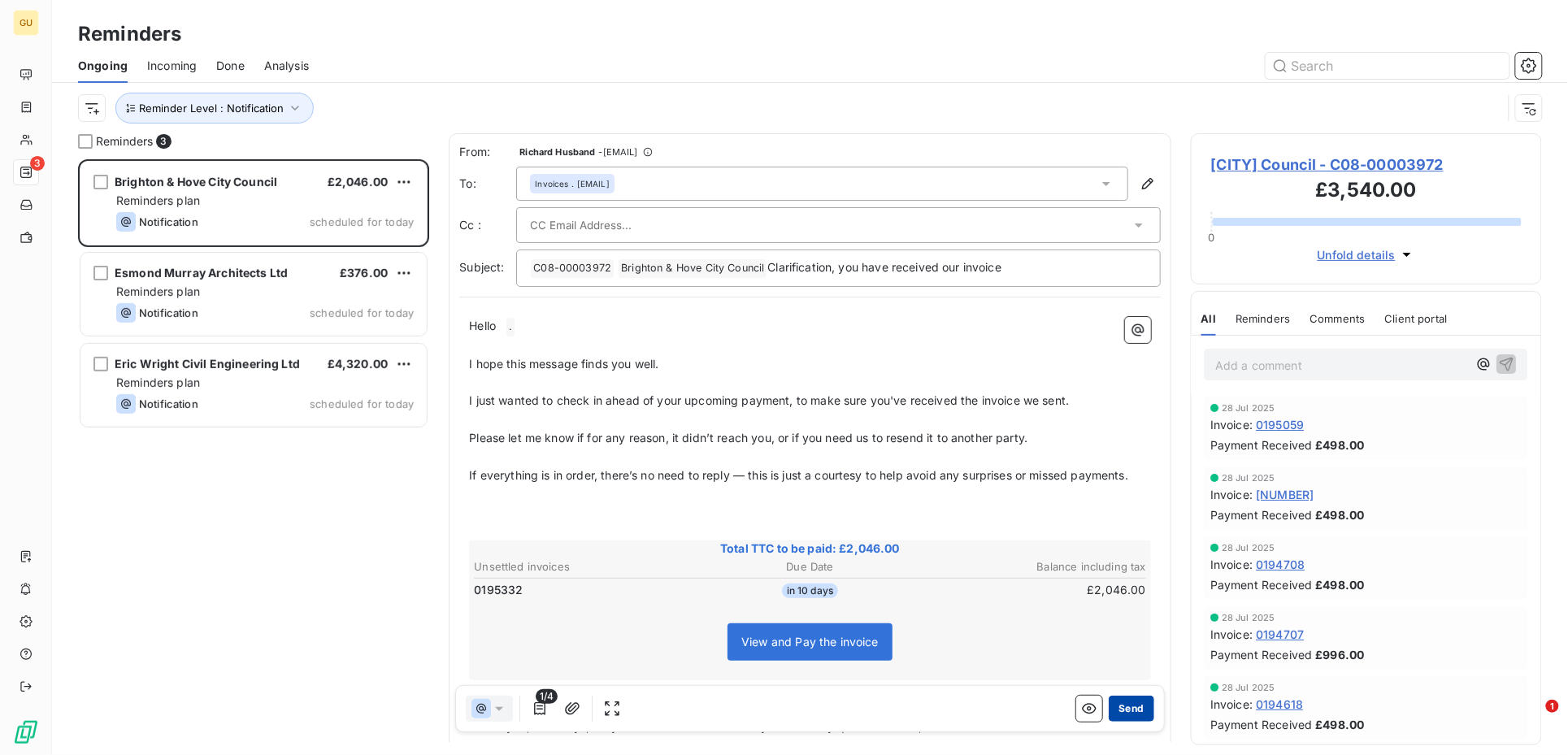 click on "Send" at bounding box center [1131, 709] 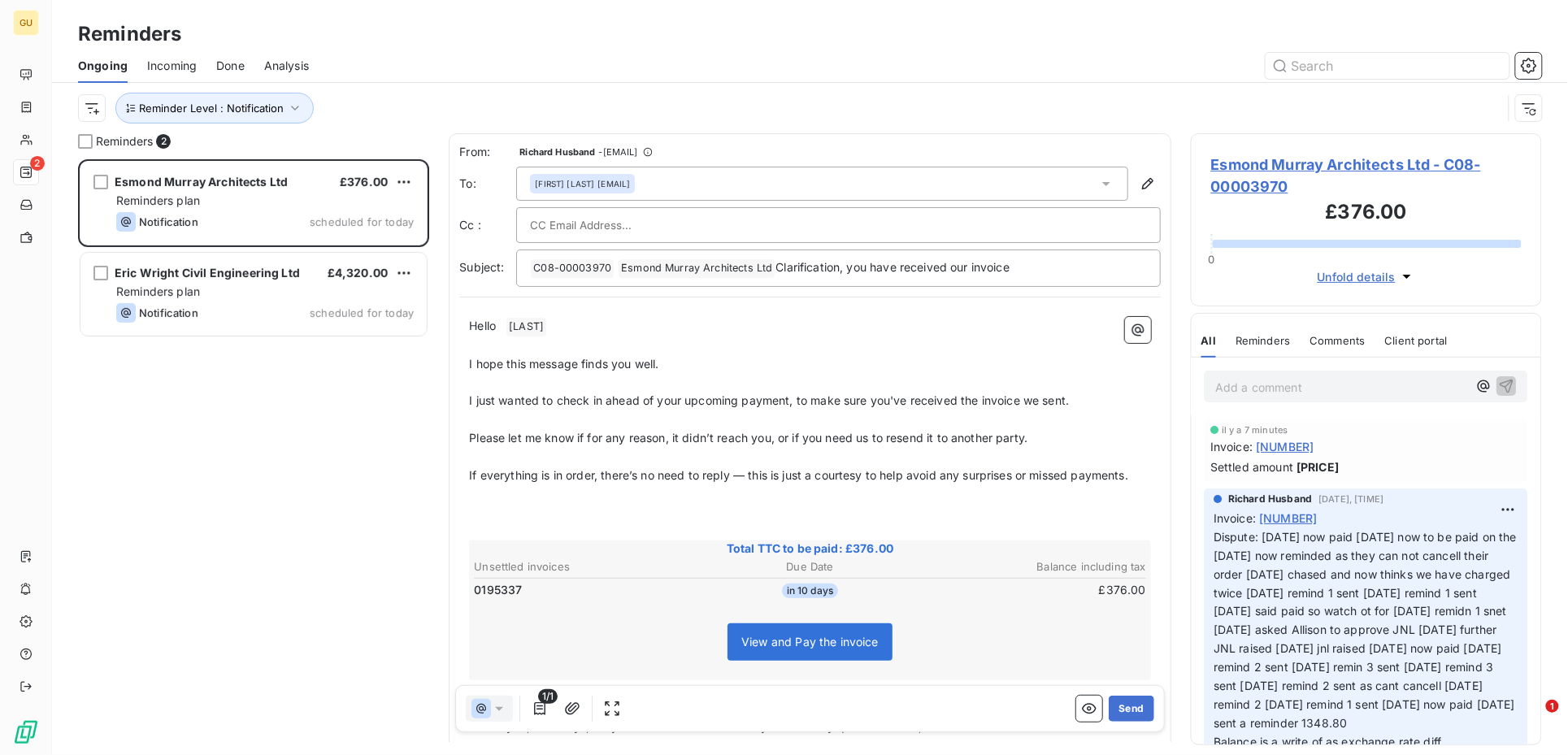 click on "Esmond Murray Architects Ltd - C08-00003970" at bounding box center (1366, 176) 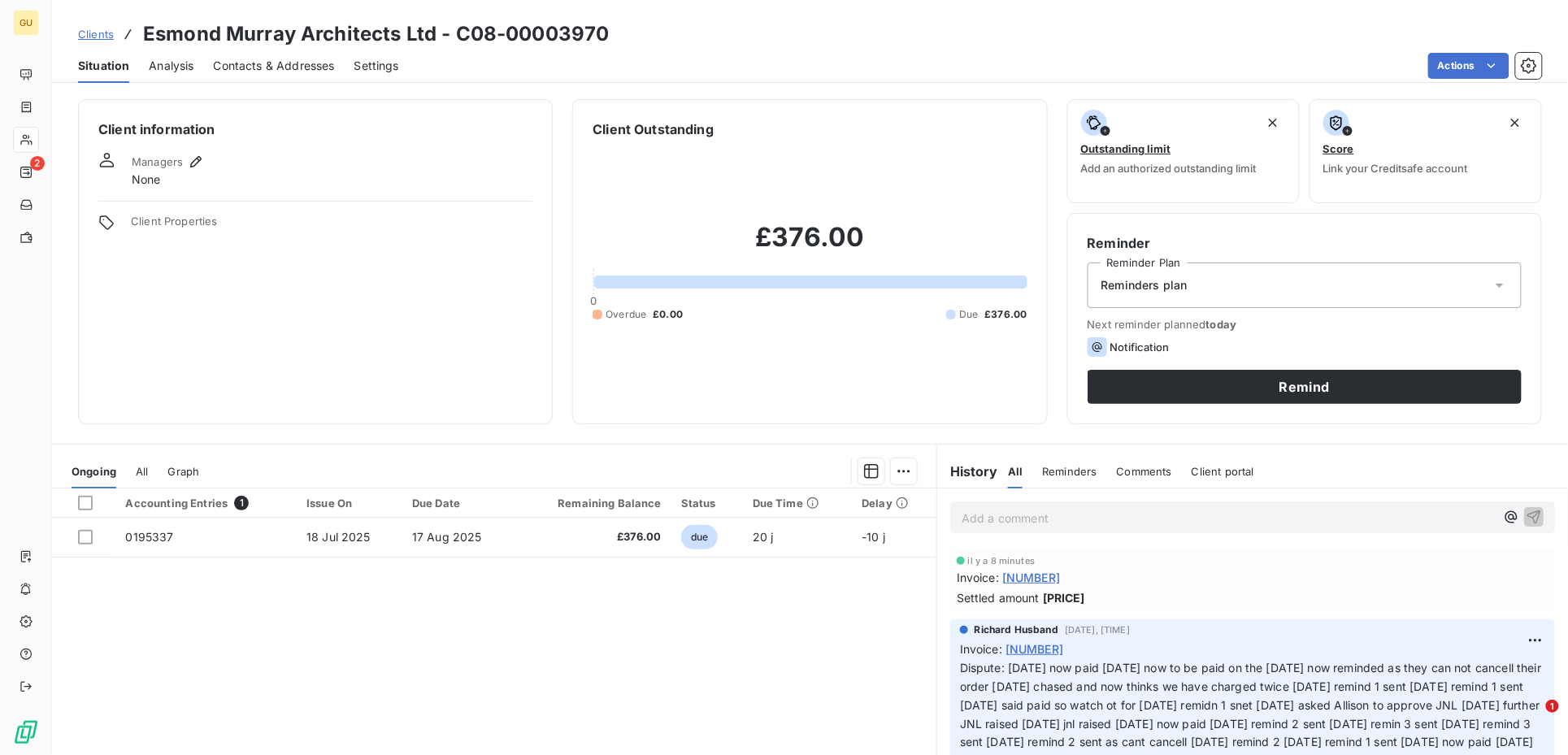 click on "Contacts & Addresses" at bounding box center [274, 66] 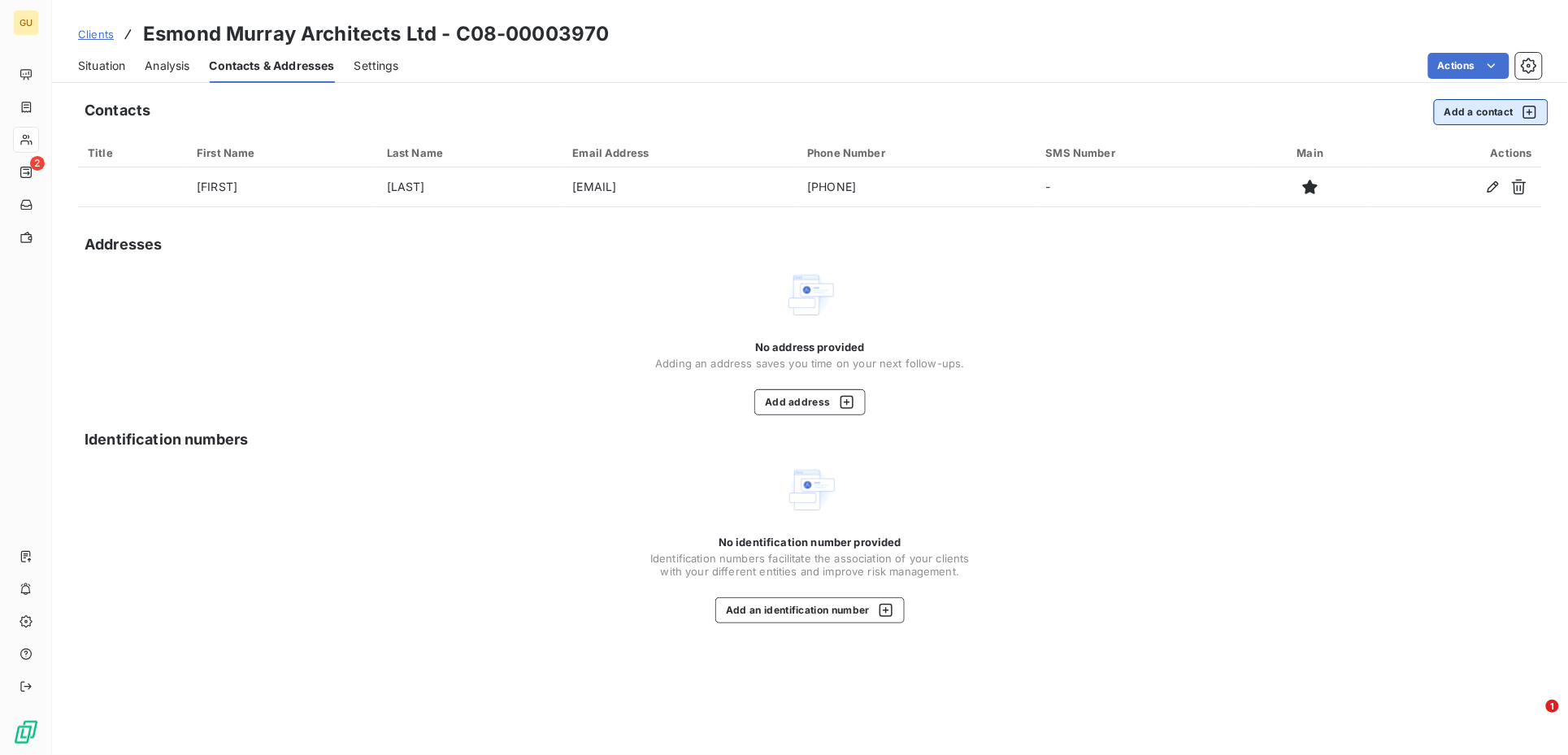 click on "Add a contact" at bounding box center (1491, 112) 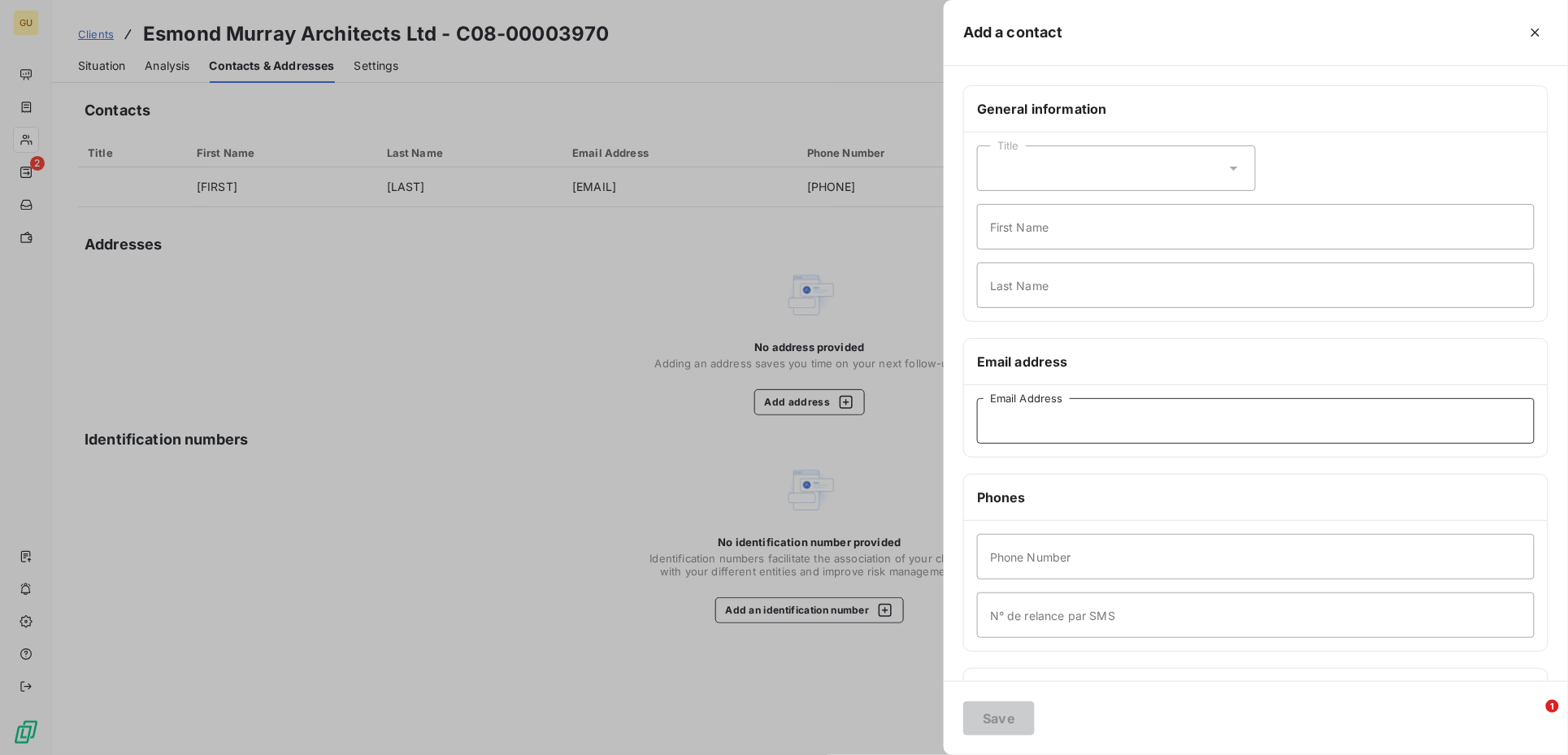 click on "Email Address" at bounding box center (1256, 421) 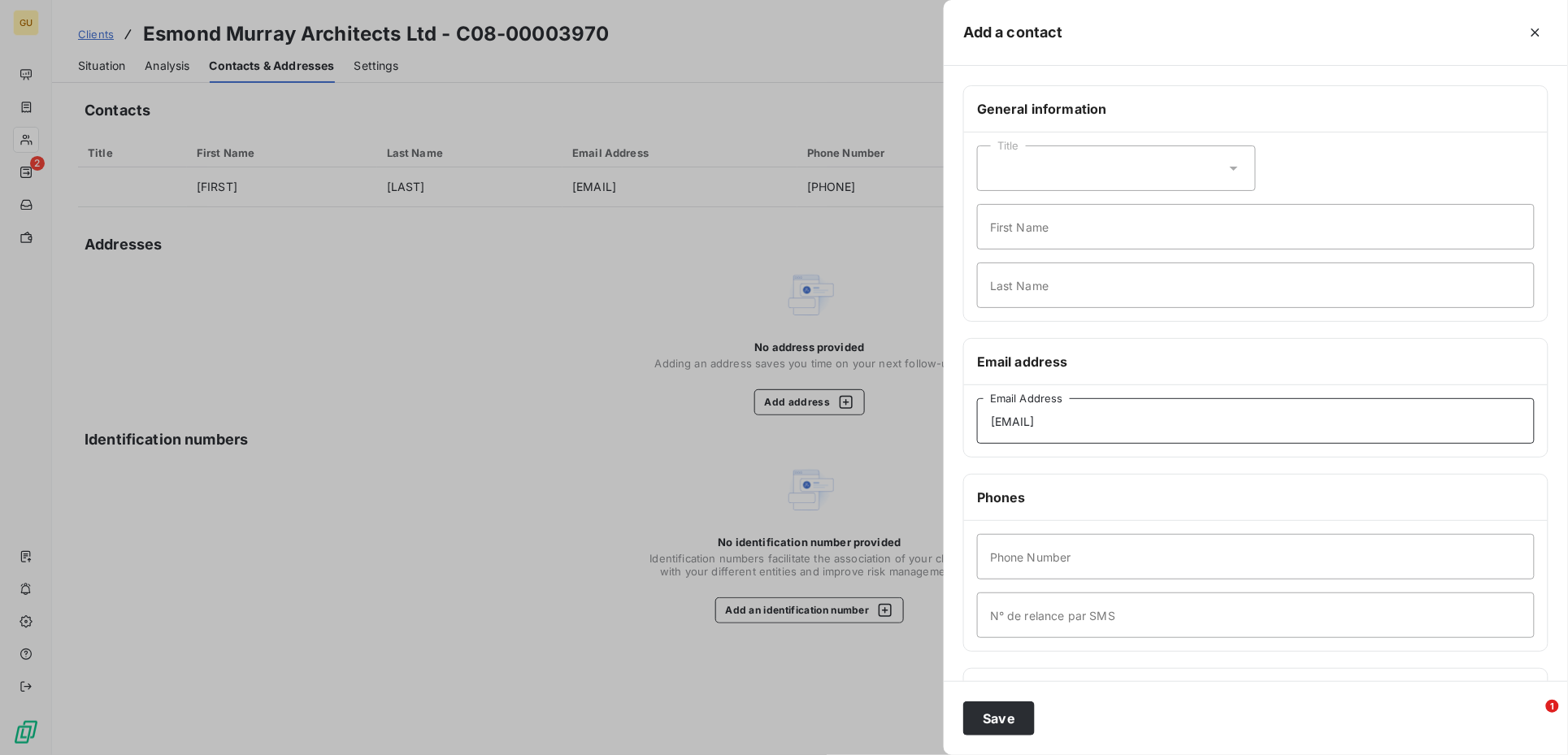 type on "es@esmondmurrayarchitects.com" 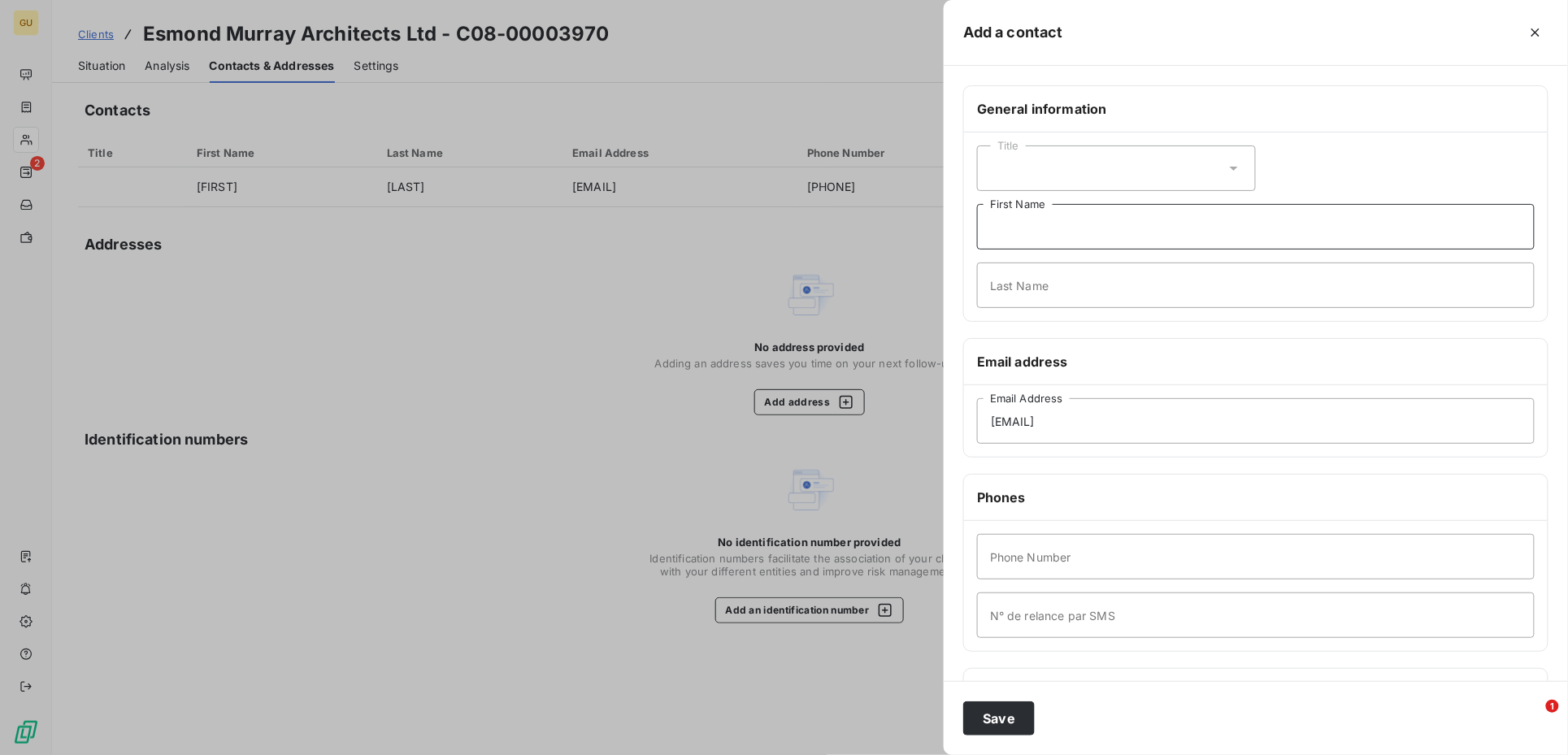 click on "First Name" at bounding box center (1256, 227) 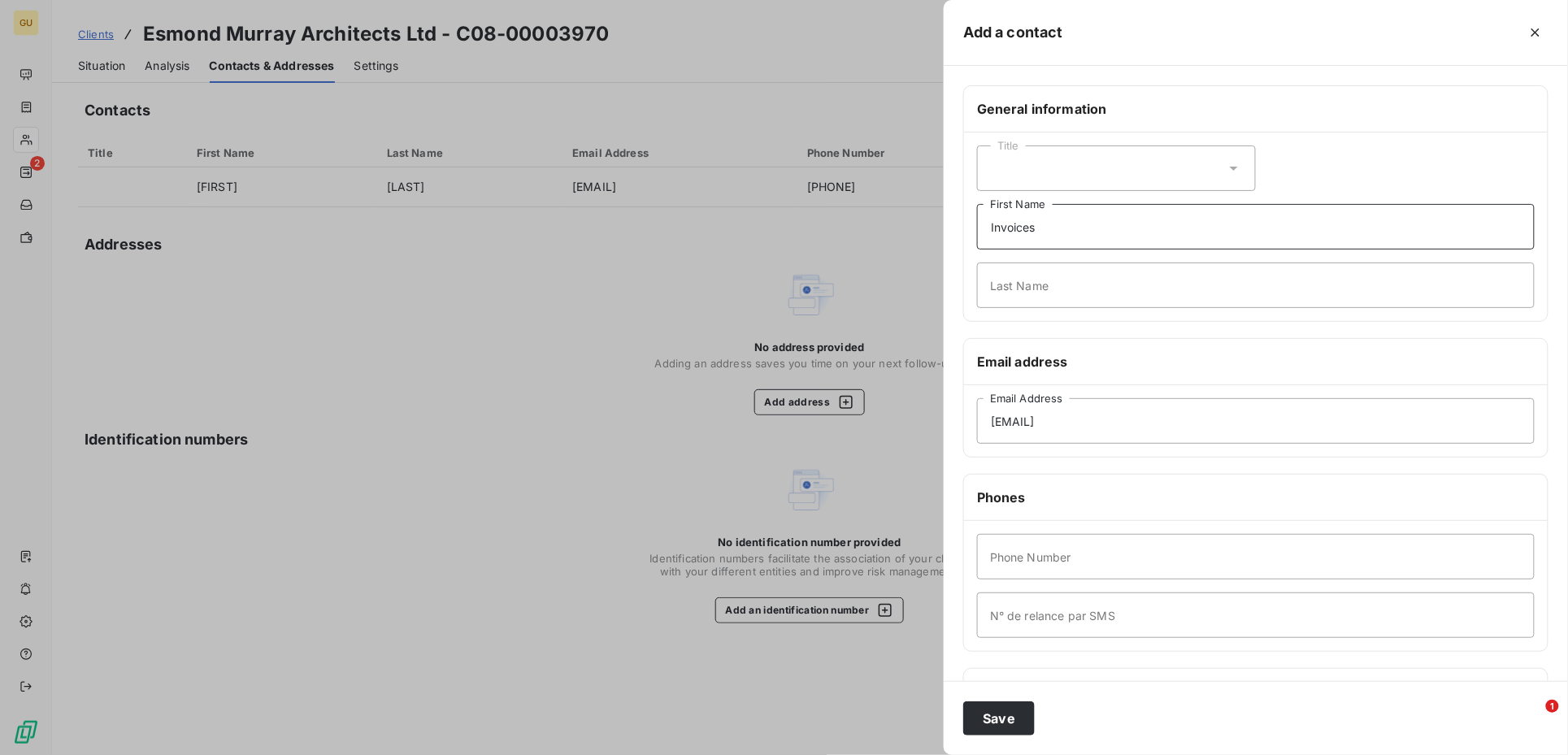 type on "Invoices" 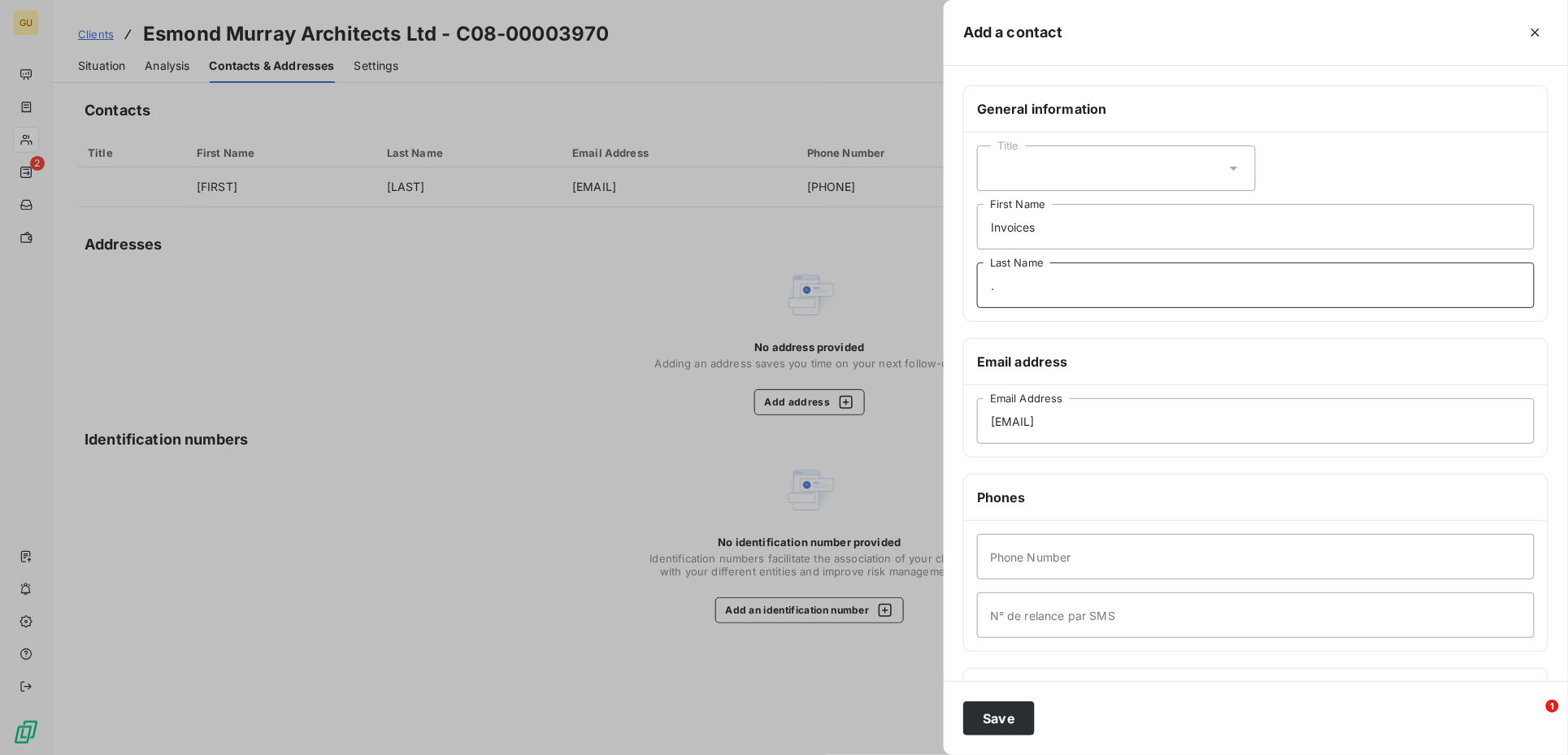 type on "." 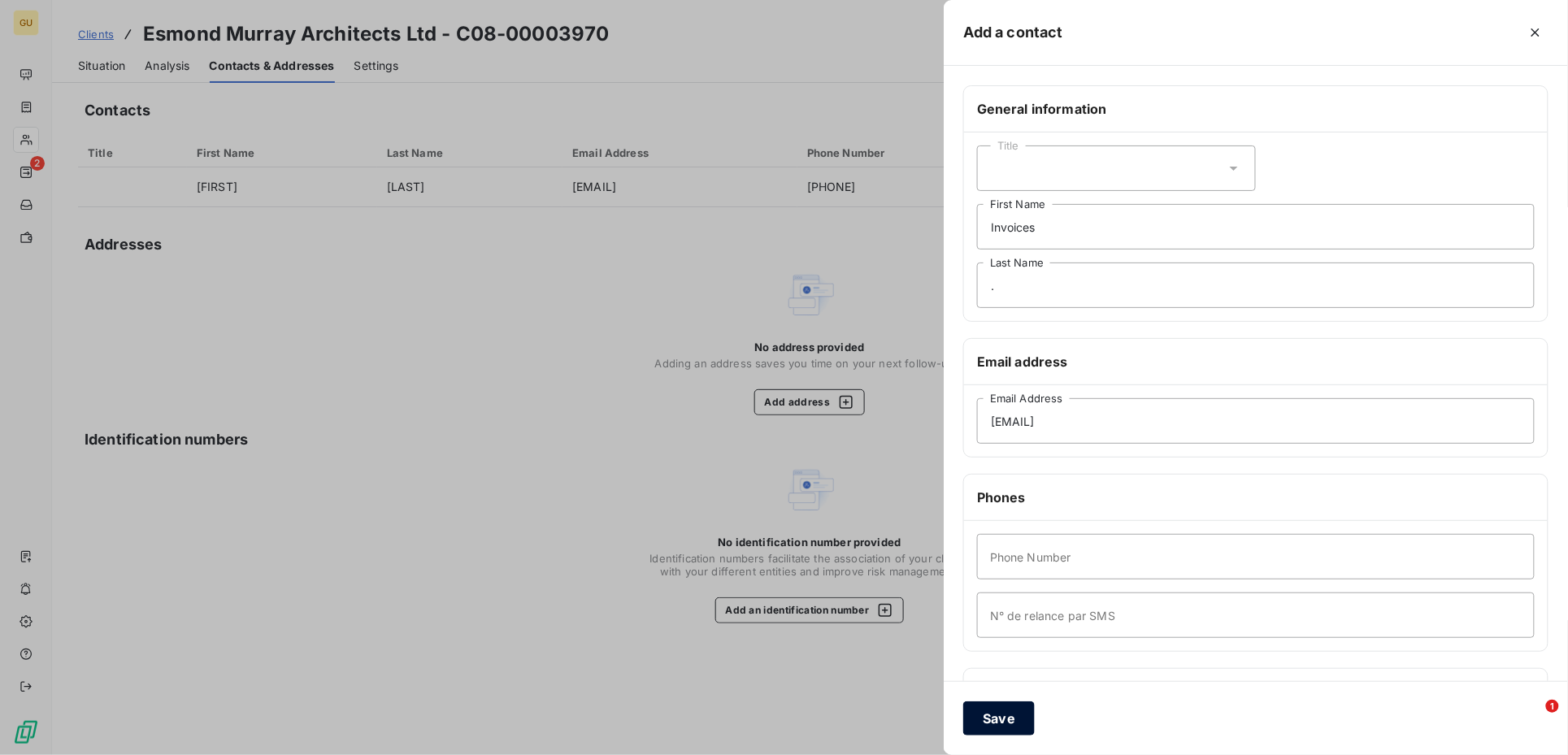 click on "Save" at bounding box center (999, 718) 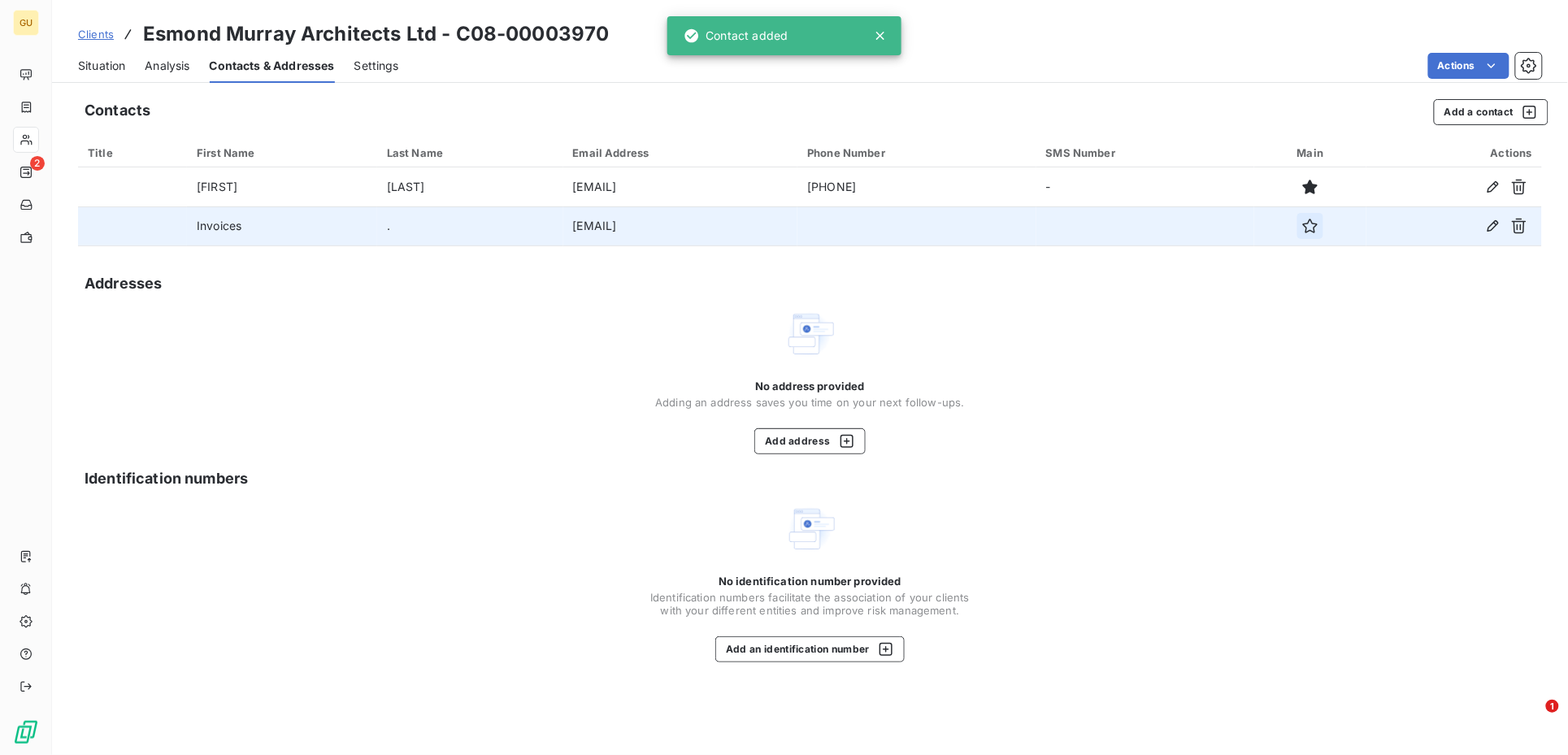 click 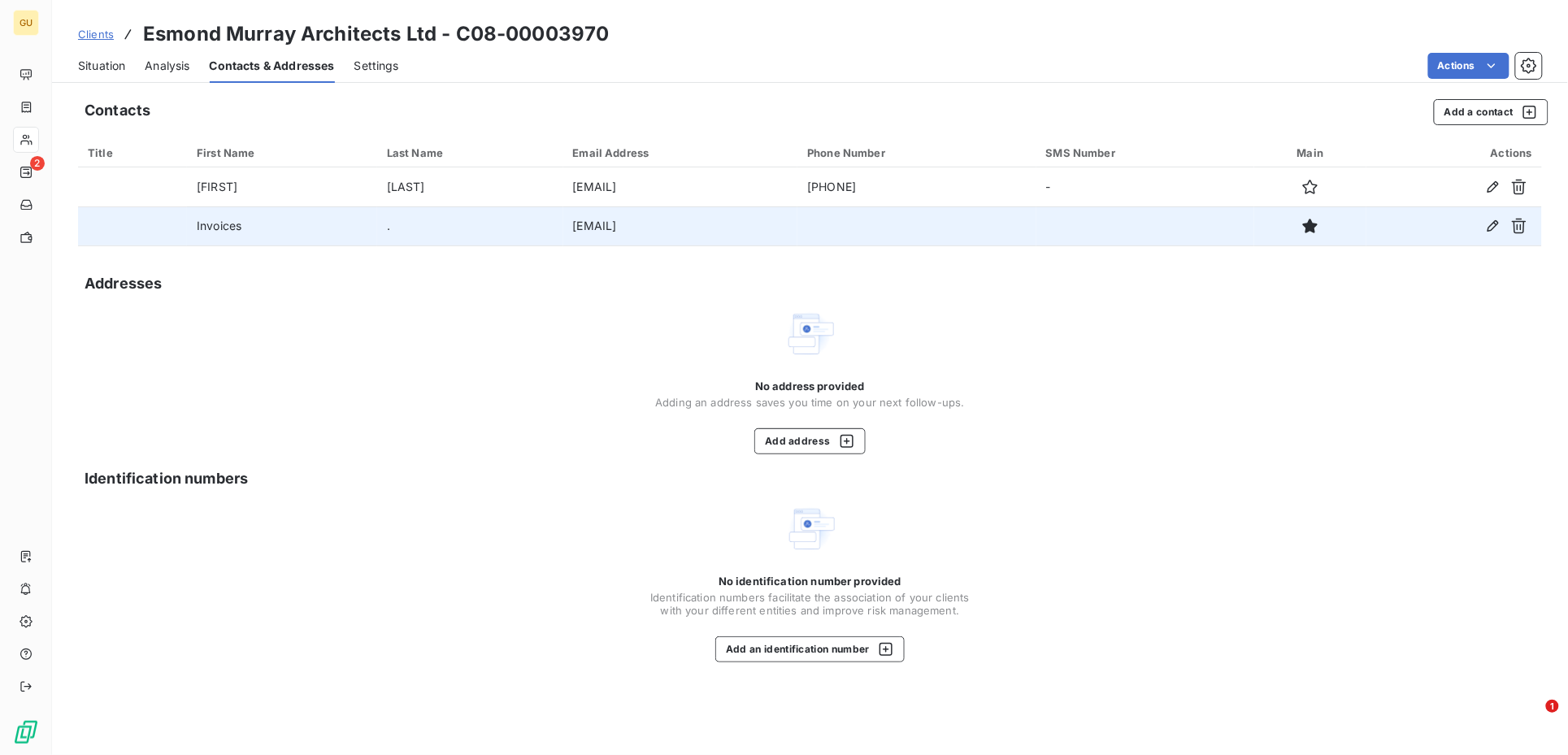 click on "Situation" at bounding box center [102, 66] 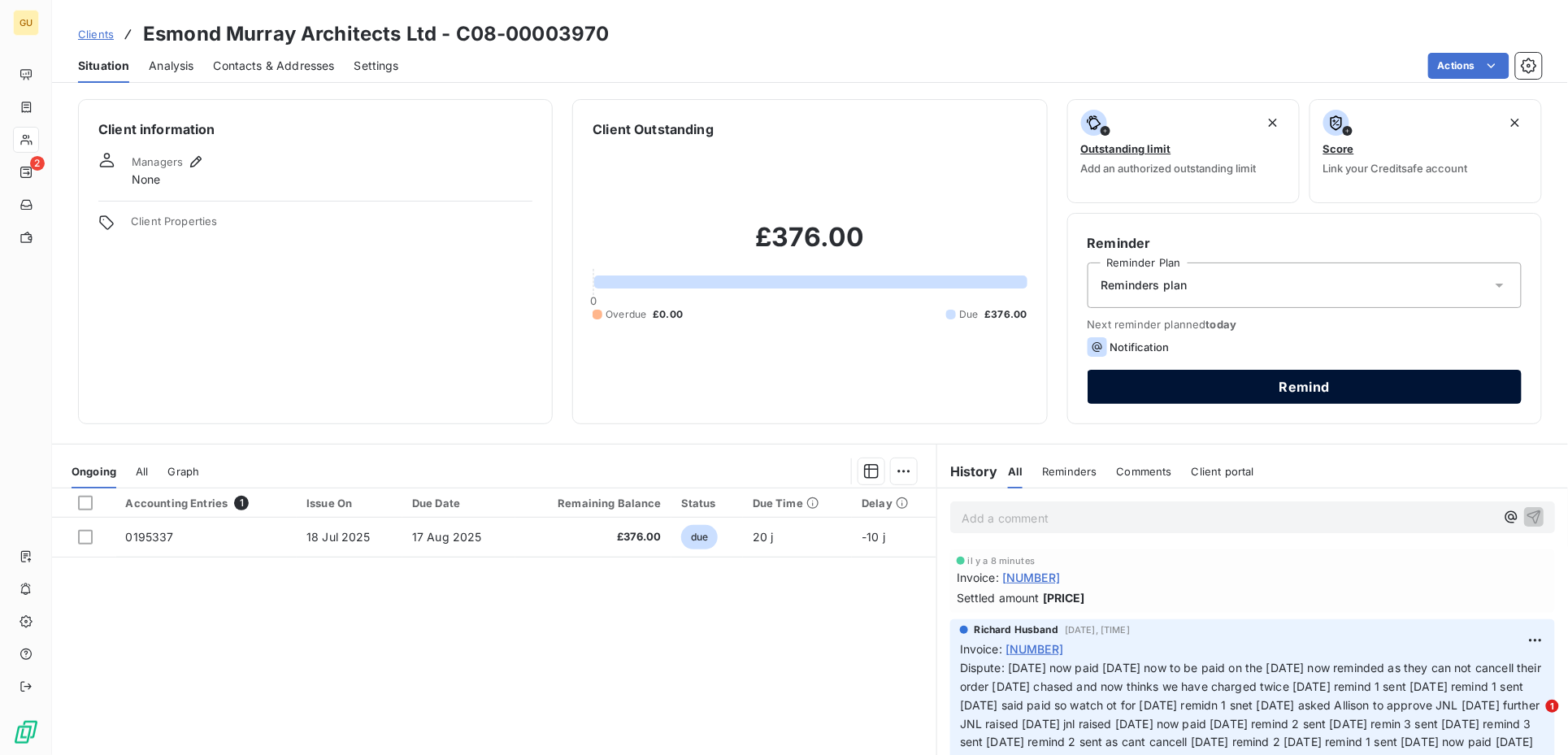 click on "Remind" at bounding box center (1305, 387) 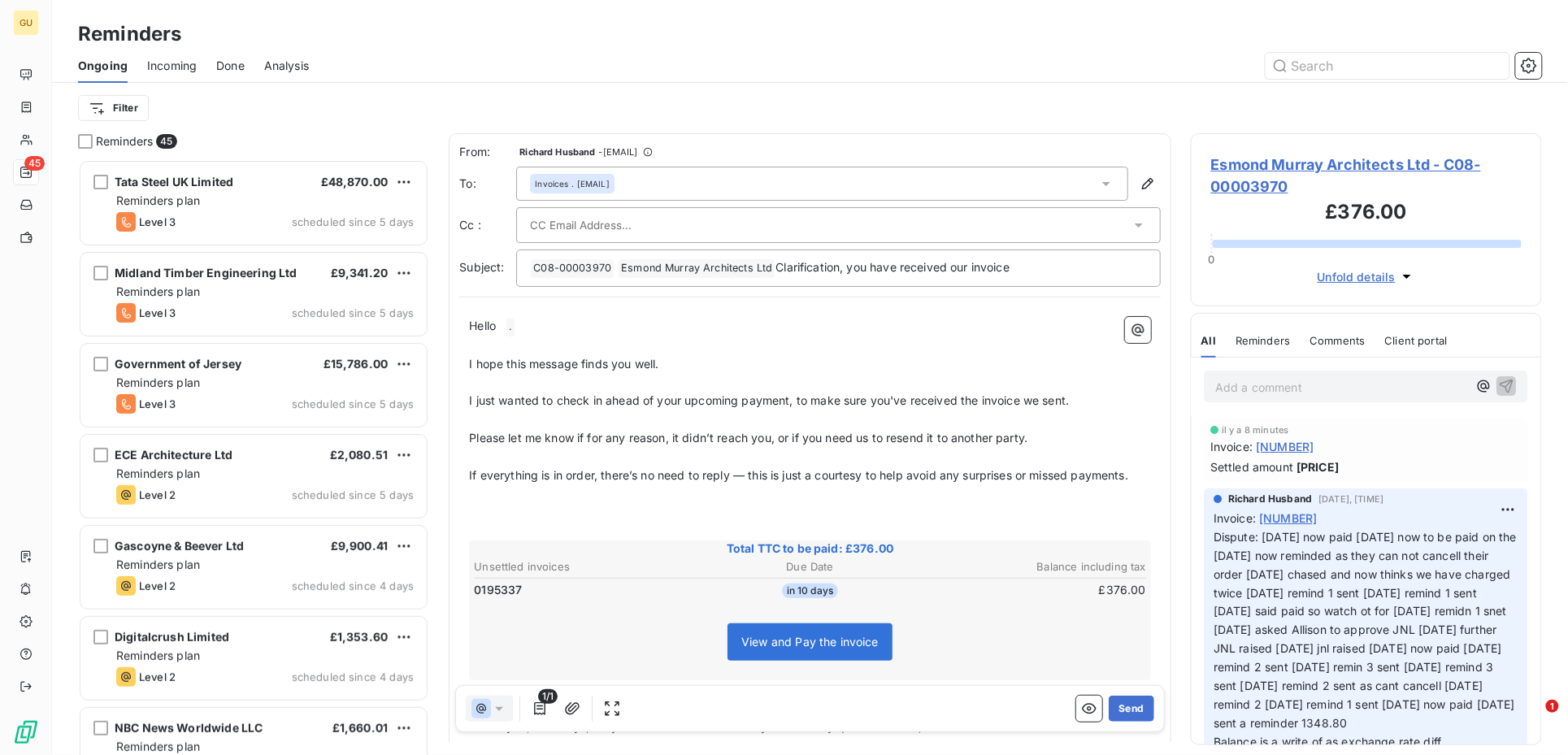 scroll, scrollTop: 17, scrollLeft: 16, axis: both 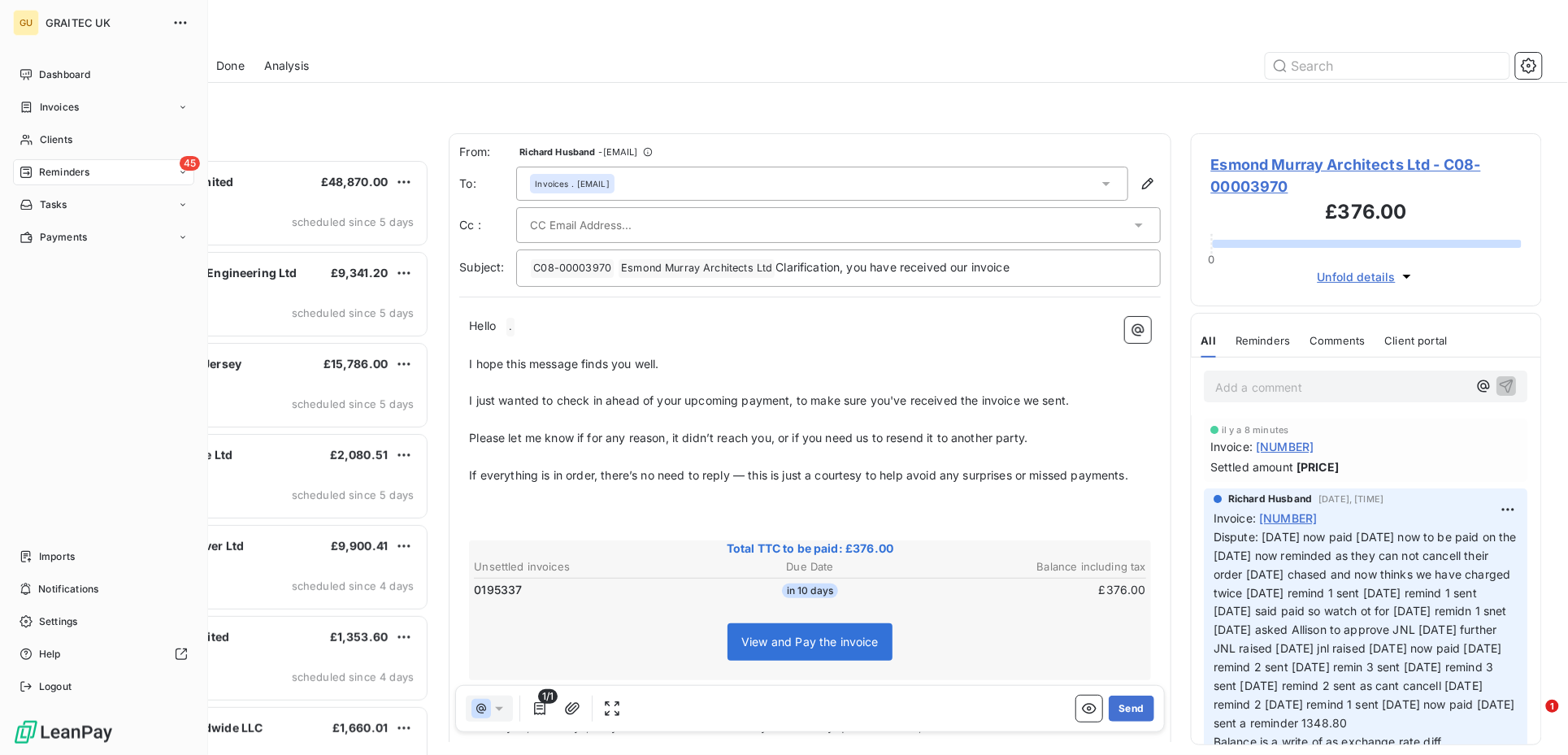 click on "Reminders" at bounding box center [64, 172] 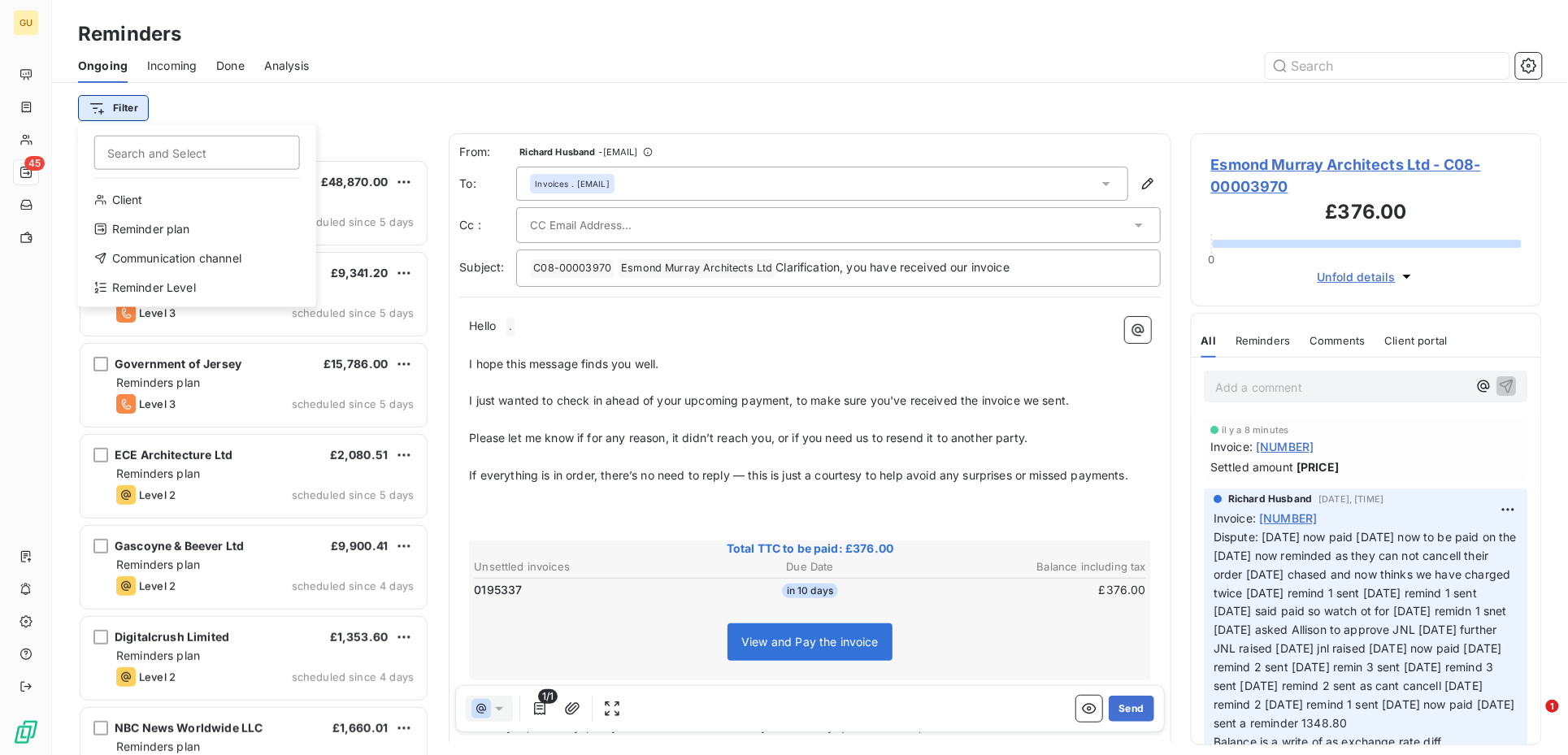 click on "GU 45 Reminders Ongoing Incoming Done Analysis Filter Search and Select Client Reminder plan Communication channel Reminder Level Reminders 45 Tata Steel UK Limited £48,870.00 Reminders plan Level 3 scheduled since 5 days Midland Timber Engineering Ltd £9,341.20 Reminders plan Level 3 scheduled since 5 days Government of Jersey £15,786.00 Reminders plan Level 3 scheduled since 5 days ECE Architecture Ltd £2,080.51 Reminders plan Level 2 scheduled since 5 days Gascoyne & Beever Ltd £9,900.41 Reminders plan Level 2 scheduled since 4 days Digitalcrush Limited £1,353.60 Reminders plan Level 2 scheduled since 4 days NBC News Worldwide LLC £1,660.01 Reminders plan Level 3 scheduled since 4 days Smart Steel Detailing US$192.76 Reminders plan Level 2 scheduled since 4 days Johnson Matthey PLC £10,080.00 Reminders plan Level 3 scheduled since 4 days CompuSOFT £3,200.00 Reminders plan Level 2 scheduled since 4 days Enco Ltd £5,221.20 Reminders plan Level 2 scheduled since 4 days £500.00 -" at bounding box center (784, 377) 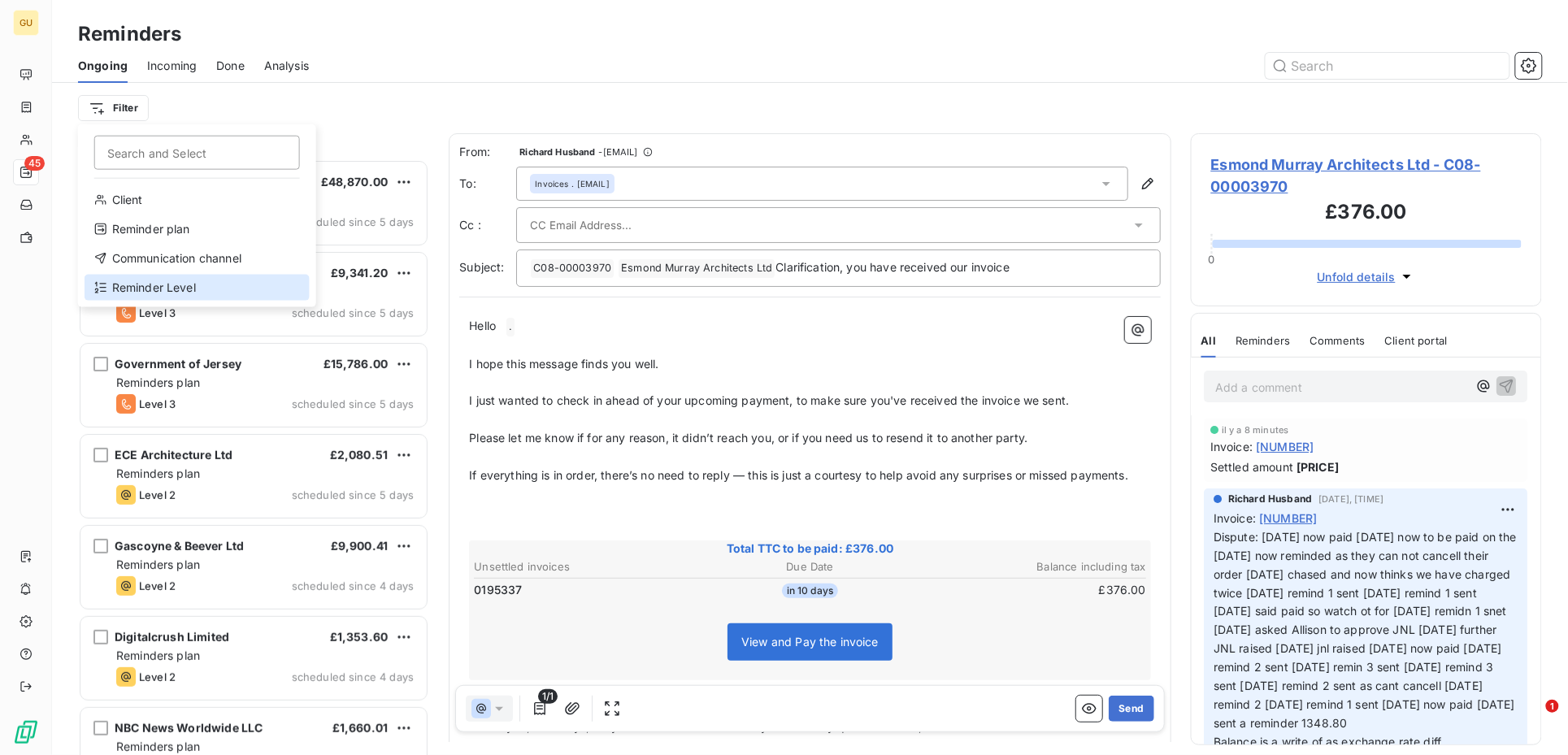 click on "Reminder Level" at bounding box center (197, 288) 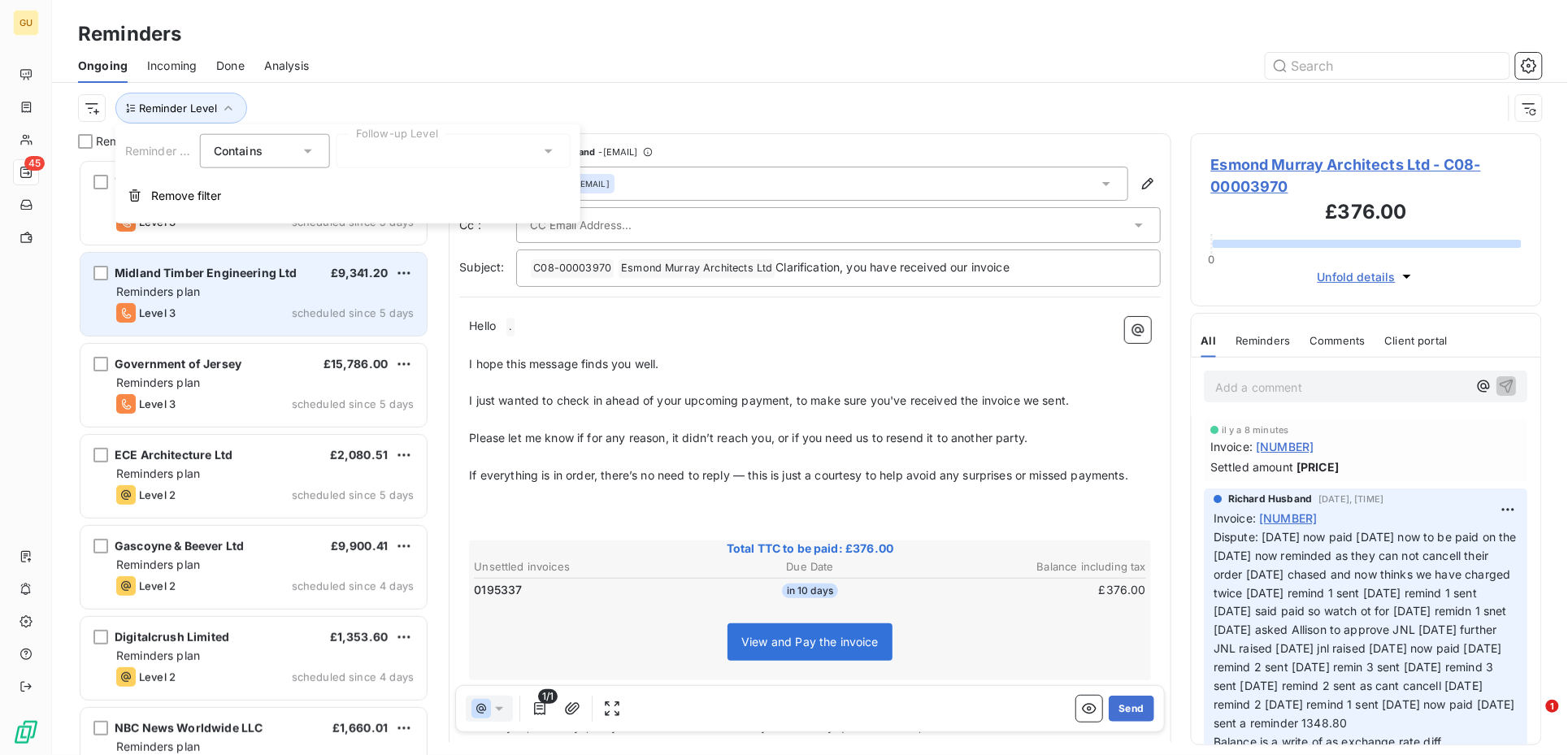 scroll, scrollTop: 579, scrollLeft: 335, axis: both 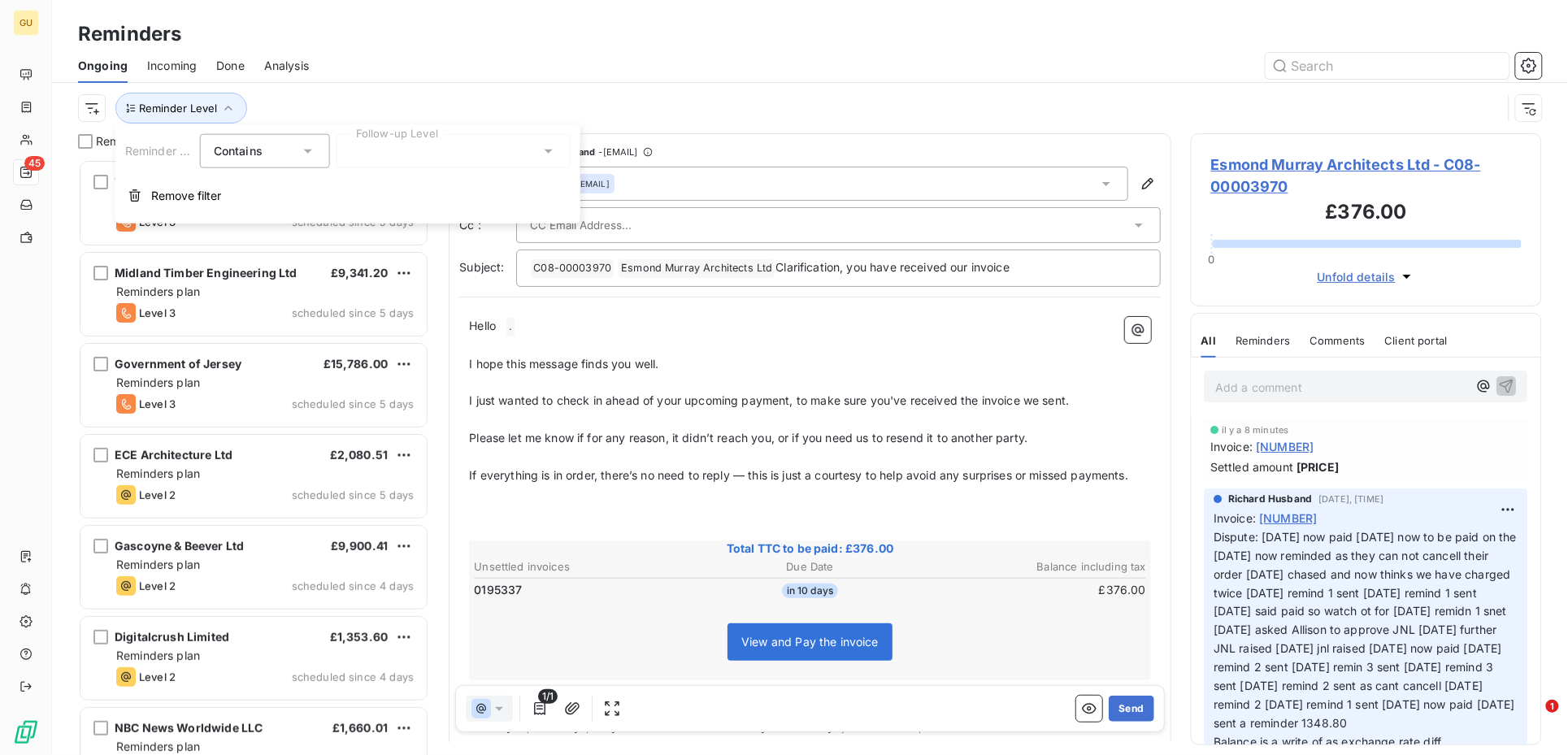 click at bounding box center [454, 151] 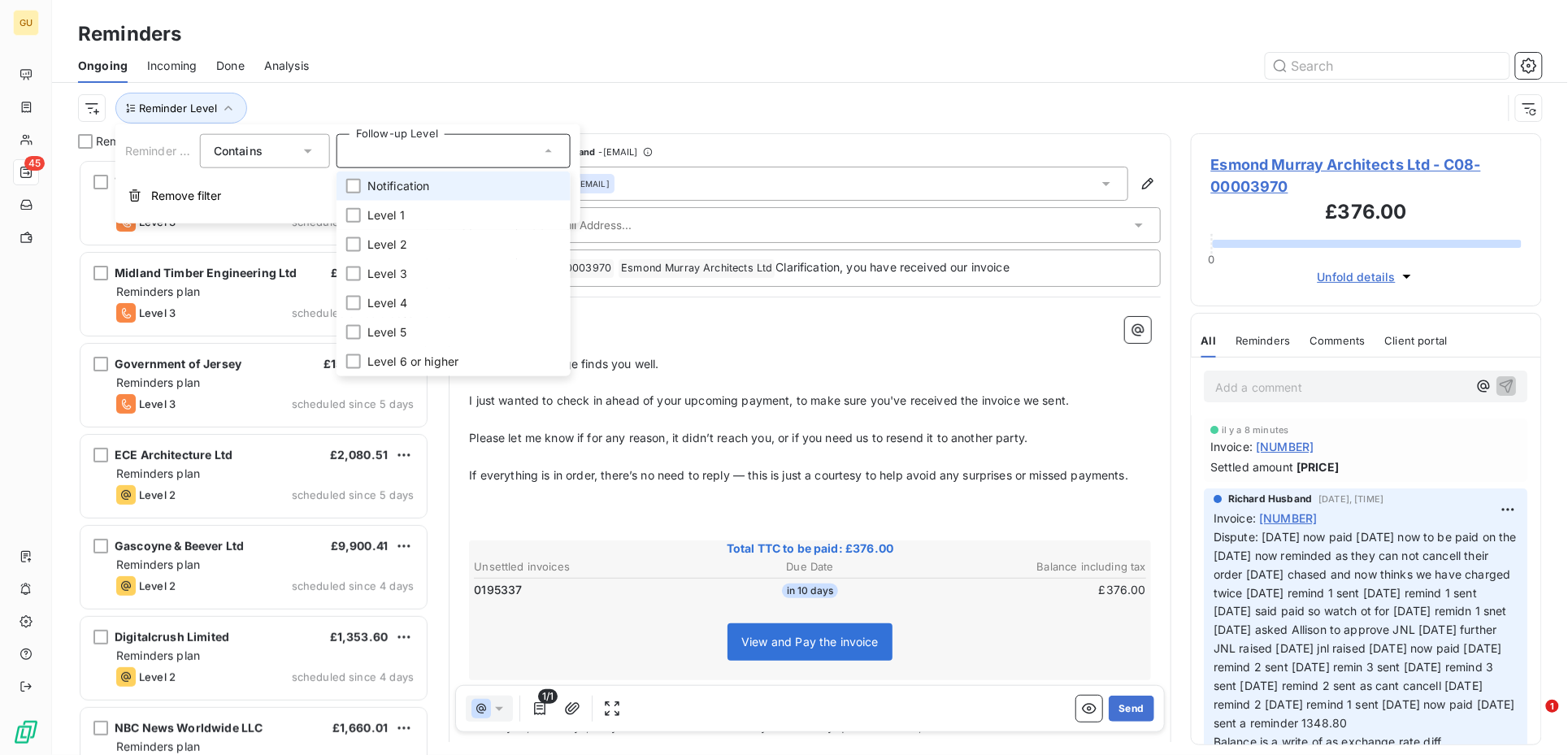 click on "Notification" at bounding box center (398, 186) 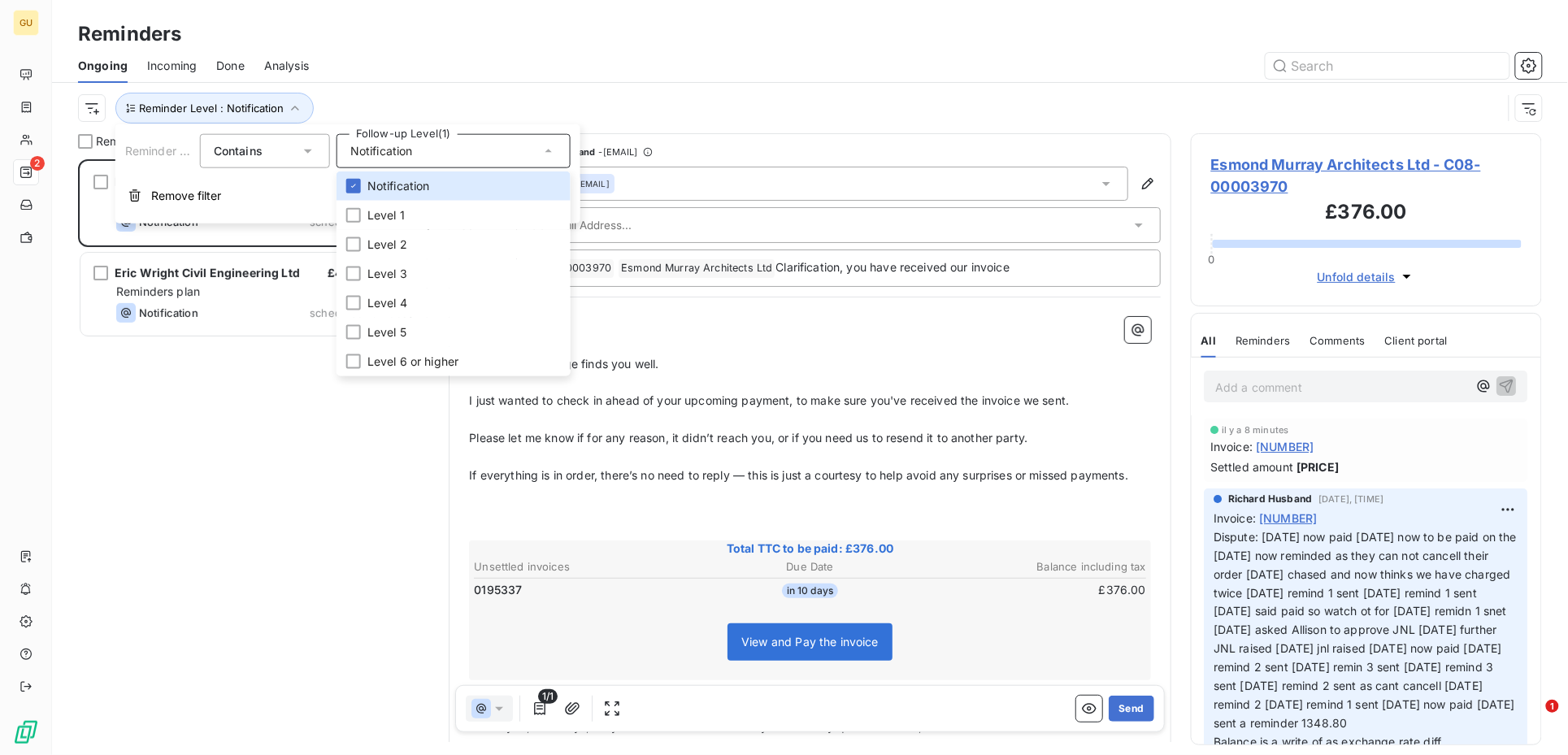 click on "Esmond Murray Architects Ltd £376.00 Reminders plan Notification scheduled for today Eric Wright Civil Engineering Ltd £4,320.00 Reminders plan Notification scheduled for today" at bounding box center [254, 457] 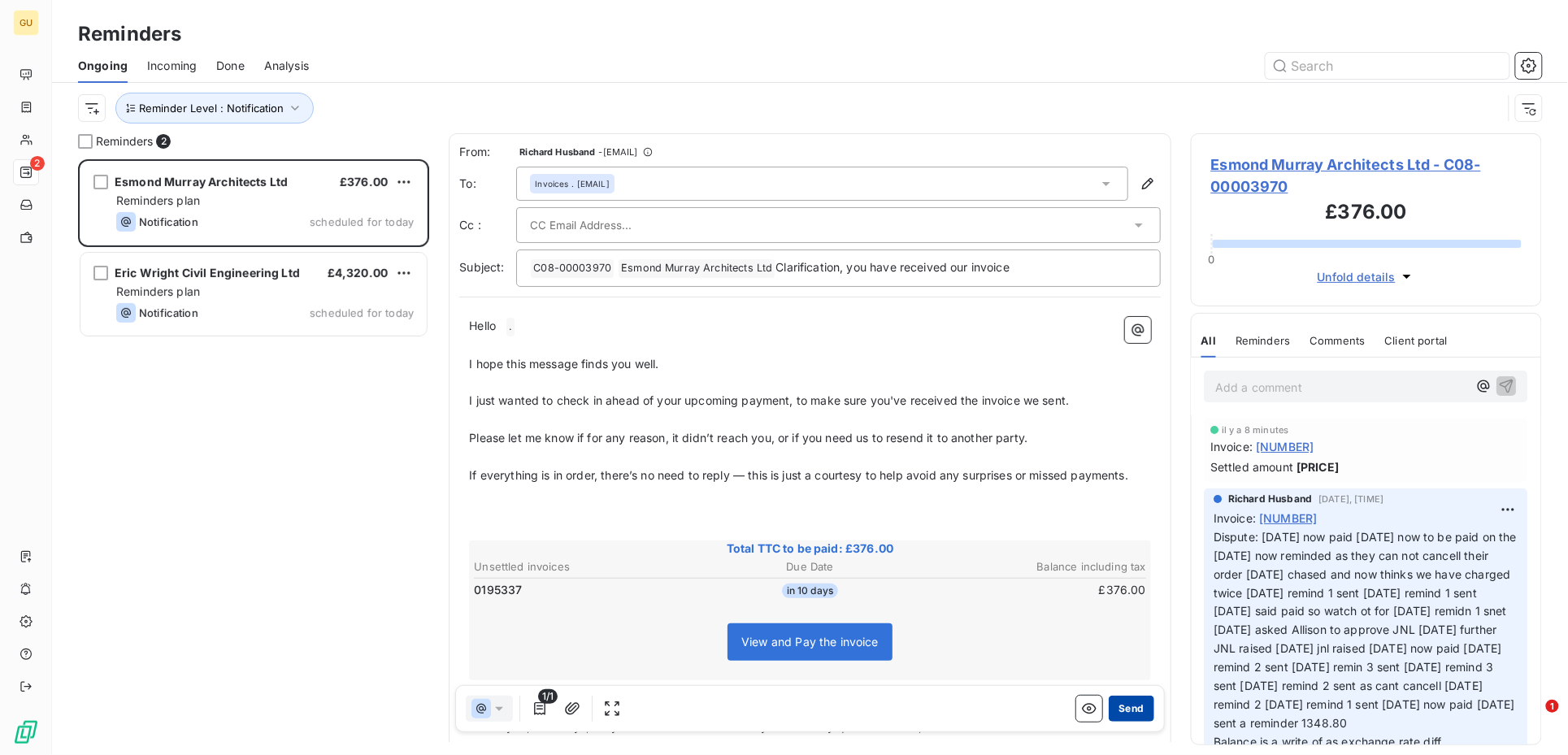 click on "Send" at bounding box center [1131, 709] 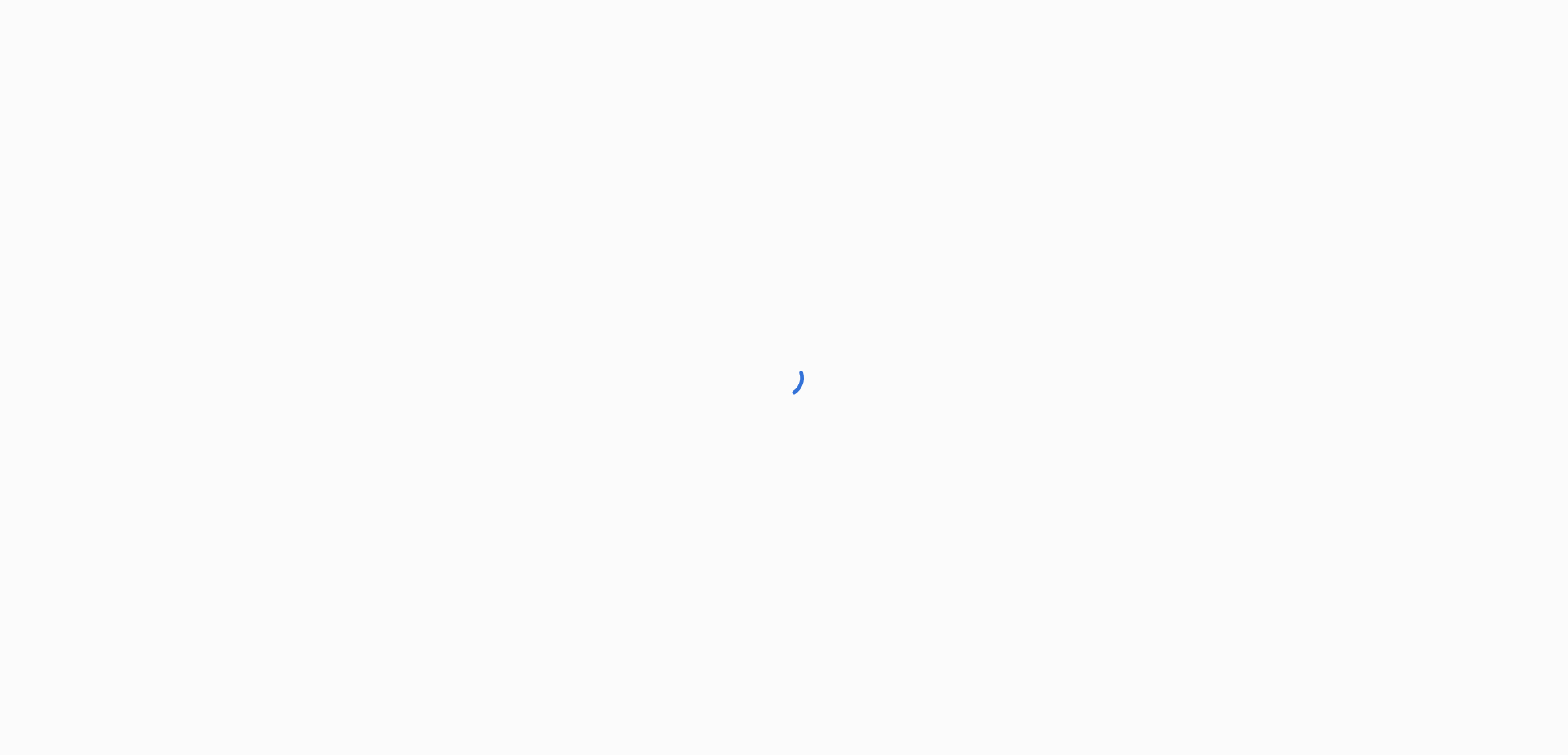 scroll, scrollTop: 0, scrollLeft: 0, axis: both 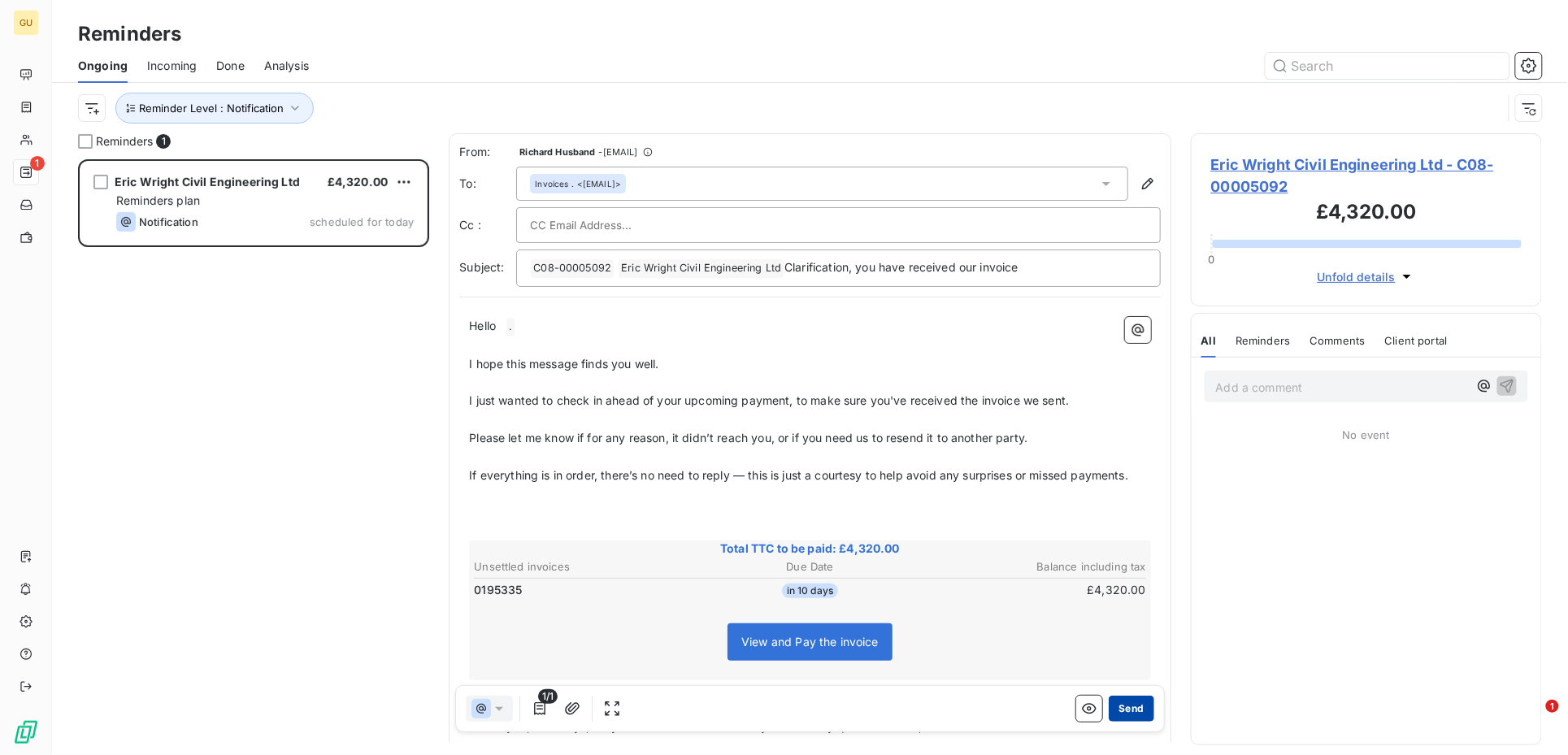 click on "Send" at bounding box center [1131, 709] 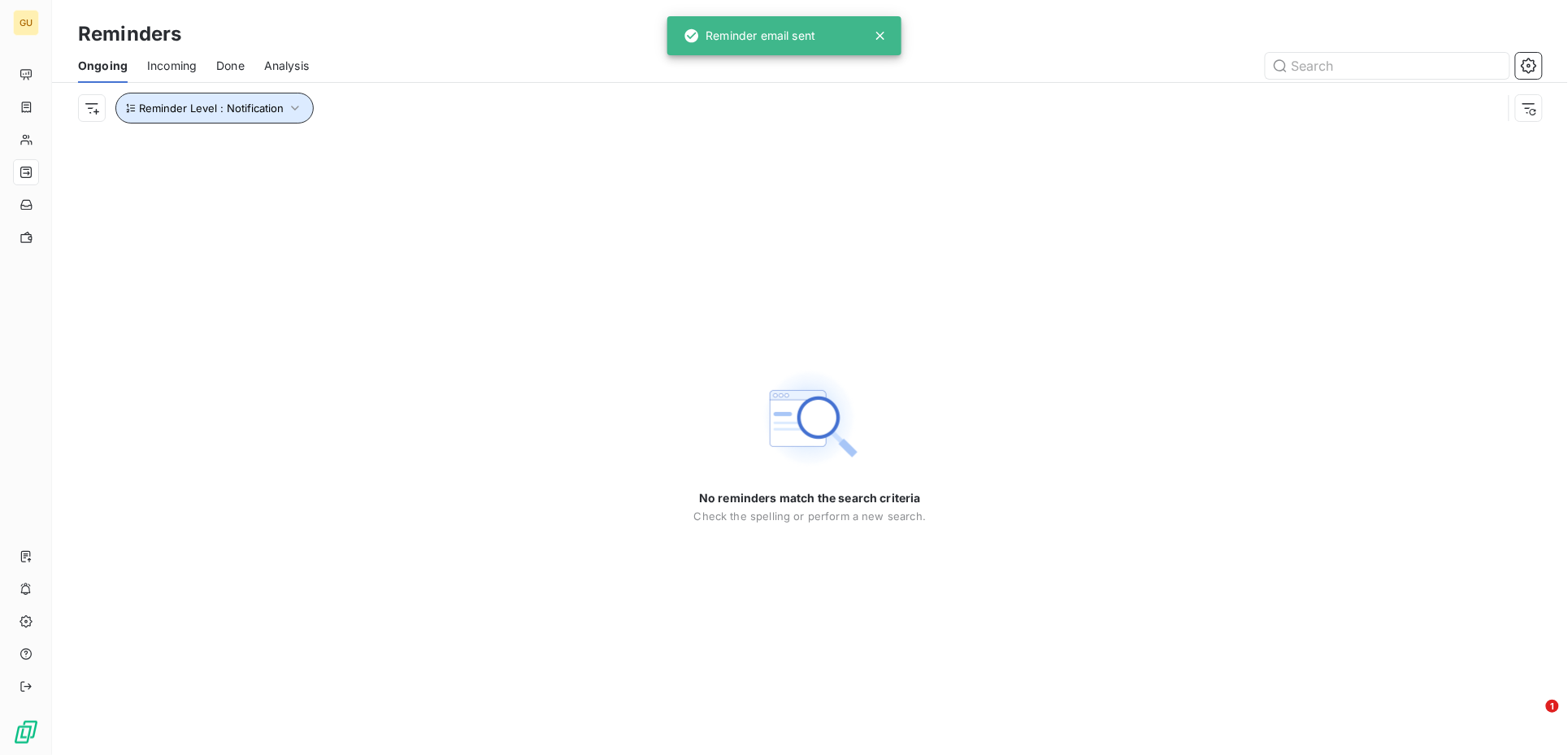 click on "Reminder Level  : Notification" at bounding box center (215, 108) 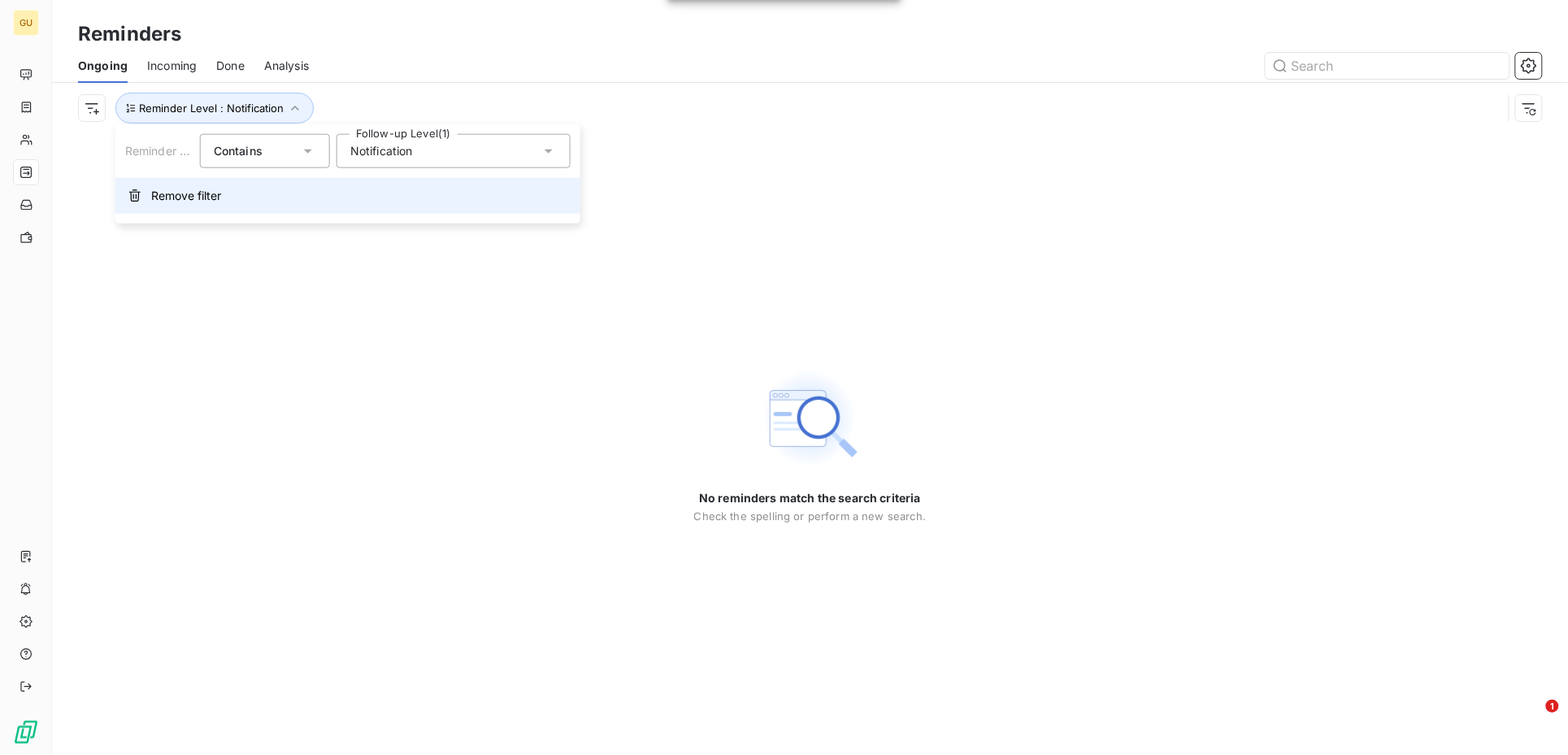 click on "Remove filter" at bounding box center (186, 196) 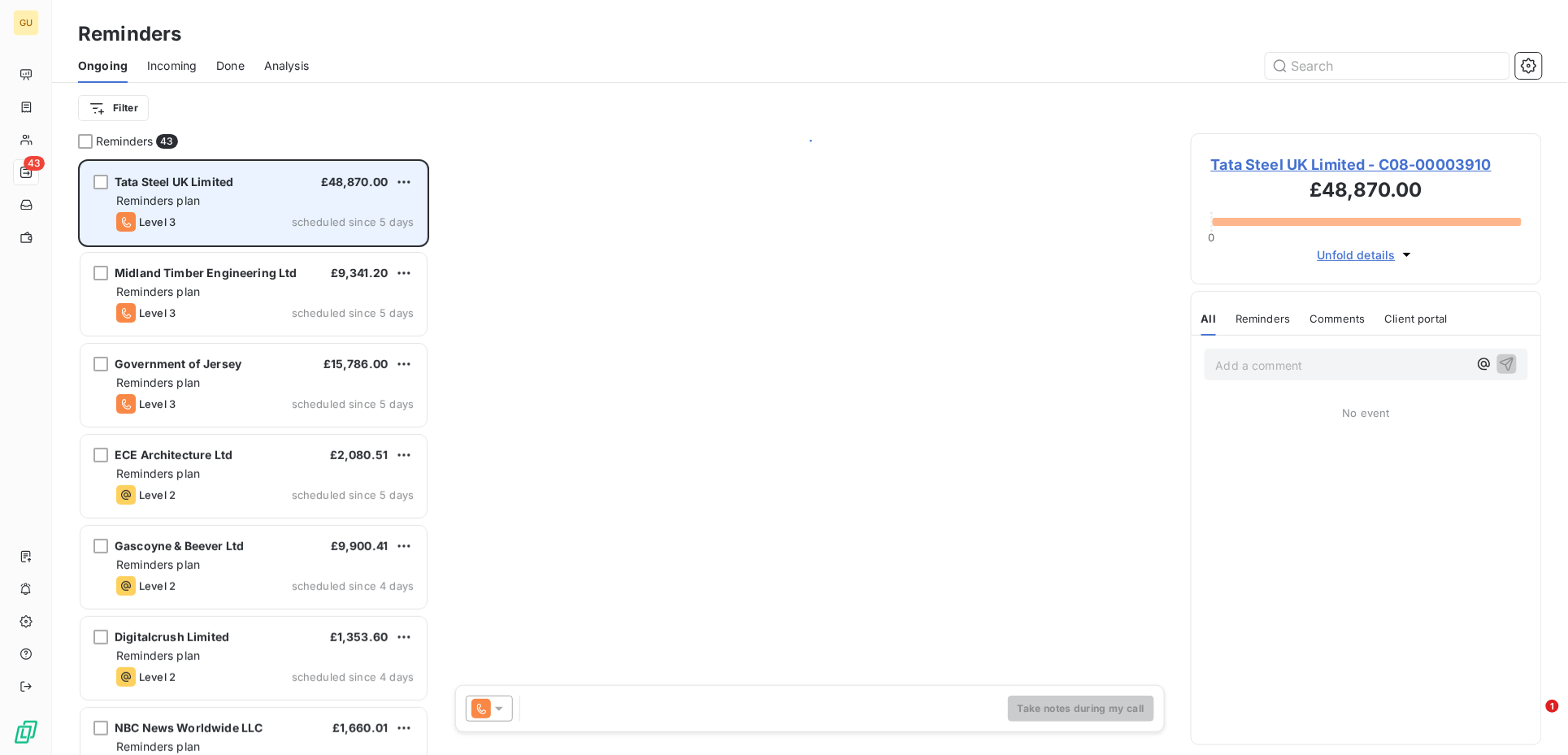 scroll, scrollTop: 17, scrollLeft: 16, axis: both 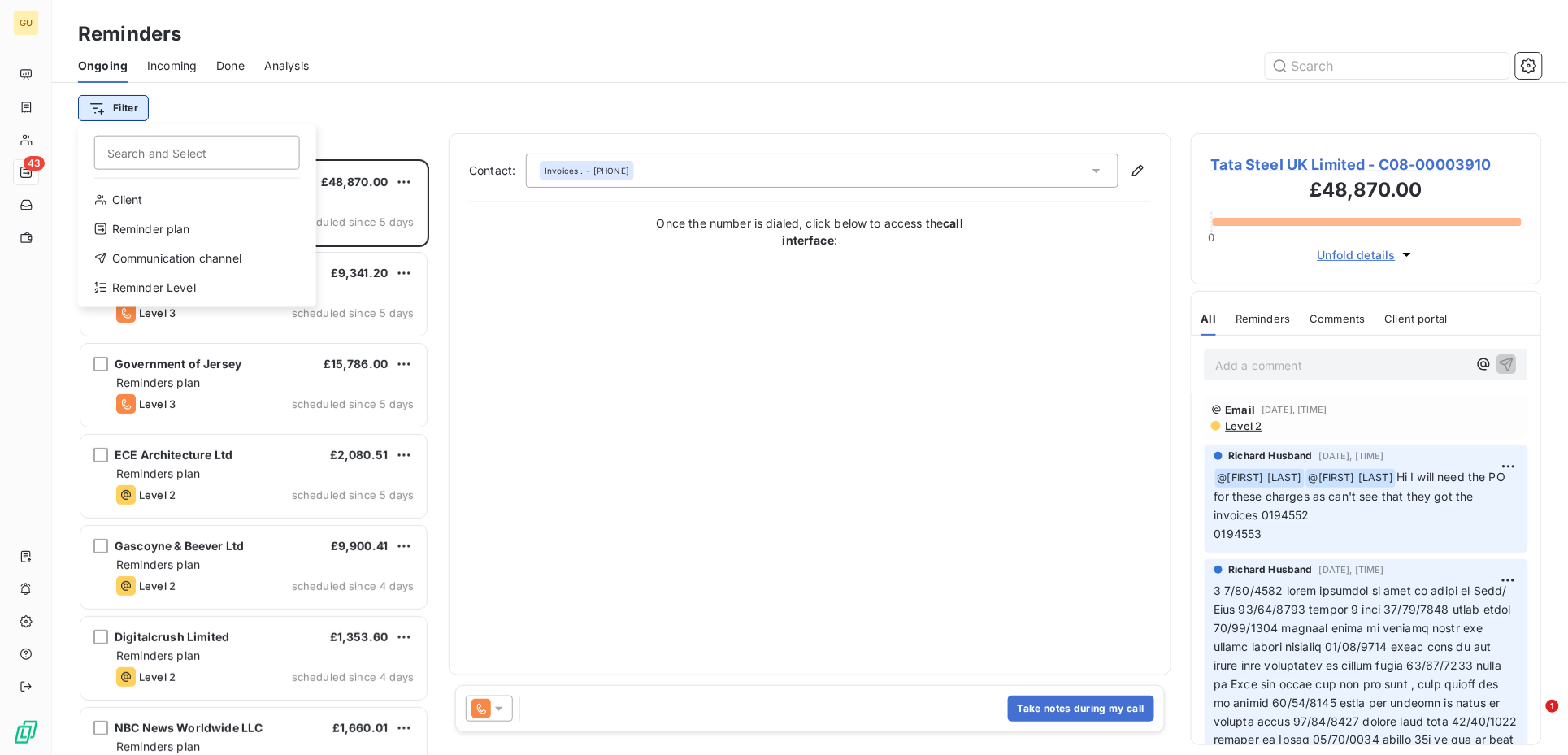 click on "GU 43 Reminders Ongoing Done Analysis Filter Search and Select Client Reminder plan Communication channel Reminder Level Reminders 43 Tata Steel UK Limited £48,870.00 Reminders plan Level 3 scheduled since 5 days Midland Timber Engineering Ltd £9,341.20 Reminders plan Level 3 scheduled since 5 days Government of Jersey £15,786.00 Reminders plan Level 3 scheduled since 5 days ECE Architecture Ltd £2,080.51 Reminders plan Level 2 scheduled since 5 days Gascoyne & Beever Ltd £9,900.41 Reminders plan Level 2 scheduled since 4 days Digitalcrush Limited £1,353.60 Reminders plan Level 2 scheduled since 4 days NBC News Worldwide LLC £1,660.01 Reminders plan Level 3 scheduled since 4 days Smart Steel Detailing US$192.76 Reminders plan Level 2 scheduled since 4 days Johnson Matthey PLC £10,080.00 Reminders plan Level 3 scheduled since 4 days CompuSOFT £3,200.00 Reminders plan Level 2 scheduled since 4 days Enco Ltd £5,221.20 Reminders plan Level 2 scheduled since 4 days £500.00 :" at bounding box center (784, 377) 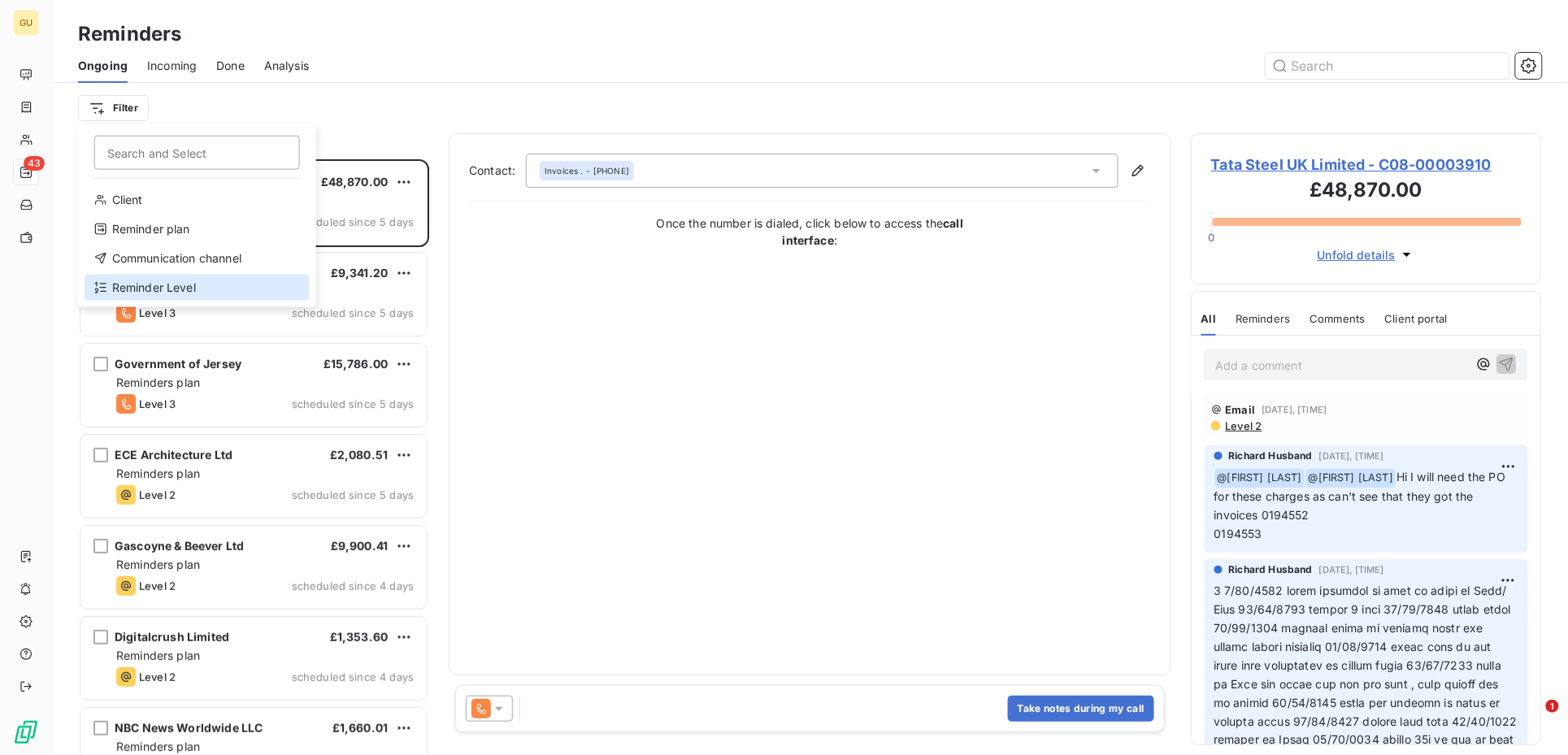 click on "Reminder Level" at bounding box center [197, 288] 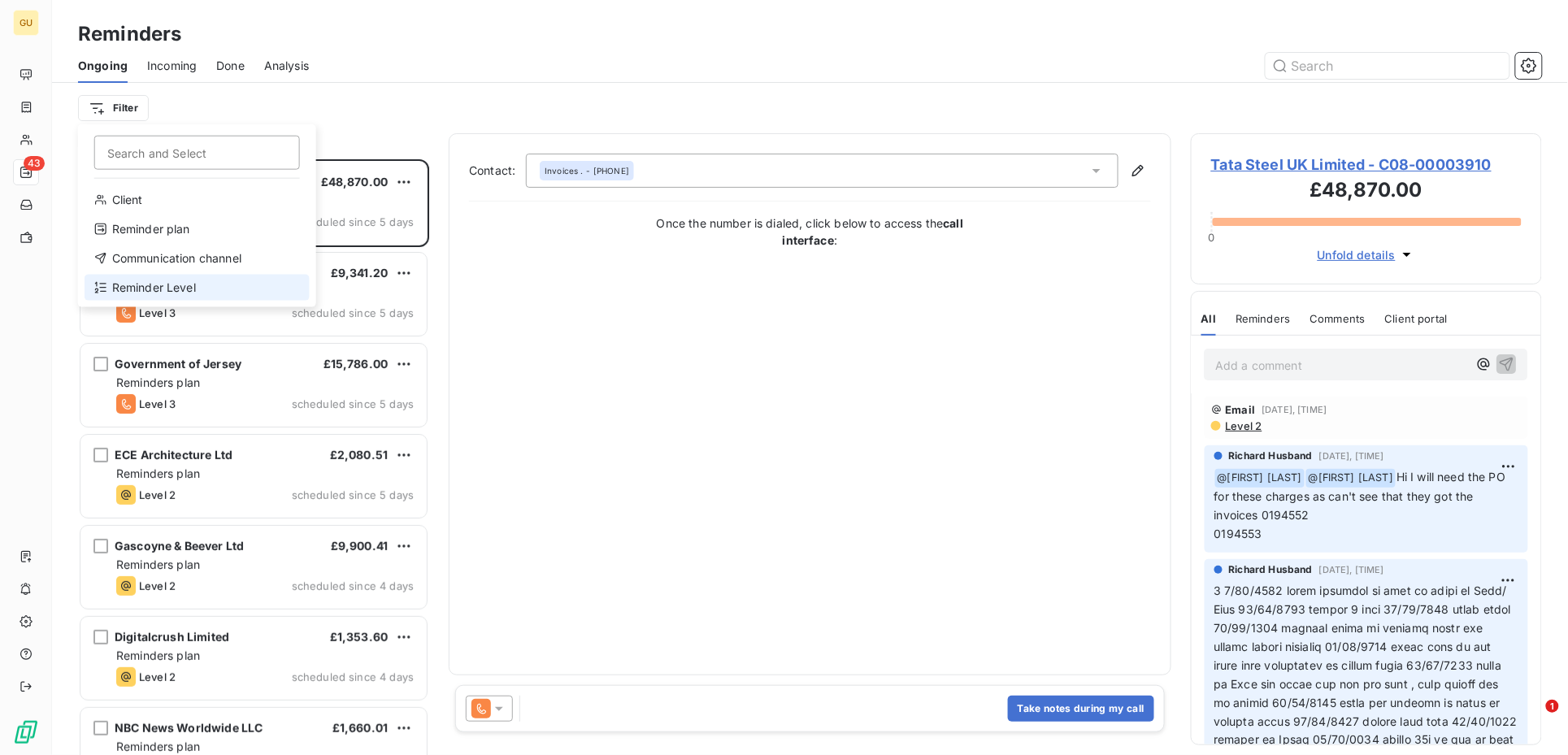 scroll, scrollTop: 579, scrollLeft: 335, axis: both 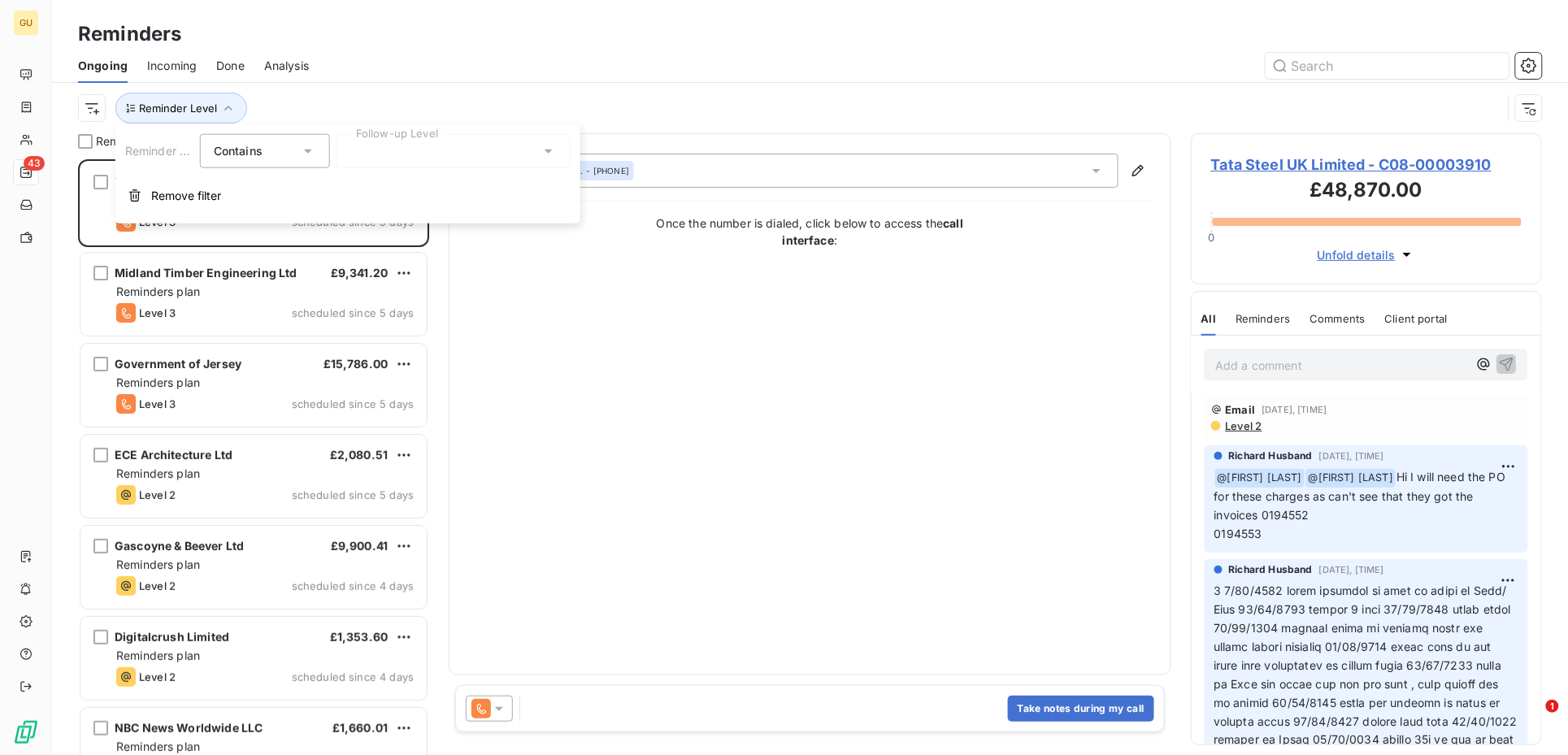 click at bounding box center (454, 151) 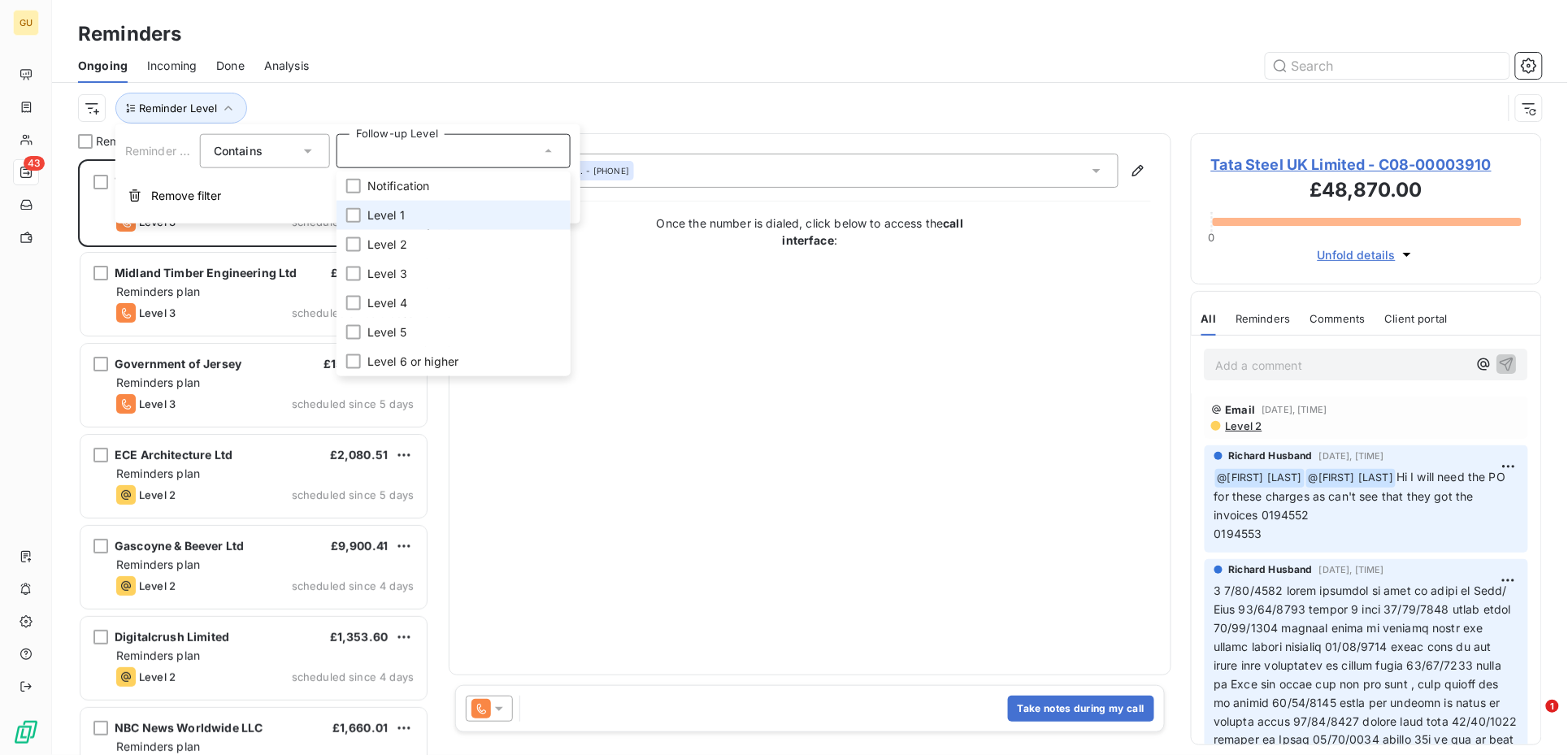 click on "Level 1" at bounding box center [454, 215] 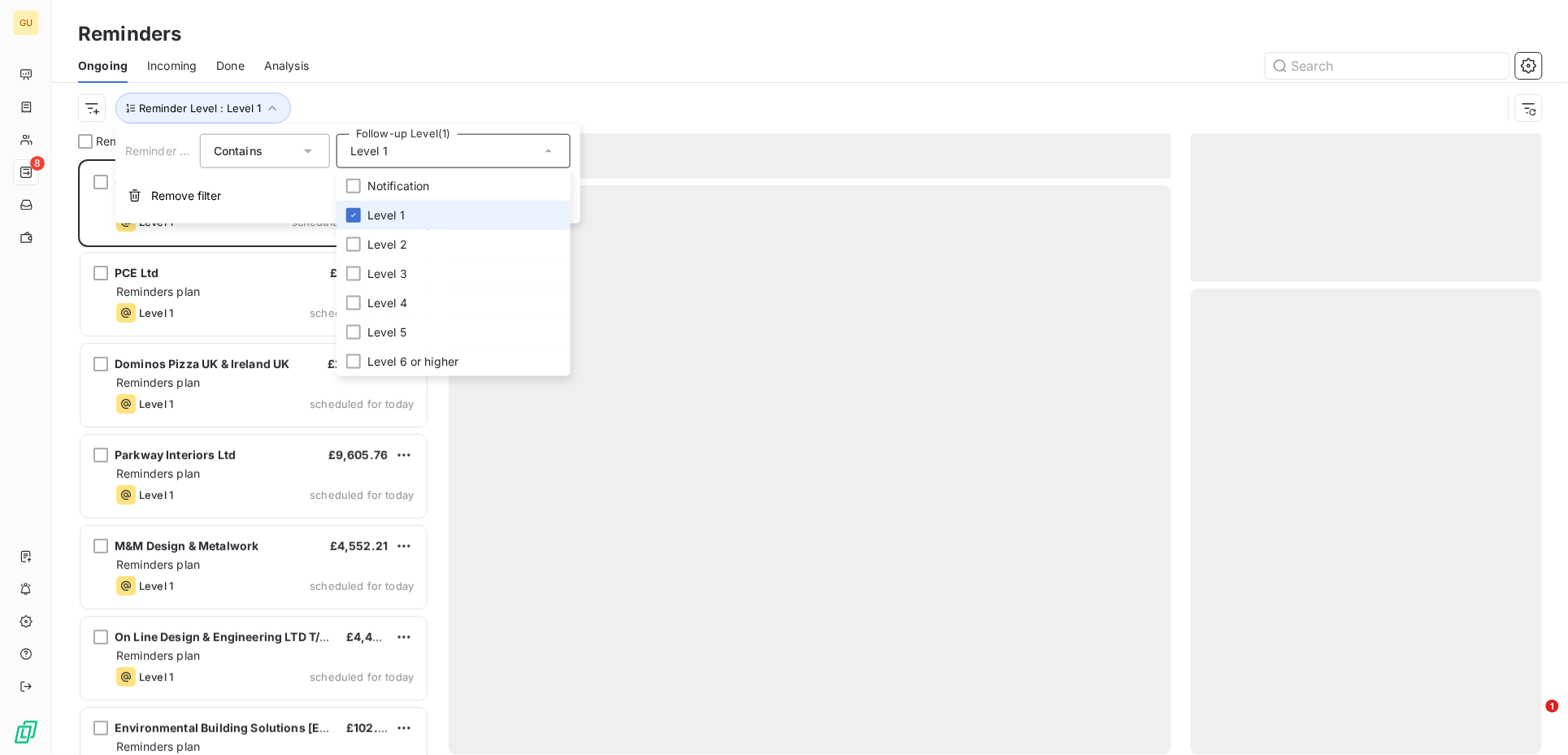 scroll, scrollTop: 17, scrollLeft: 16, axis: both 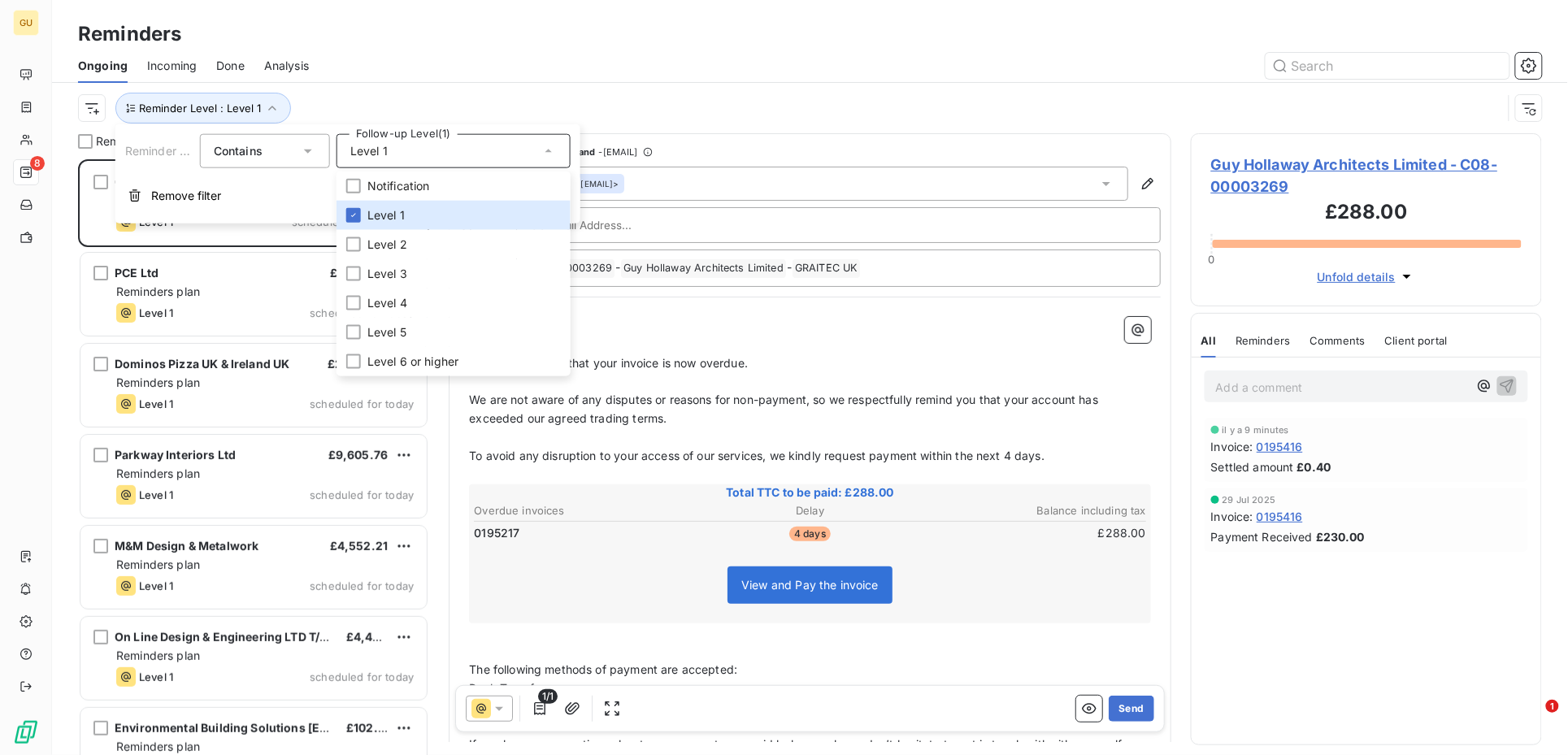 click on "1/1 Send" at bounding box center [810, 709] 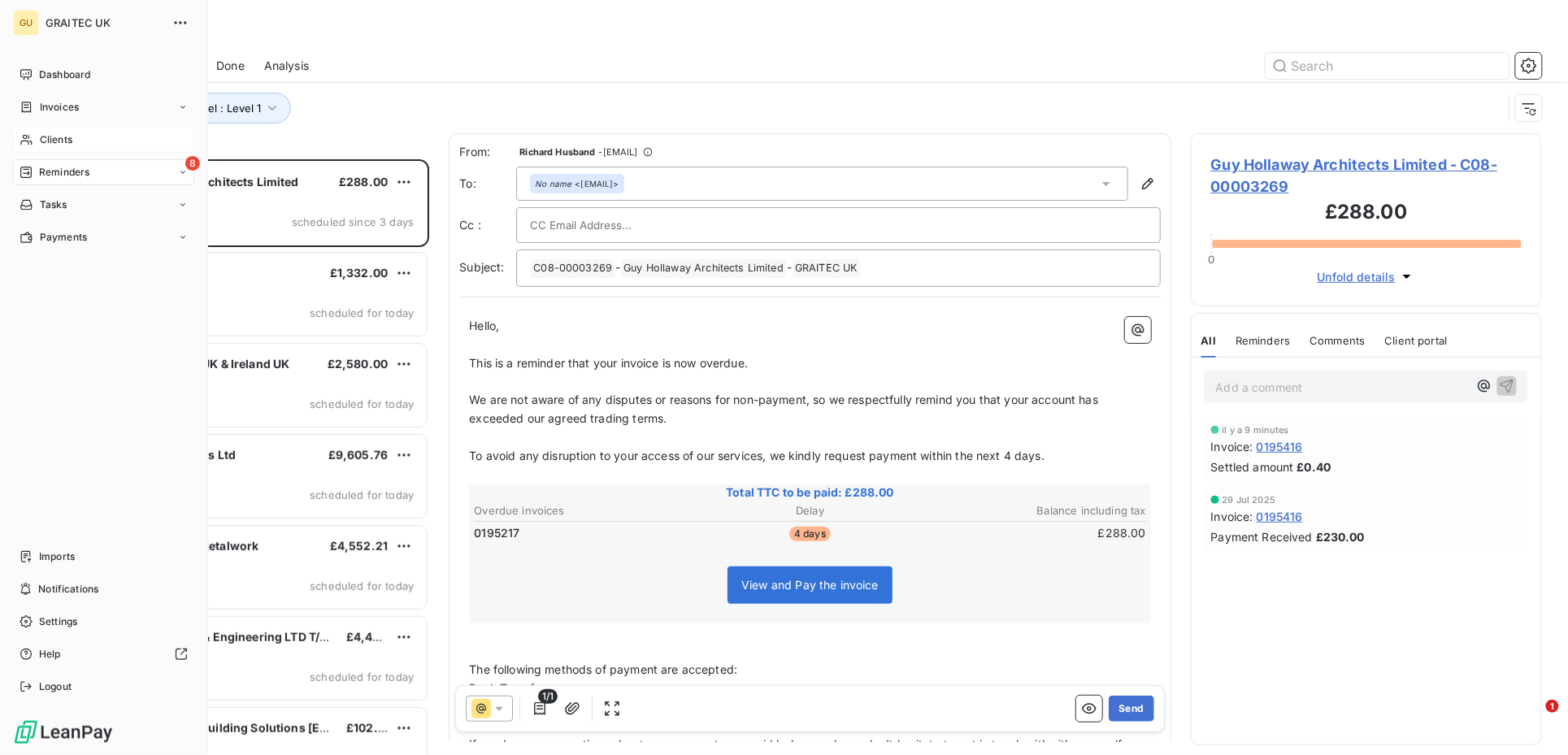 click on "Clients" at bounding box center (56, 140) 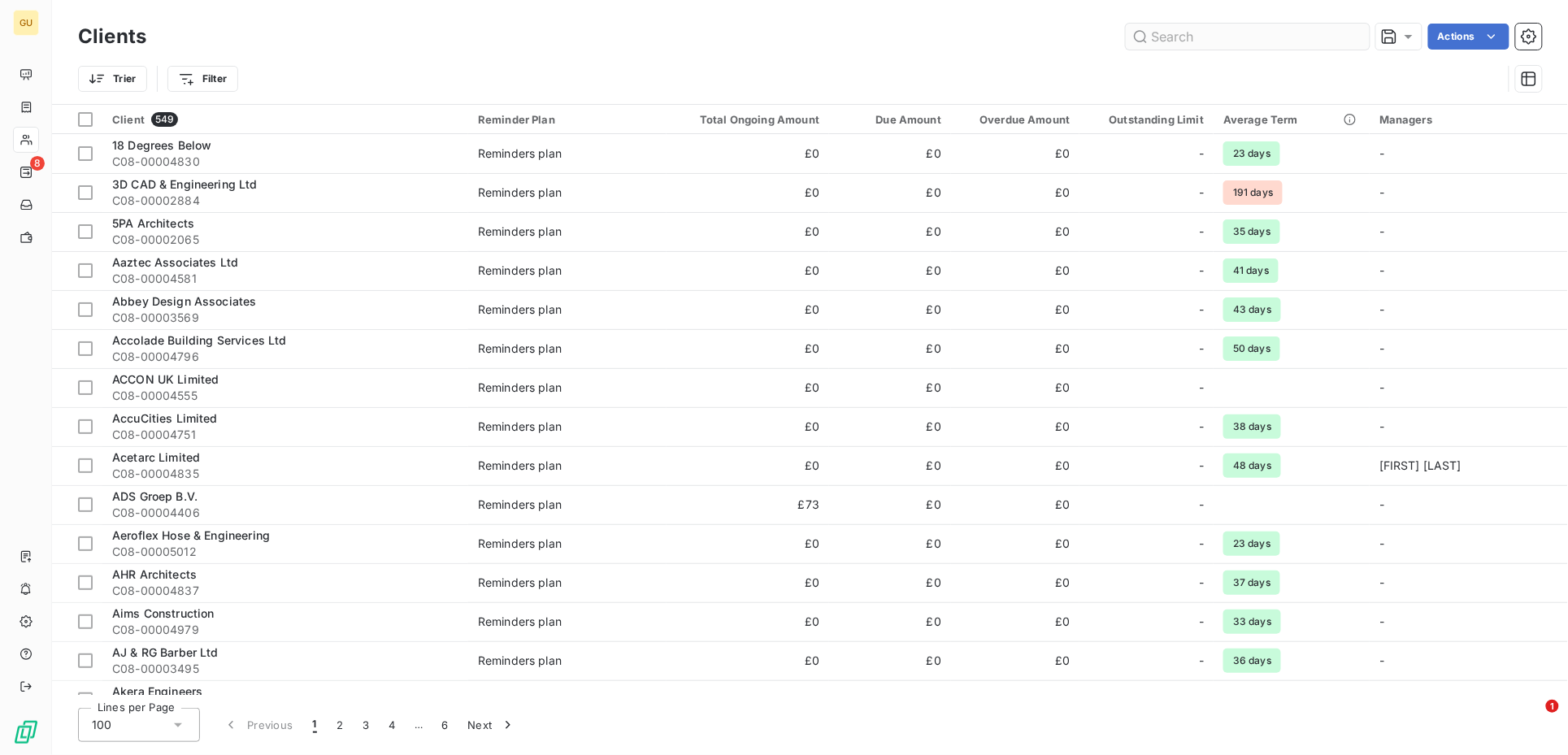 click at bounding box center [1248, 37] 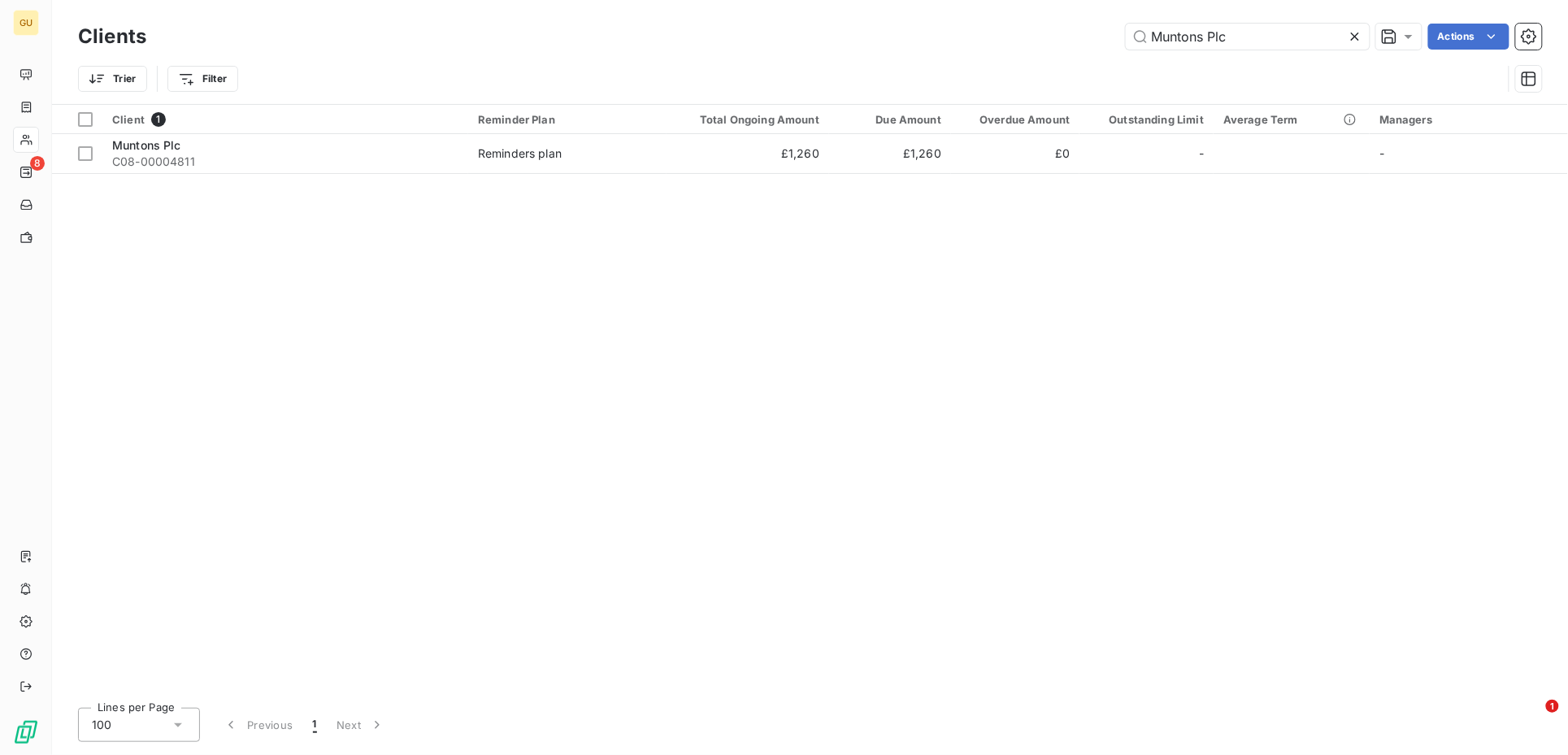 type on "Muntons Plc" 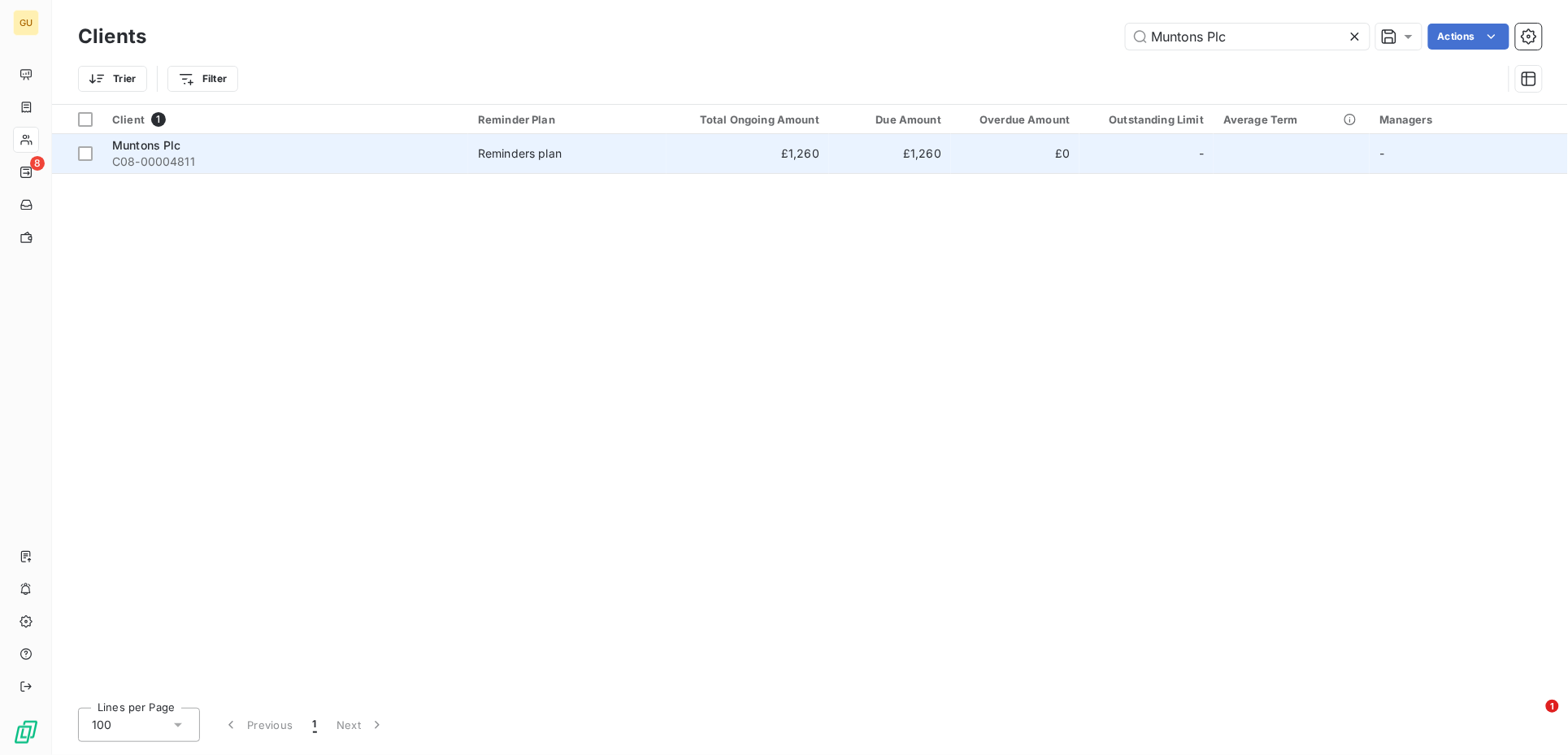 click on "C08-00004811" at bounding box center (285, 162) 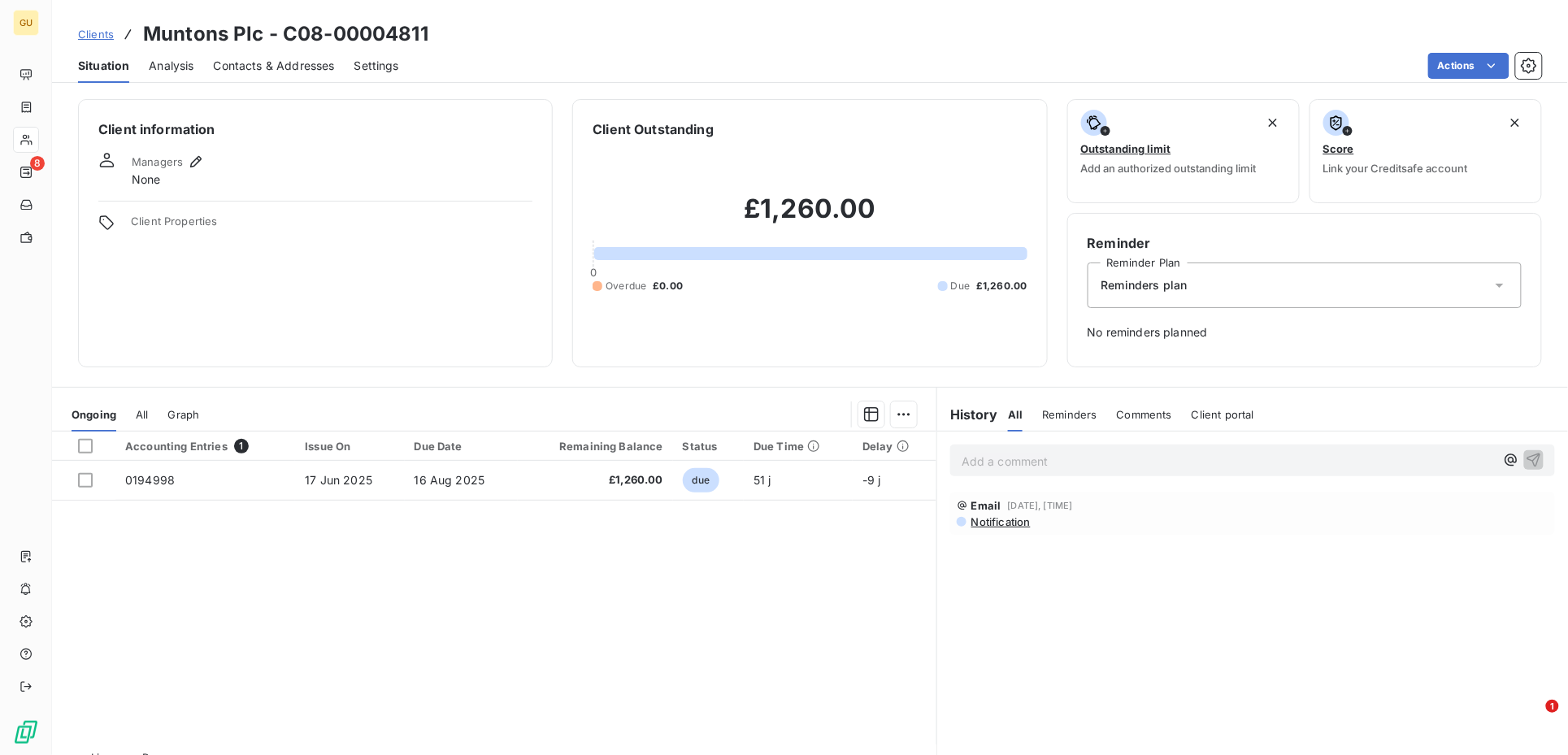 click on "Contacts & Addresses" at bounding box center (274, 66) 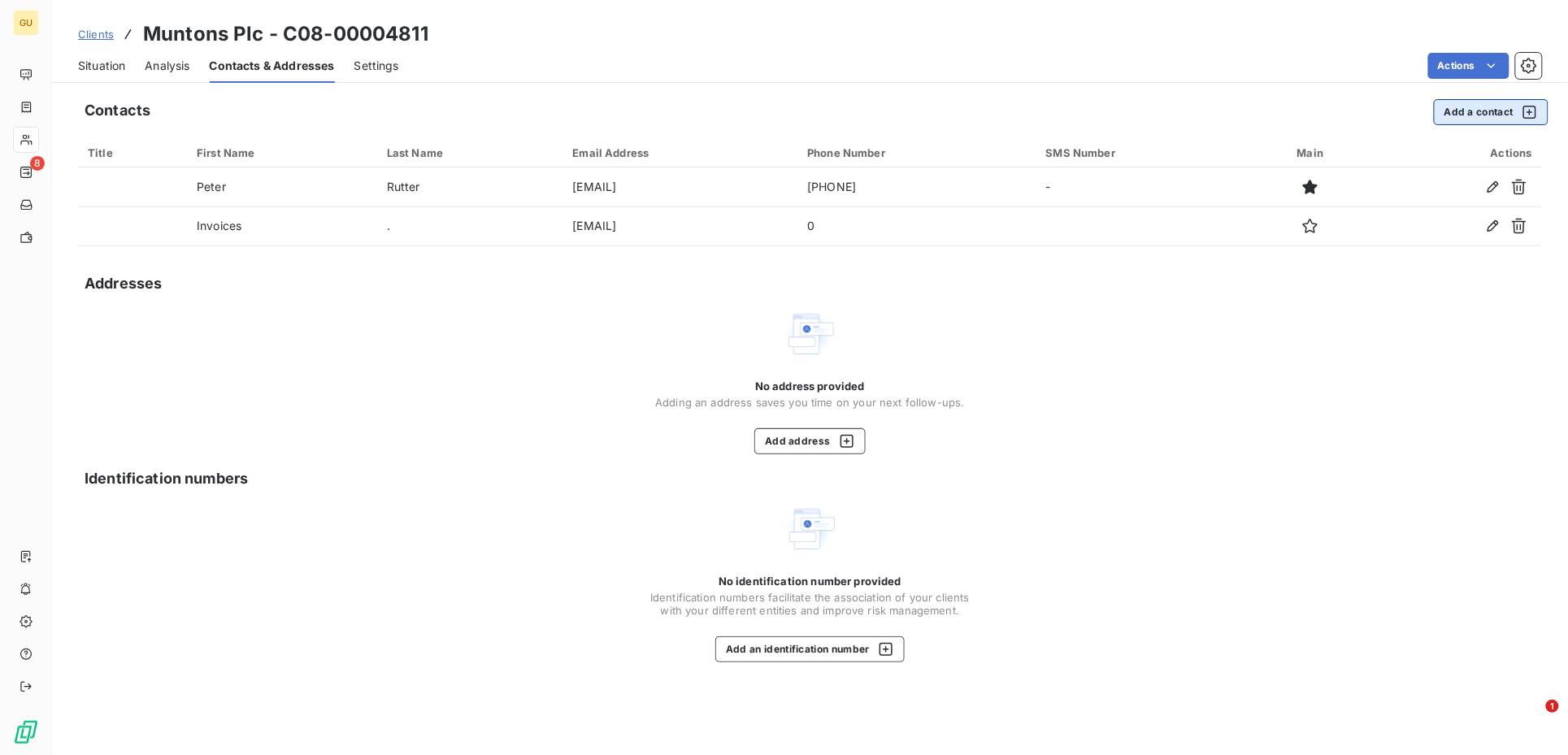 click on "Add a contact" at bounding box center [1491, 112] 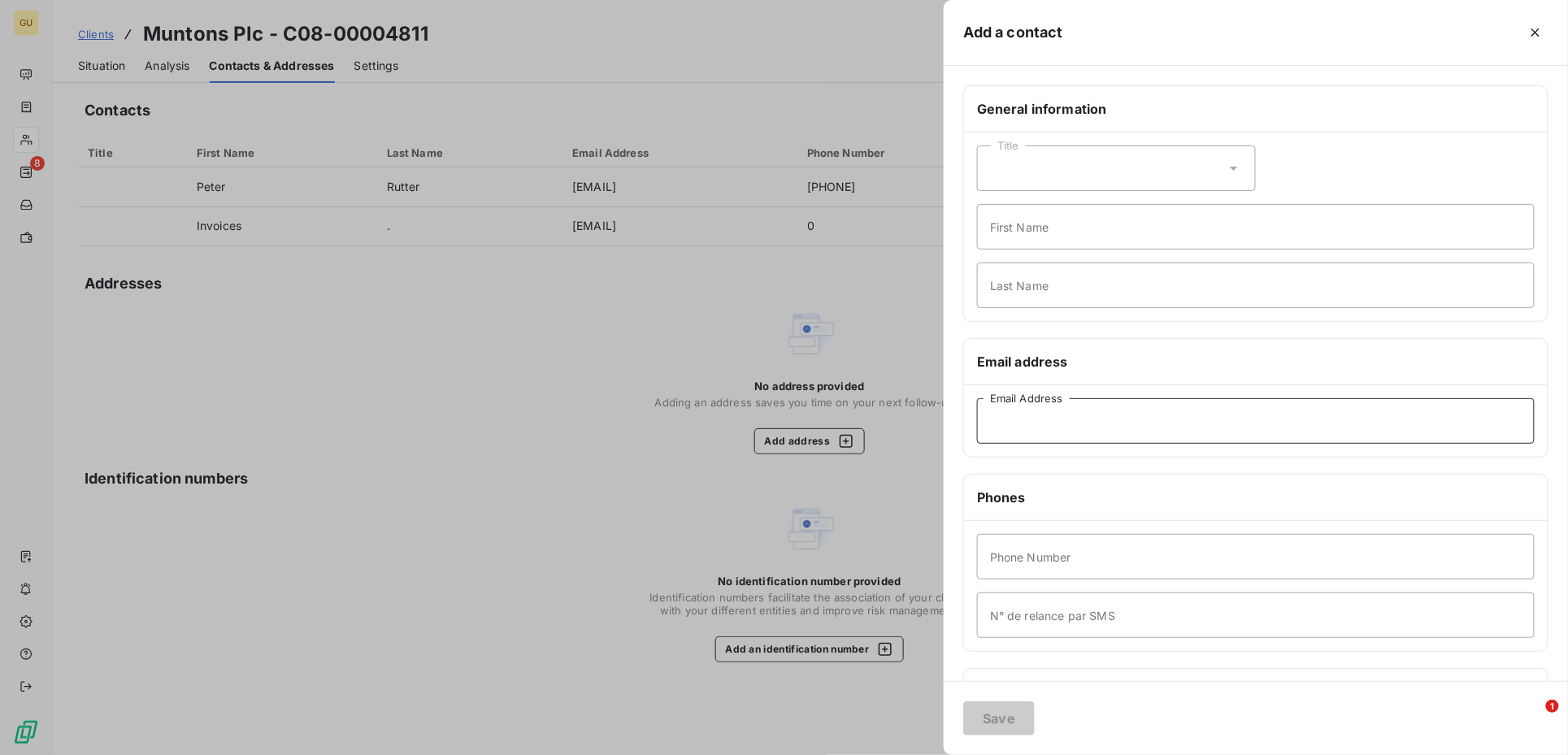 drag, startPoint x: 979, startPoint y: 404, endPoint x: 988, endPoint y: 410, distance: 10.816654 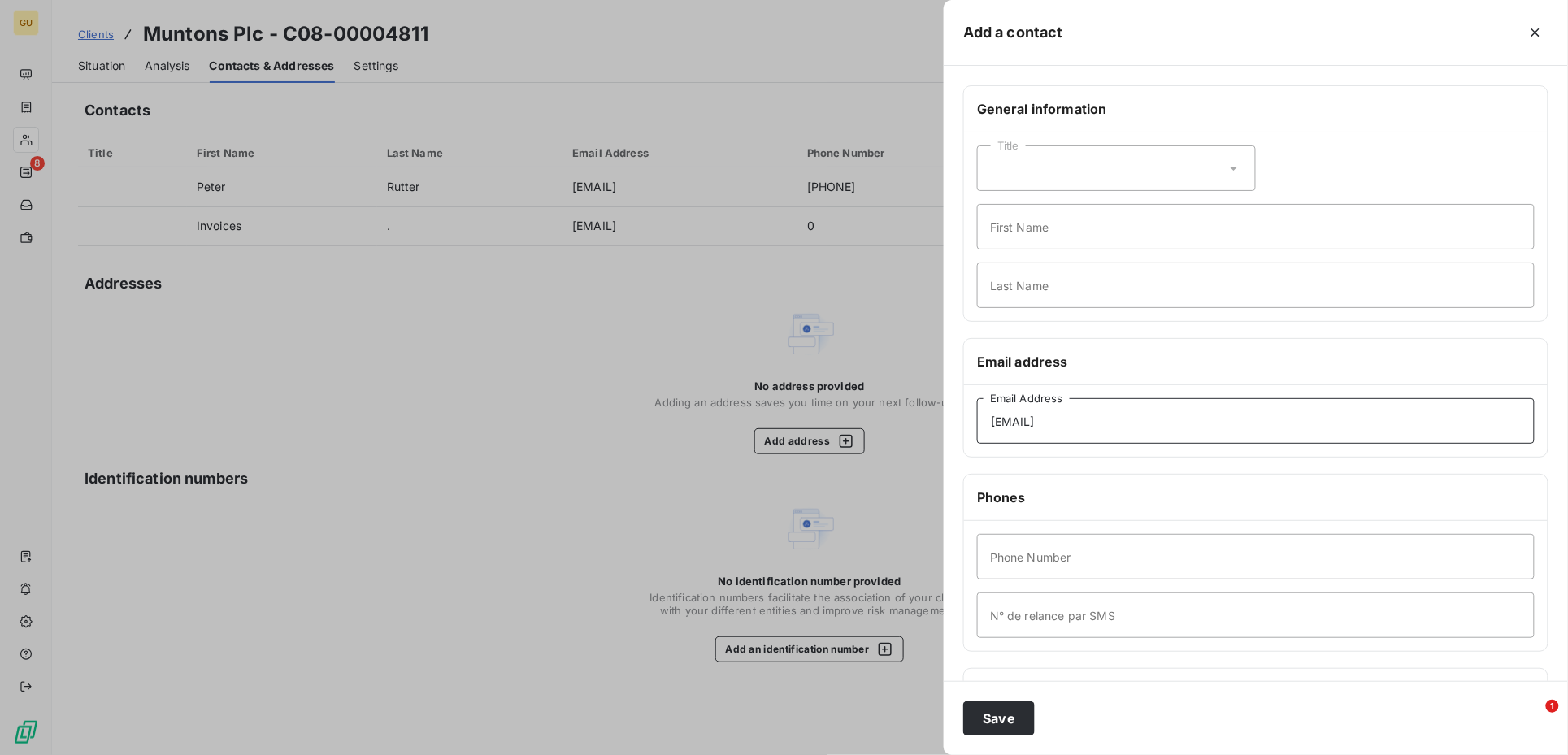 type on "[EMAIL]" 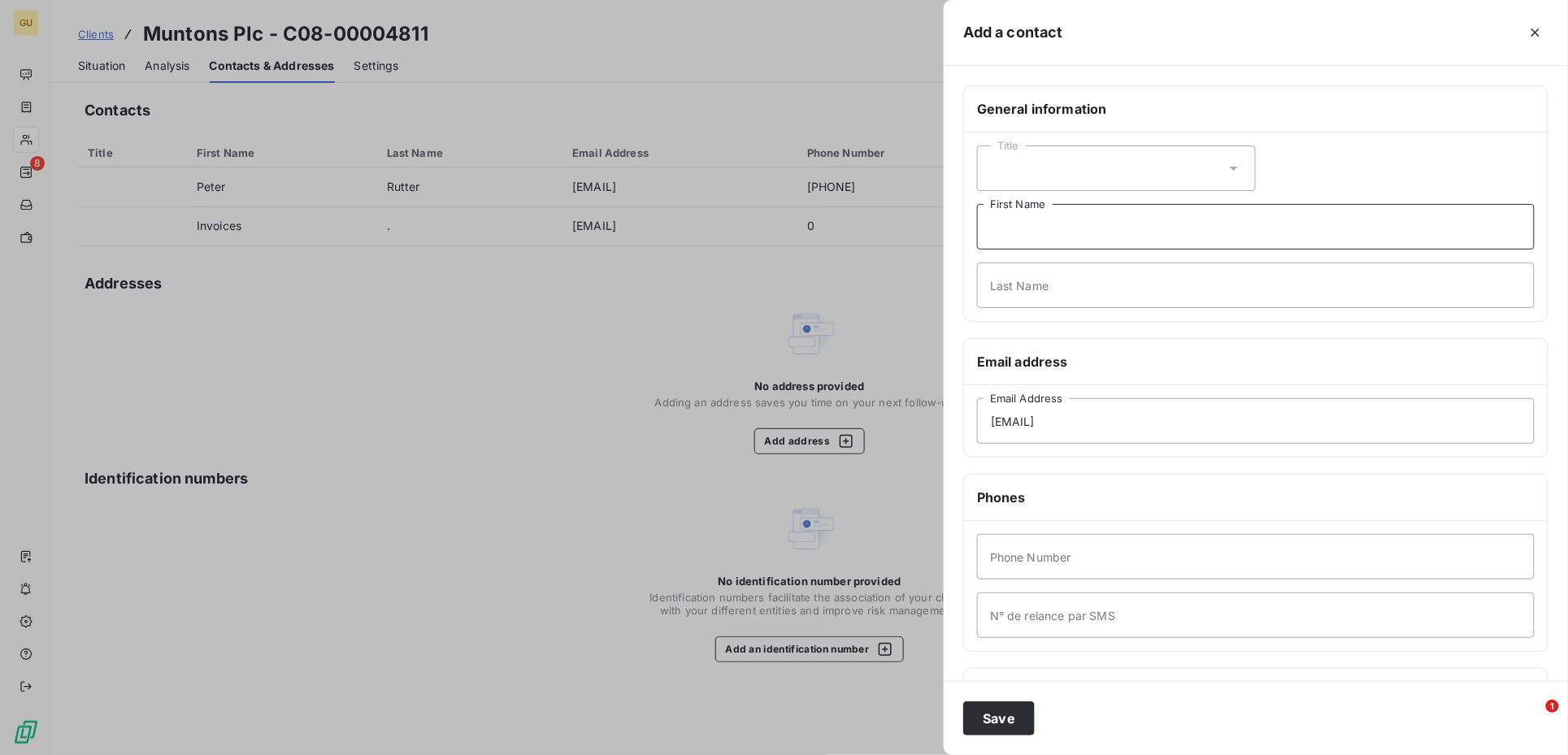 click on "First Name" at bounding box center (1256, 227) 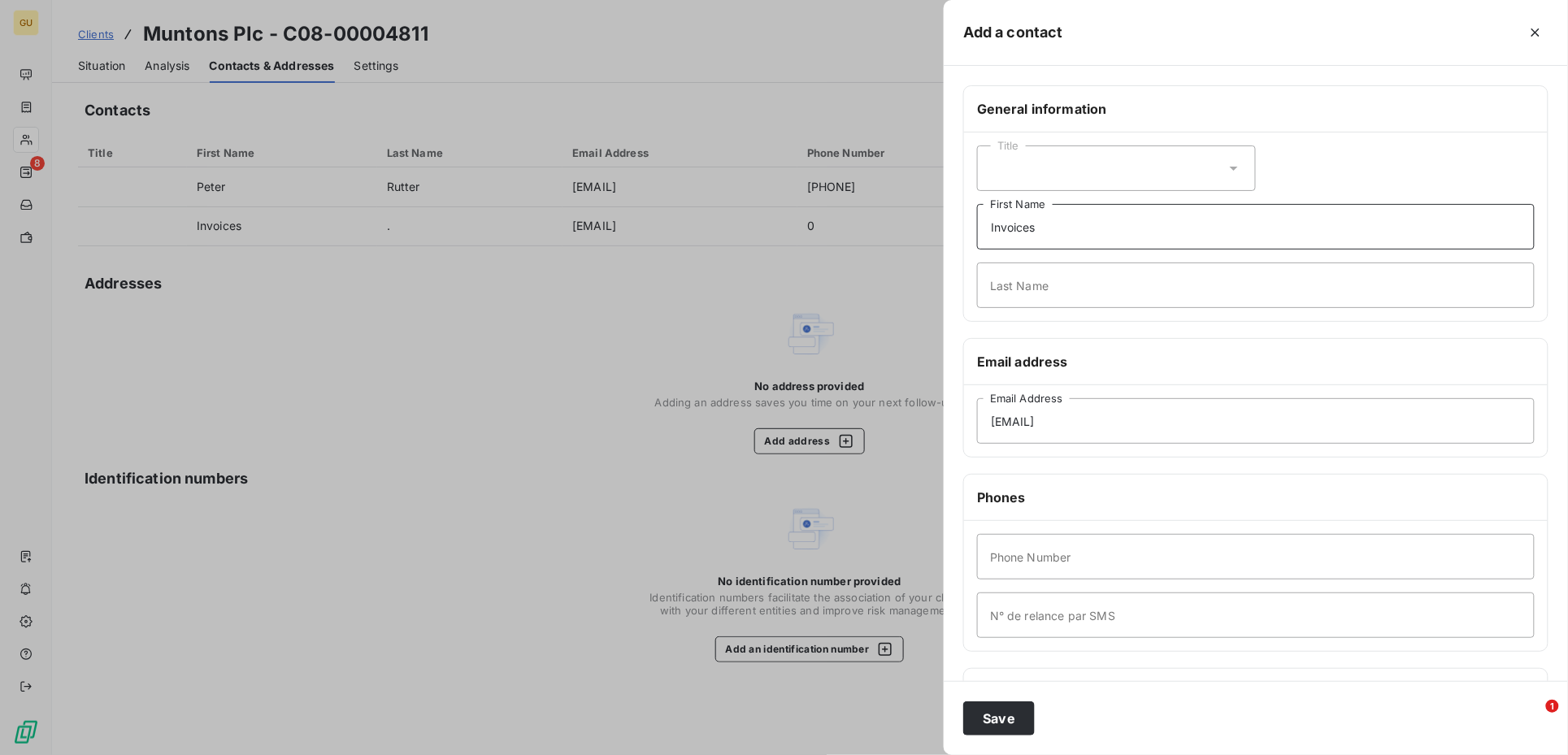 type on "Invoices" 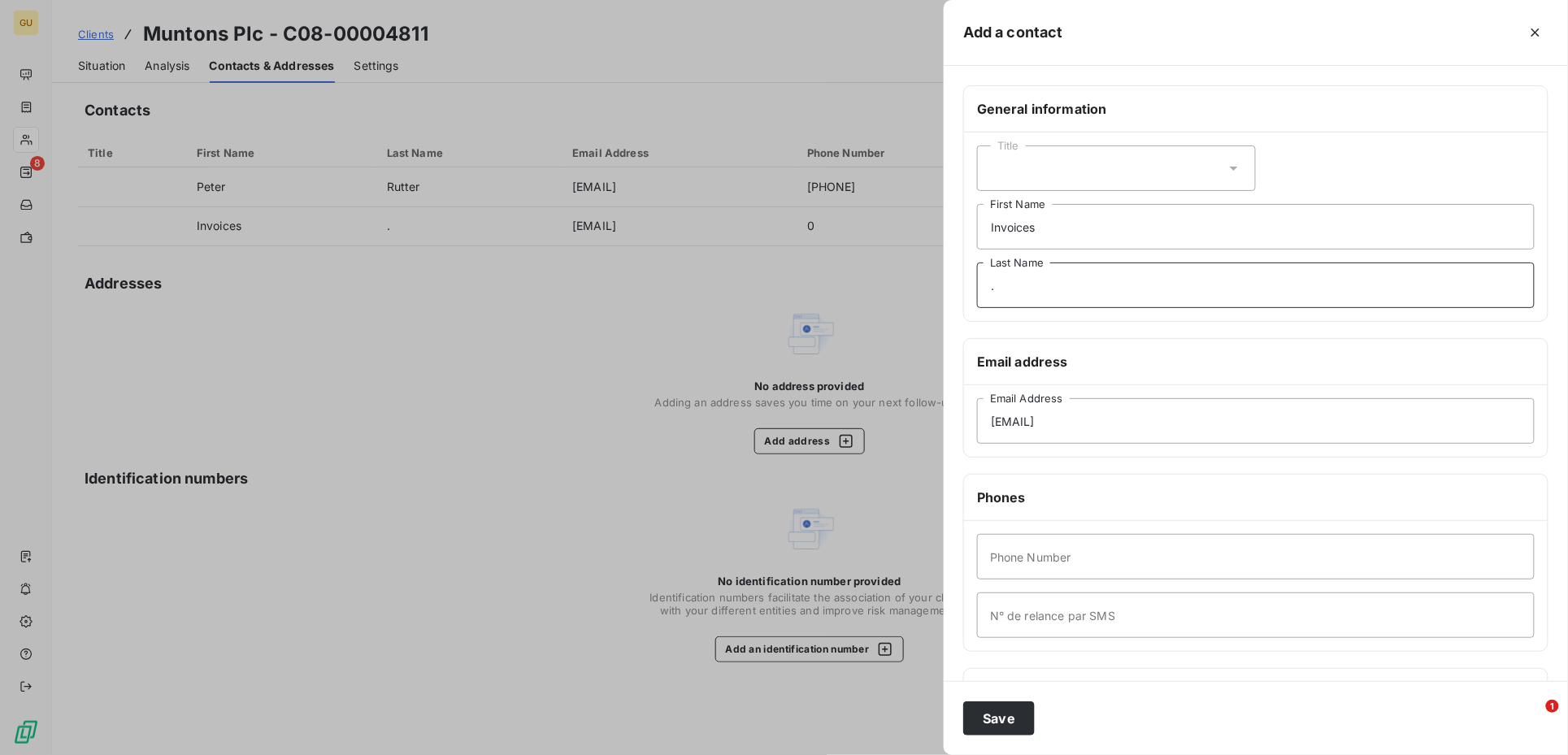 type on "." 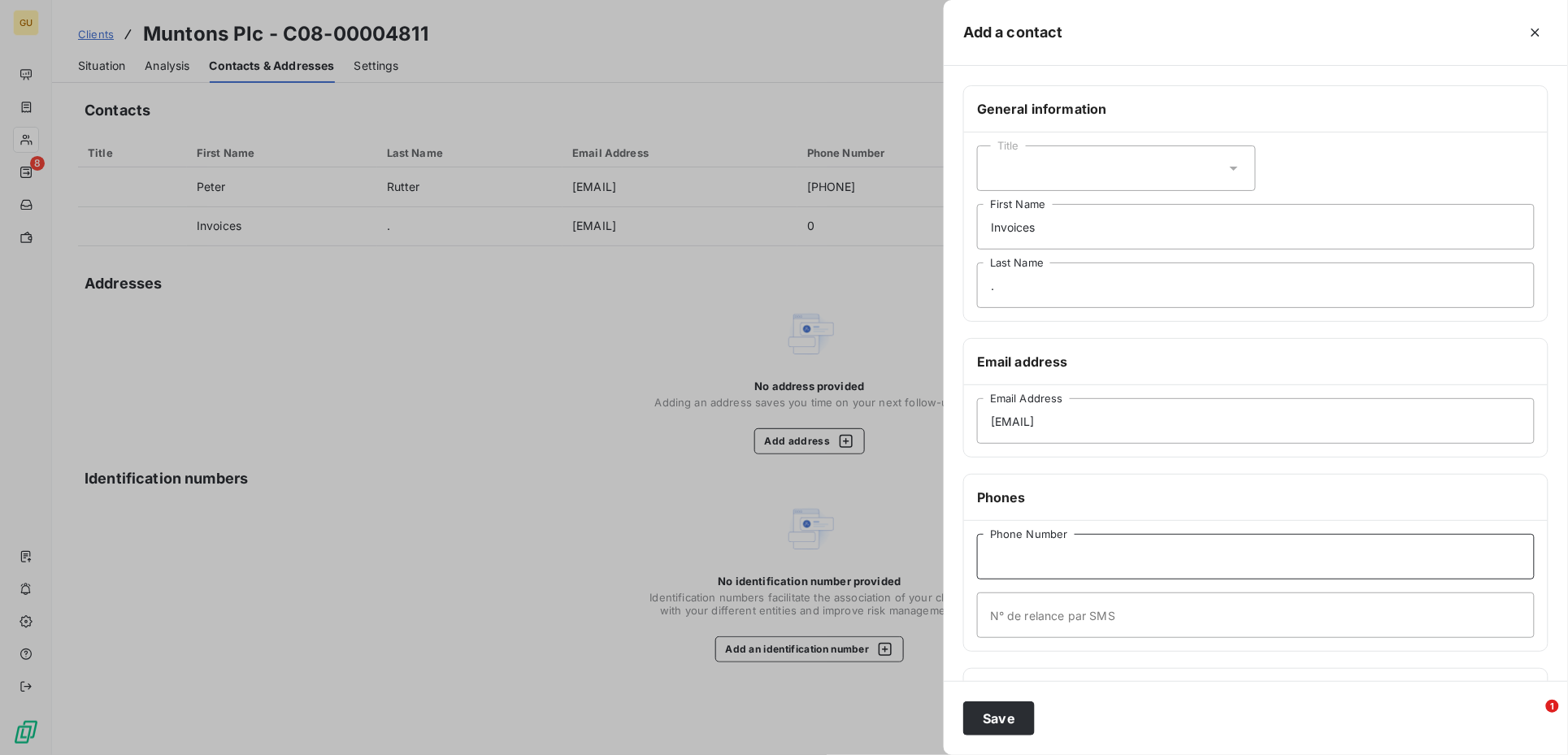 click on "Phone Number" at bounding box center [1256, 557] 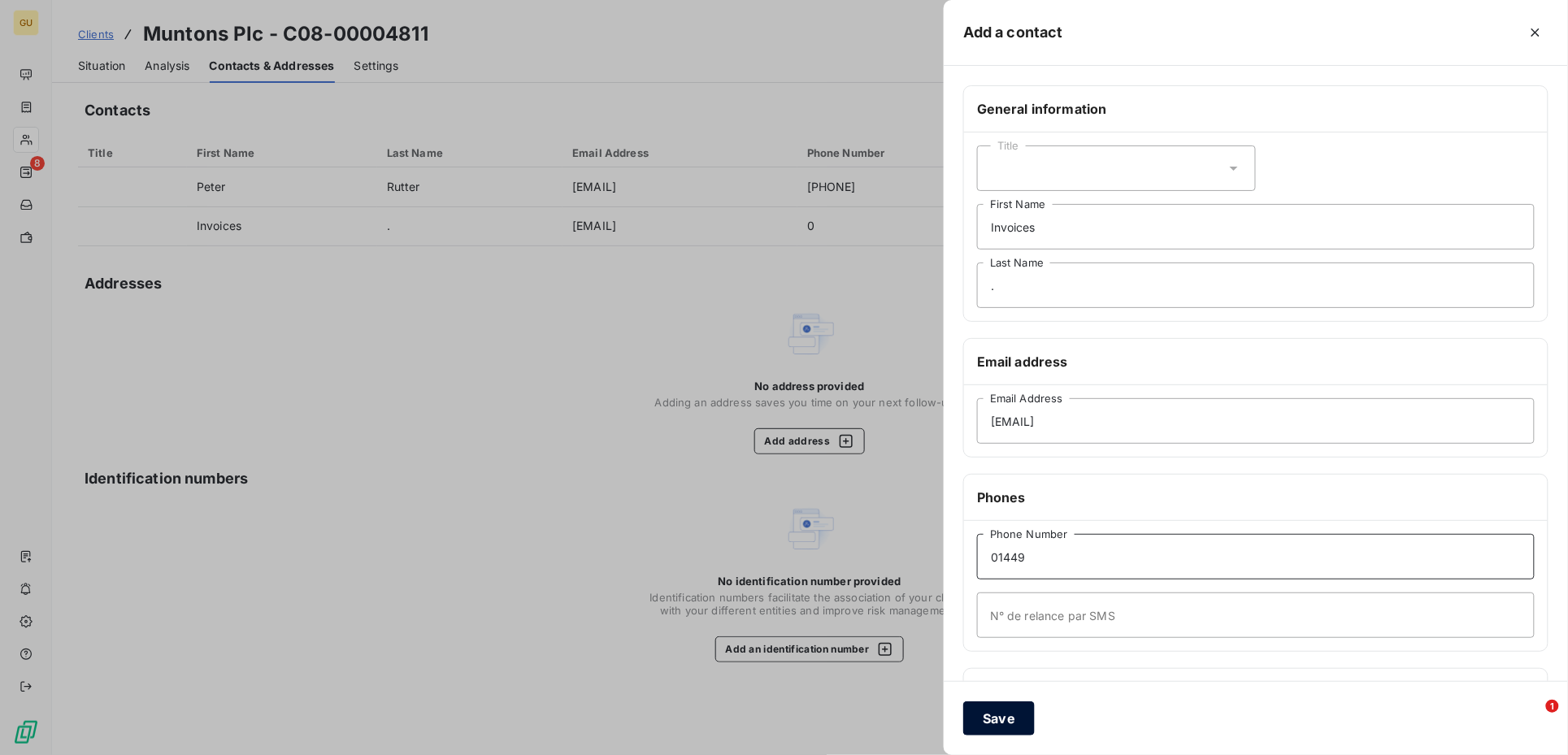 type on "01449" 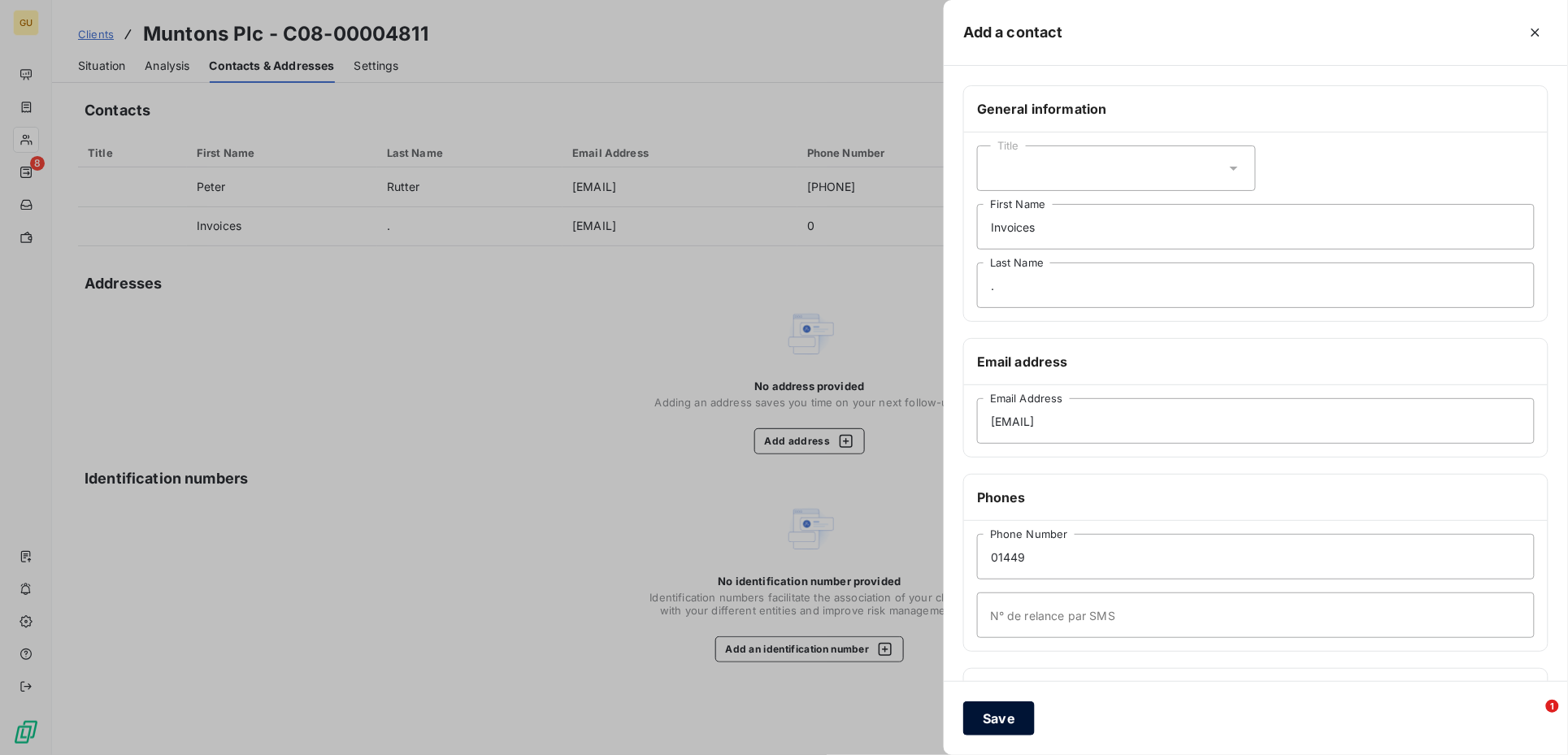 click on "Save" at bounding box center (999, 718) 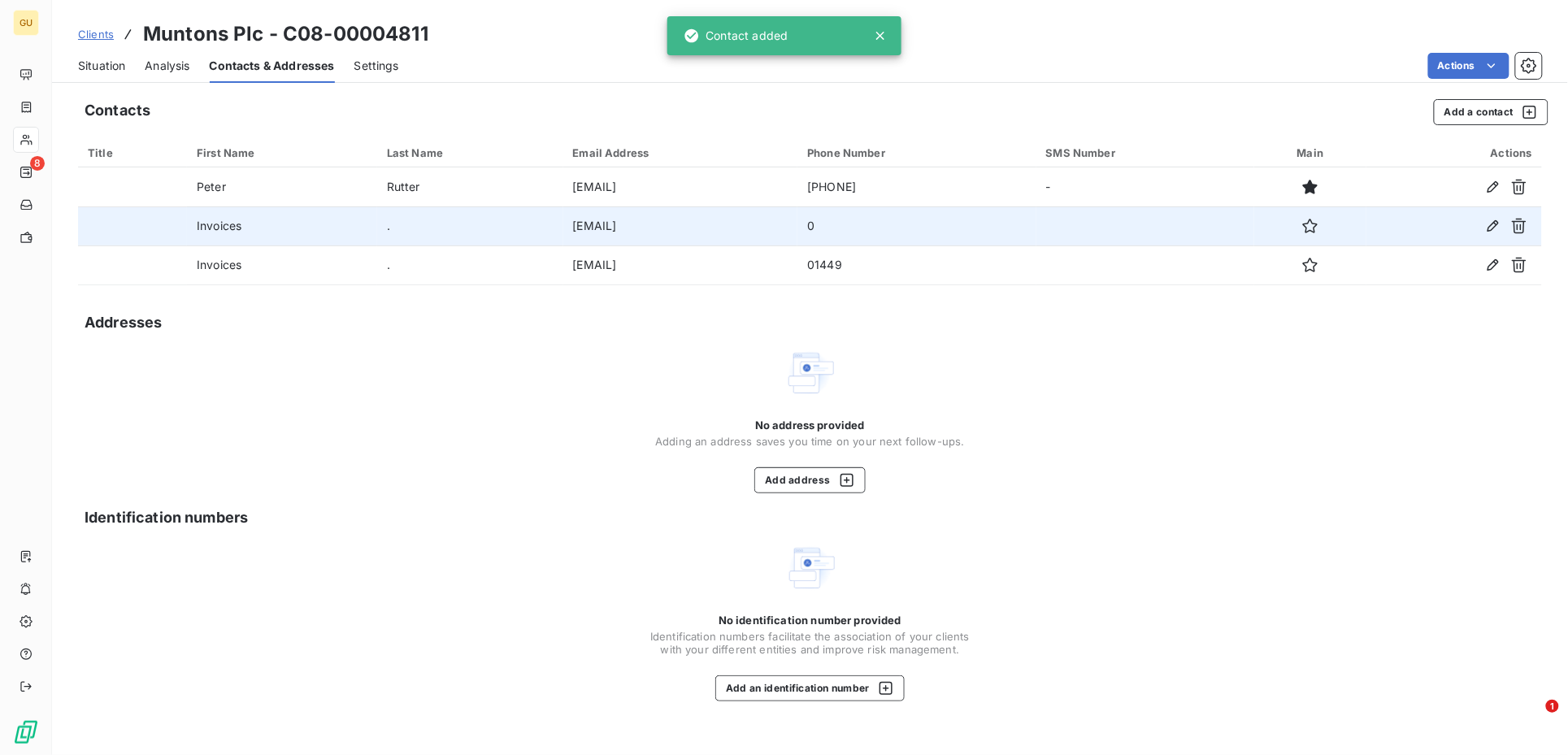 click on "." at bounding box center (470, 226) 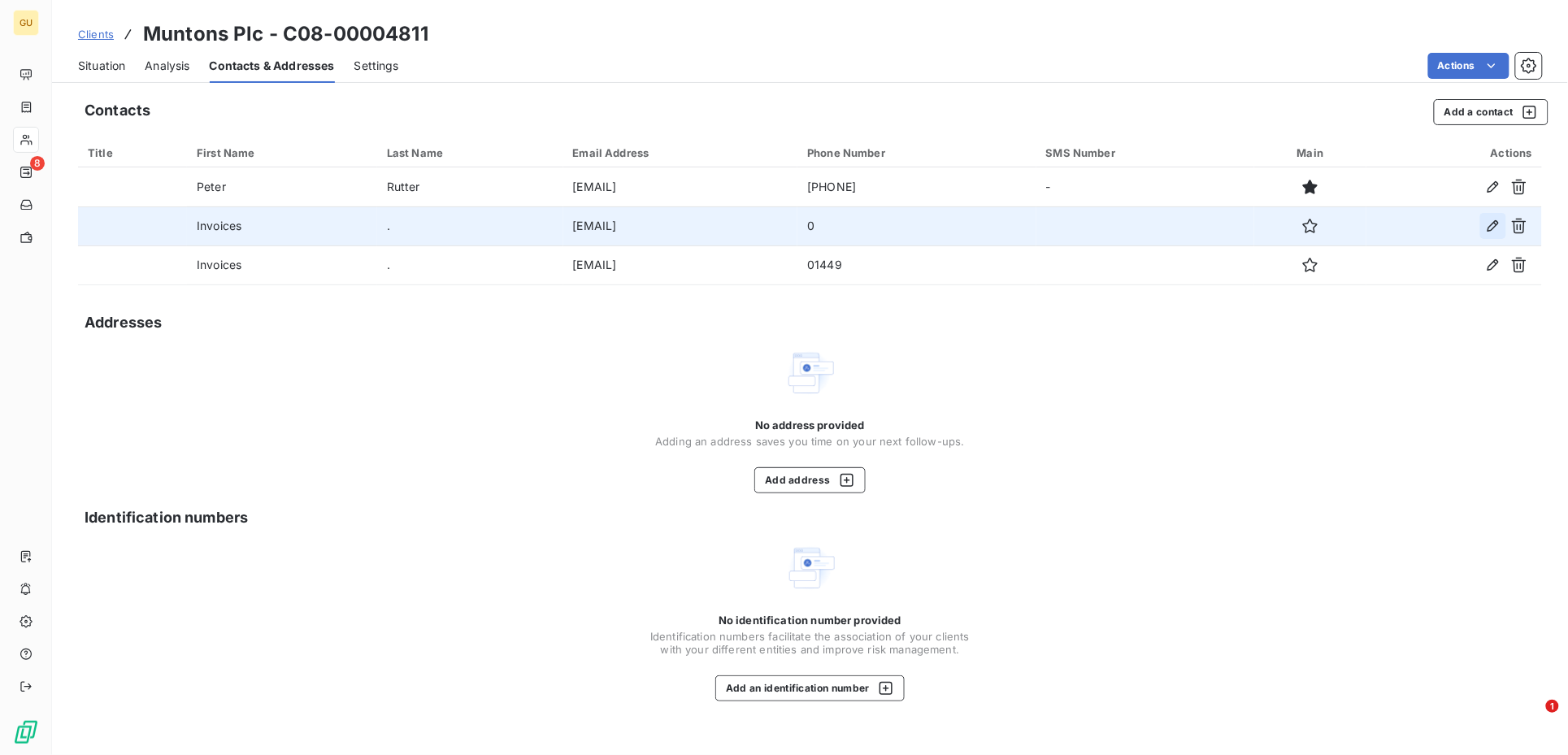click at bounding box center [1493, 226] 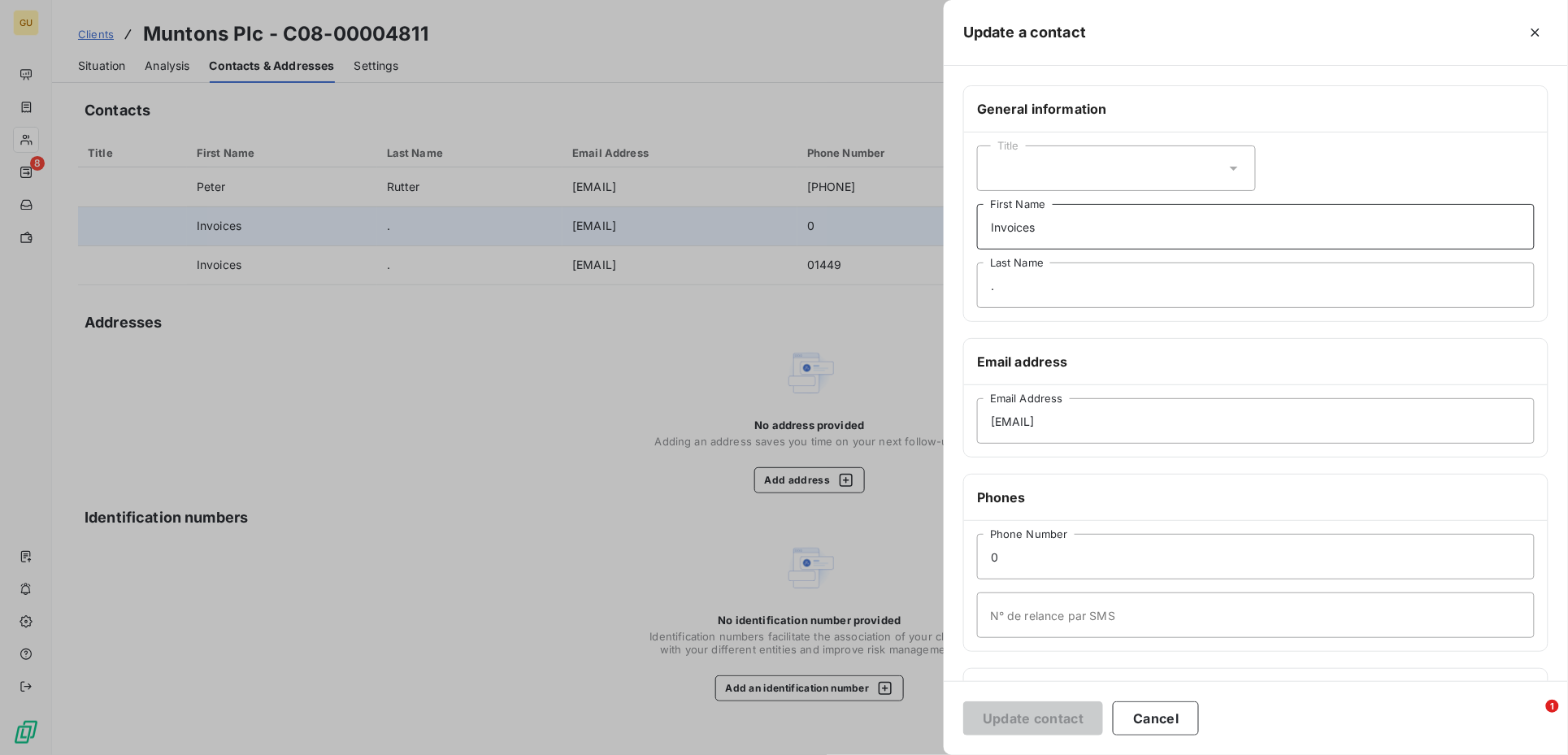 click on "Invoices" at bounding box center [1256, 227] 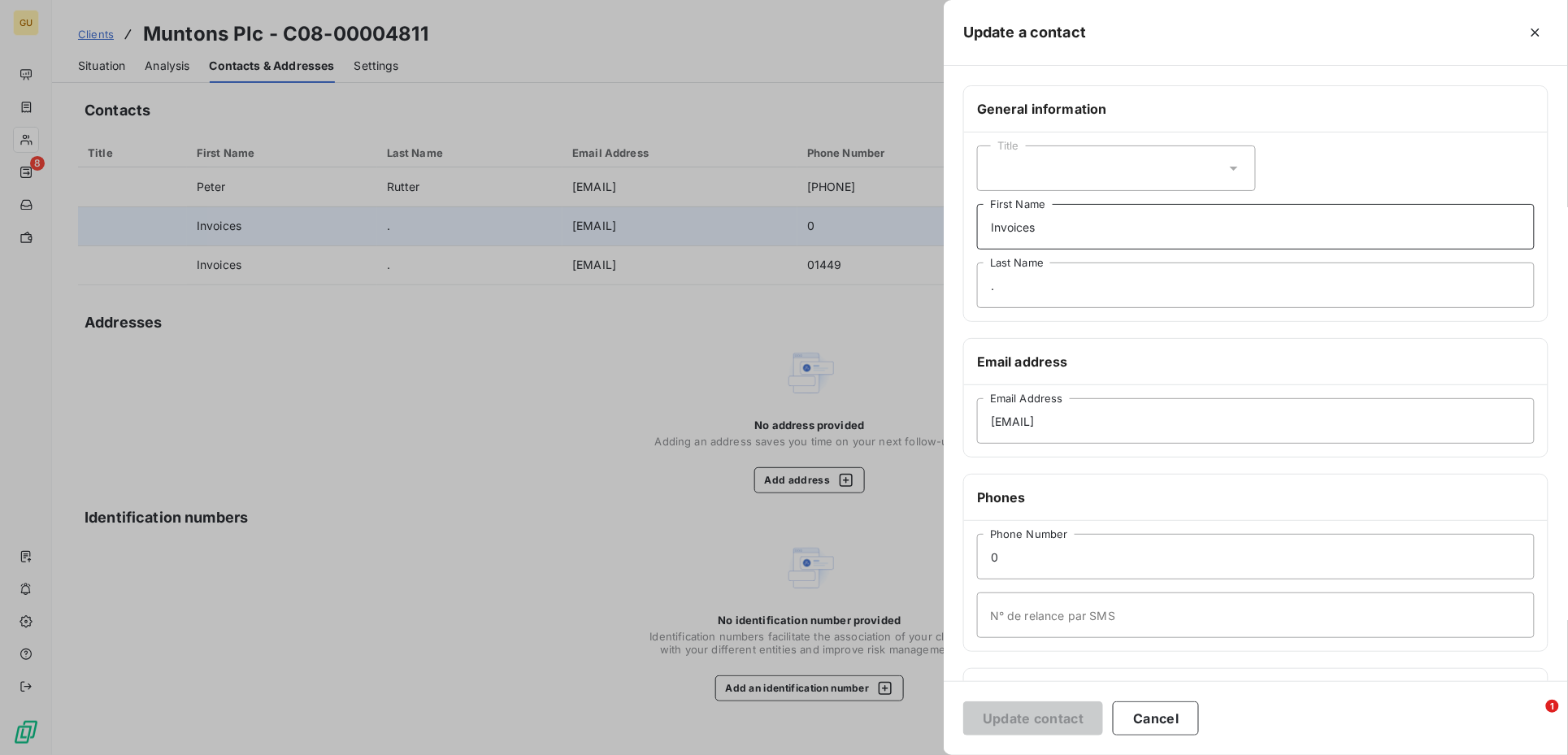drag, startPoint x: 1043, startPoint y: 232, endPoint x: 954, endPoint y: 226, distance: 89.20202 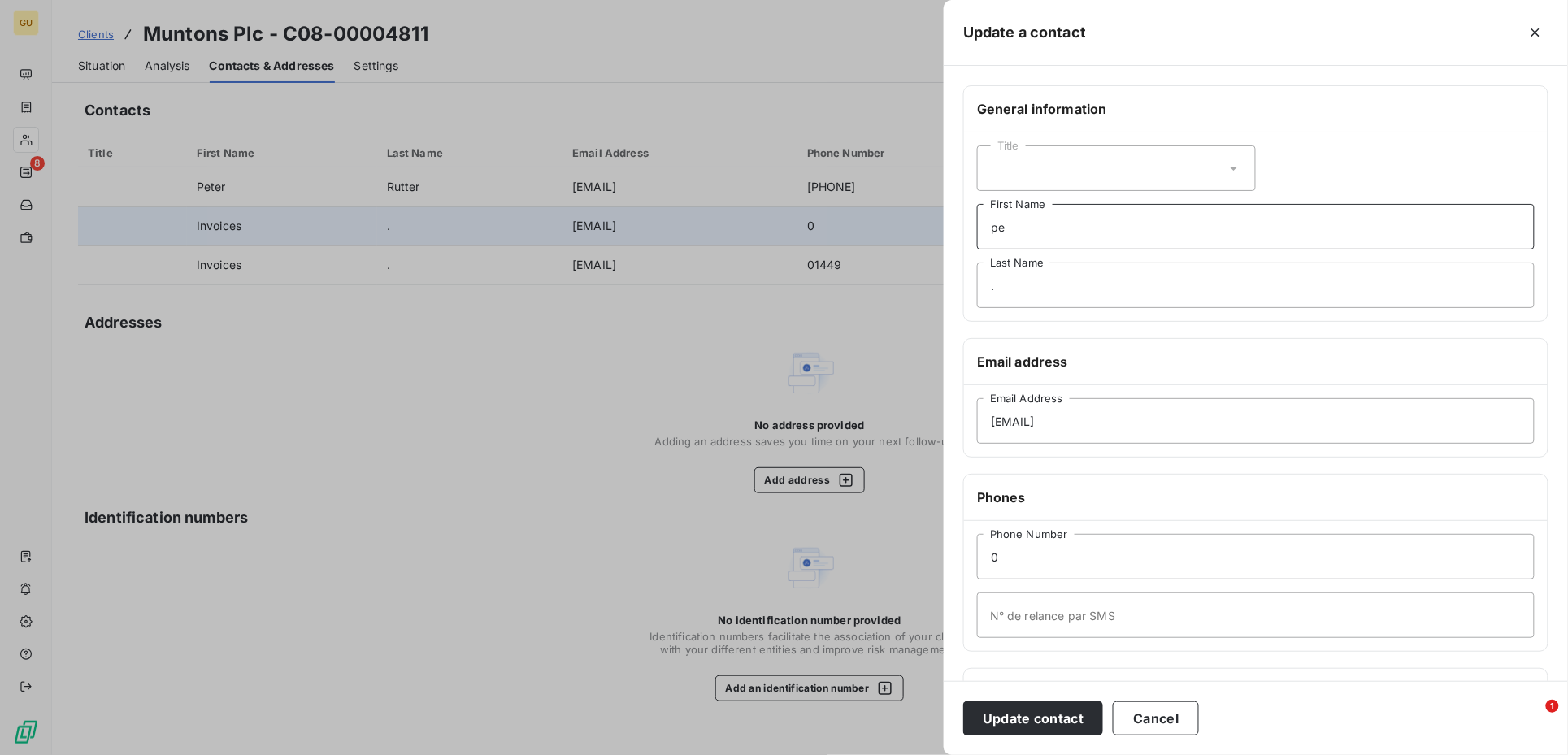 type on "p" 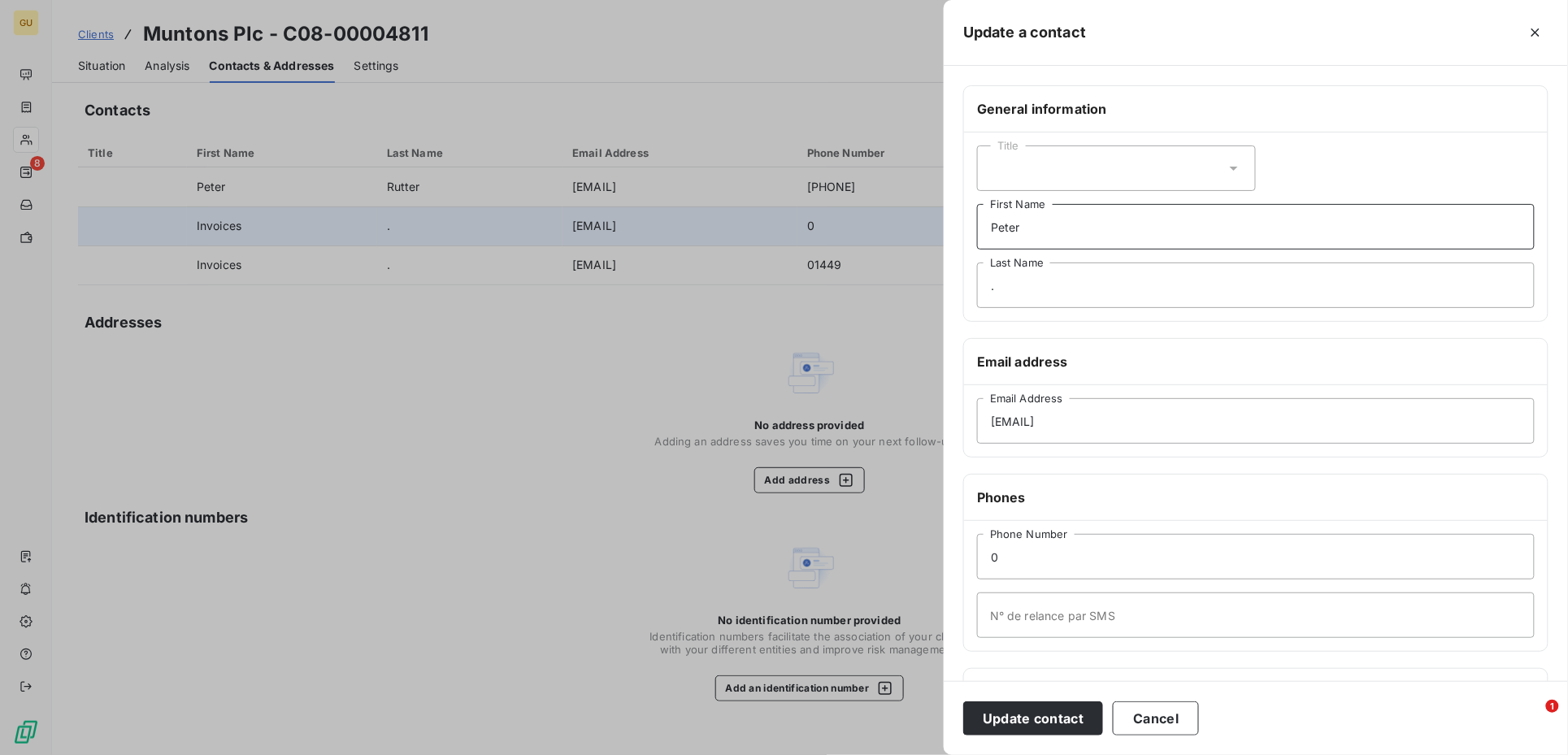 type on "Peter" 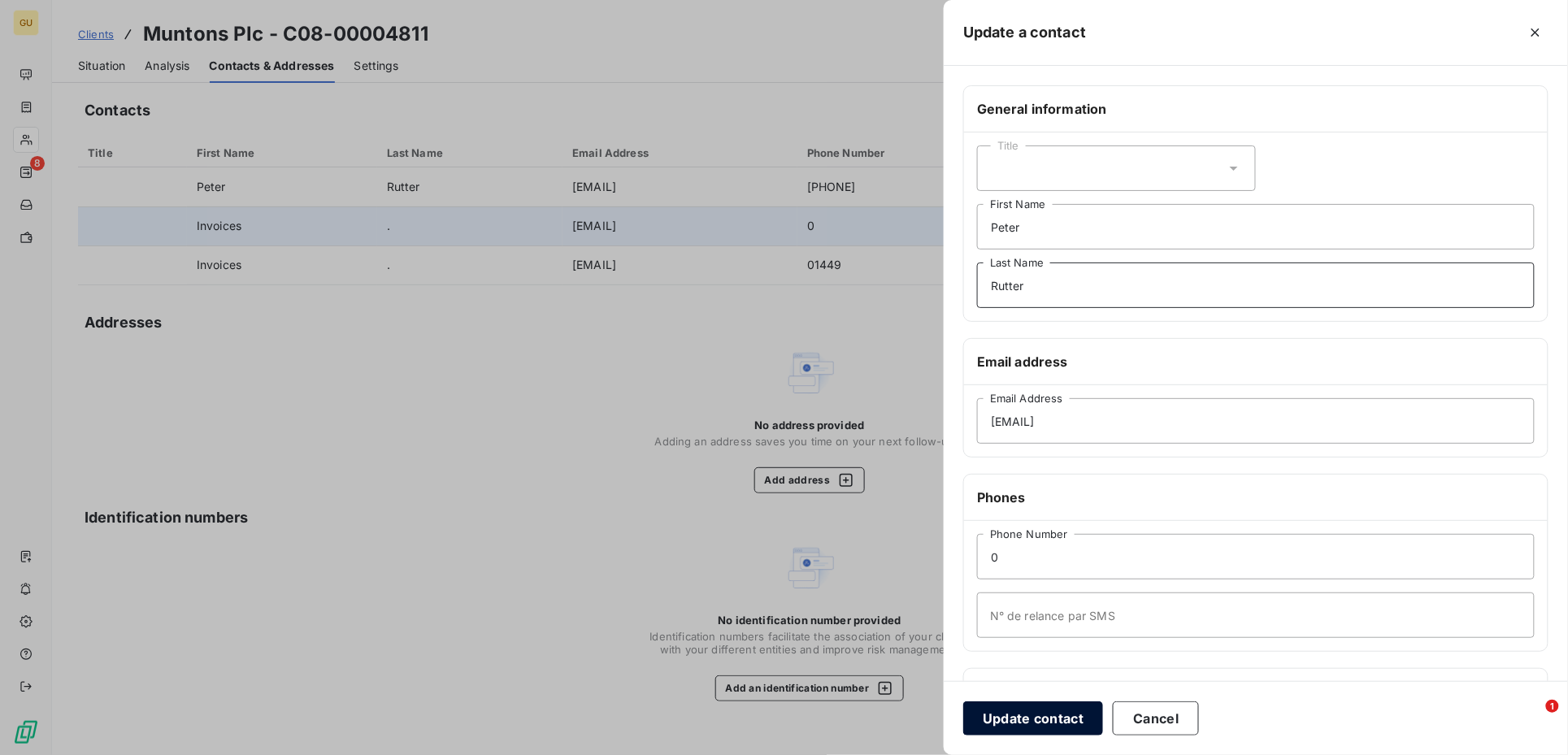 type on "Rutter" 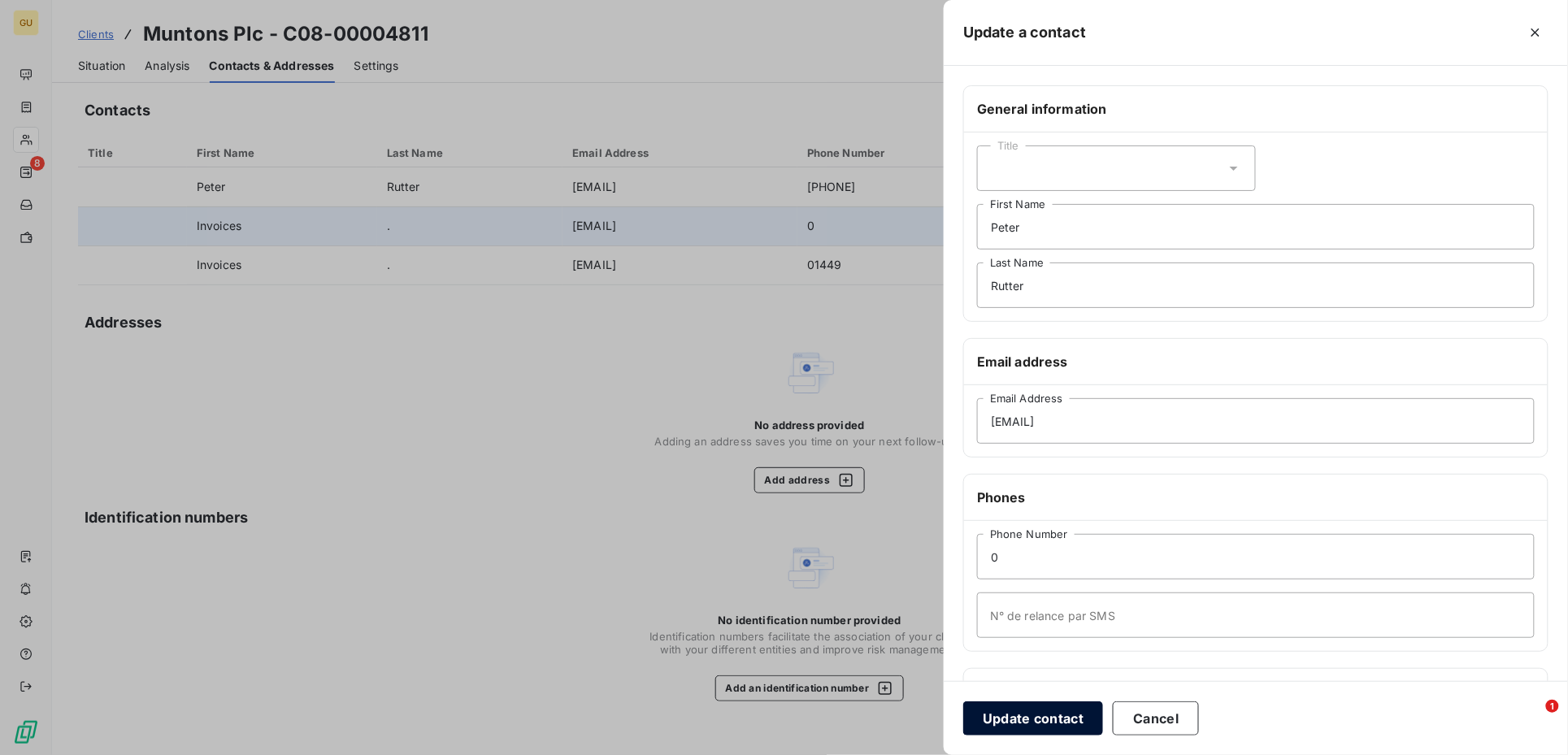 click on "Update contact" at bounding box center [1033, 718] 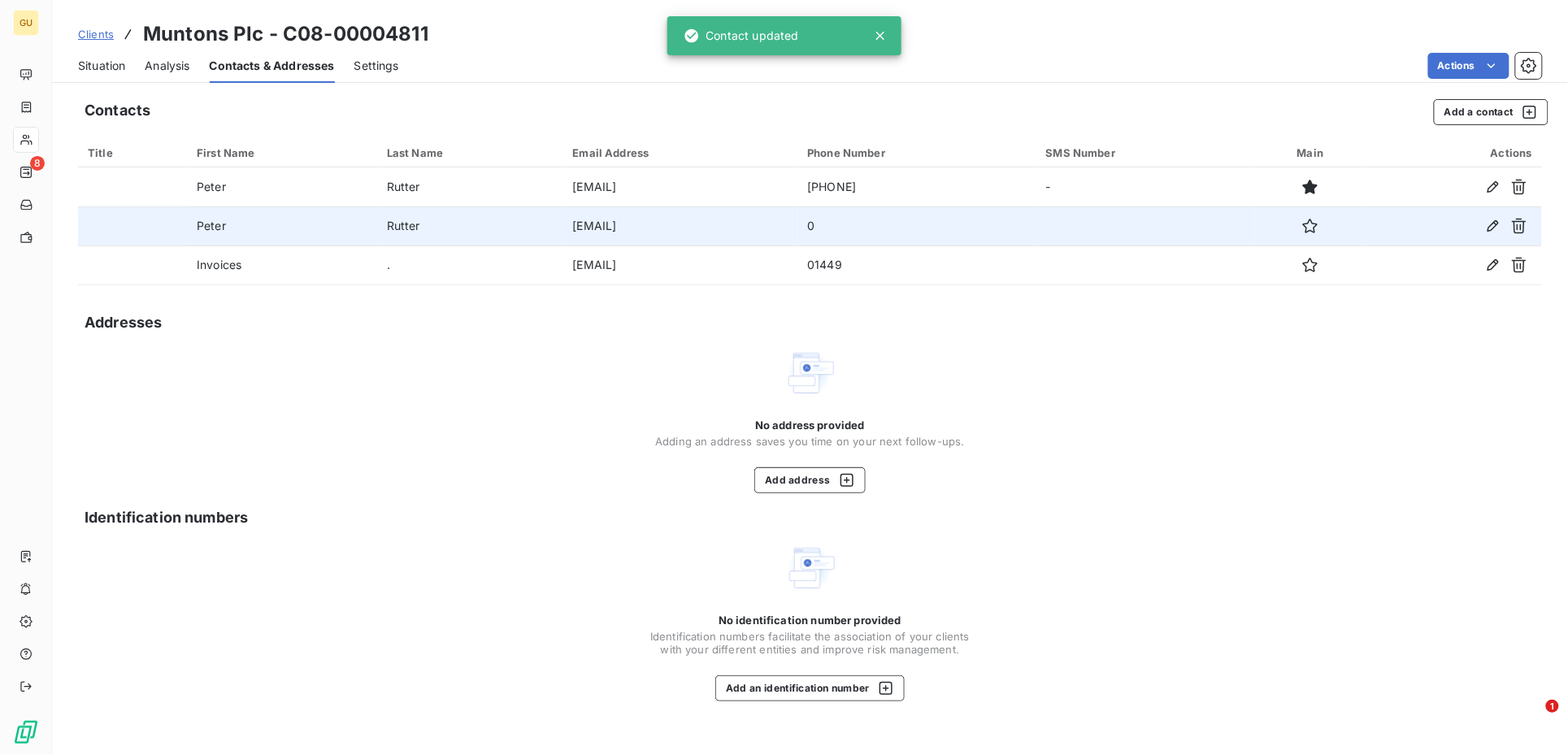 click on "Situation" at bounding box center (102, 66) 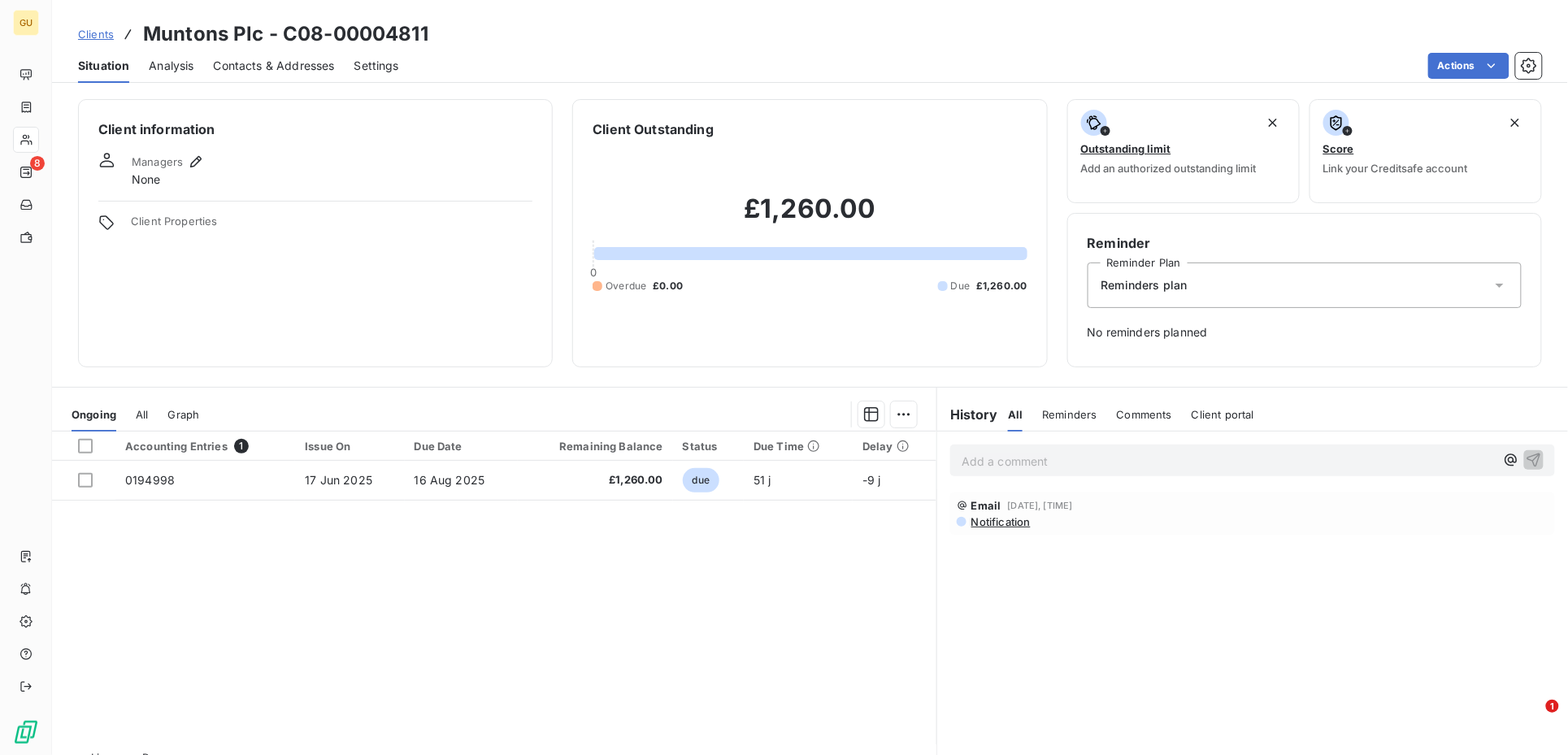 click on "Reminders plan" at bounding box center (1305, 285) 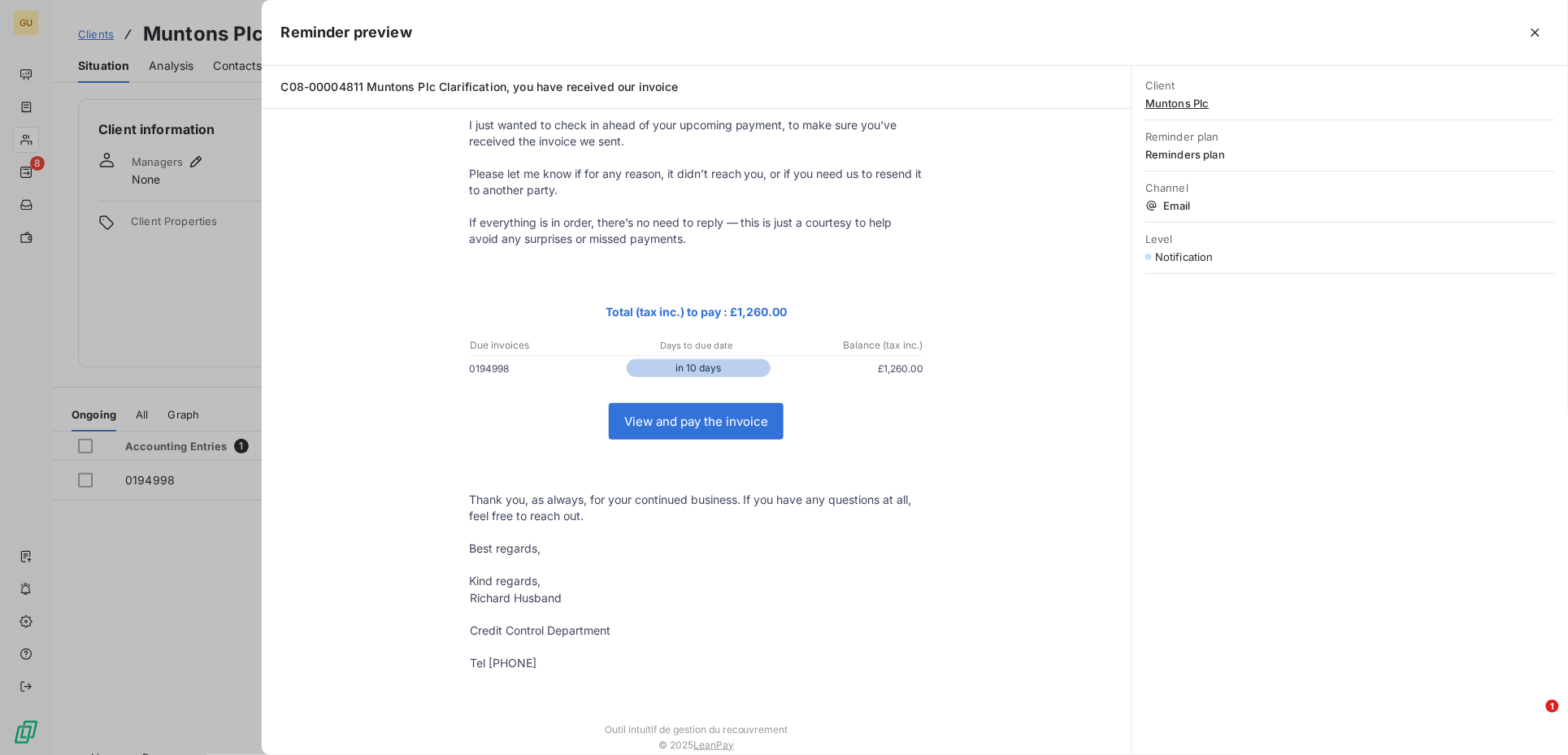 scroll, scrollTop: 145, scrollLeft: 0, axis: vertical 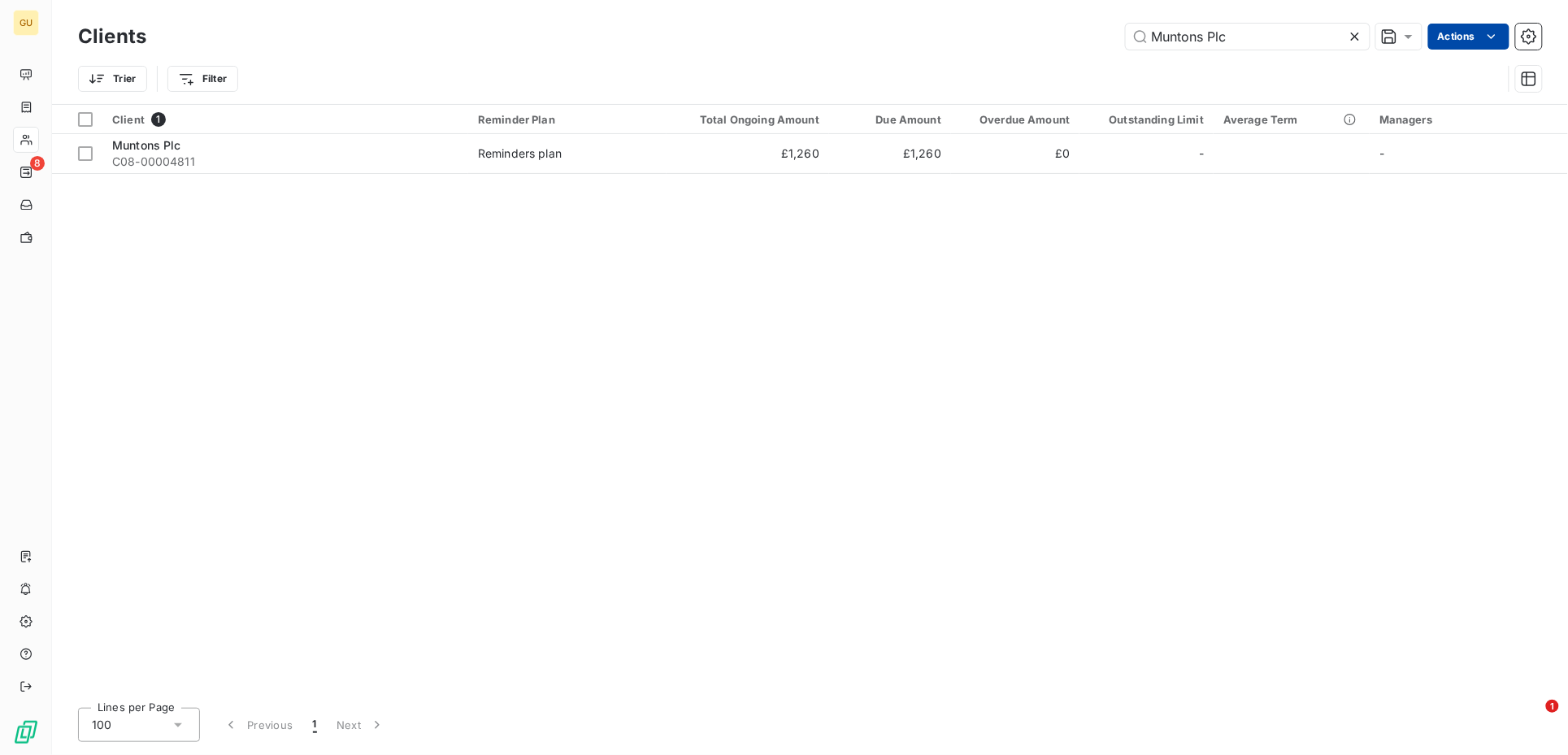 click on "GU 8 Clients Muntons Plc Actions Trier Filter Client 1 Reminder Plan Total Ongoing Amount Due Amount Overdue Amount Outstanding Limit Average Term Managers Muntons Plc C08-00004811 Reminders plan £1,260 £1,260 £0 - - Lines per Page 100 Previous 1 Next
1" at bounding box center [784, 377] 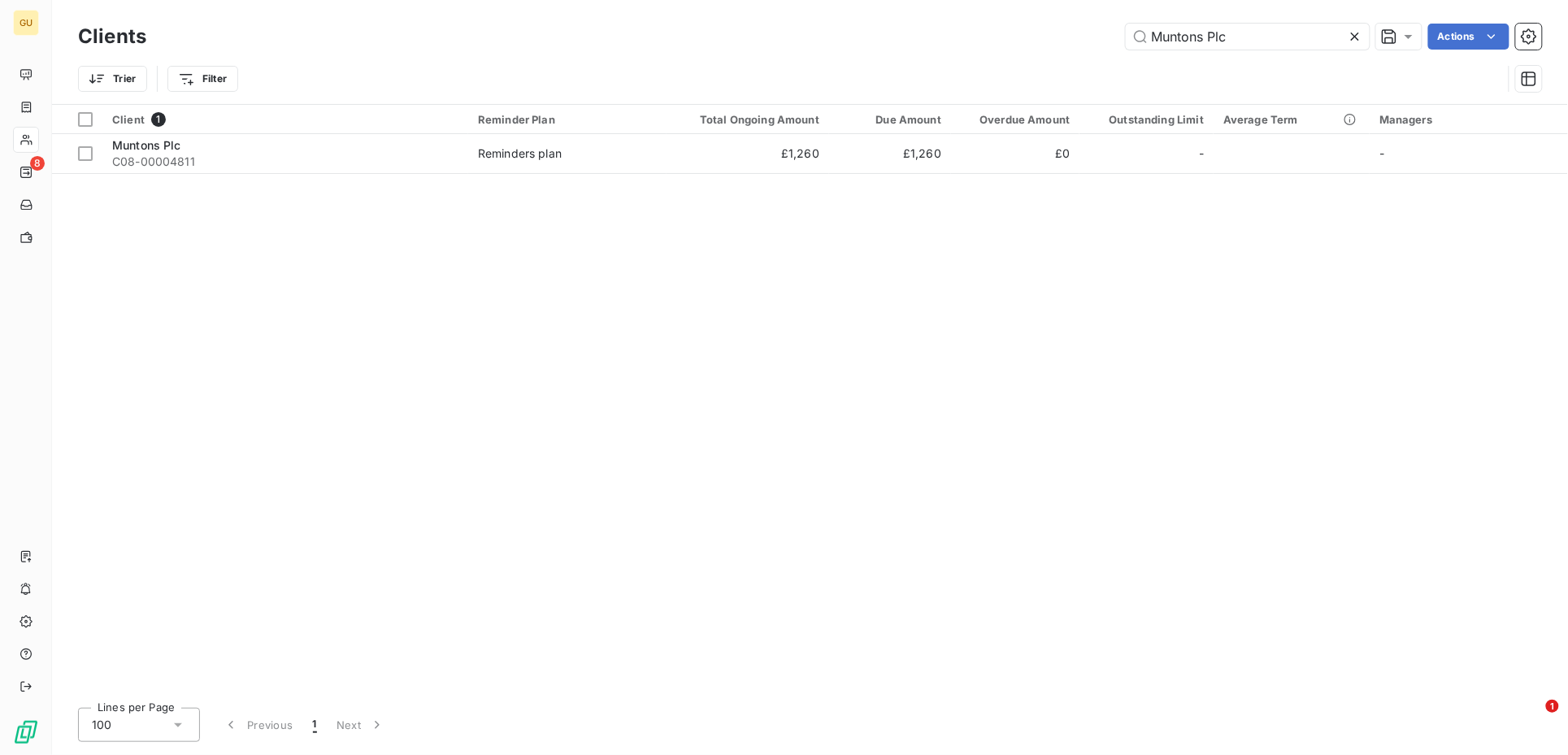 type 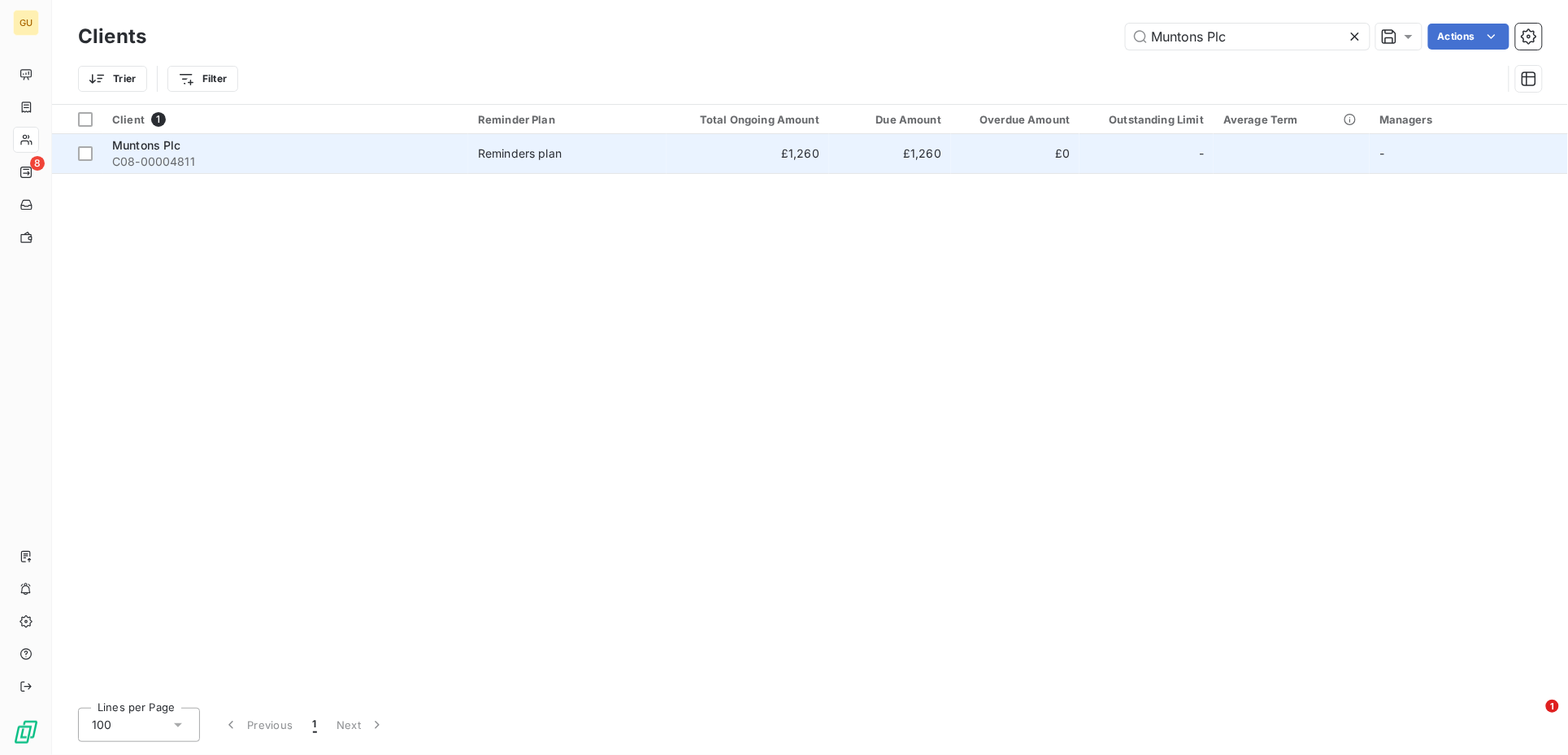 click on "Muntons Plc" at bounding box center (285, 145) 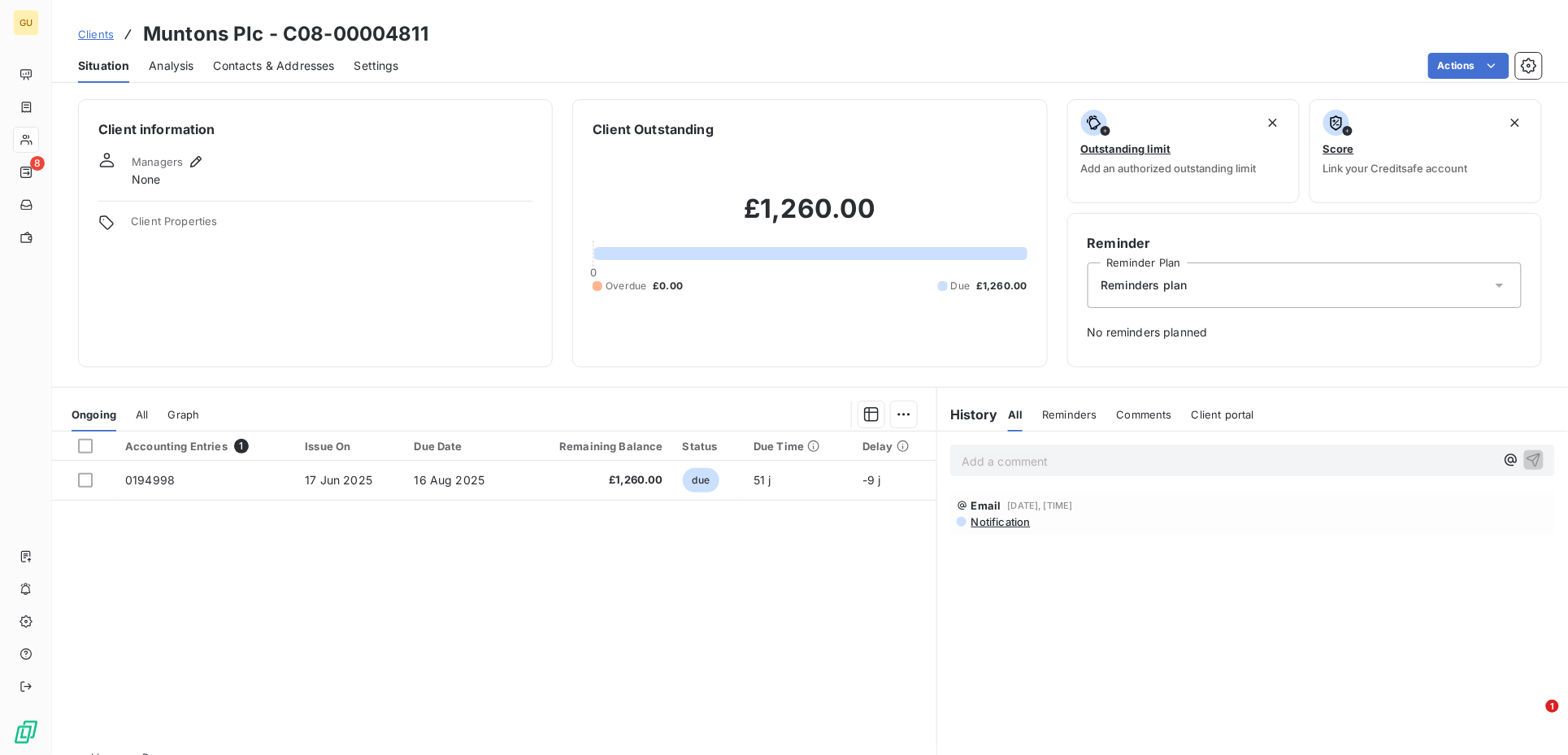 click on "Reminders plan" at bounding box center (1305, 285) 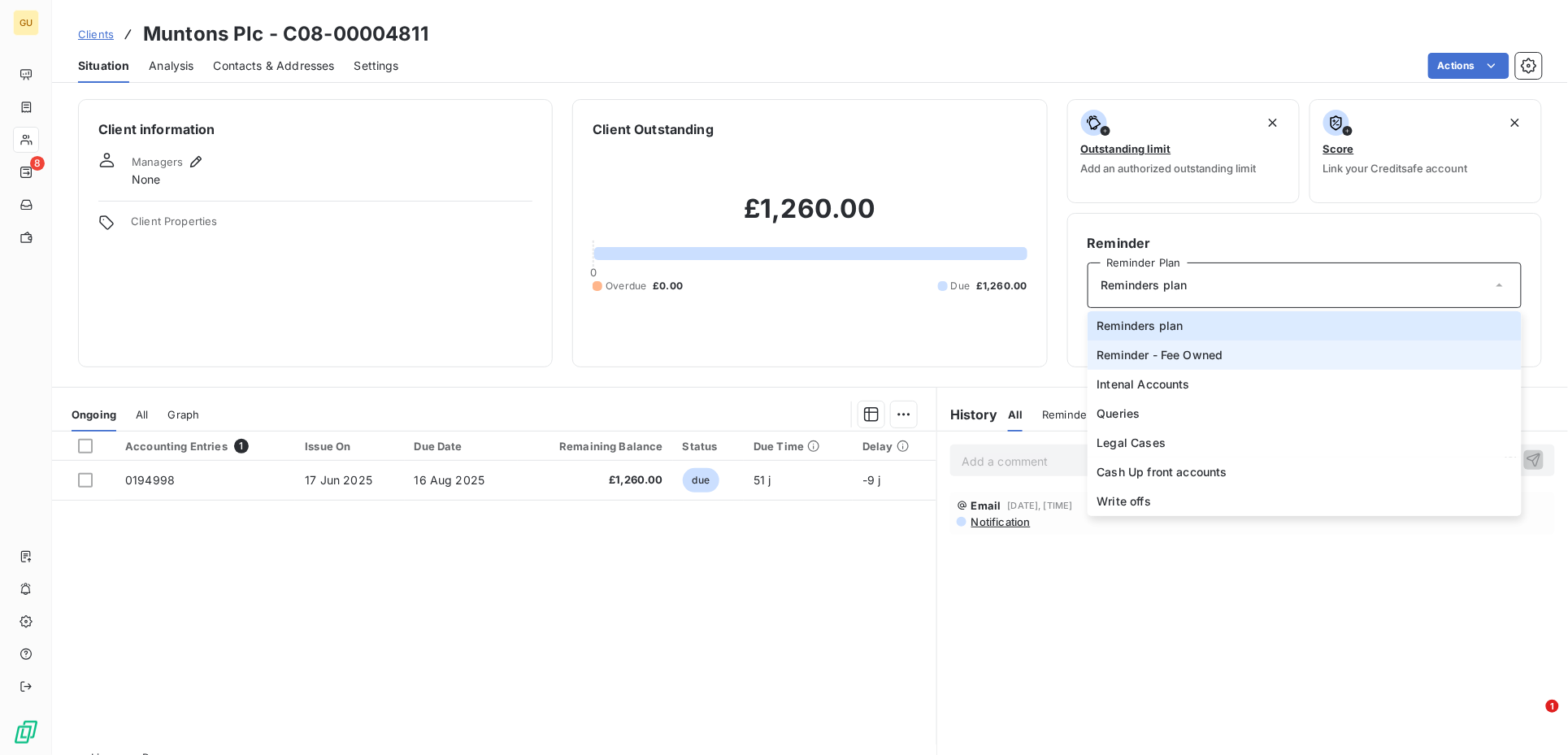 click on "Reminder - Fee Owned" at bounding box center (1160, 355) 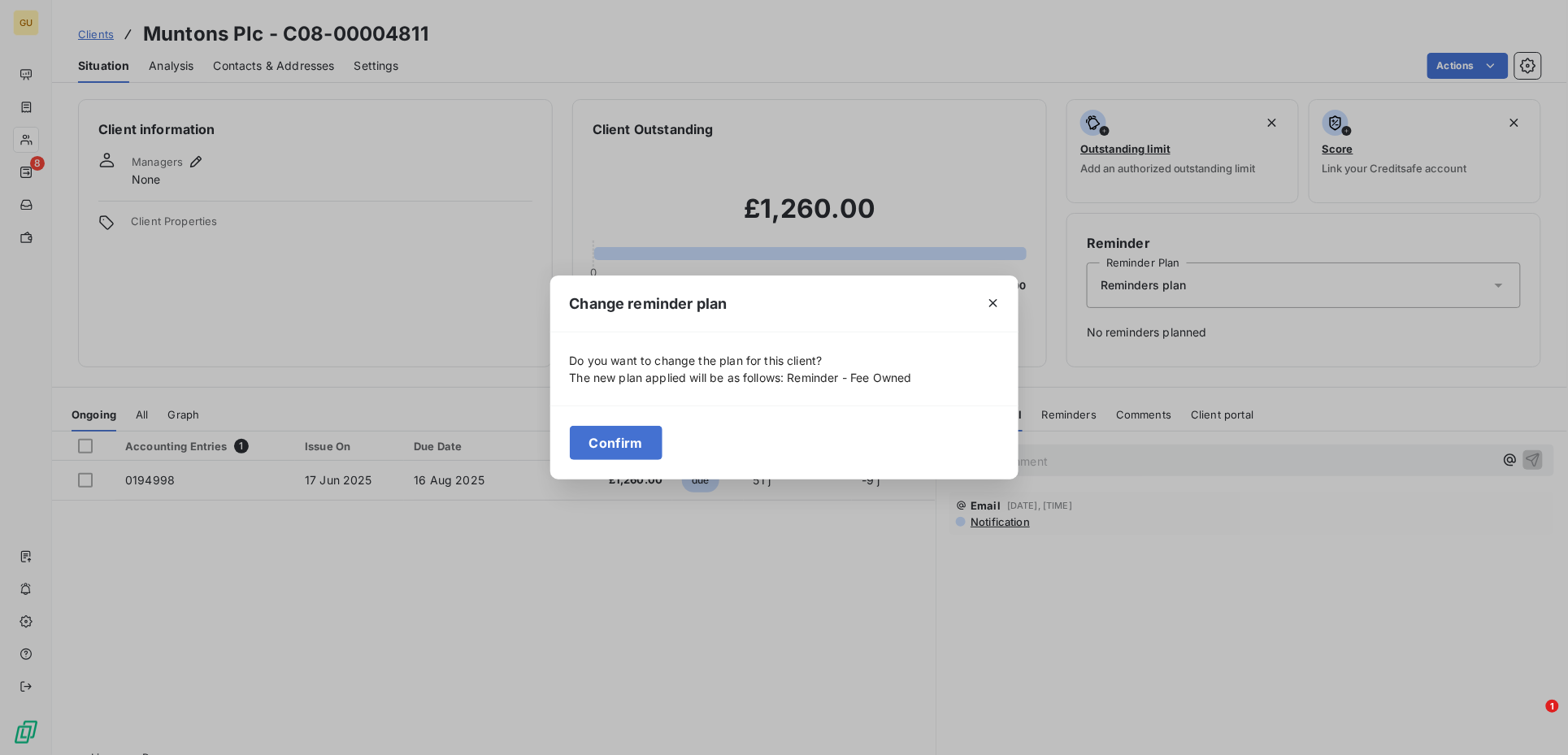 drag, startPoint x: 607, startPoint y: 445, endPoint x: 632, endPoint y: 430, distance: 29.15476 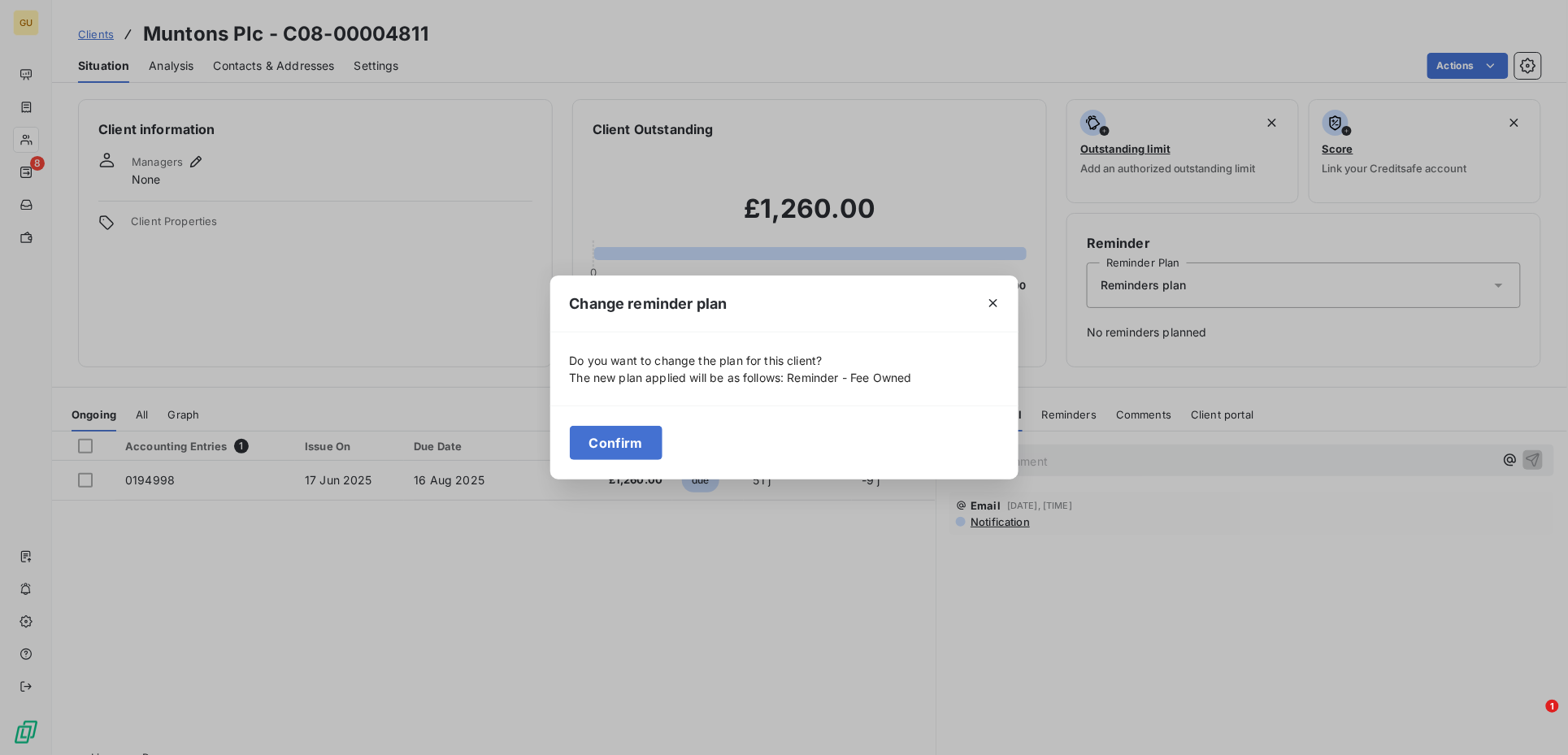 click on "Confirm" at bounding box center (616, 443) 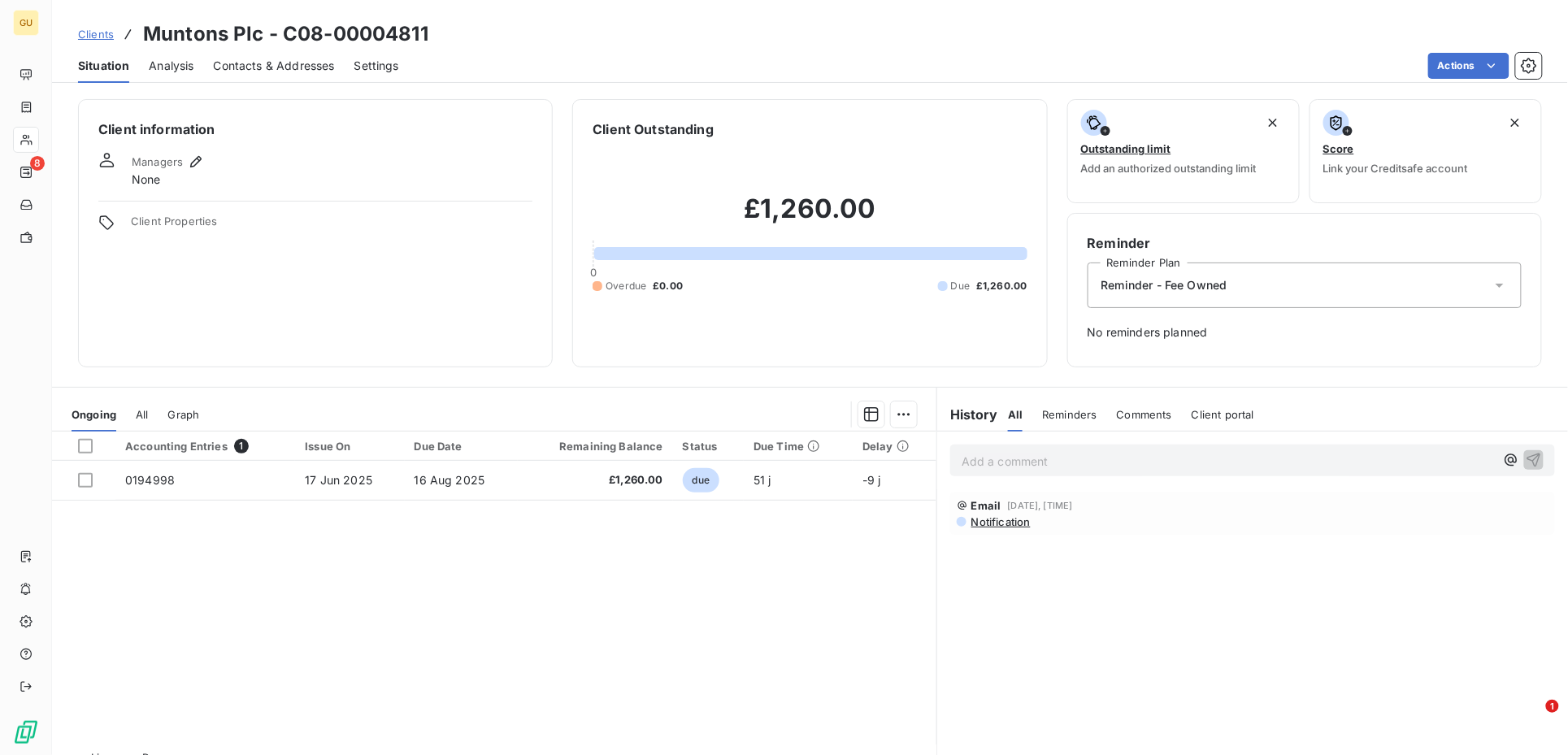 click on "Reminder - Fee Owned" at bounding box center [1164, 285] 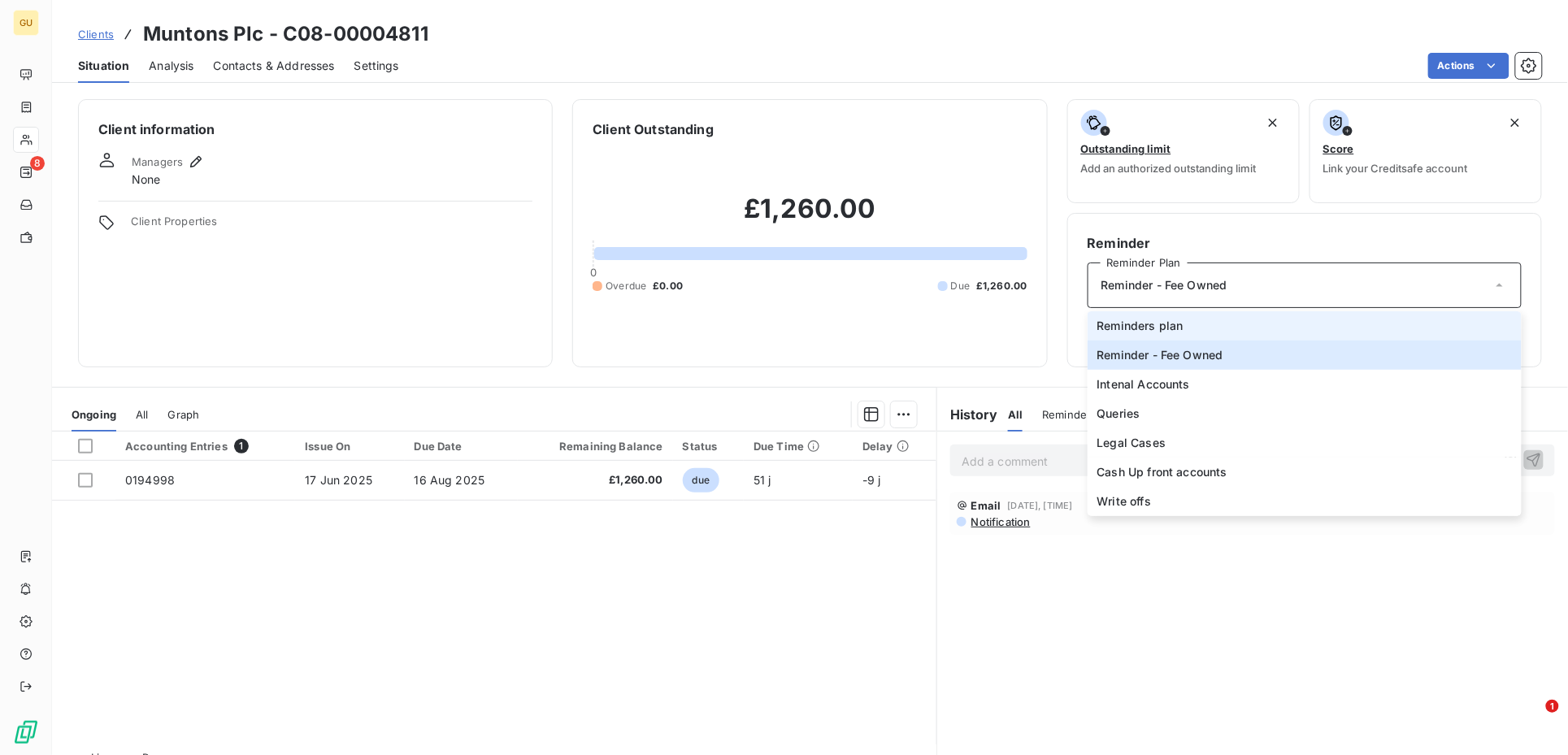 click on "Reminders plan" at bounding box center [1140, 326] 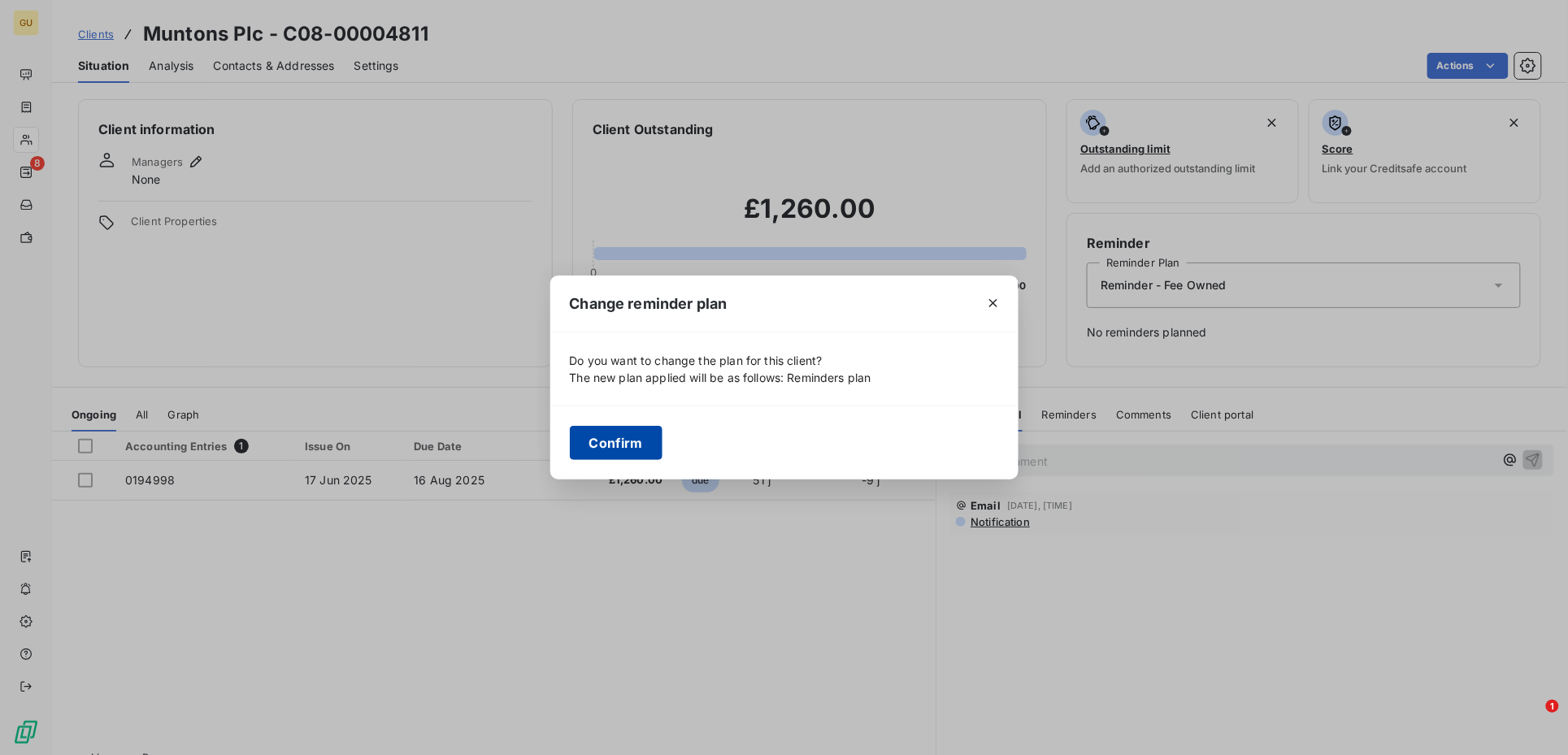 click on "Confirm" at bounding box center (616, 443) 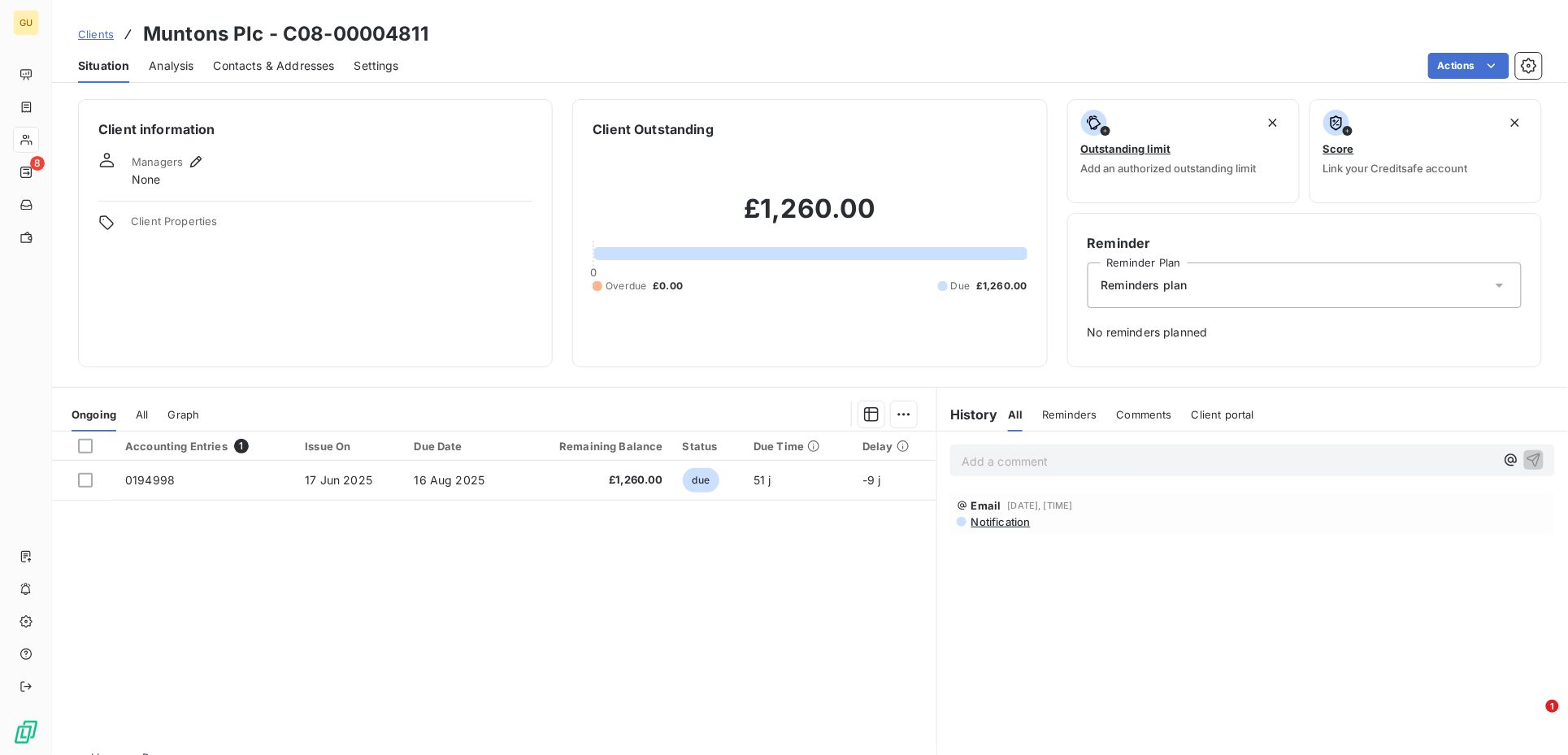 click on "Reminder Reminder Plan Reminders plan No reminders planned" at bounding box center (1305, 290) 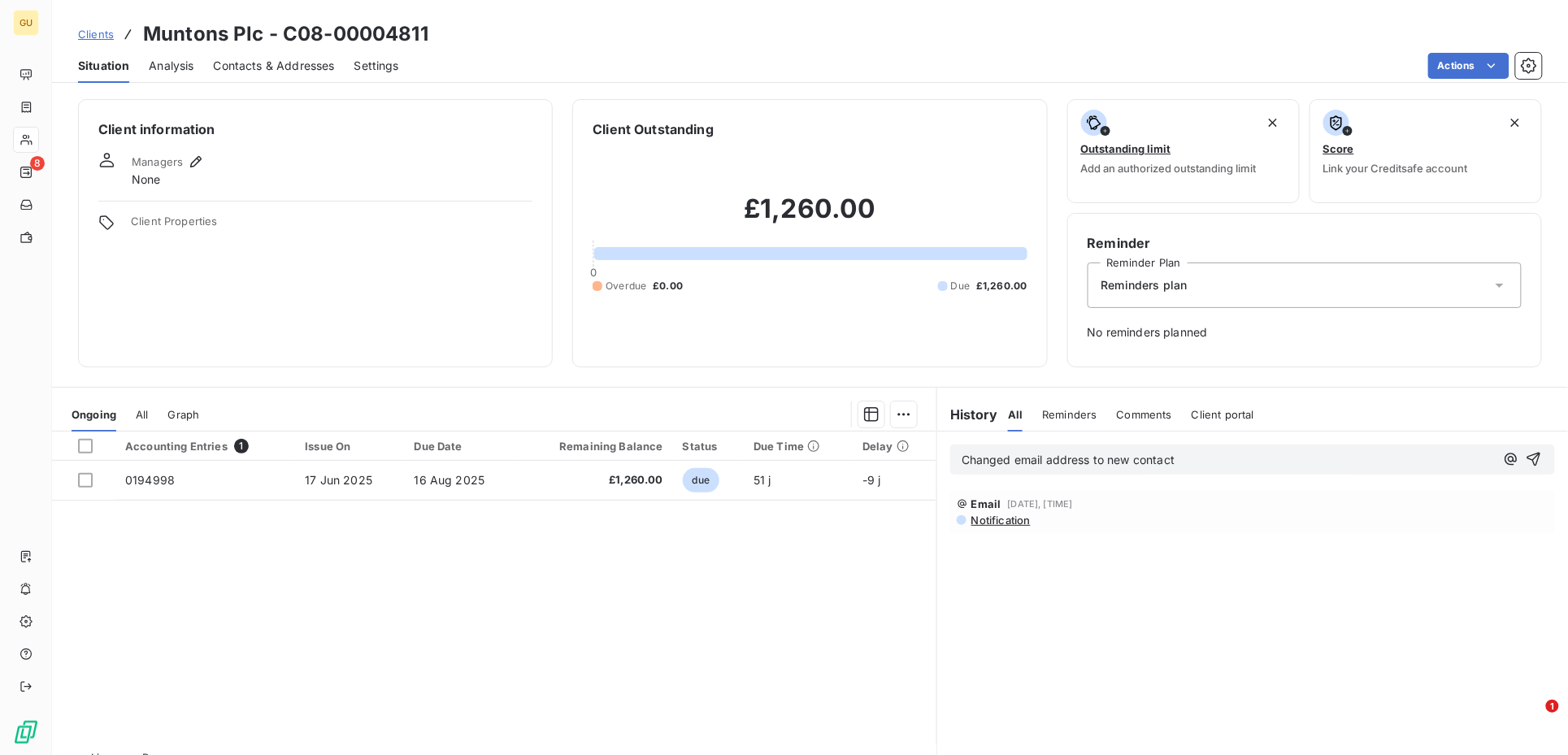 click on "Changed email address to new contact" at bounding box center (1253, 459) 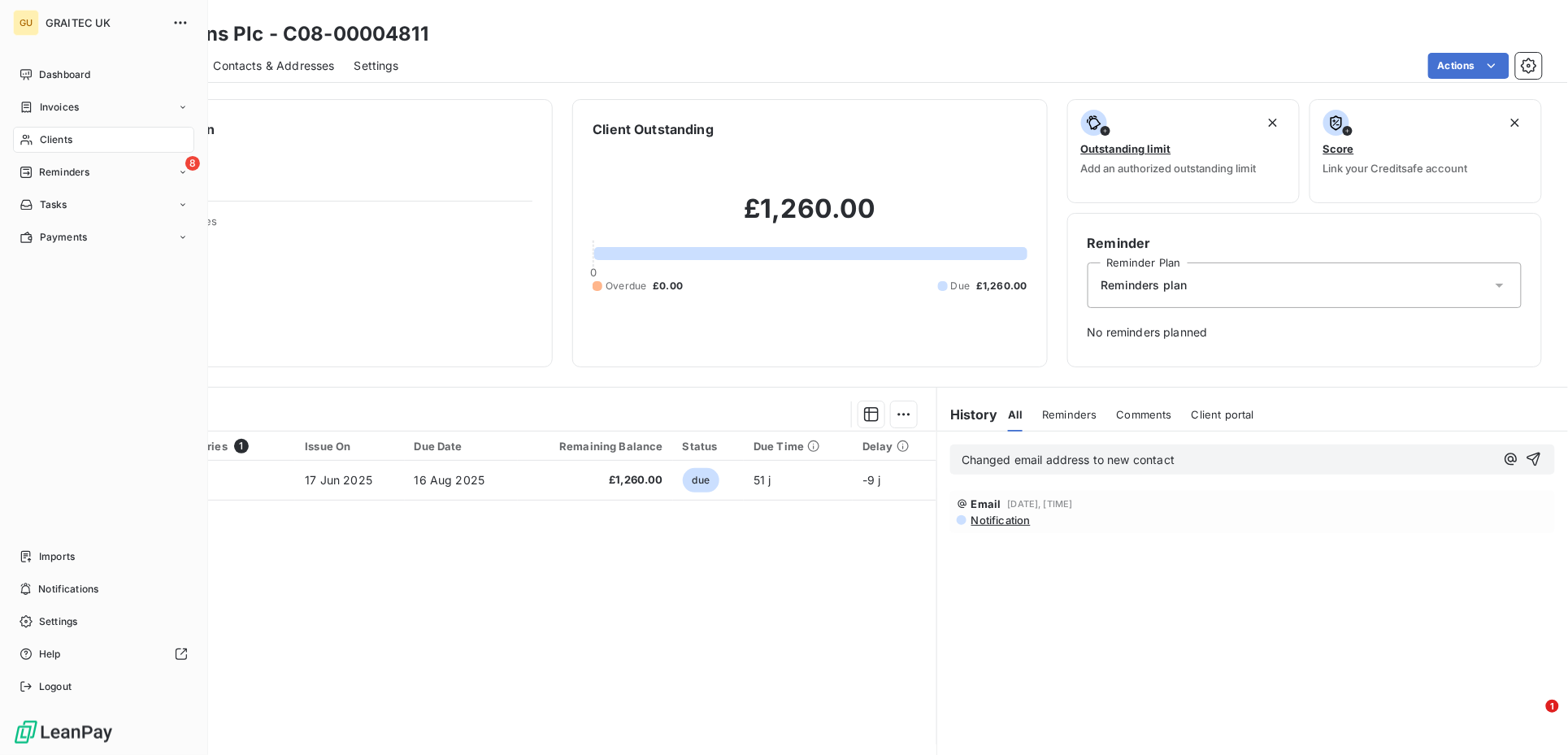 click on "Clients" at bounding box center [56, 140] 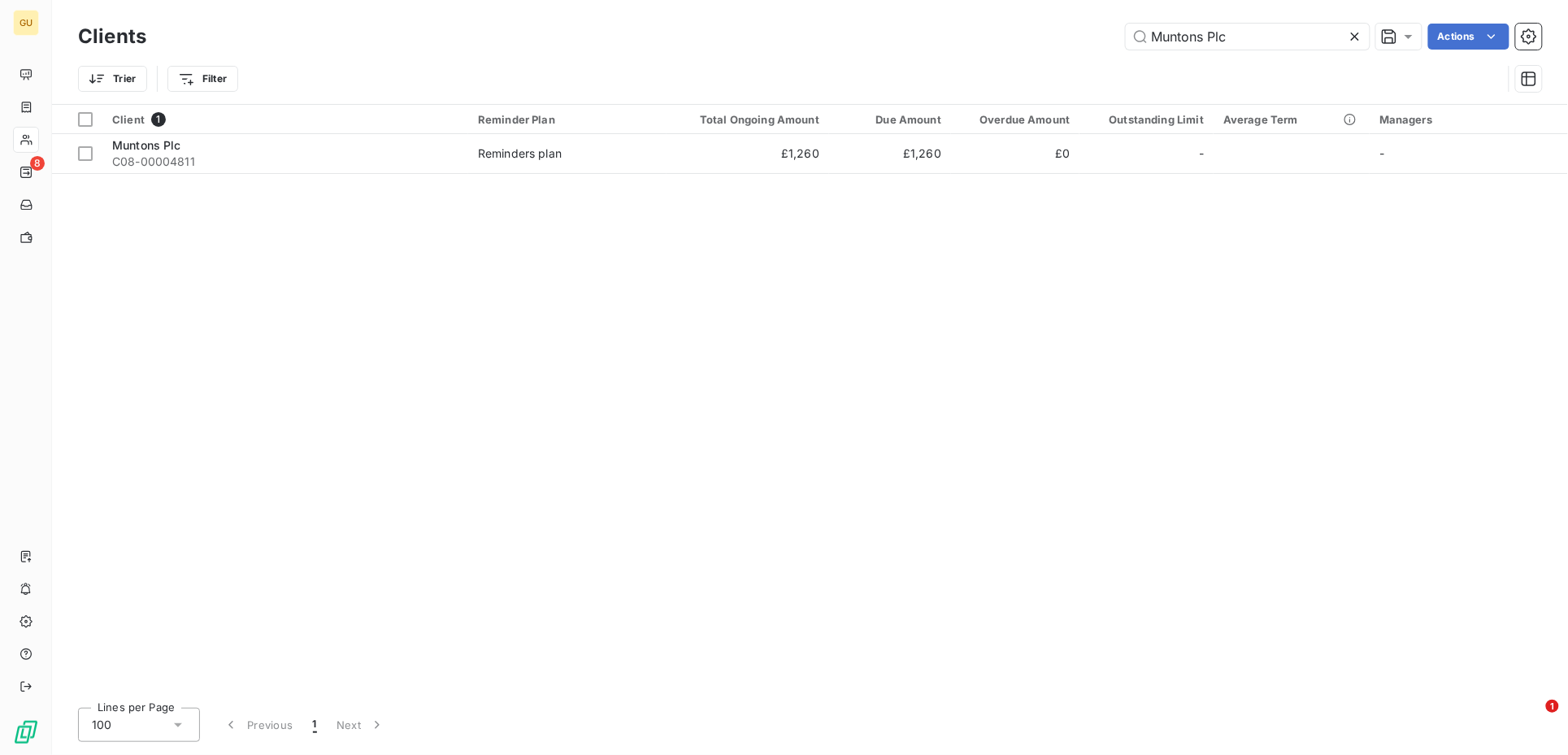 drag, startPoint x: 1257, startPoint y: 37, endPoint x: 1088, endPoint y: 23, distance: 169.57889 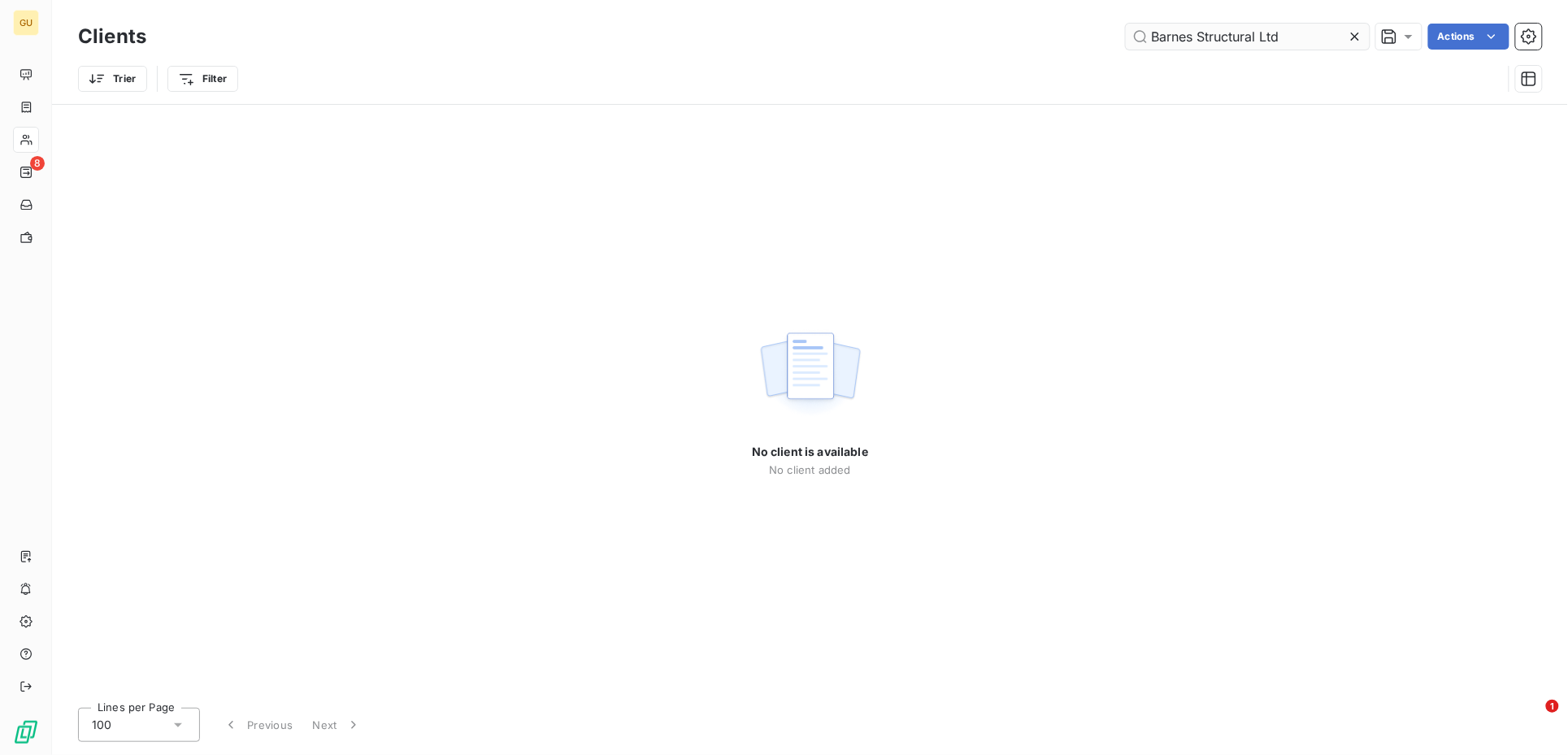 click on "Barnes Structural Ltd" at bounding box center (1248, 37) 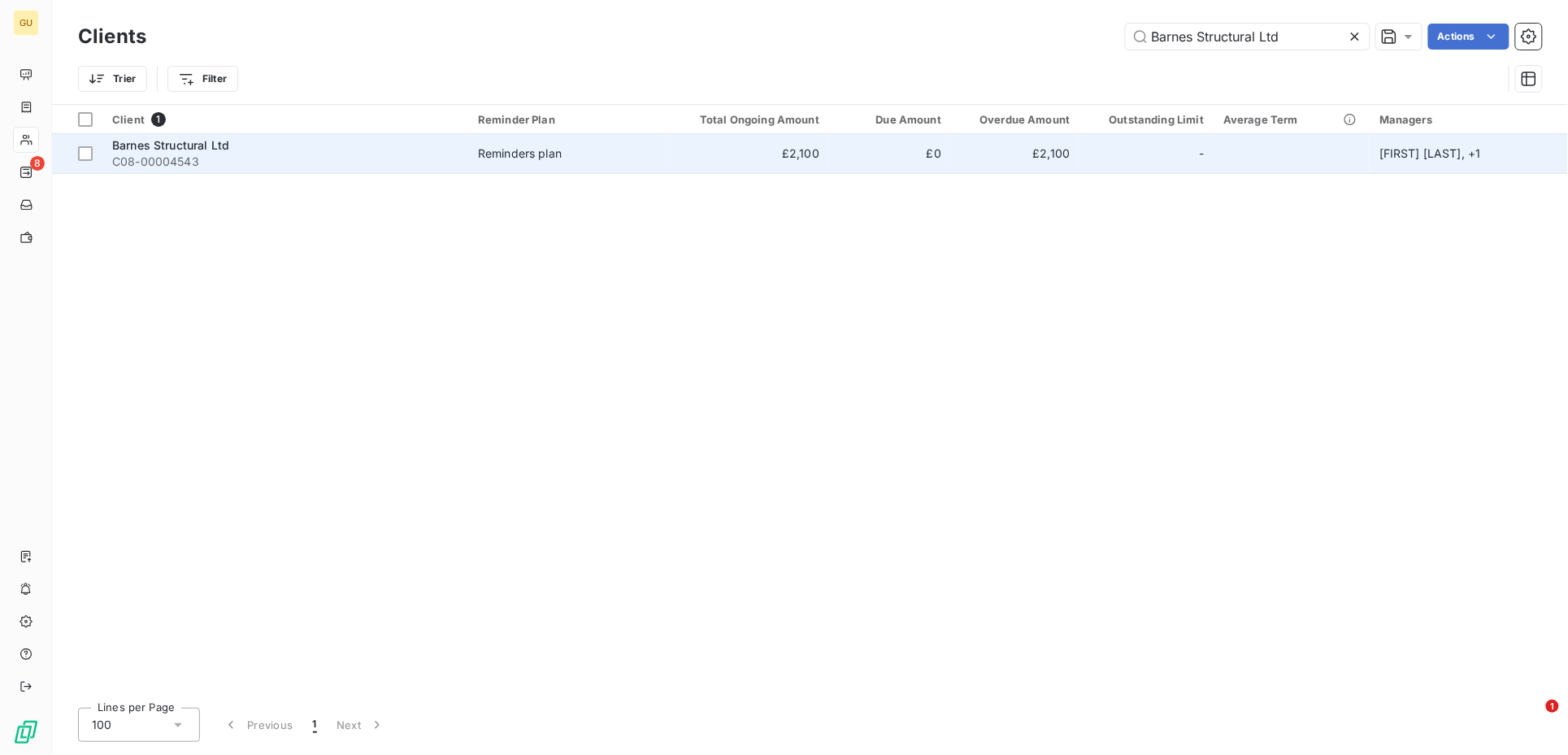 type on "Barnes Structural Ltd" 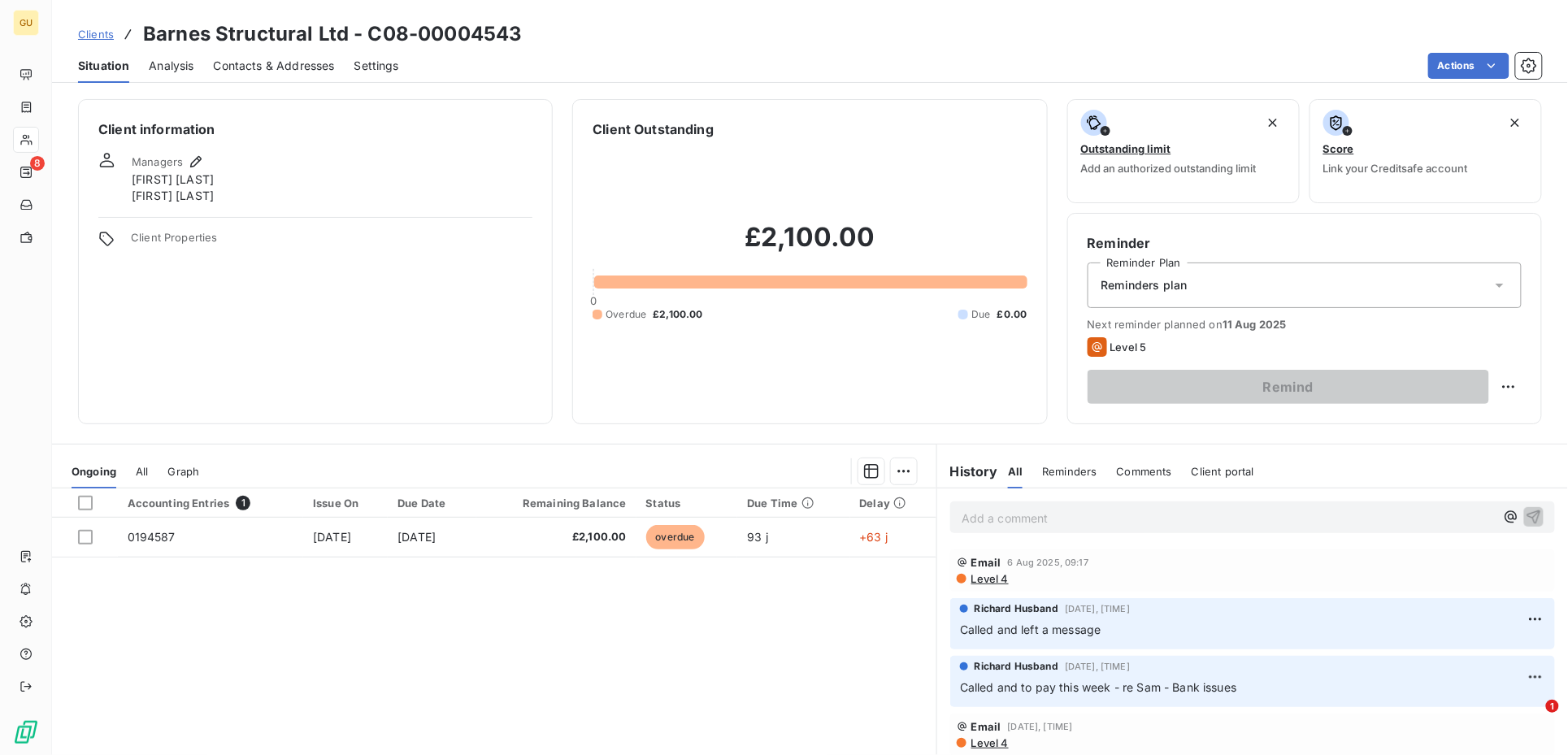 click on "Add a comment ﻿" at bounding box center [1228, 518] 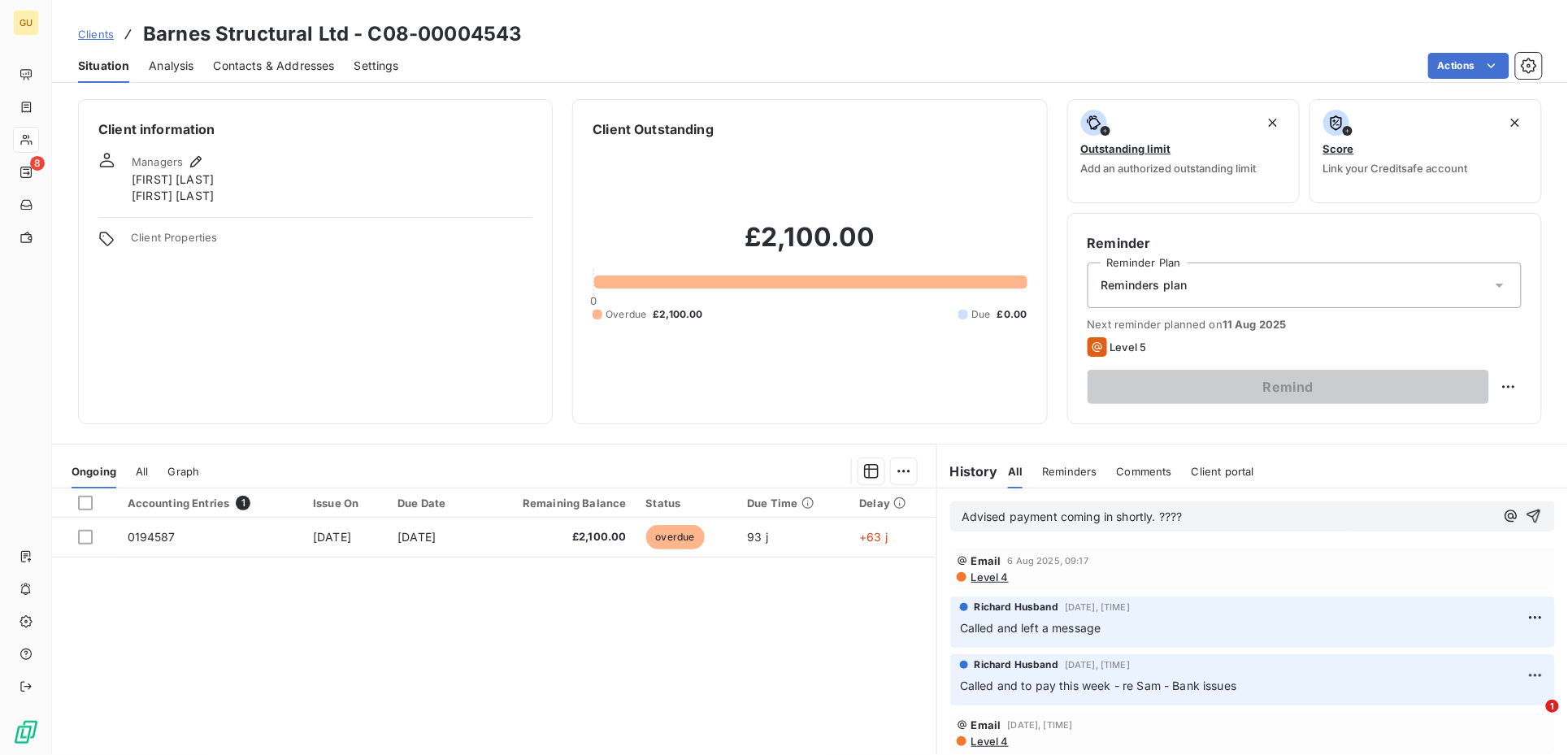 click on "Advised payment coming in shortly. ????" at bounding box center [1253, 516] 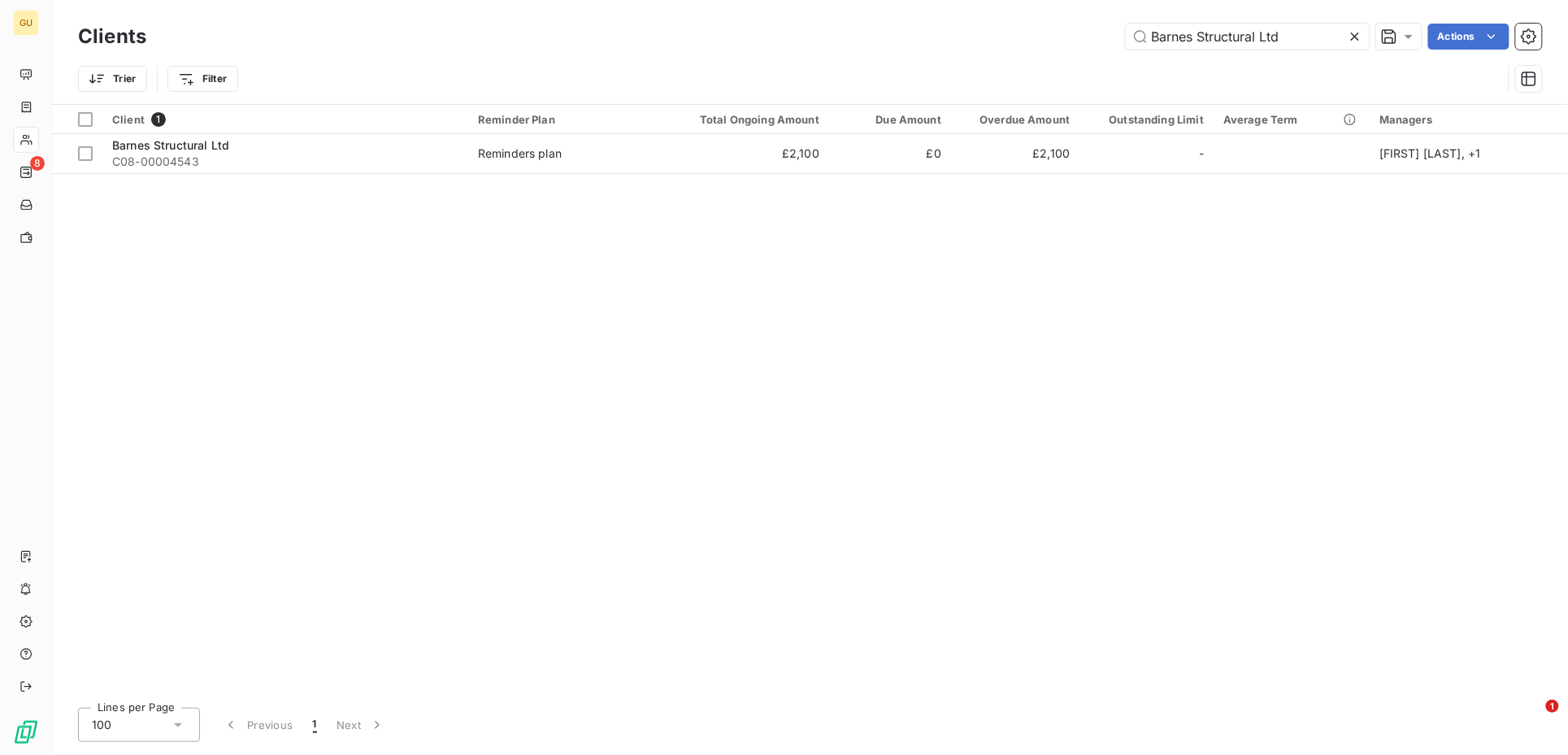 drag, startPoint x: 1299, startPoint y: 40, endPoint x: 1094, endPoint y: 17, distance: 206.28621 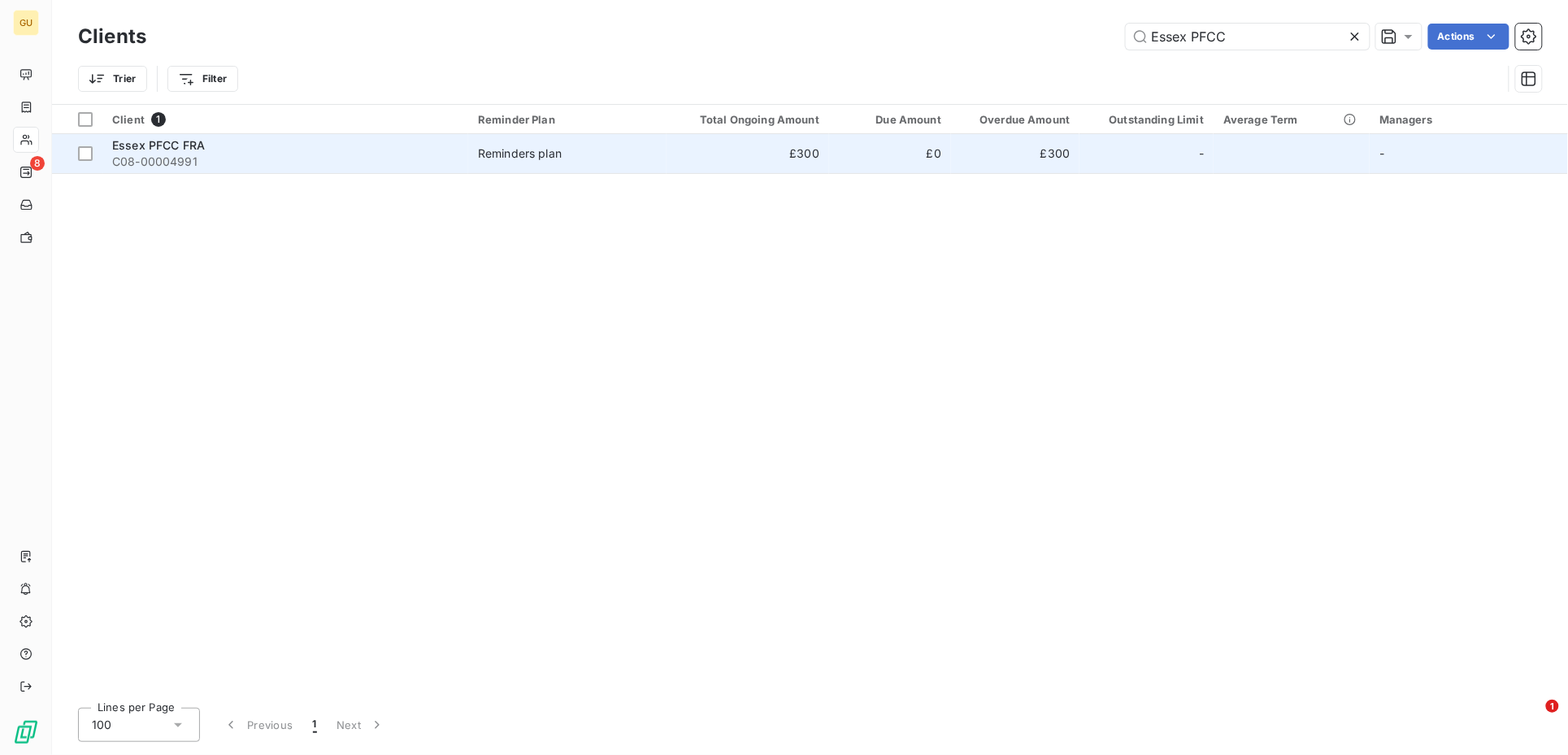 type on "Essex PFCC" 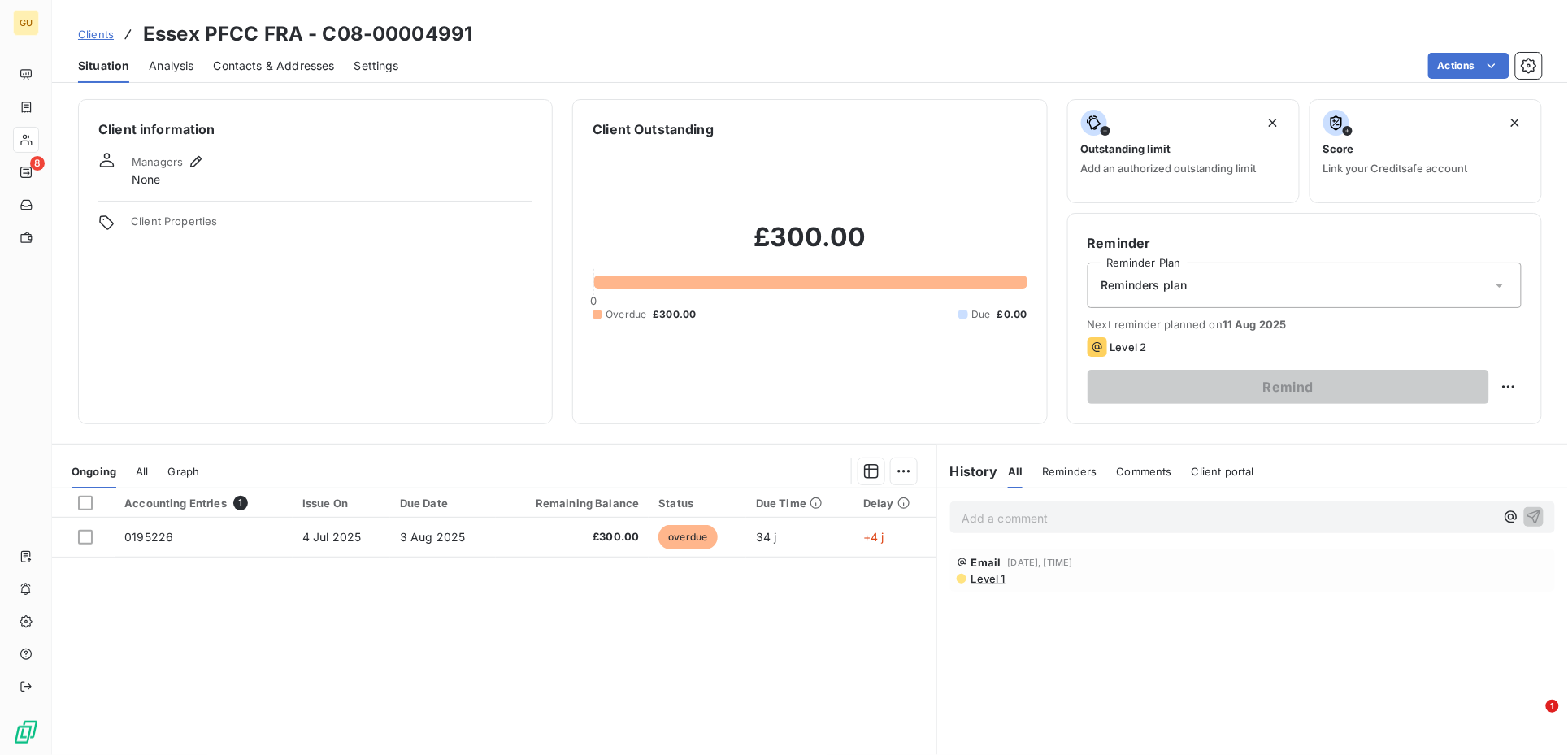 click on "Contacts & Addresses" at bounding box center (274, 66) 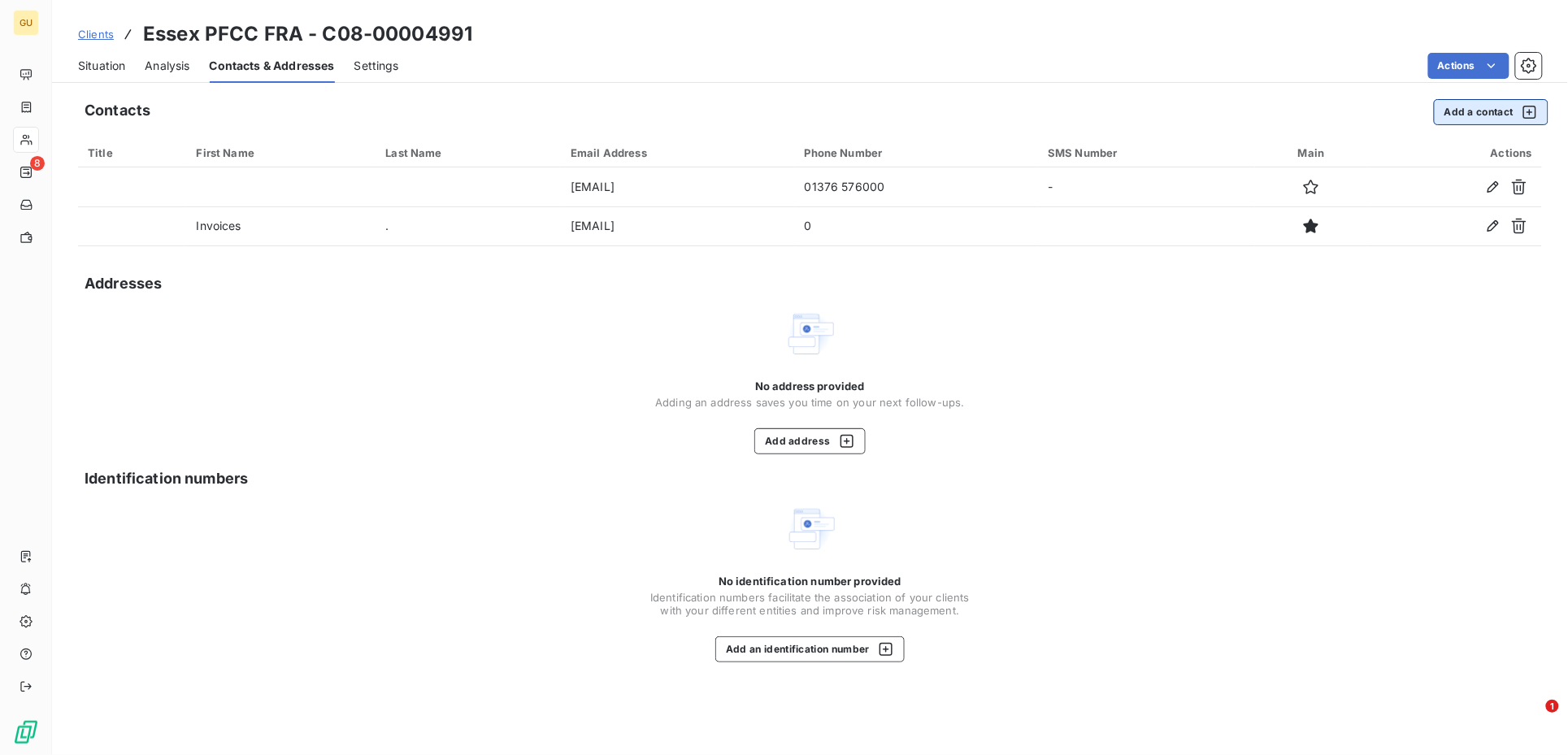 click on "Add a contact" at bounding box center (1491, 112) 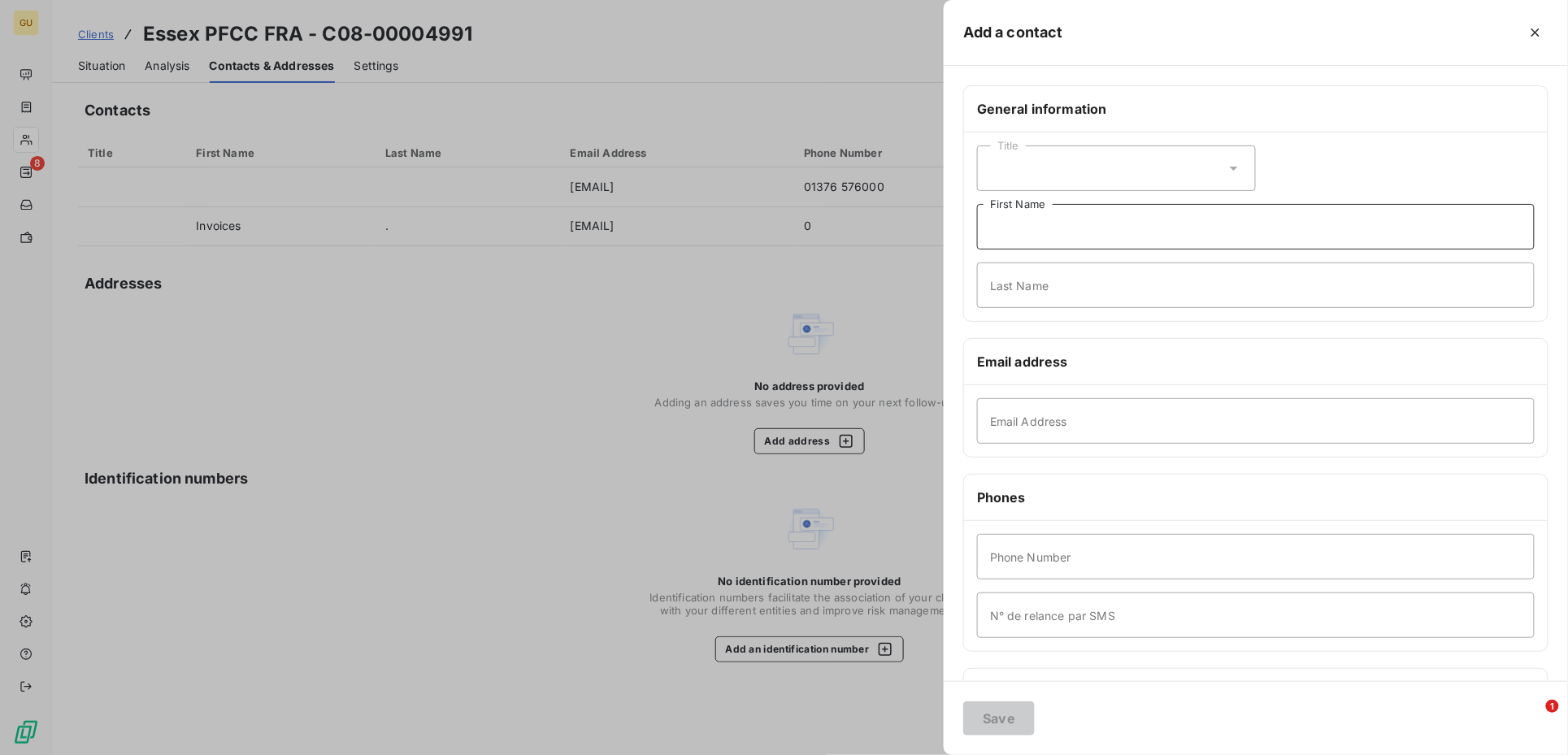 click on "First Name" at bounding box center (1256, 227) 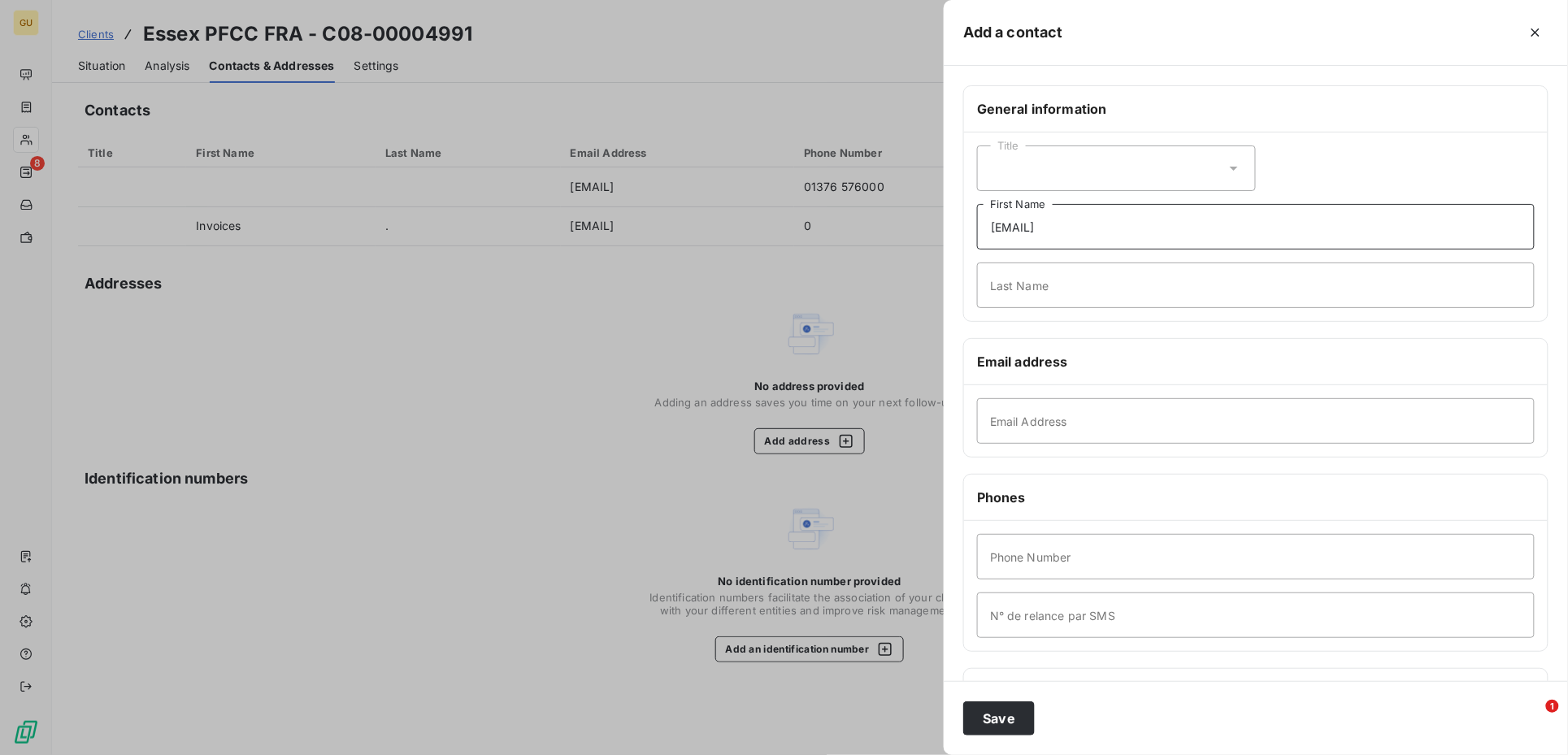 type on "[EMAIL]" 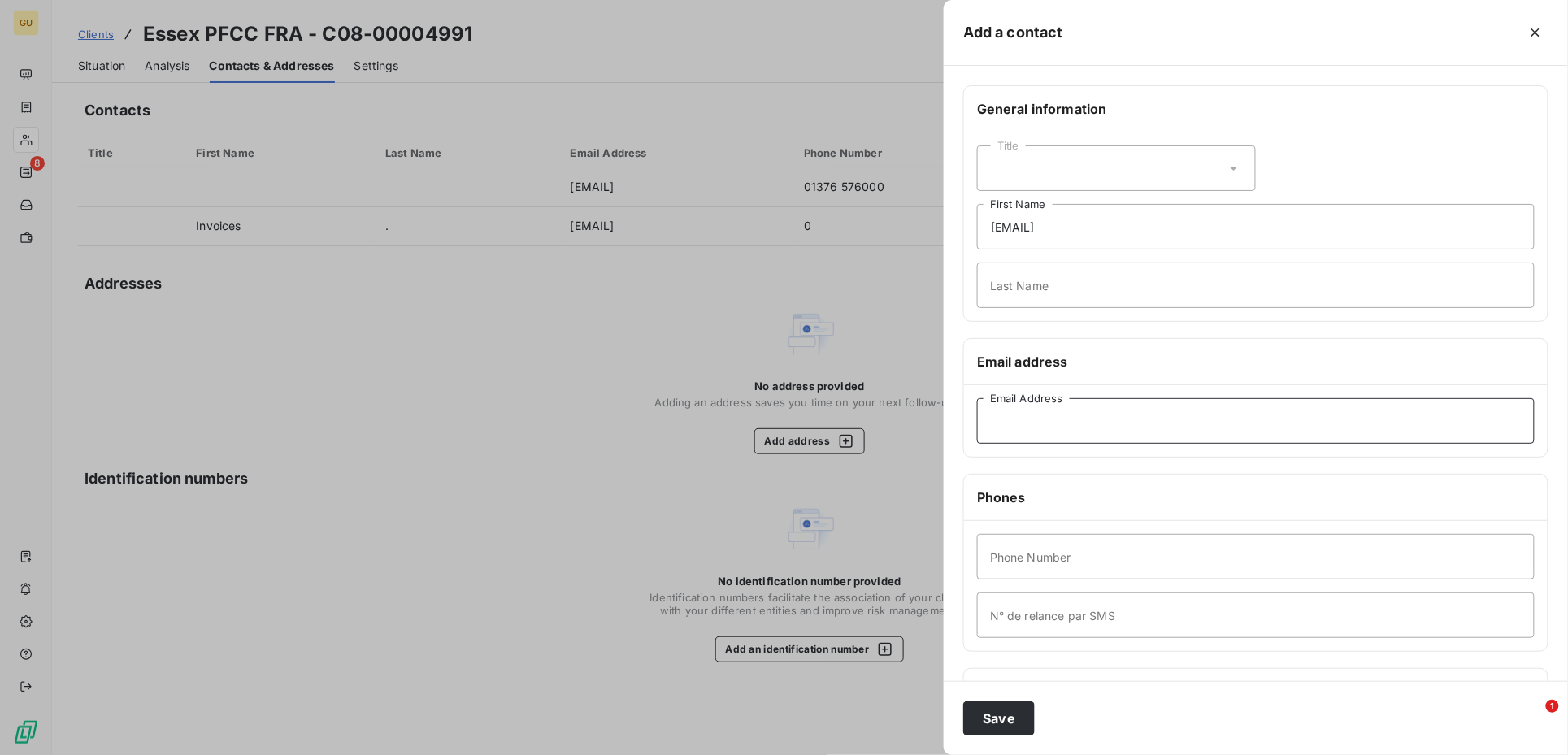 click on "Email Address" at bounding box center (1256, 421) 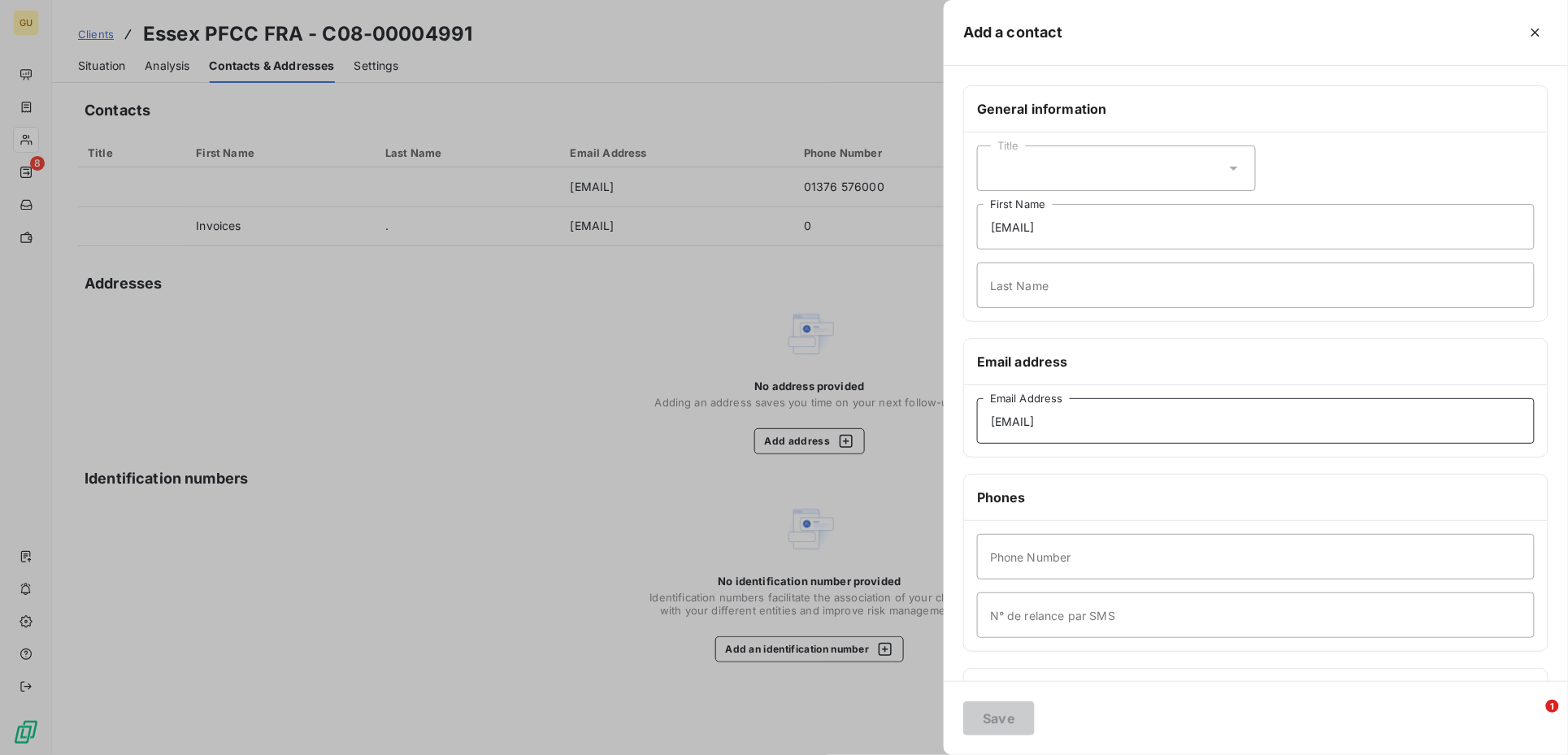 type on "[EMAIL]" 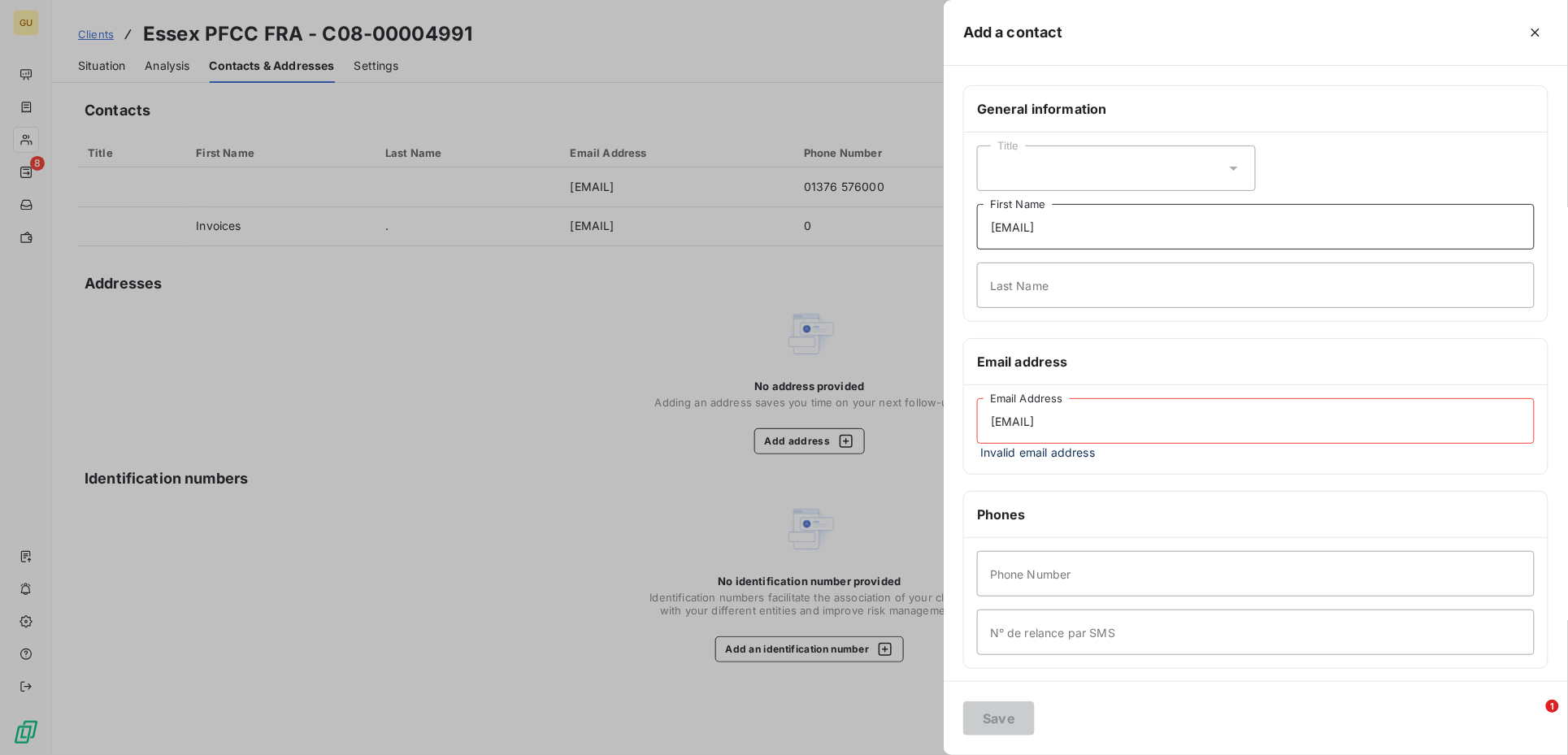 drag, startPoint x: 1155, startPoint y: 230, endPoint x: 966, endPoint y: 227, distance: 189.02381 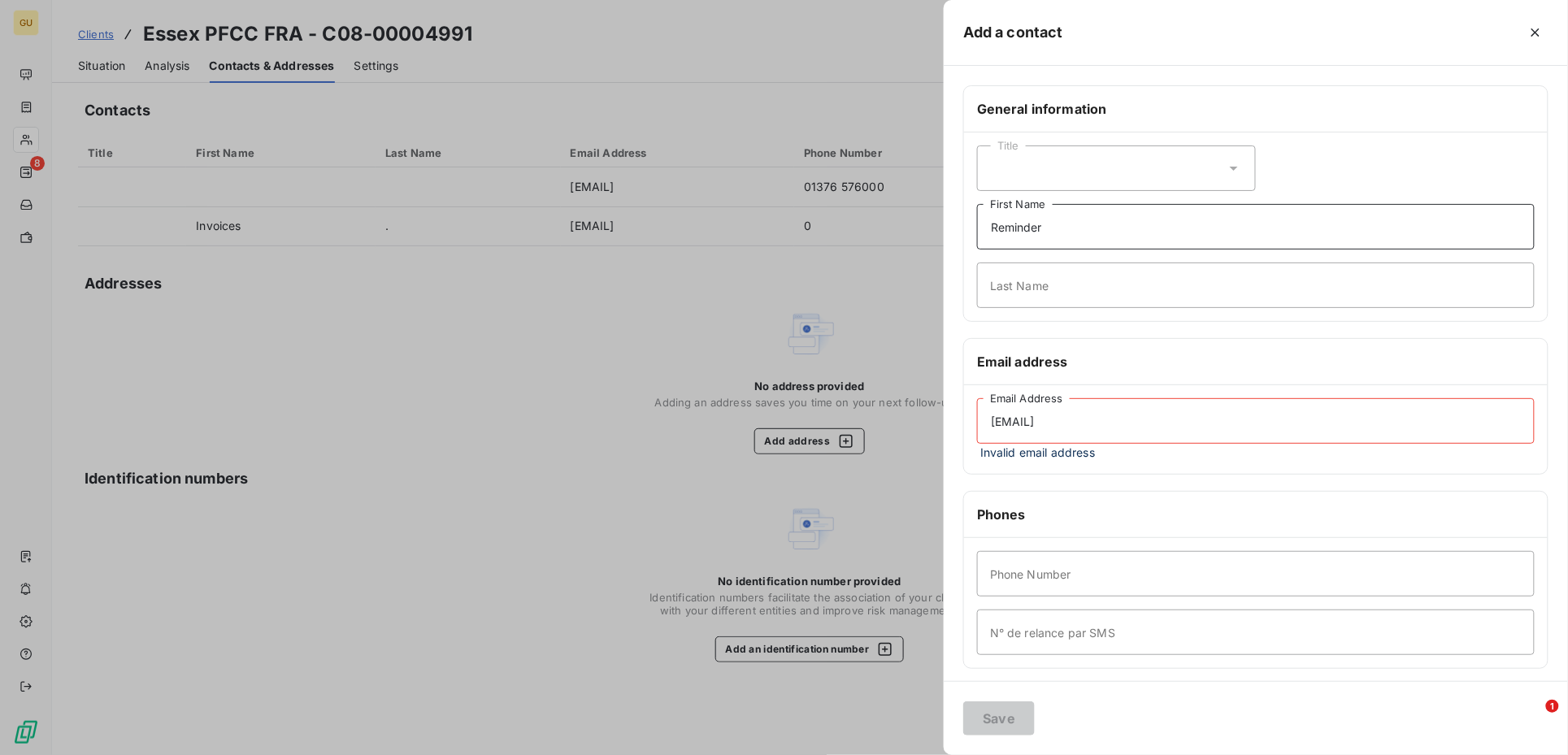 type on "Reminder" 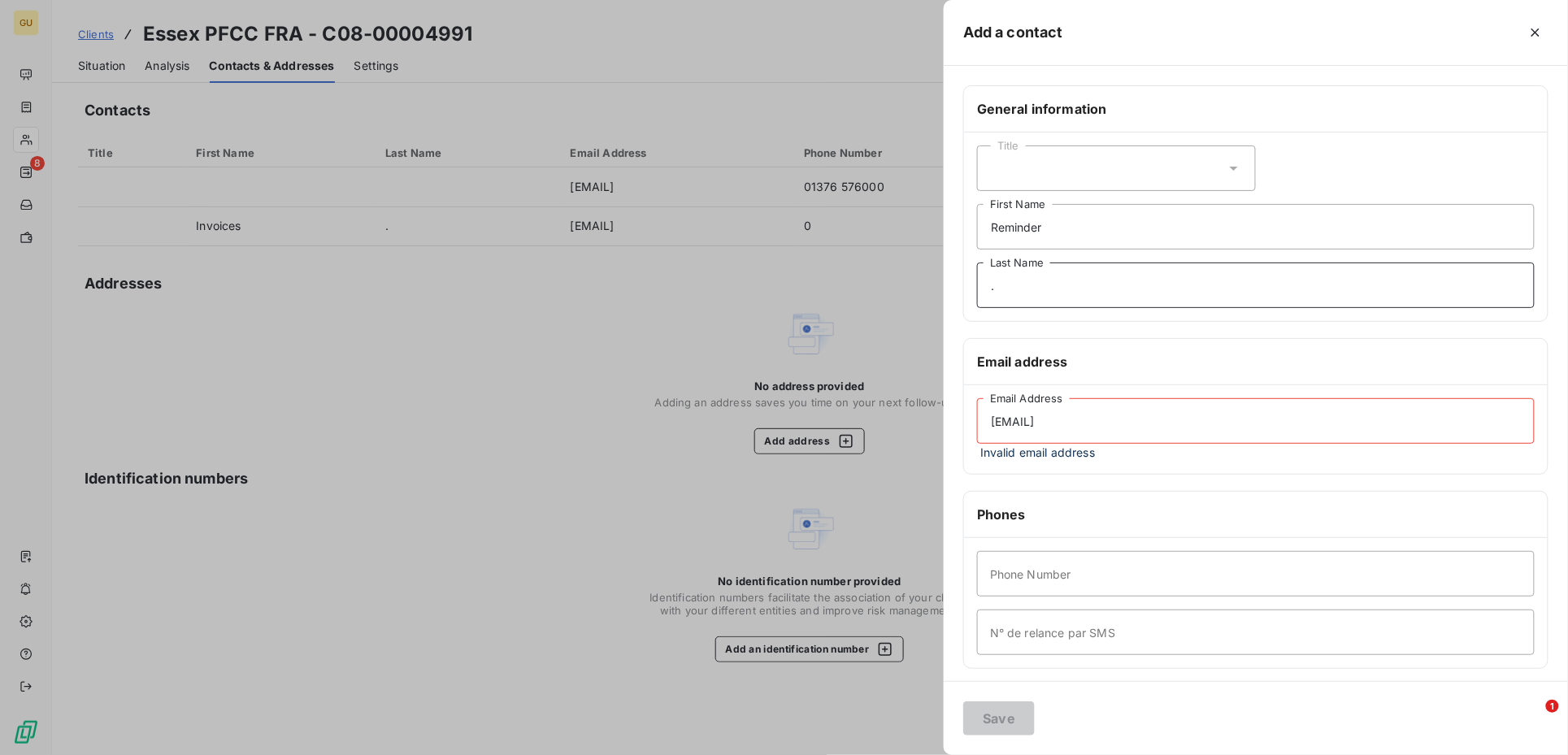 type on "." 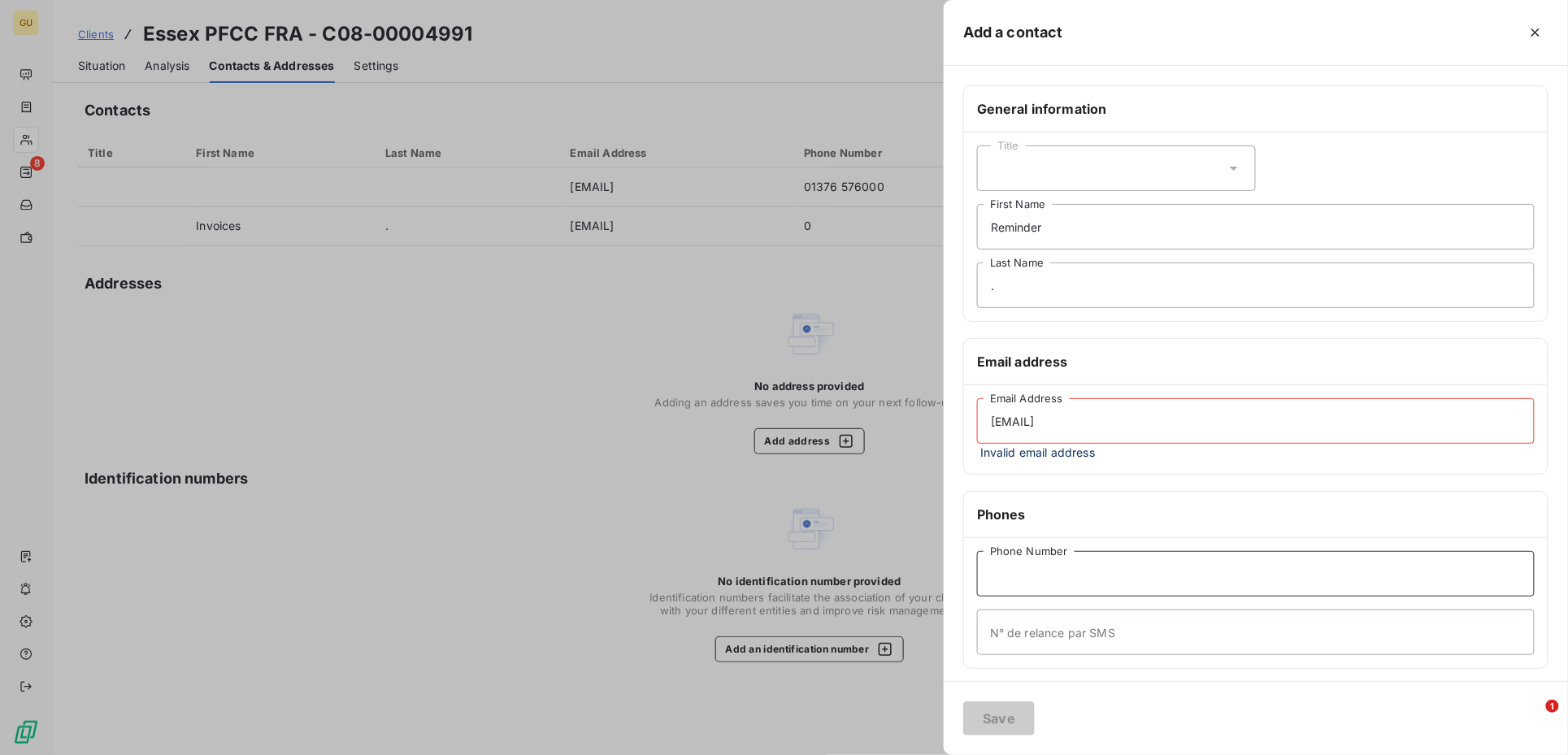 click on "Phone Number" at bounding box center [1256, 574] 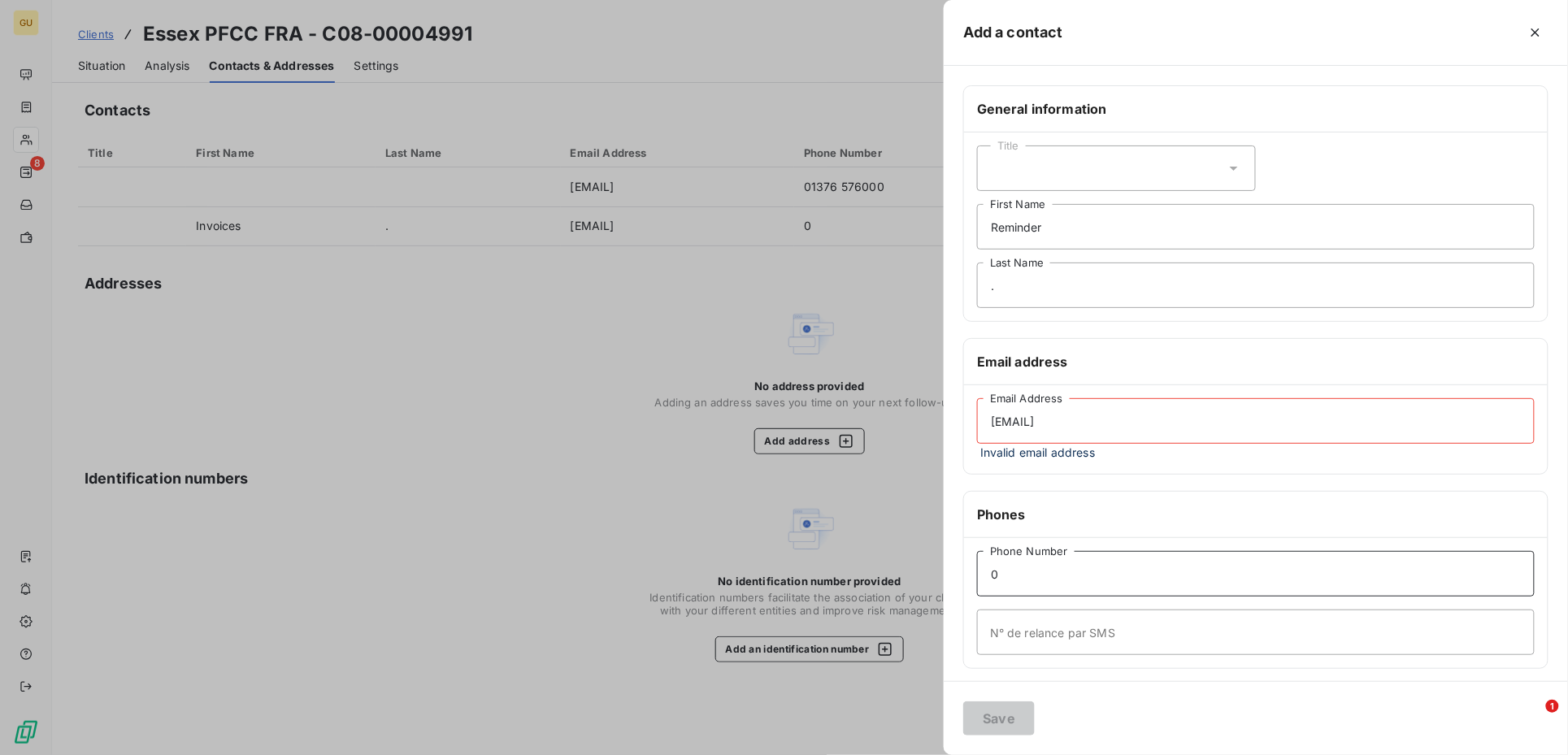 type on "0" 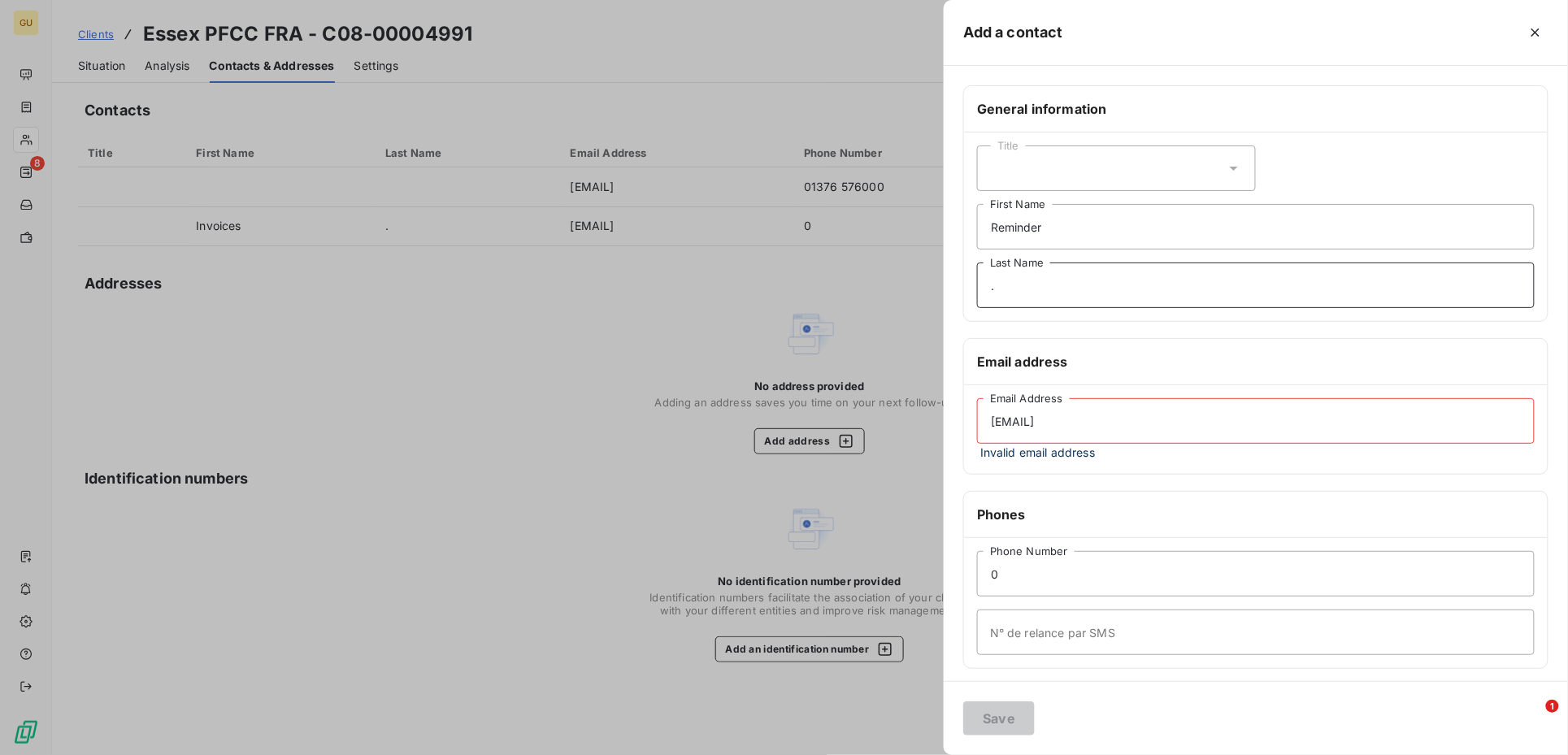 click on "." at bounding box center [1256, 285] 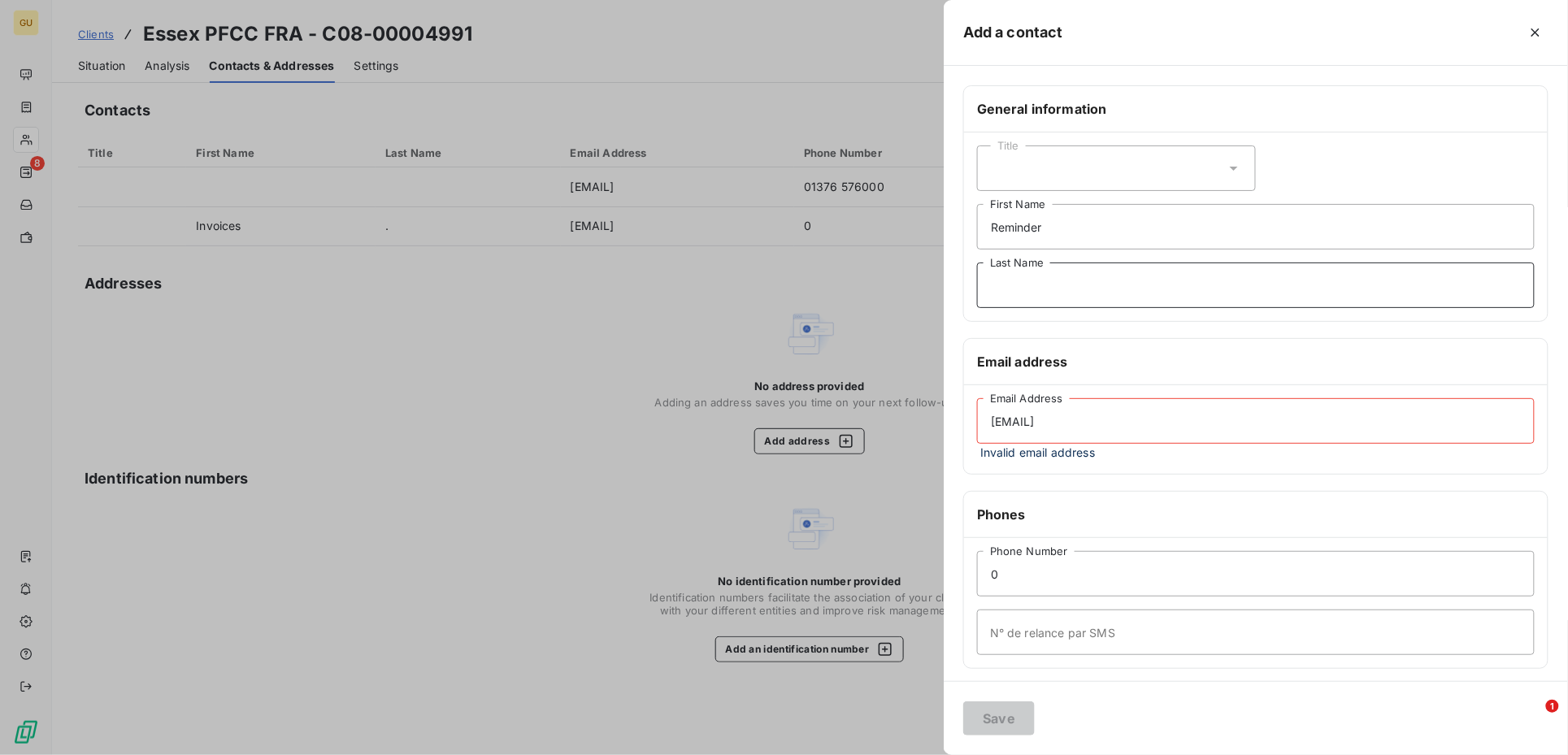 type on "Cottin" 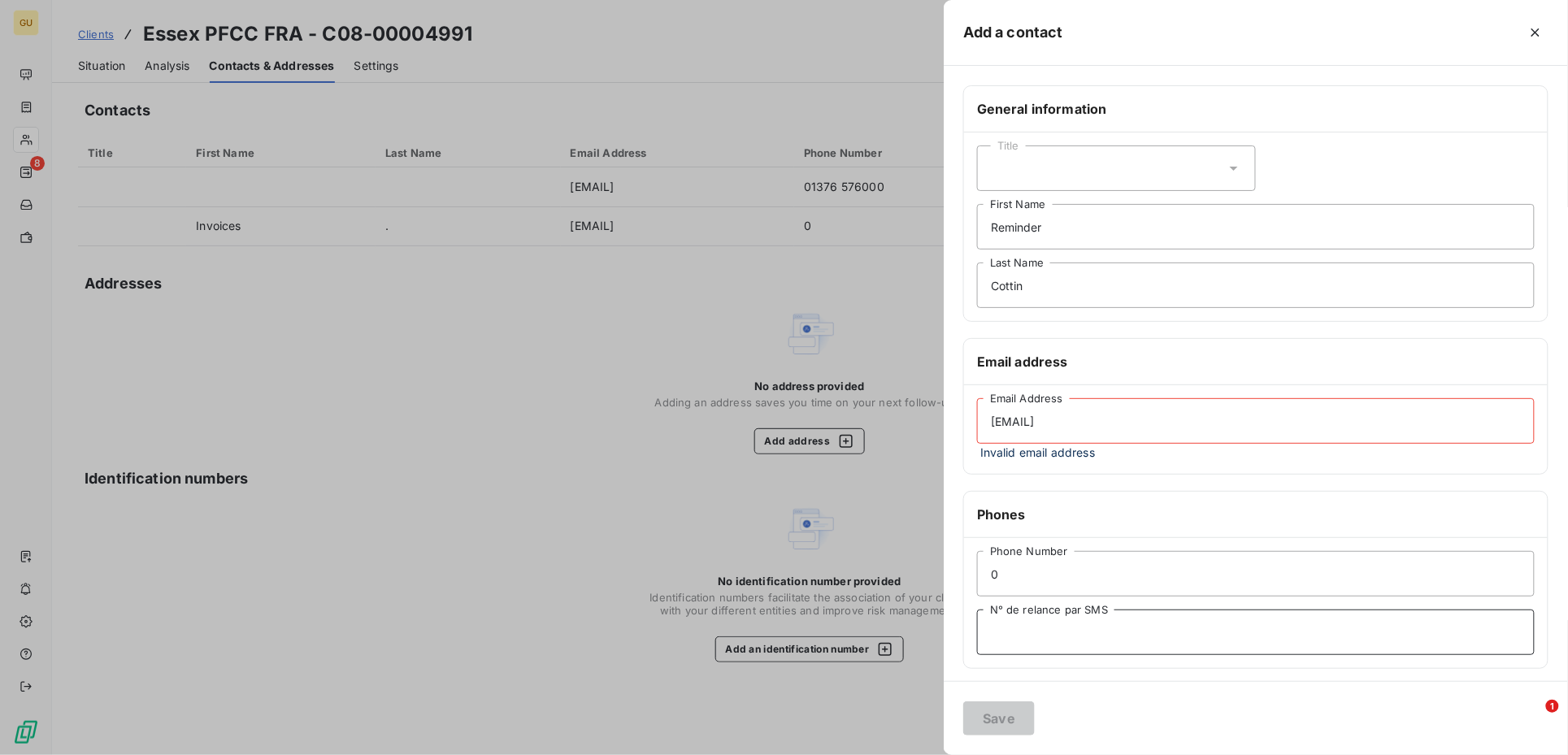 type on "[PHONE]" 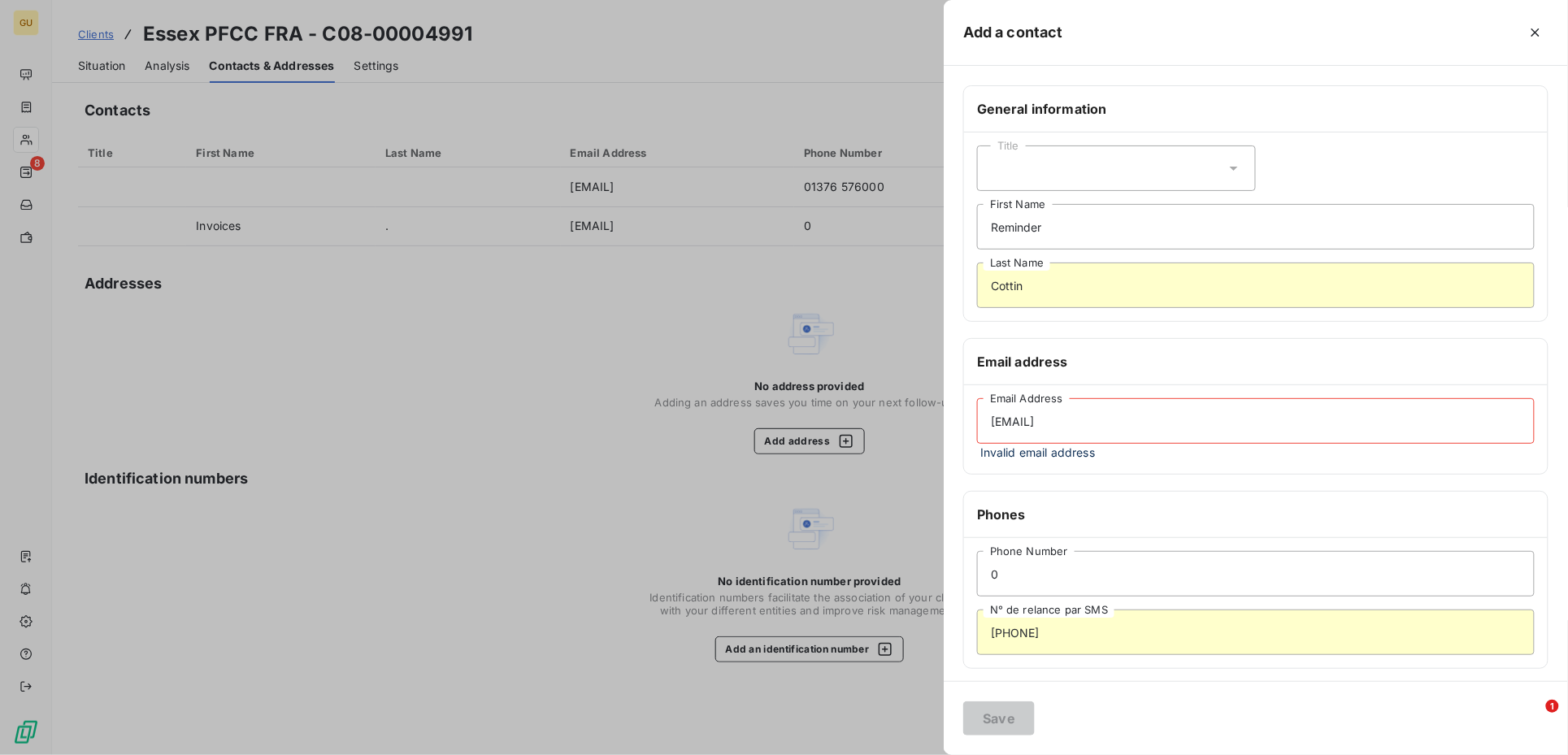 click on "[EMAIL]" at bounding box center [1256, 421] 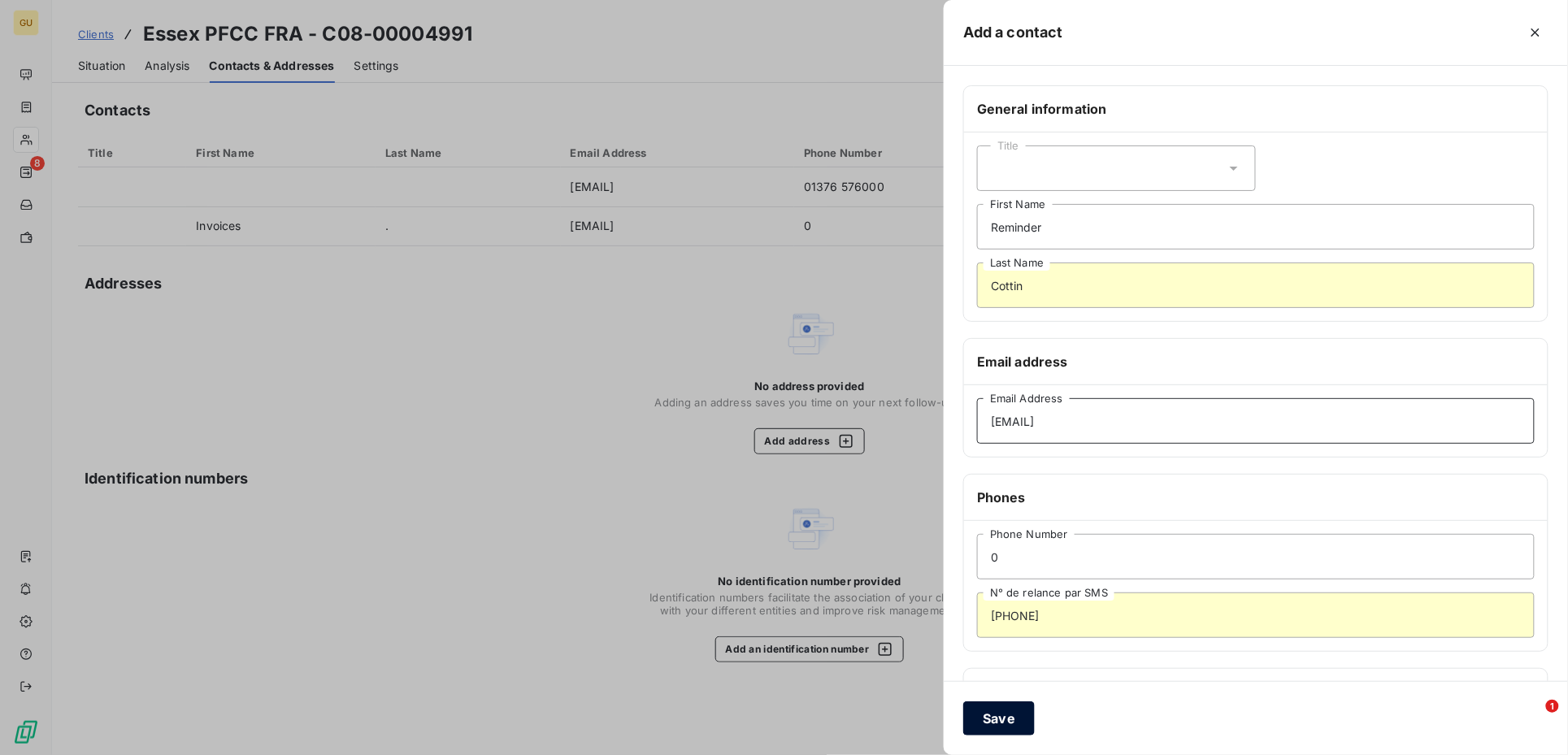 type on "[EMAIL]" 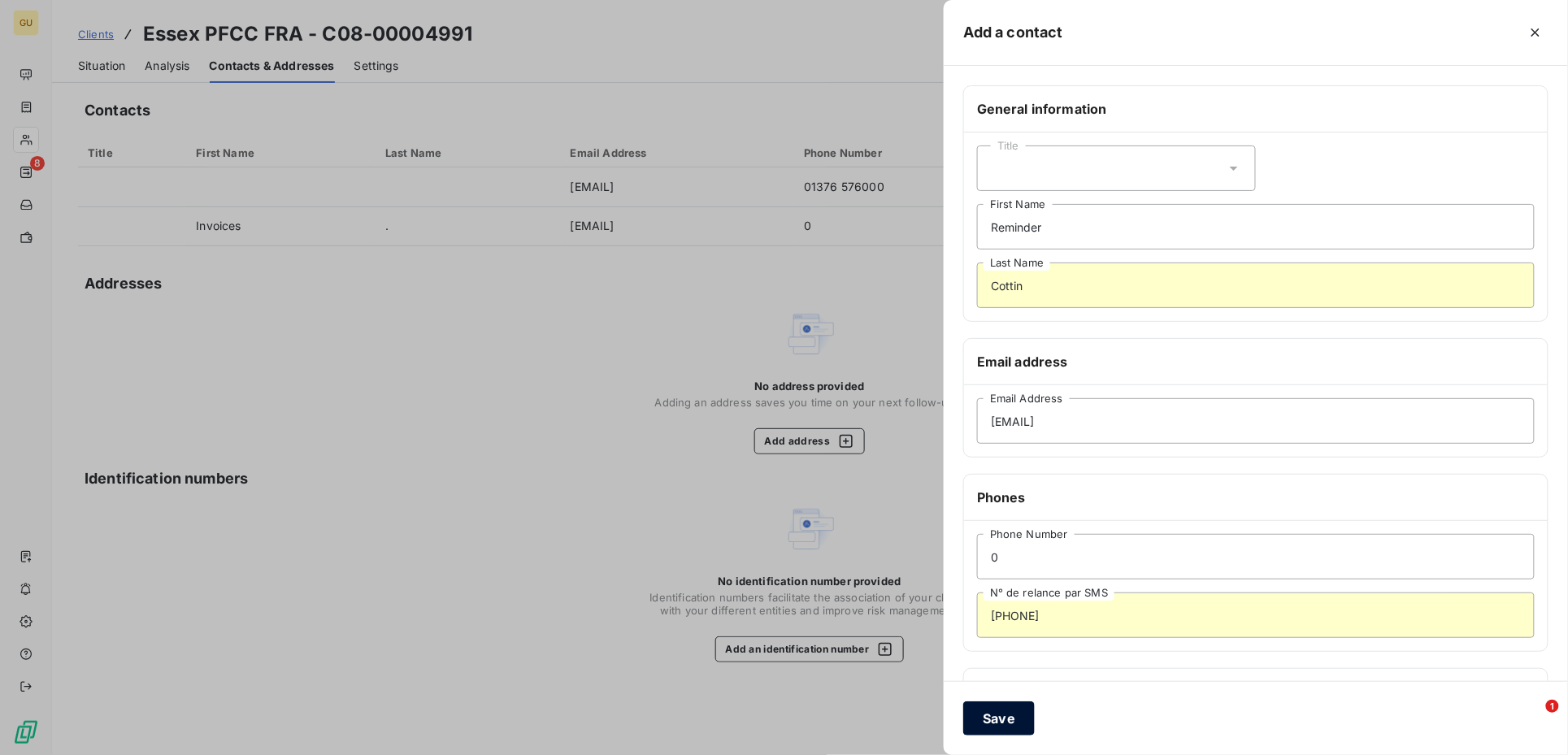 click on "Save" at bounding box center (999, 718) 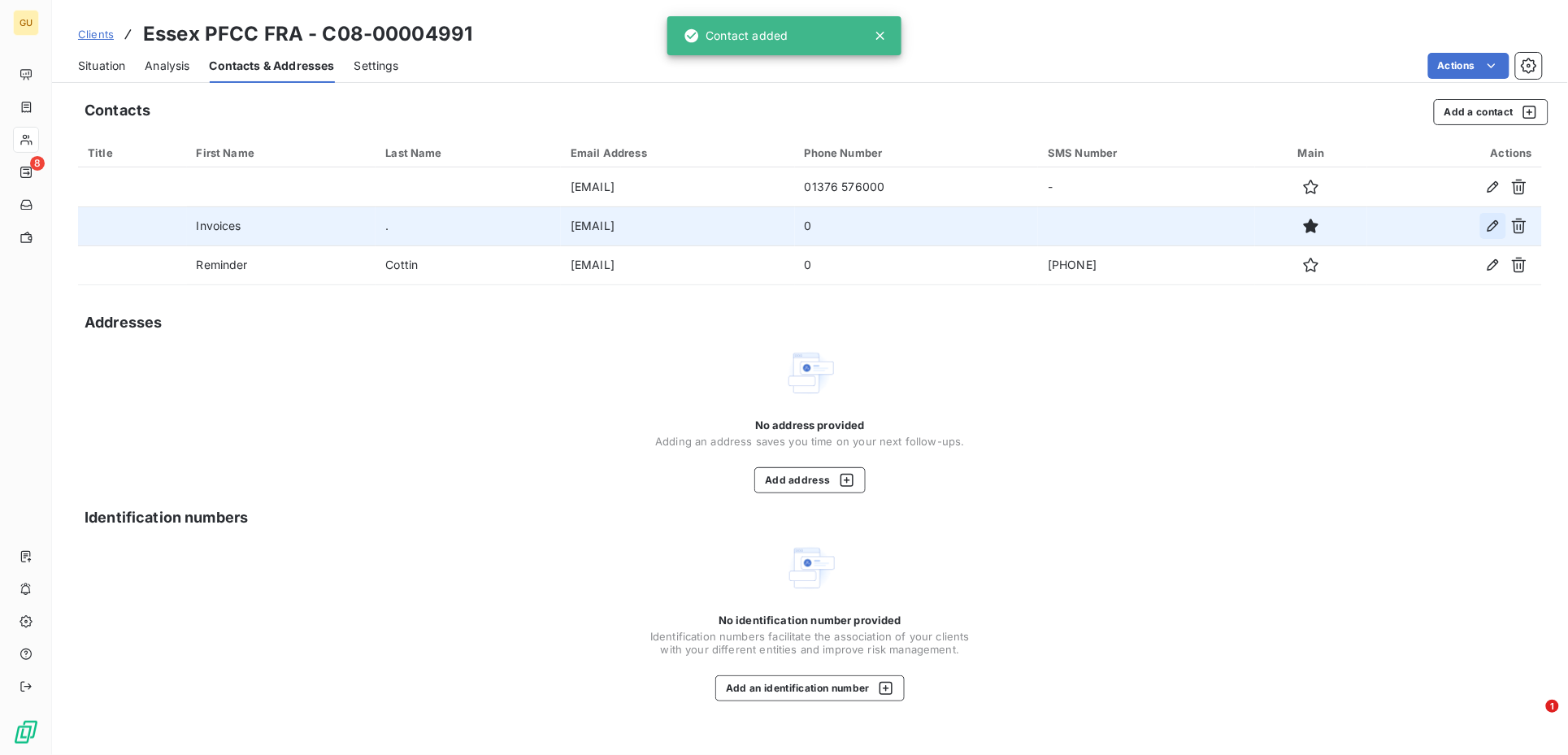 click 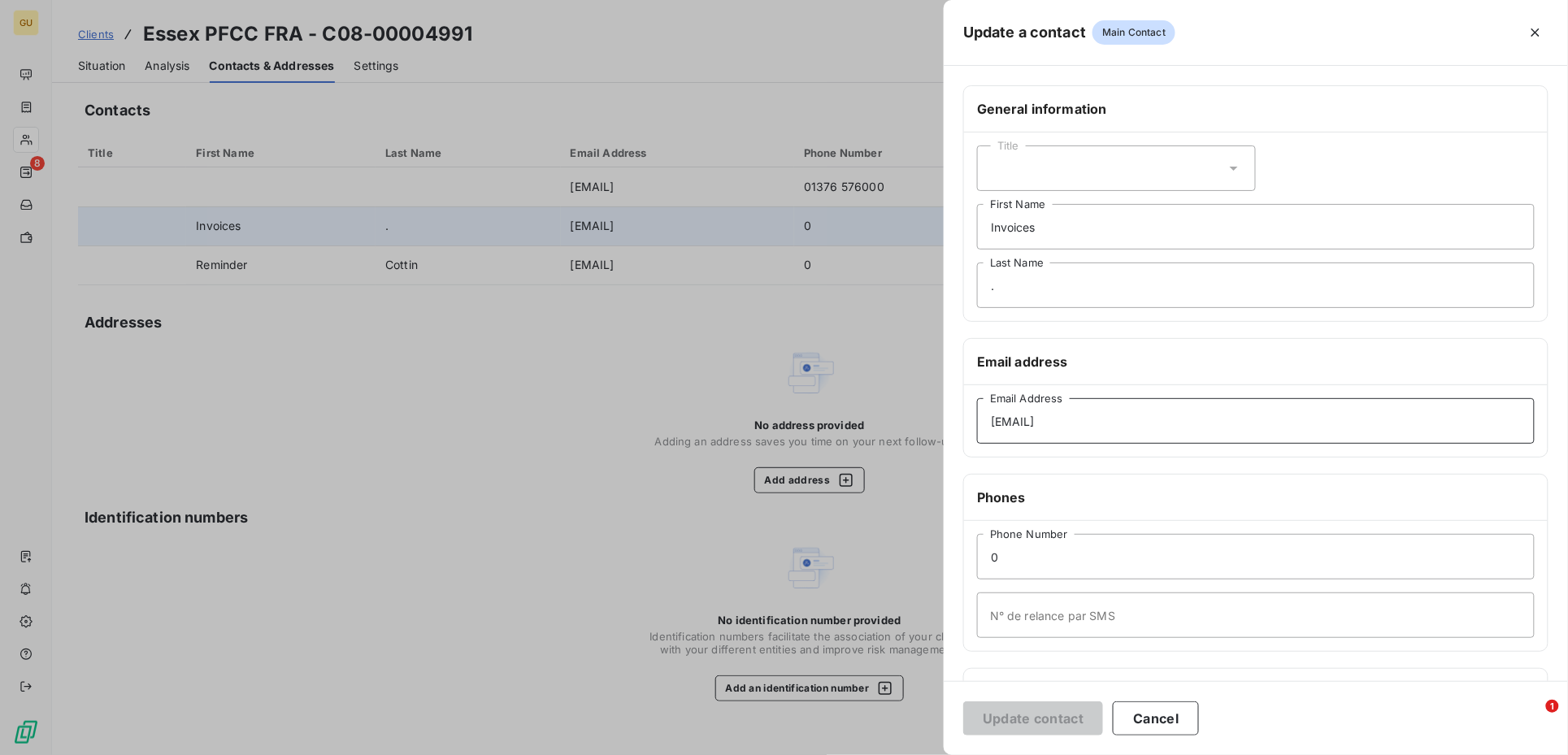 drag, startPoint x: 1179, startPoint y: 425, endPoint x: 979, endPoint y: 419, distance: 200.08998 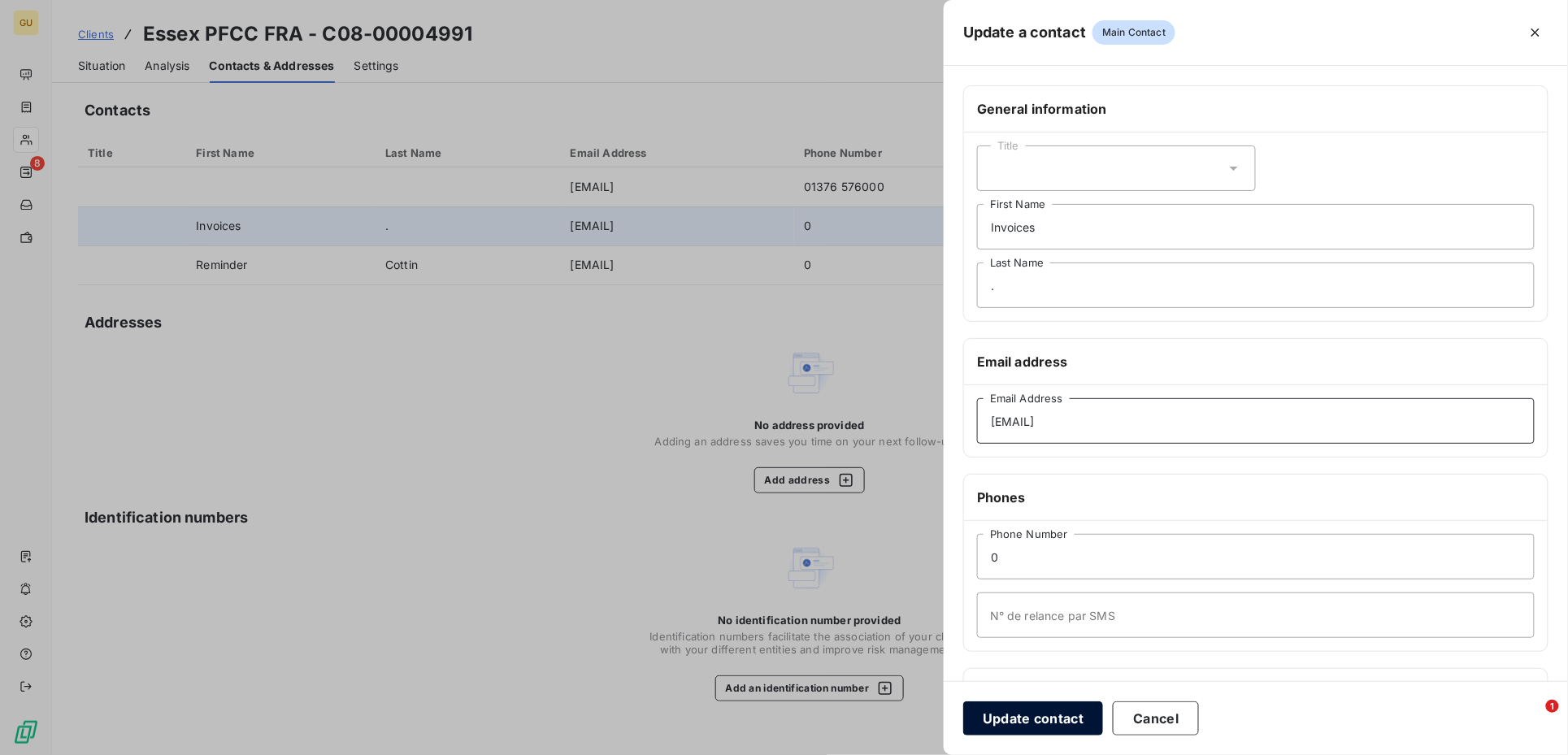 type on "[EMAIL]" 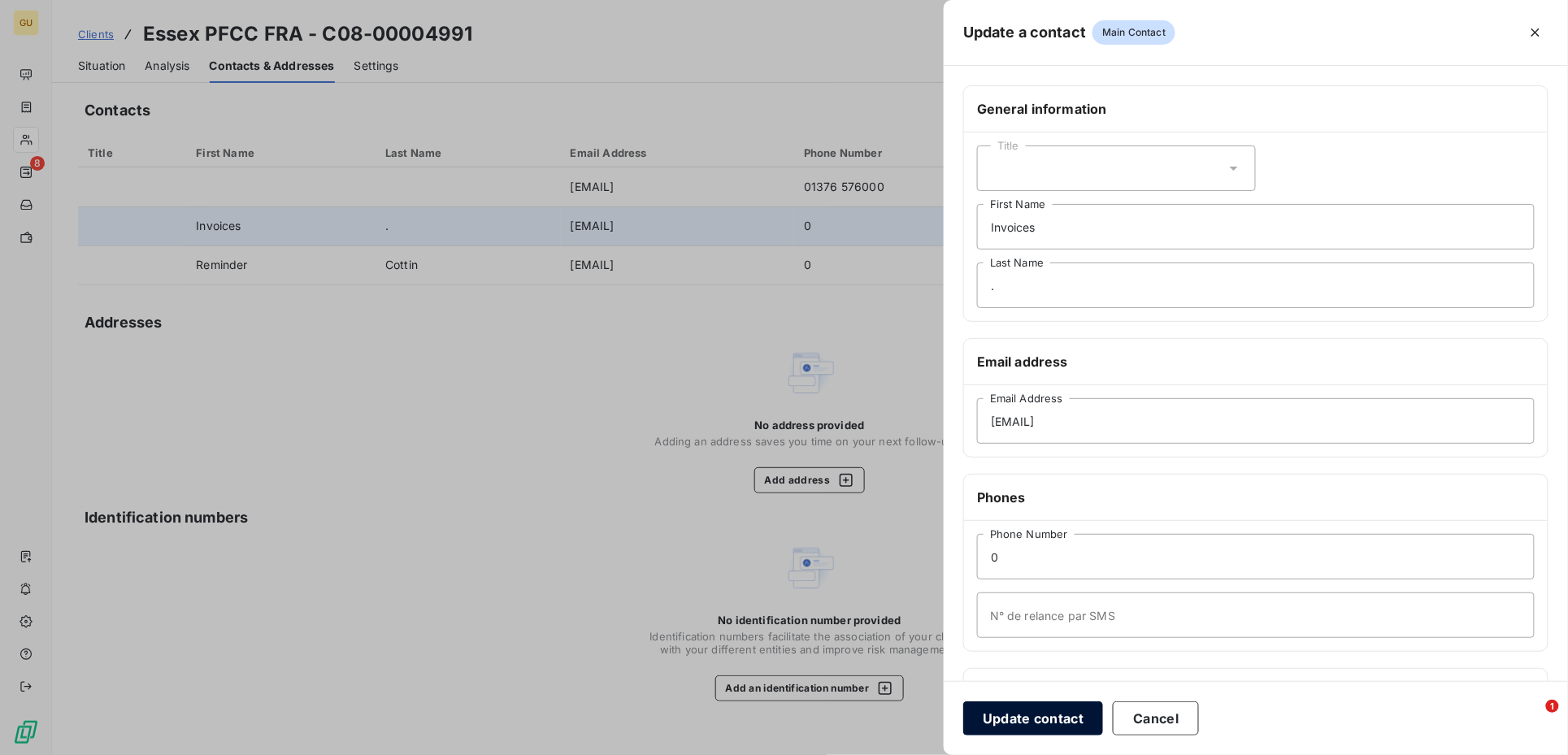 click on "Update contact" at bounding box center (1033, 718) 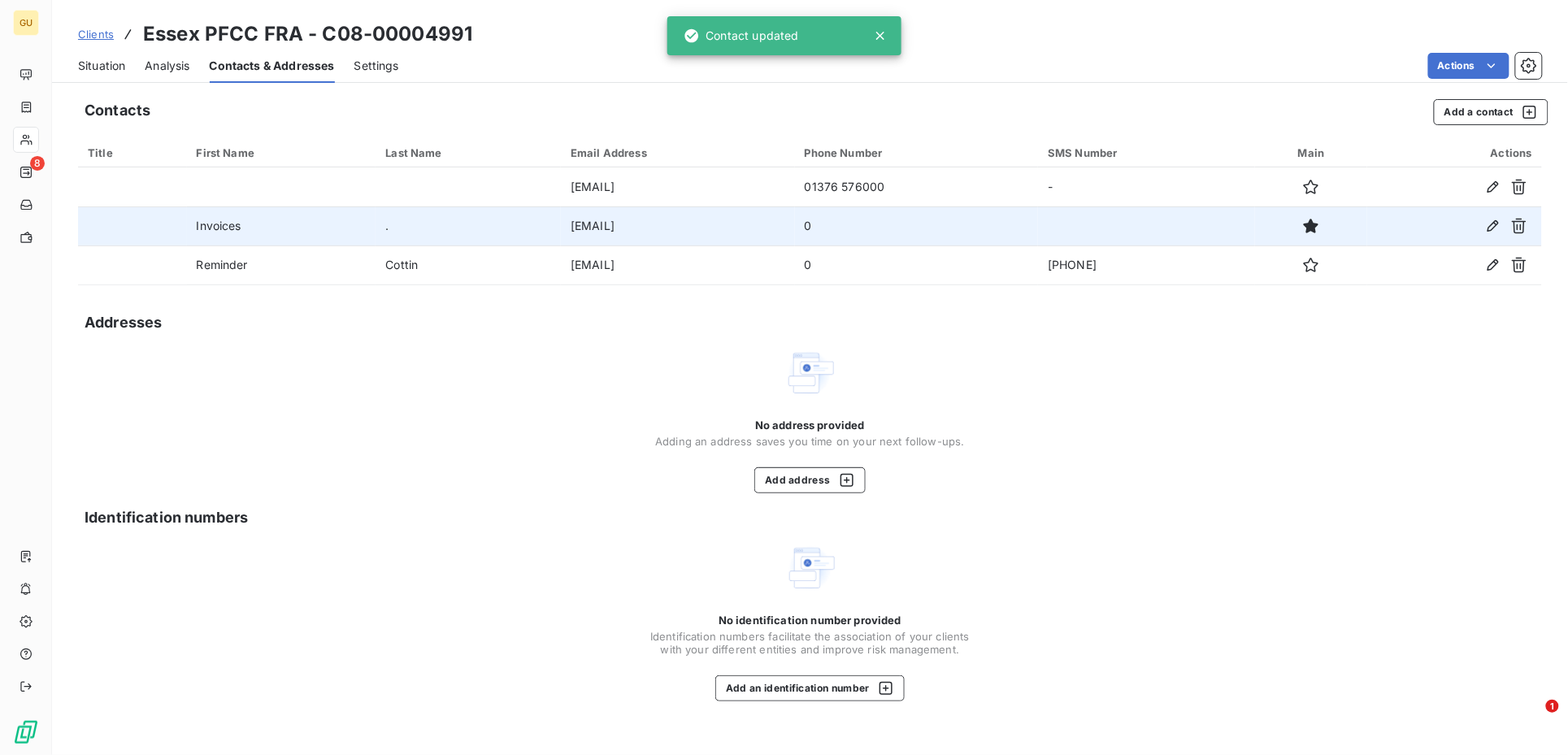 click on "Situation" at bounding box center [102, 66] 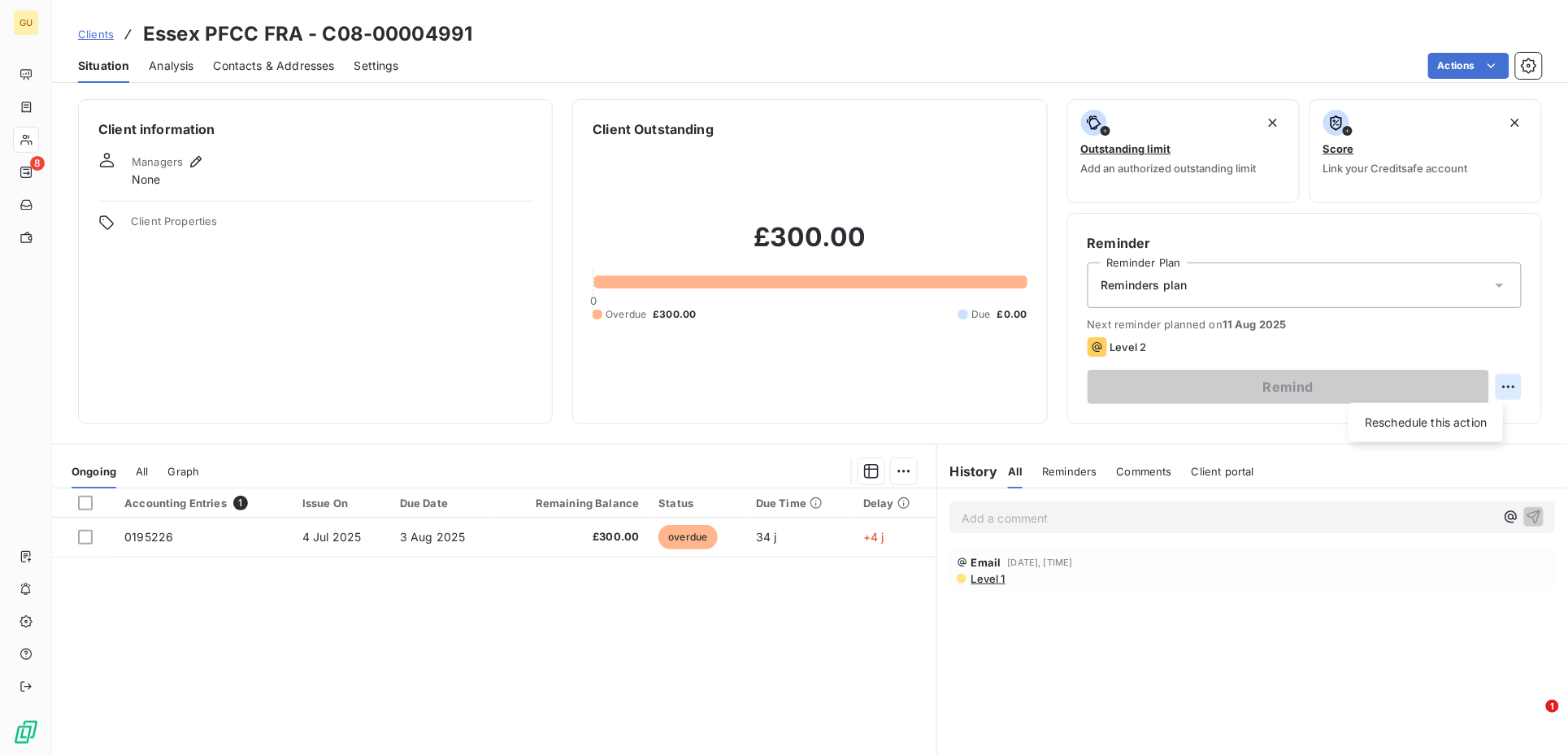 click on "GU 8 Clients Essex PFCC FRA - C08-00004991 Situation Analysis Contacts & Addresses Settings Actions Client information Managers None Client Properties Client Outstanding £300.00 0 Overdue £300.00 Due £0.00 Outstanding limit Add an authorized outstanding limit Score Link your Creditsafe account Reminder Reminder Plan Reminders plan Next reminder planned on [DATE] Level 2 Remind Reschedule this action Ongoing All Graph Accounting Entries 1 Issue On Due Date Remaining Balance Status Due Time Delay 0195226 [DATE] [DATE] £300.00 overdue 34 j +4 j Lines per Page 25 Previous 1 Next History All Reminders Comments Client portal All Reminders Comments Client portal Add a comment ﻿ Email [DATE], [TIME] Level 1
1" at bounding box center (784, 377) 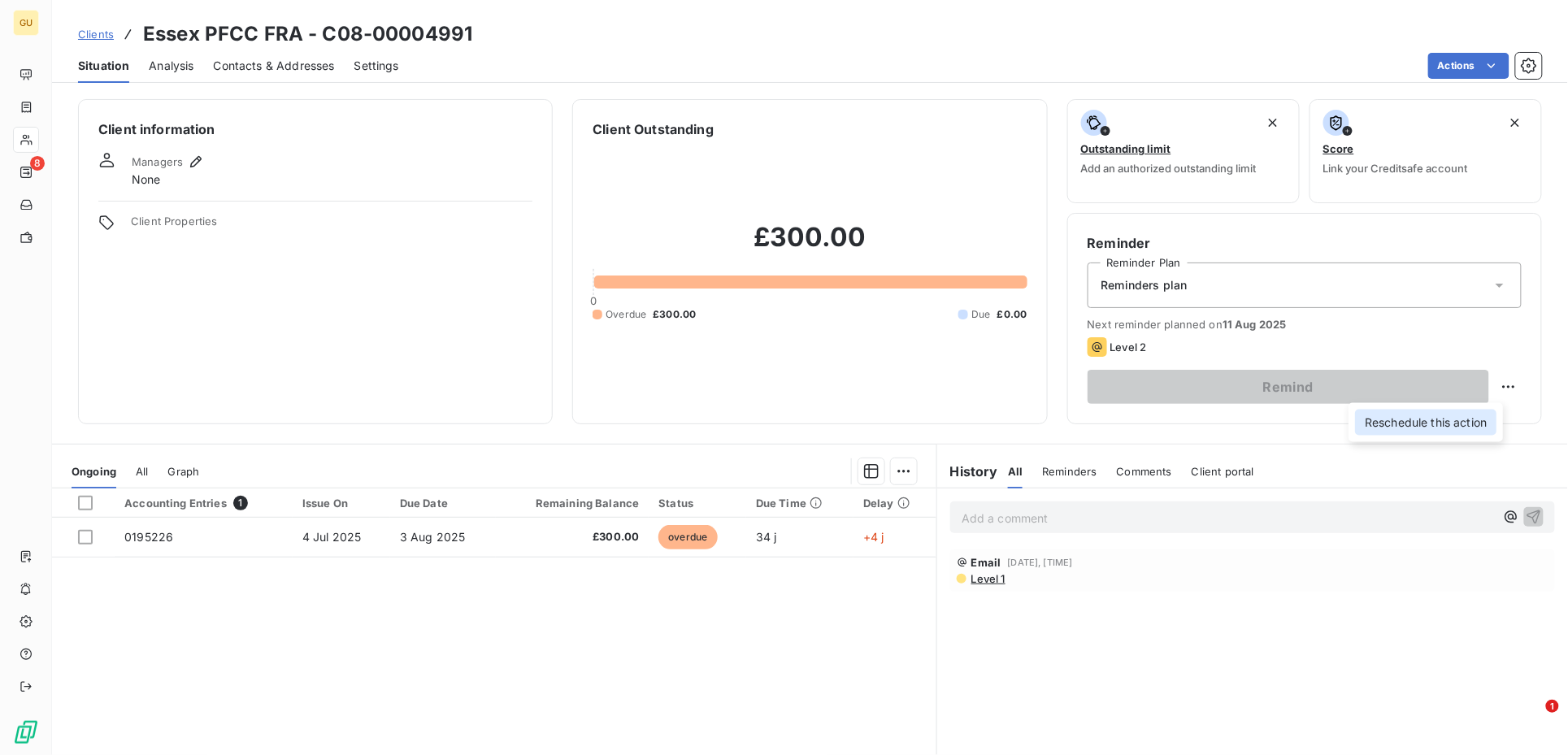 click on "Reschedule this action" at bounding box center (1426, 423) 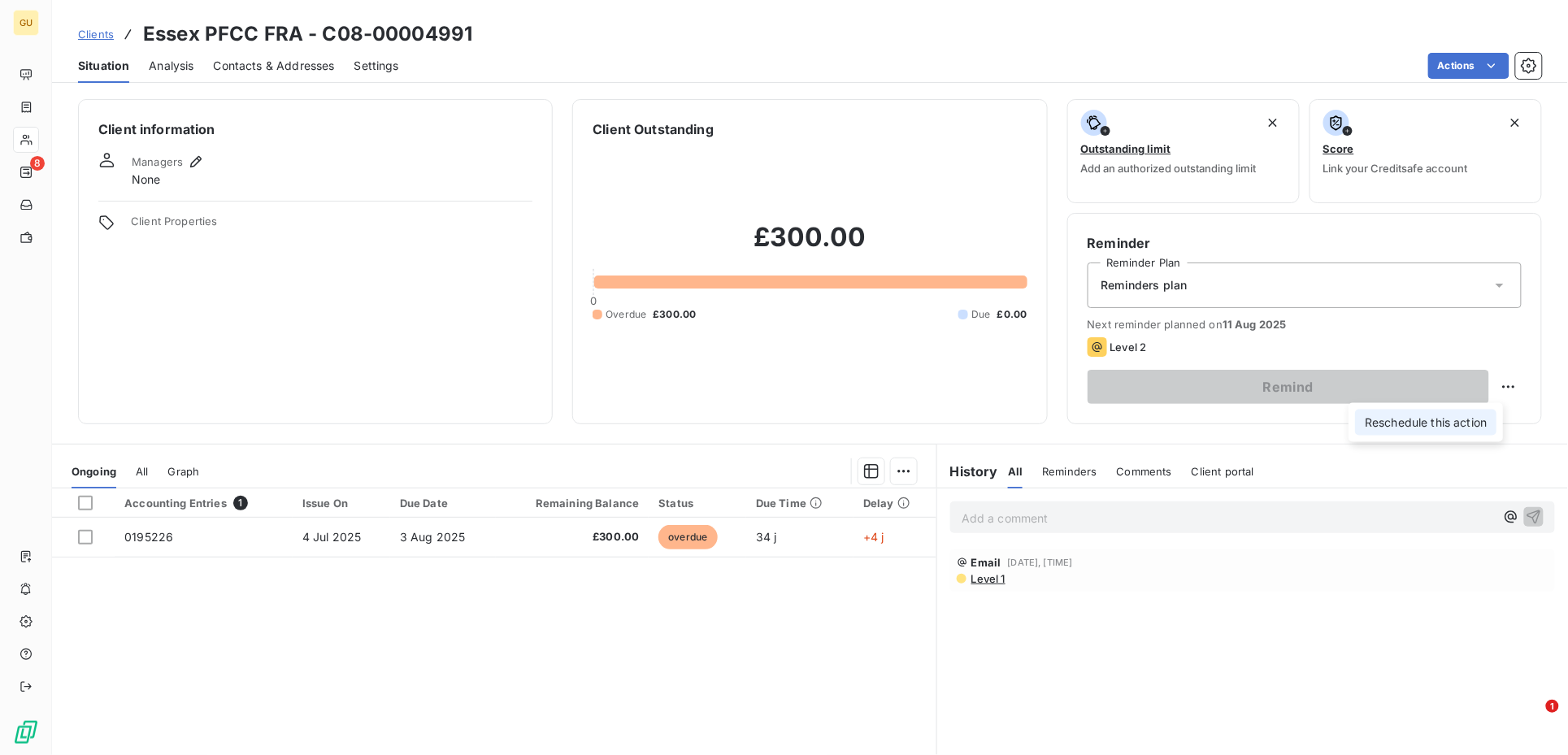 select on "7" 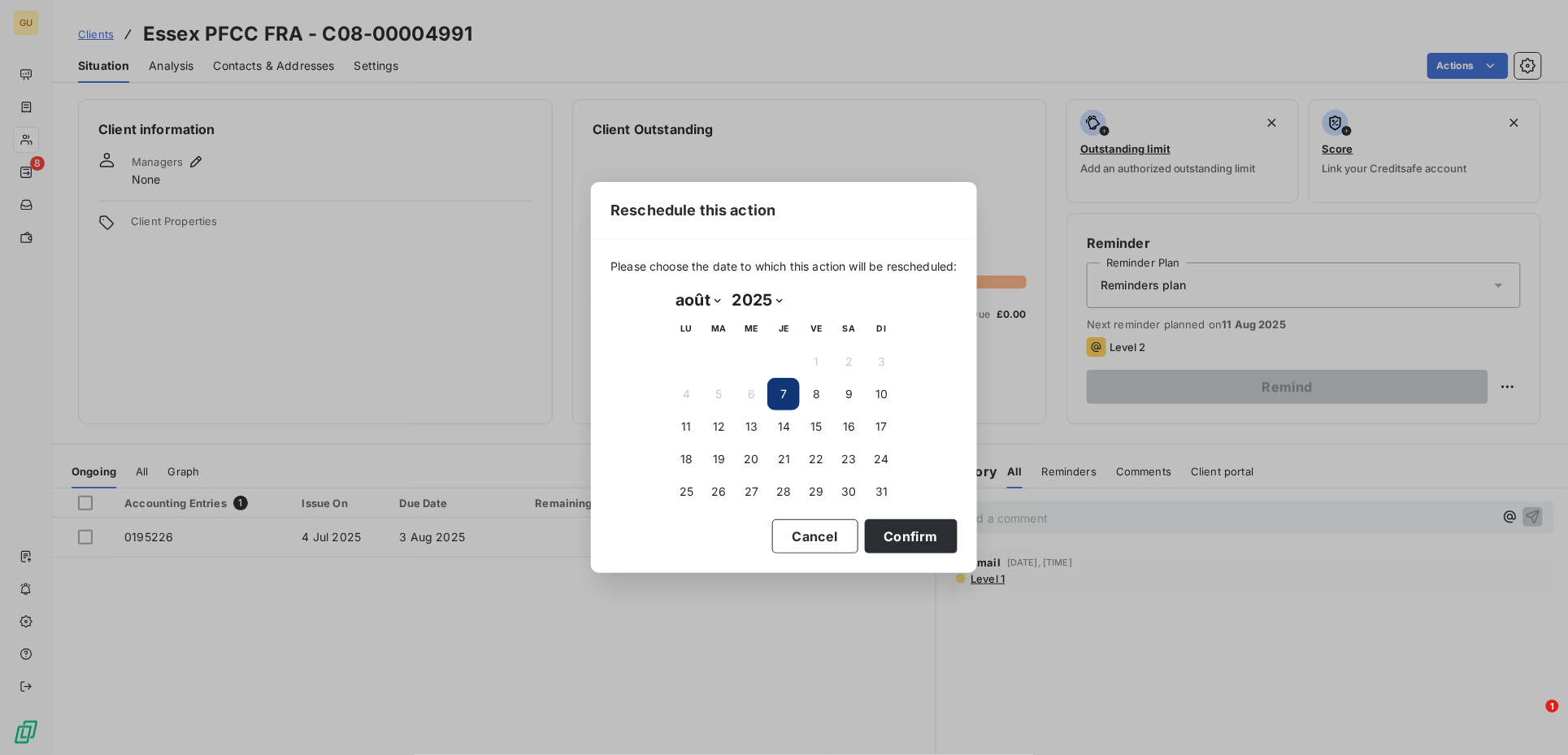 click on "7" at bounding box center (784, 394) 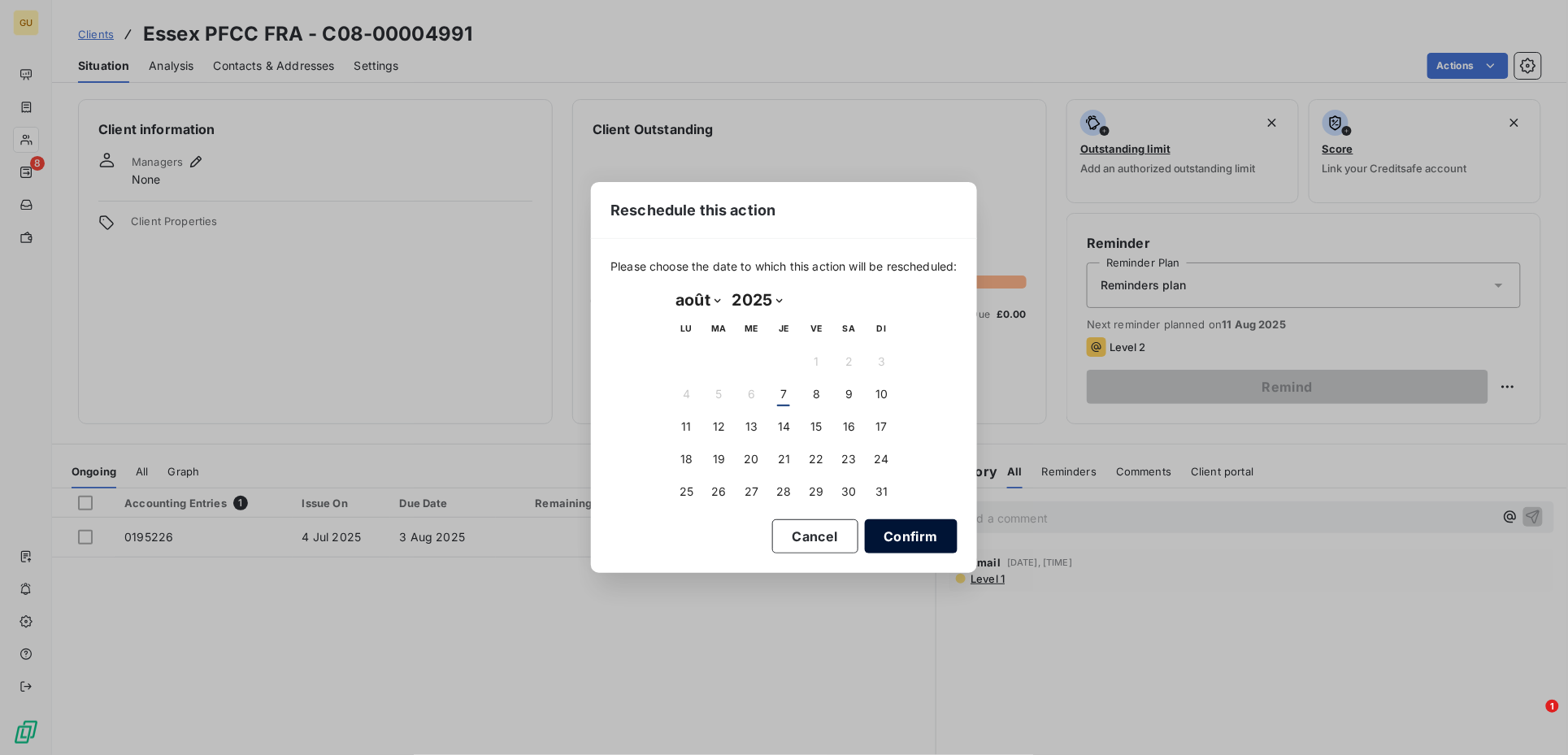 click on "Confirm" at bounding box center [911, 536] 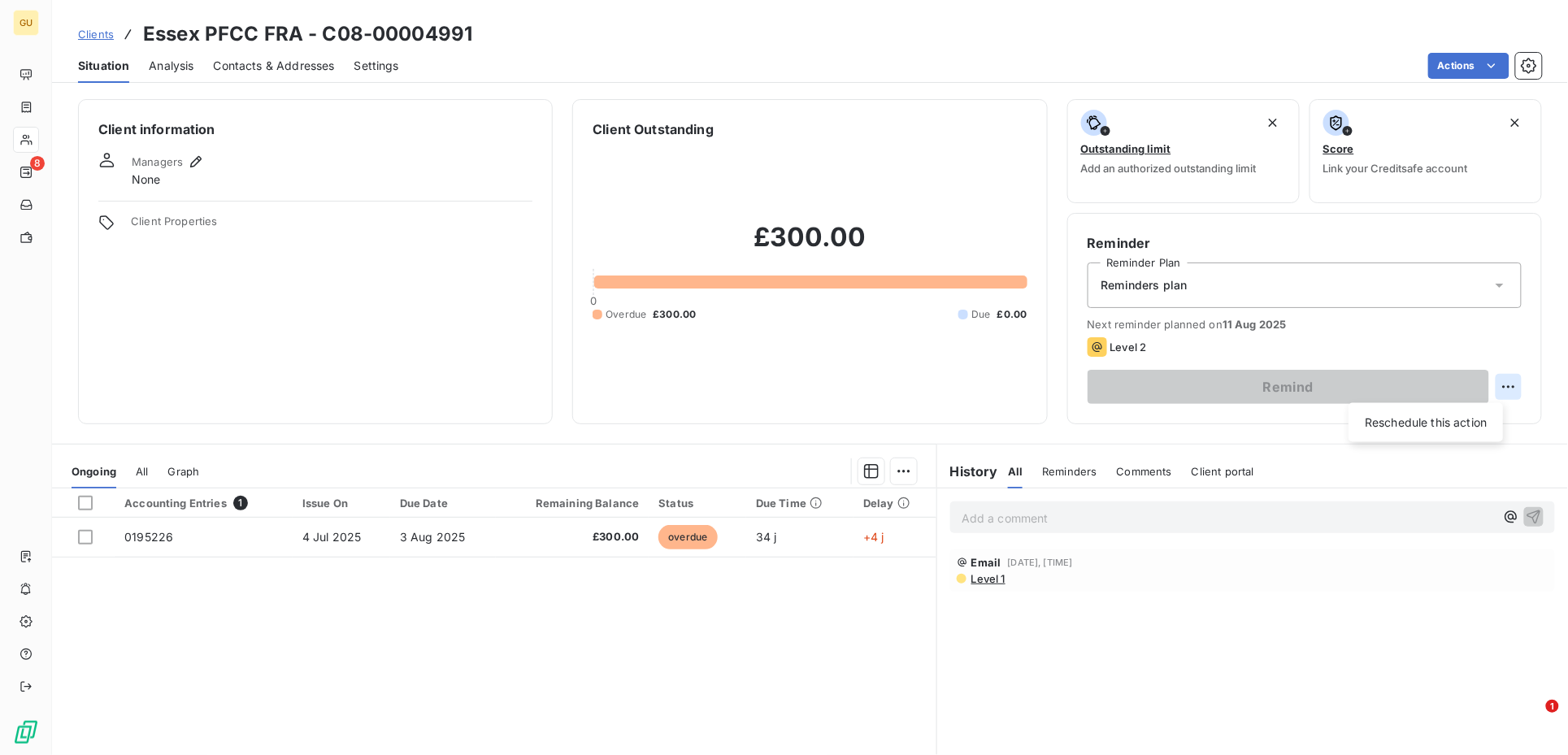 click on "GU 8 Clients Essex PFCC FRA - C08-00004991 Situation Analysis Contacts & Addresses Settings Actions Client information Managers None Client Properties Client Outstanding £300.00 0 Overdue £300.00 Due £0.00 Outstanding limit Add an authorized outstanding limit Score Link your Creditsafe account Reminder Reminder Plan Reminders plan Next reminder planned on [DATE] Level 2 Remind Reschedule this action Ongoing All Graph Accounting Entries 1 Issue On Due Date Remaining Balance Status Due Time Delay 0195226 [DATE] [DATE] £300.00 overdue 34 j +4 j Lines per Page 25 Previous 1 Next History All Reminders Comments Client portal All Reminders Comments Client portal Add a comment ﻿ Email [DATE], [TIME] Level 1
1" at bounding box center (784, 377) 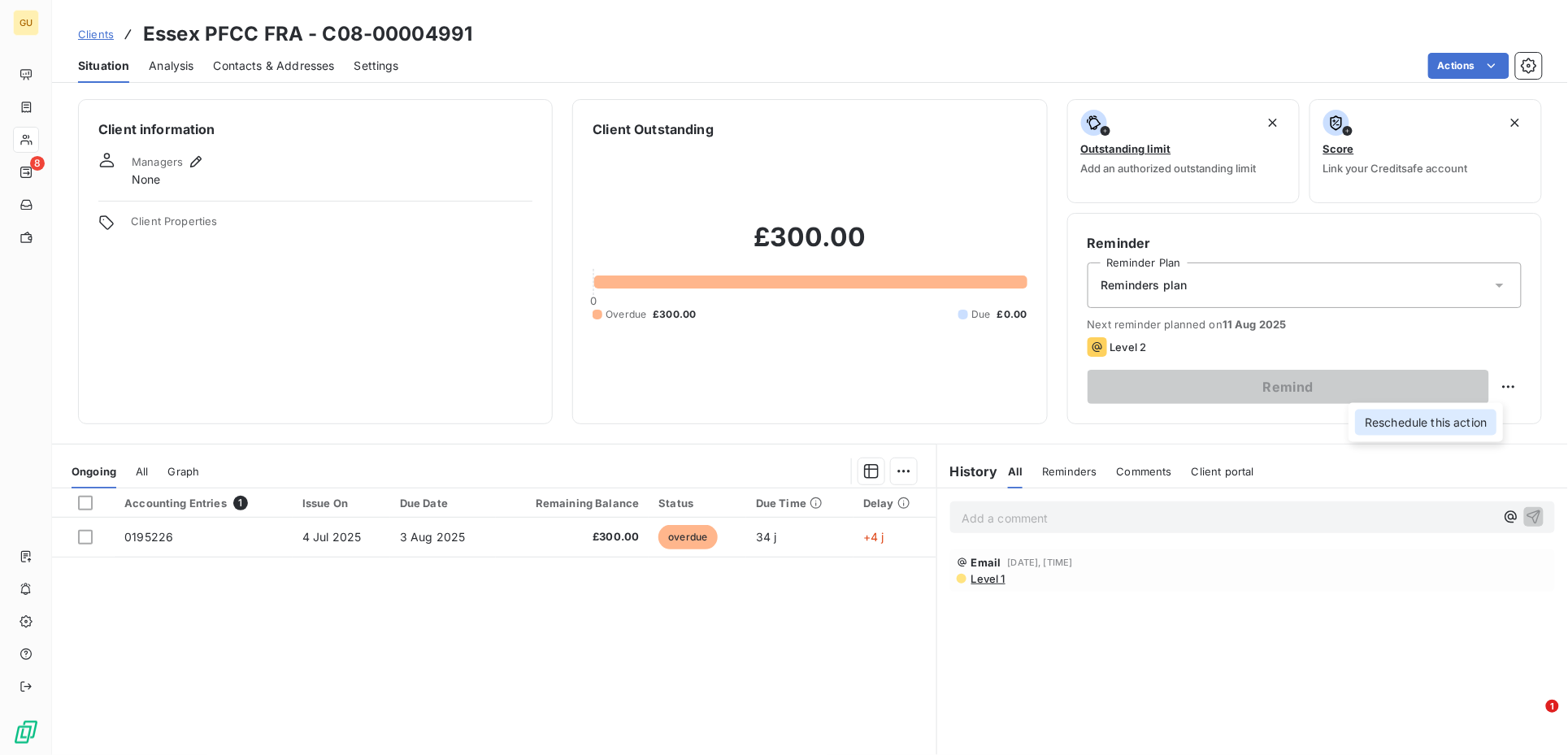 click on "Reschedule this action" at bounding box center [1426, 423] 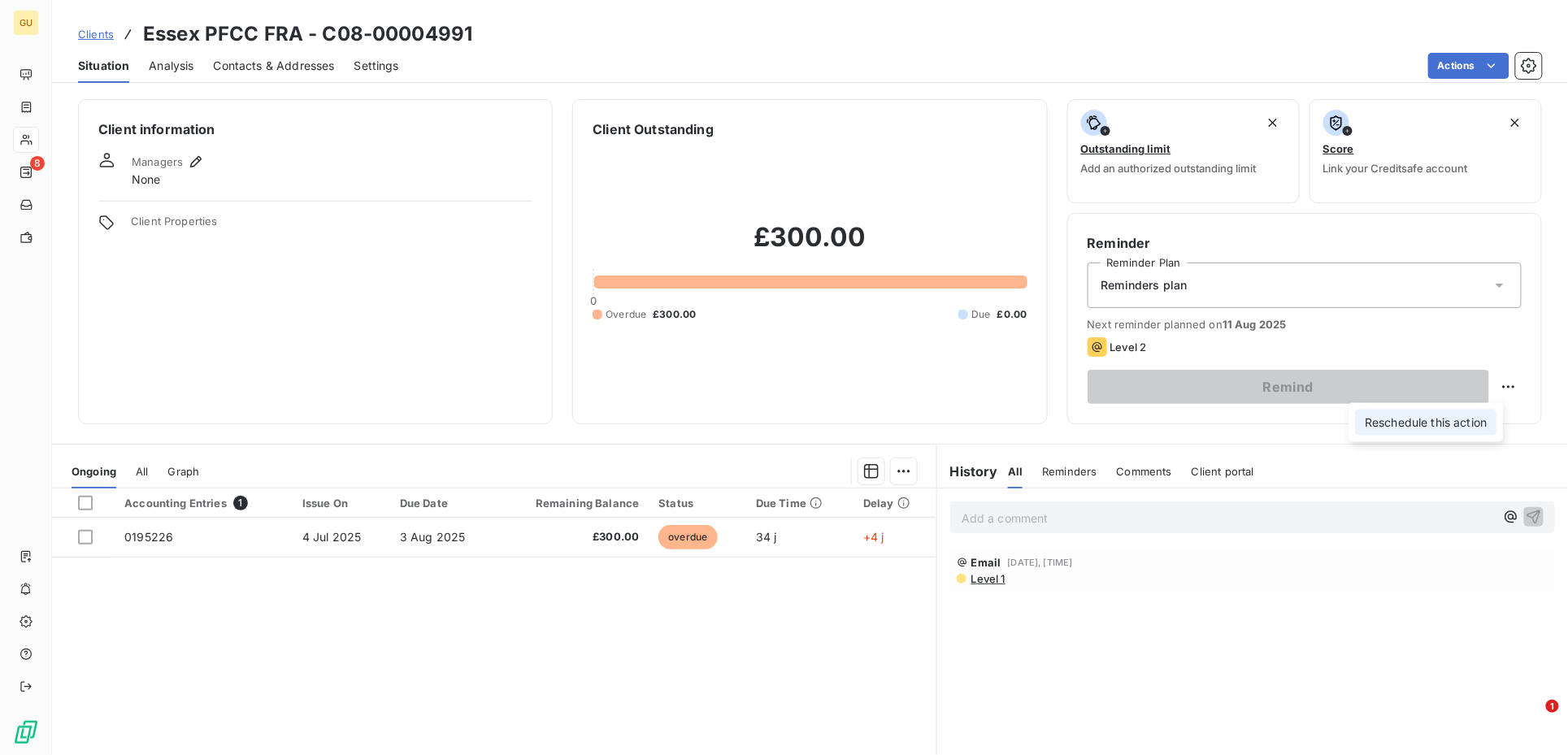 select on "7" 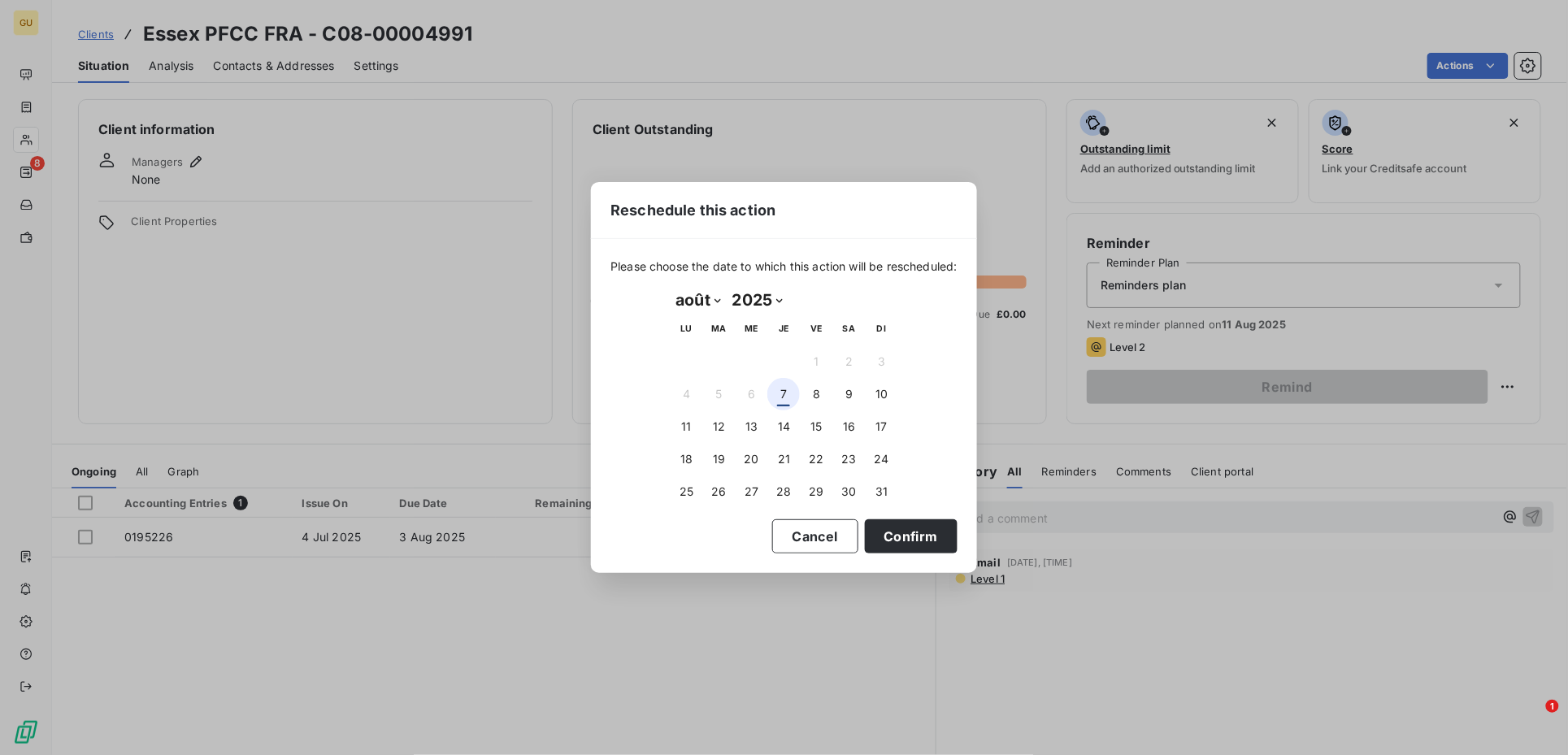 click on "7" at bounding box center (784, 394) 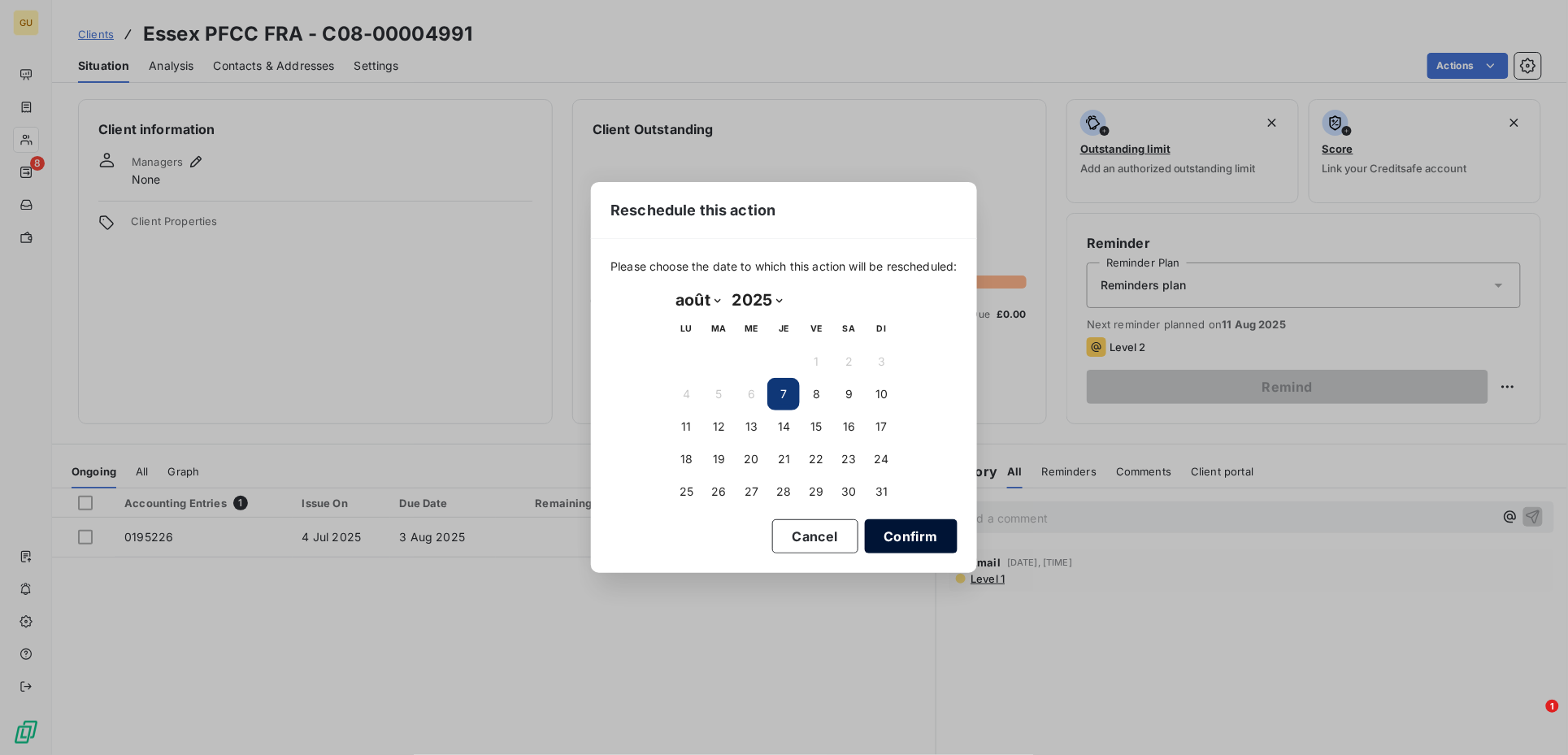 click on "Confirm" at bounding box center [911, 536] 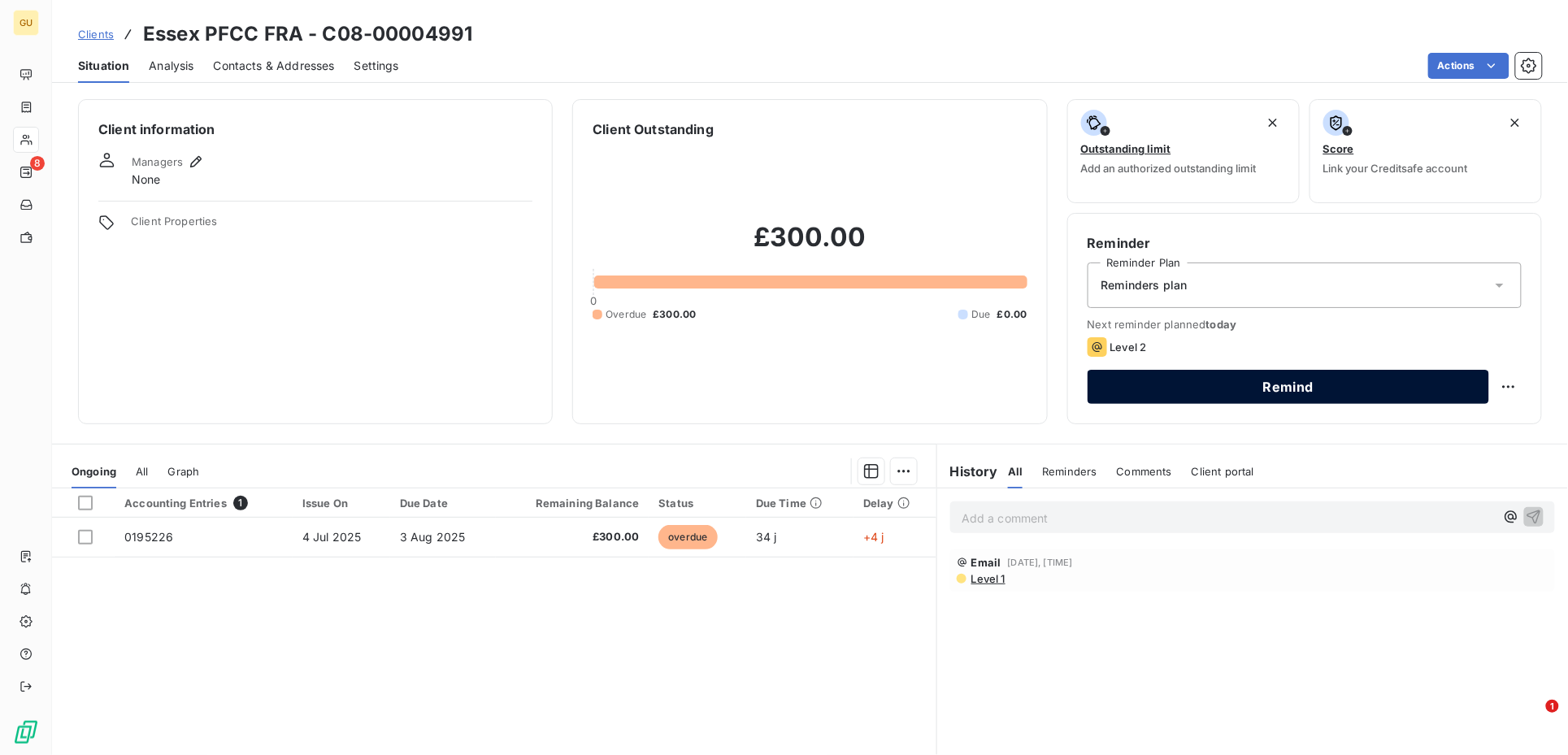 click on "Remind" at bounding box center (1288, 387) 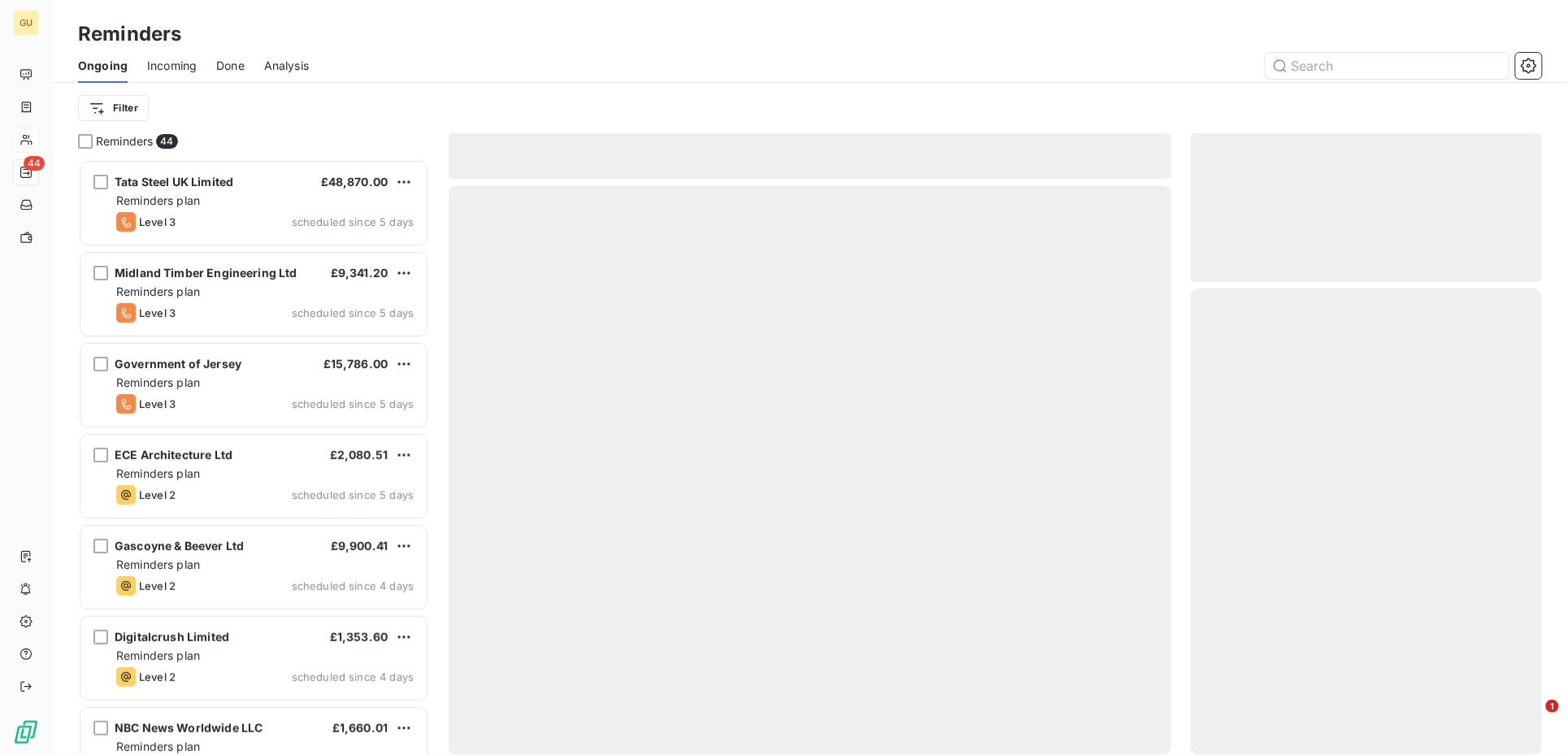 scroll, scrollTop: 17, scrollLeft: 16, axis: both 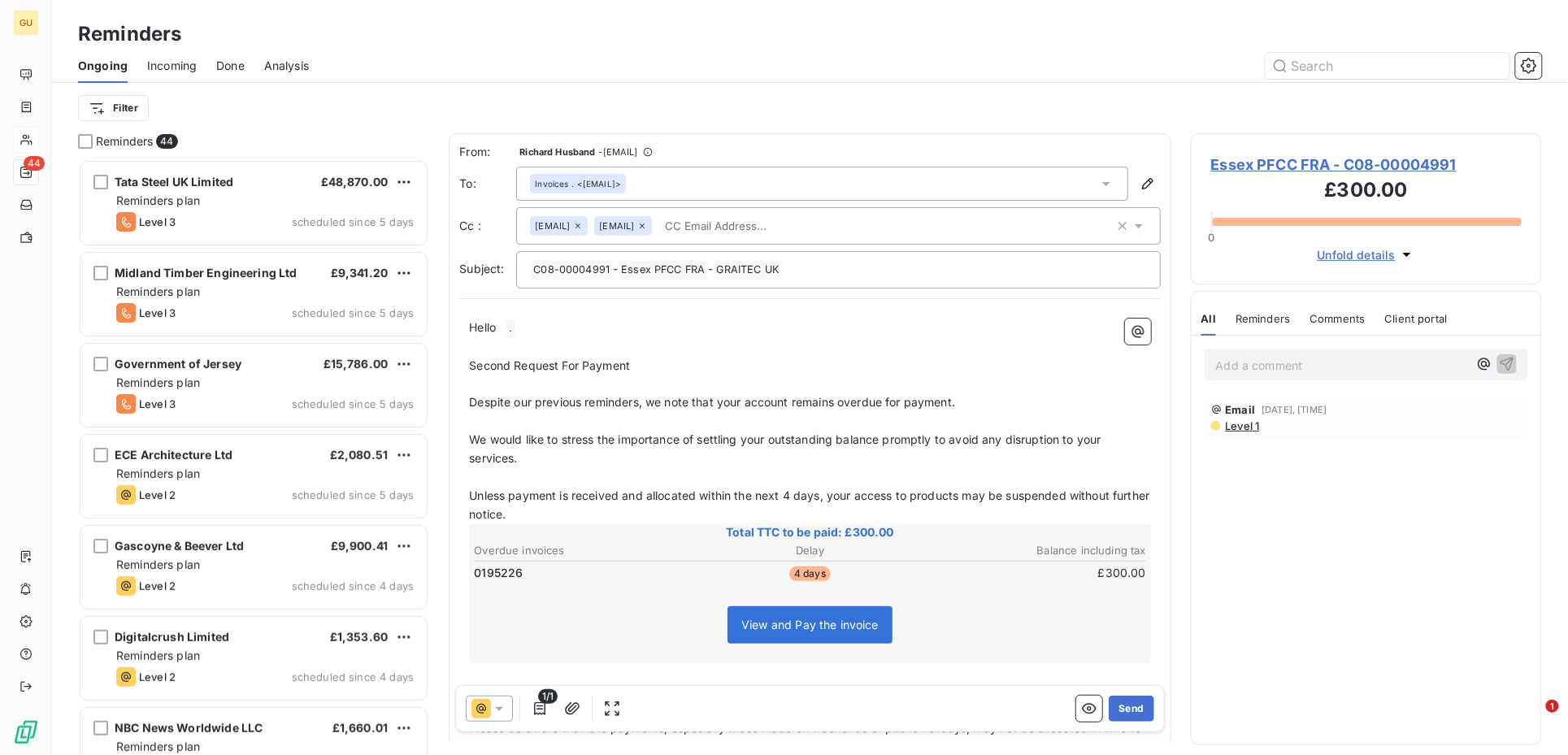 click 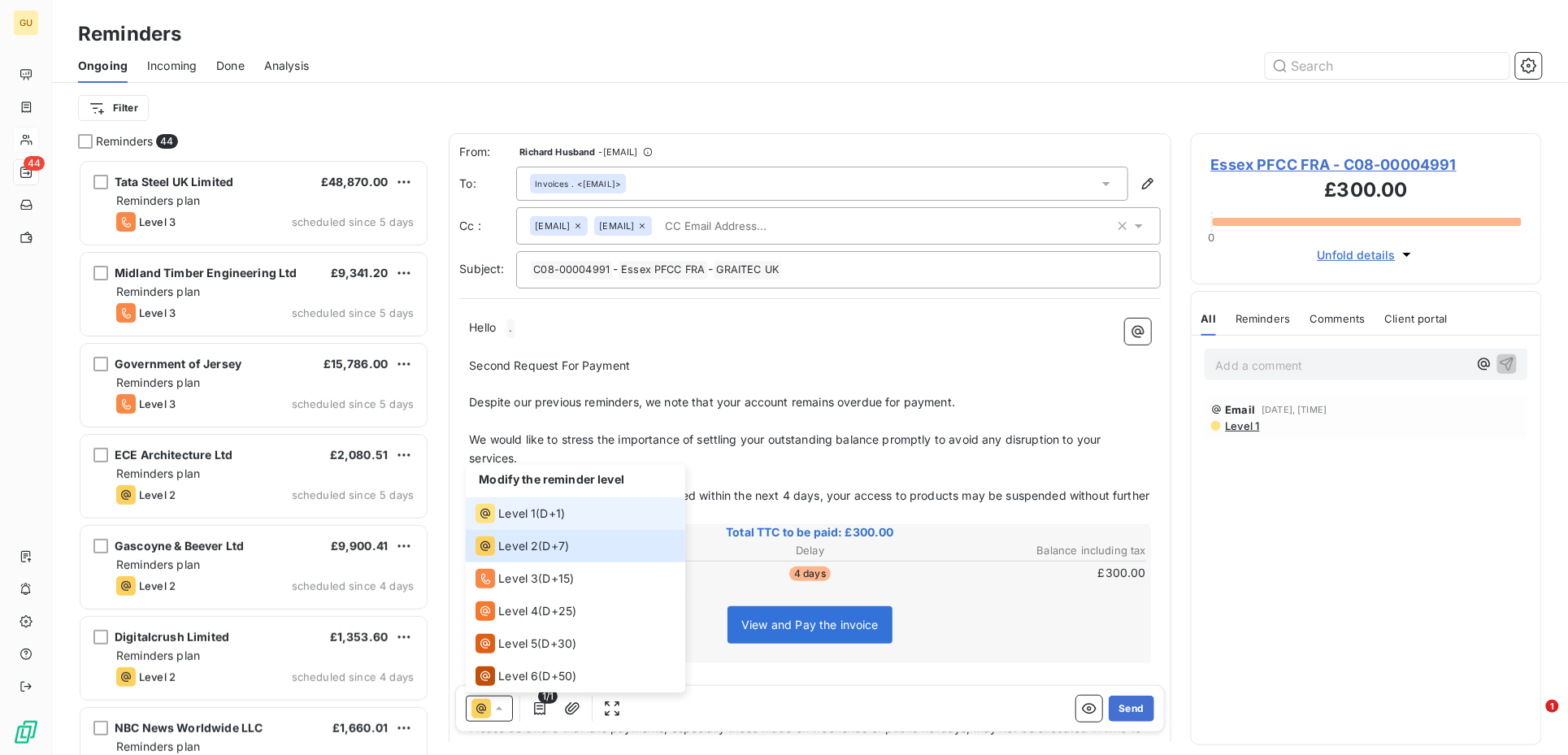 click on "Level 1" at bounding box center (517, 514) 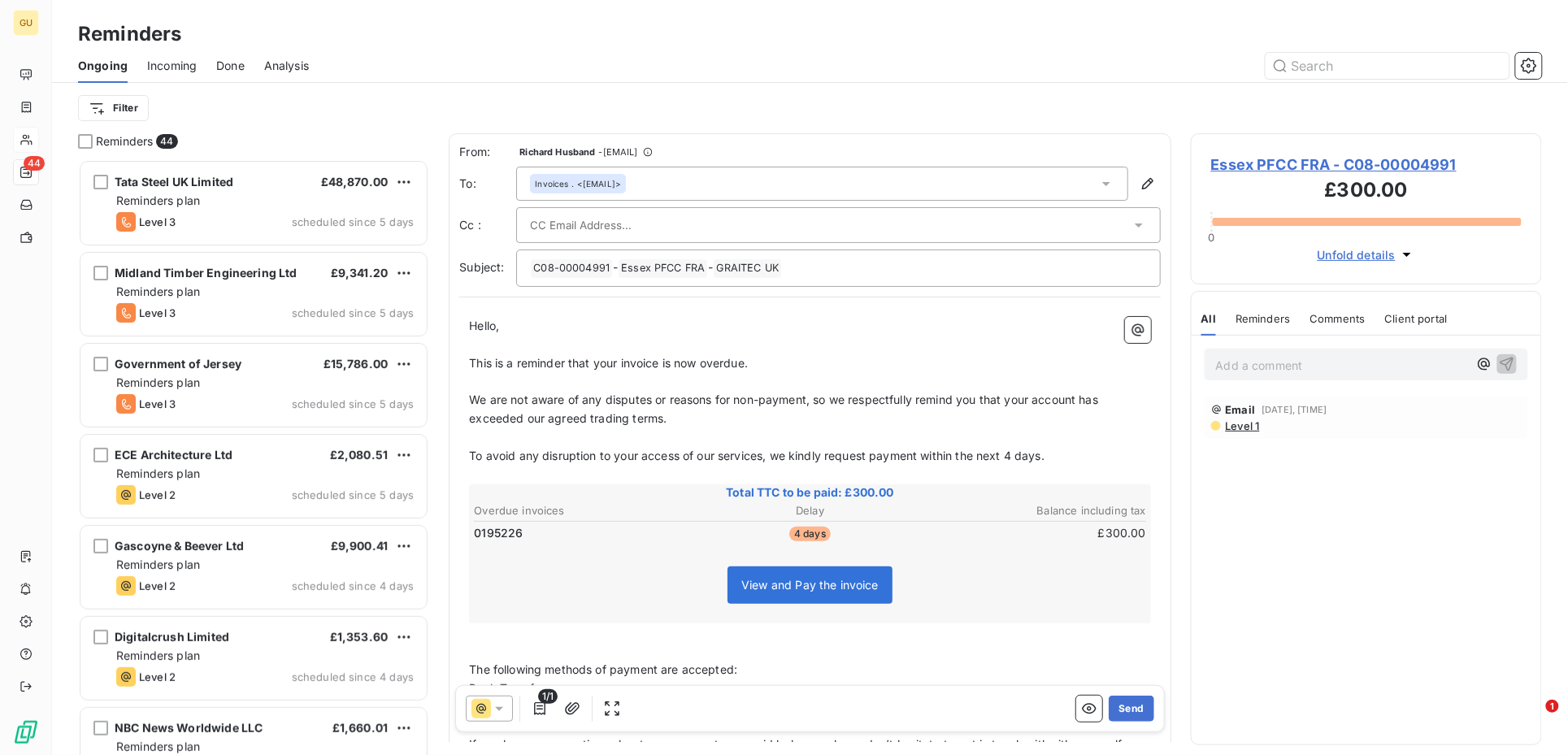 click on "Invoices .   <[EMAIL]>" at bounding box center [578, 184] 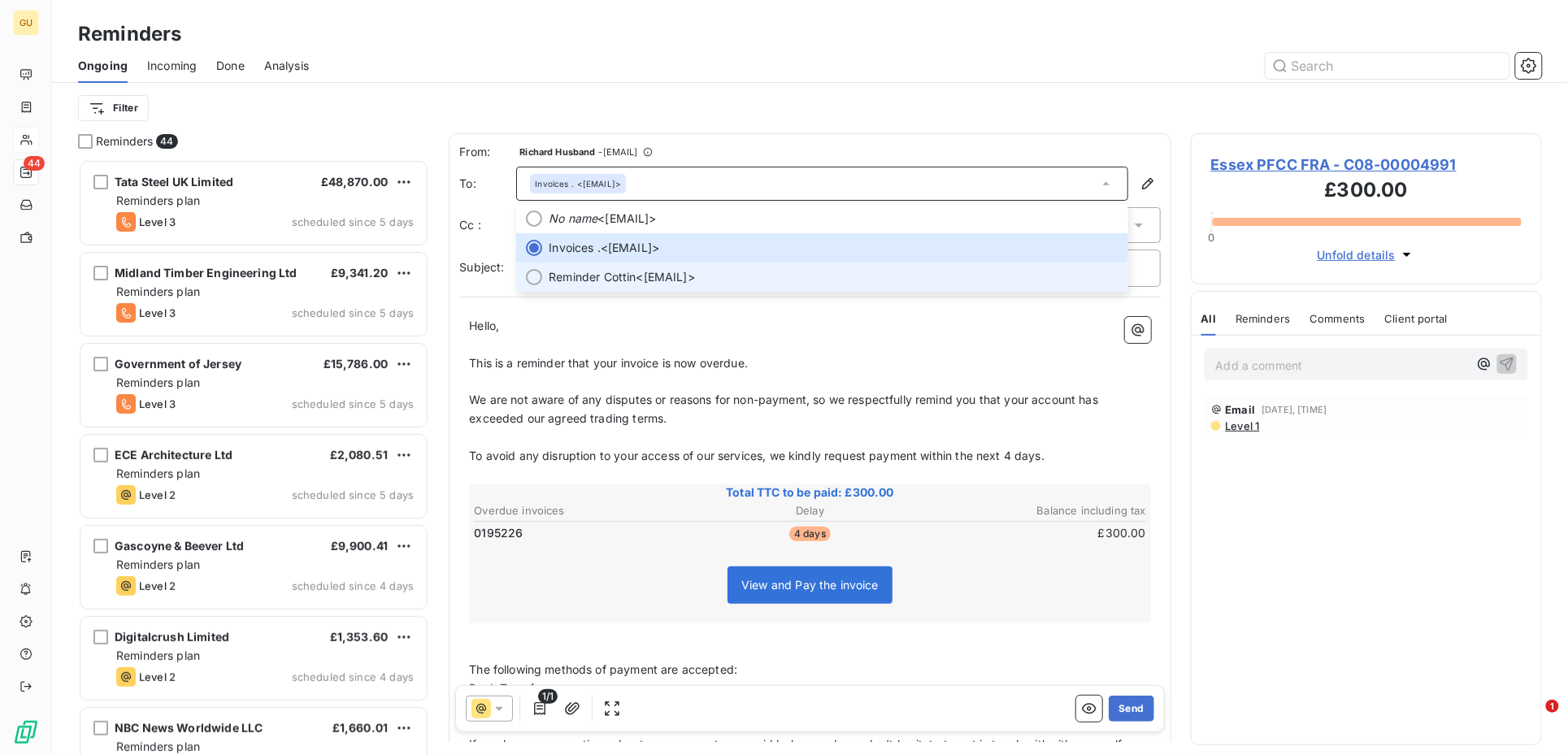 click on "Reminder [LAST] <[EMAIL]>" at bounding box center (833, 277) 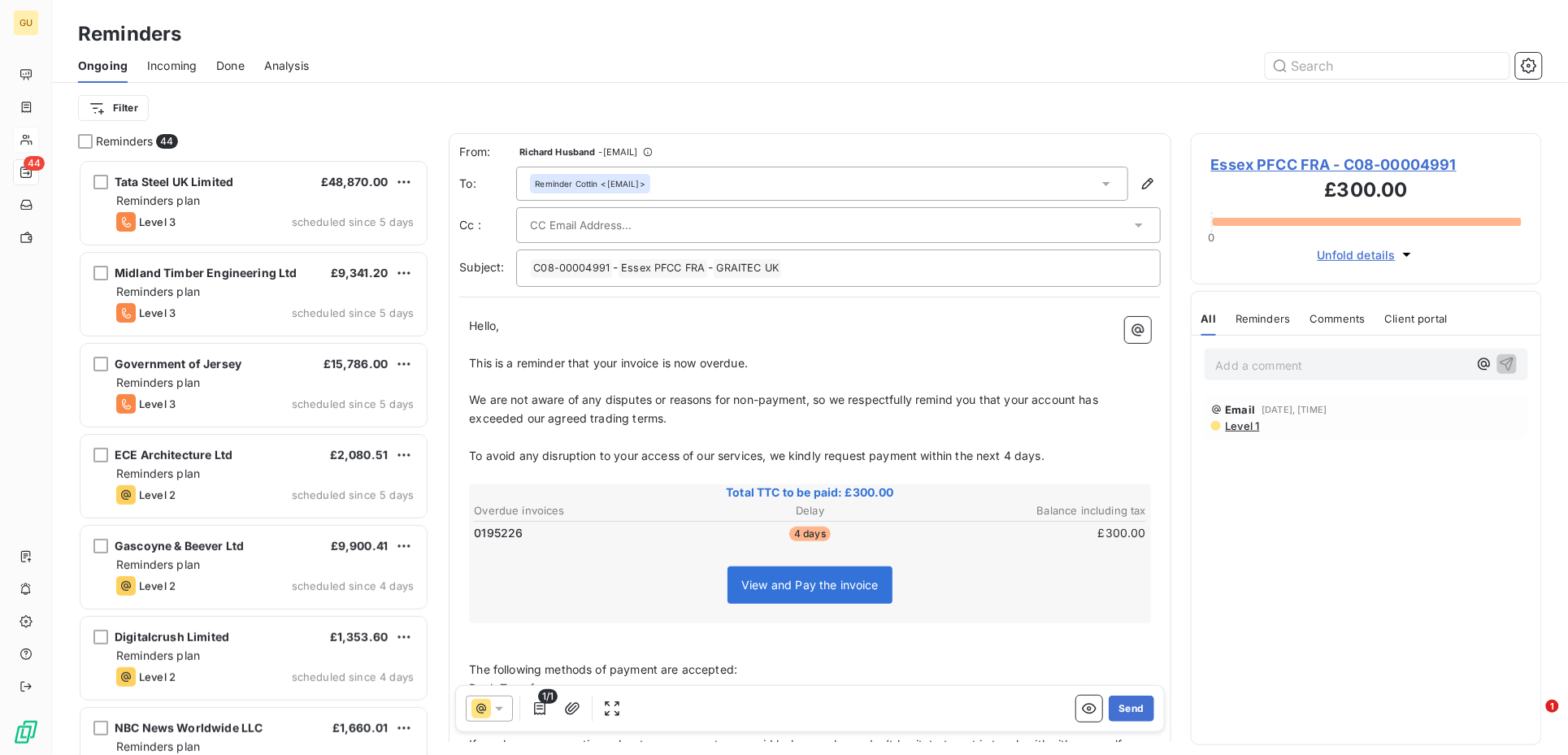 click on "Essex PFCC FRA - C08-00004991" at bounding box center (1366, 164) 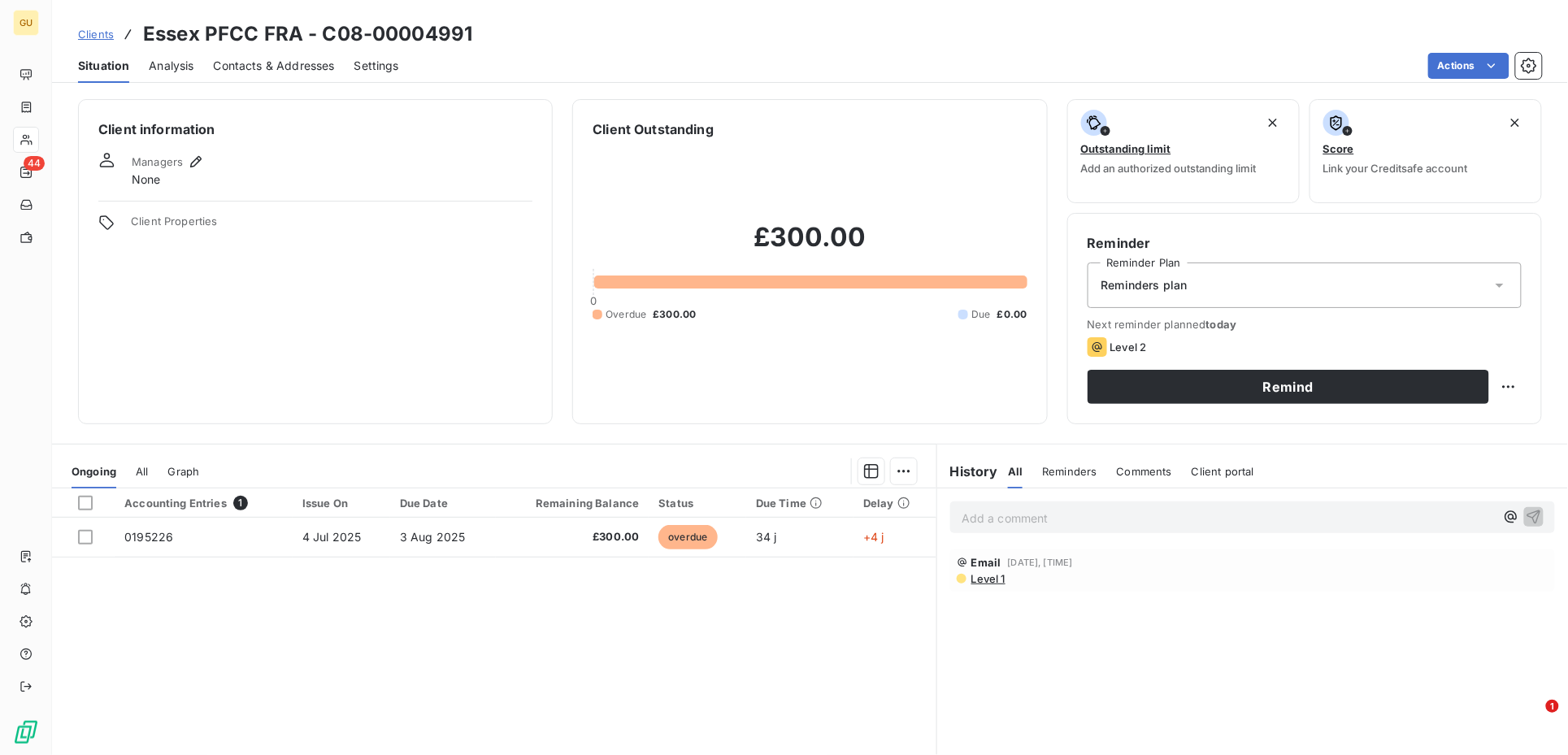 click on "Contacts & Addresses" at bounding box center (274, 66) 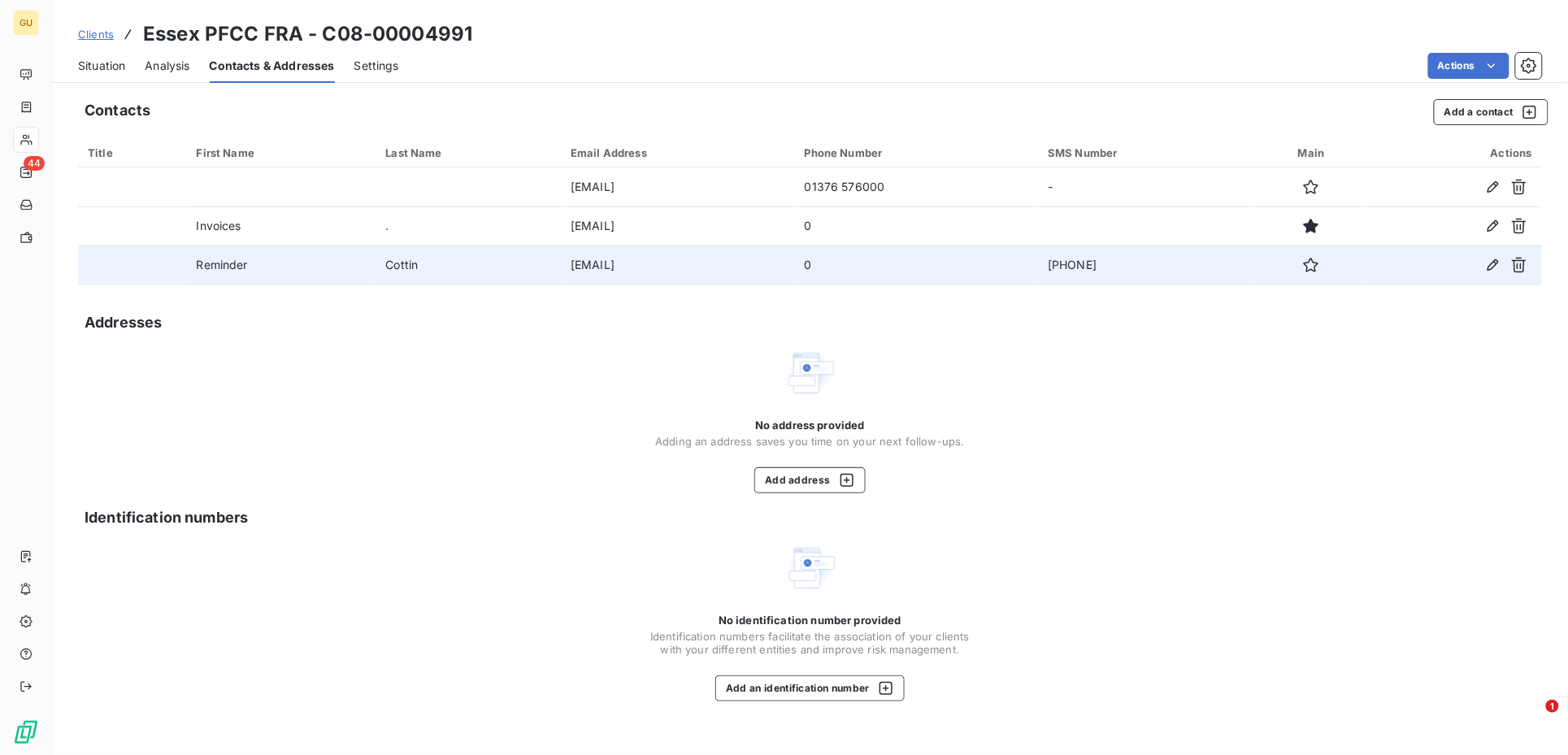 click on "Reminder" at bounding box center (281, 265) 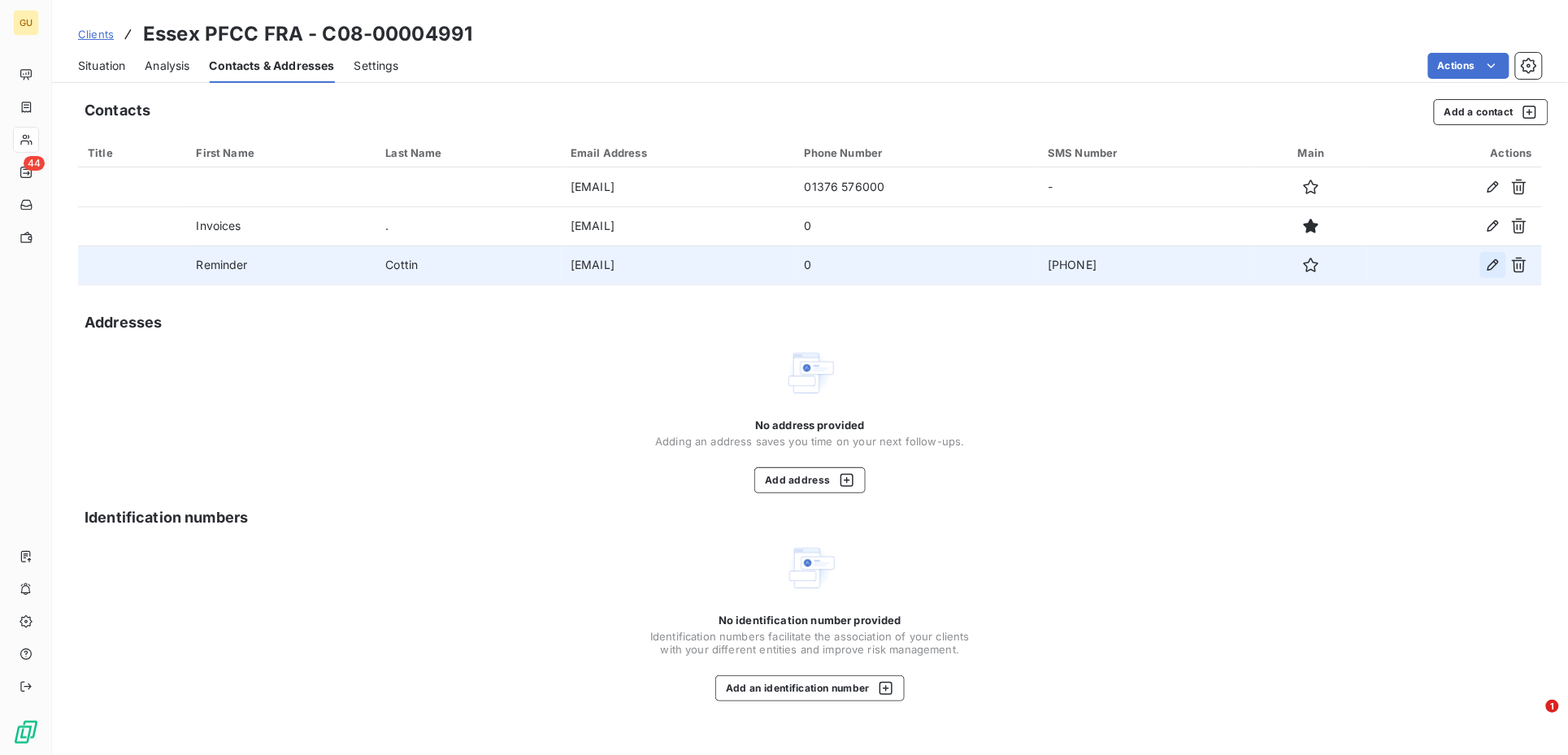 click 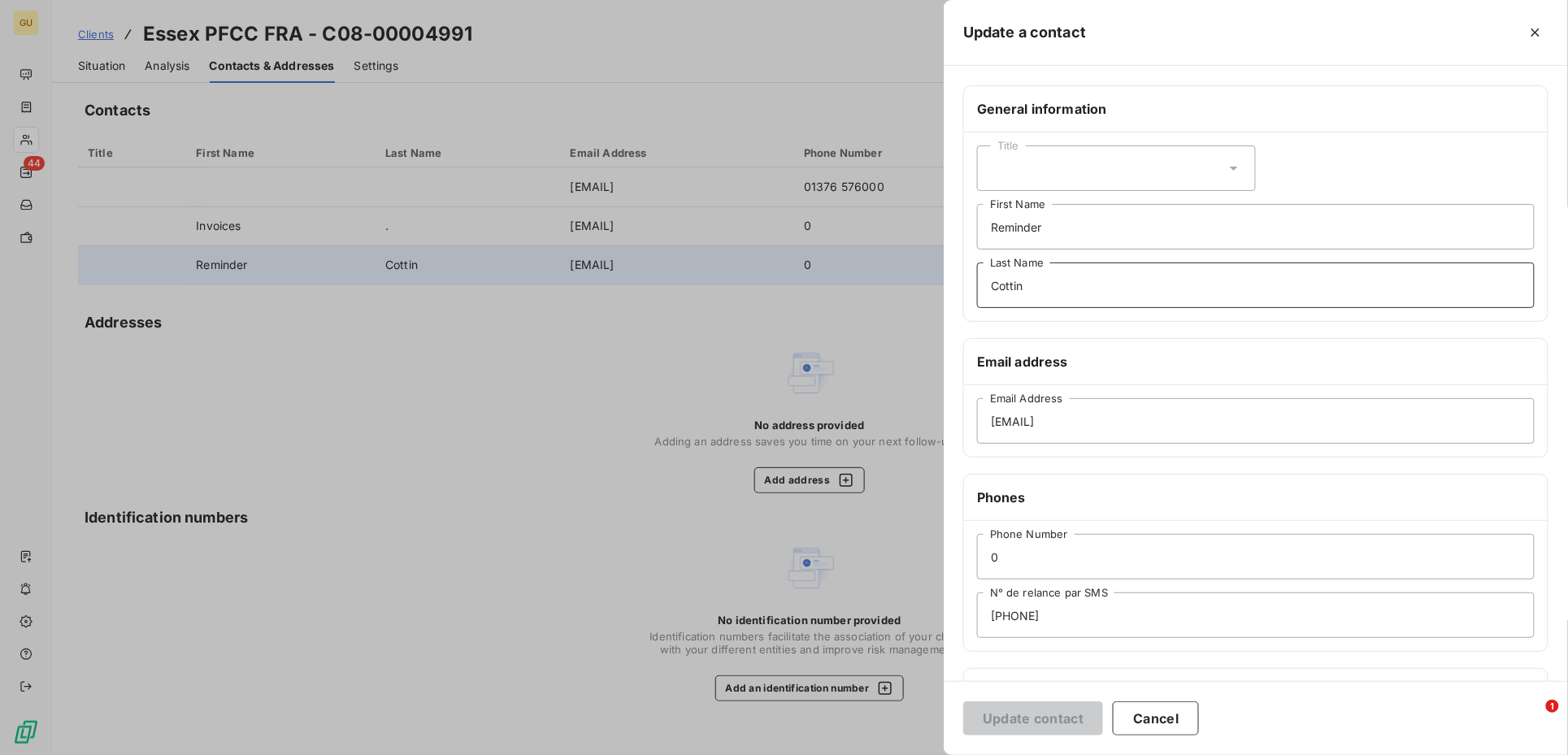 drag, startPoint x: 1144, startPoint y: 279, endPoint x: 1122, endPoint y: 280, distance: 22.022716 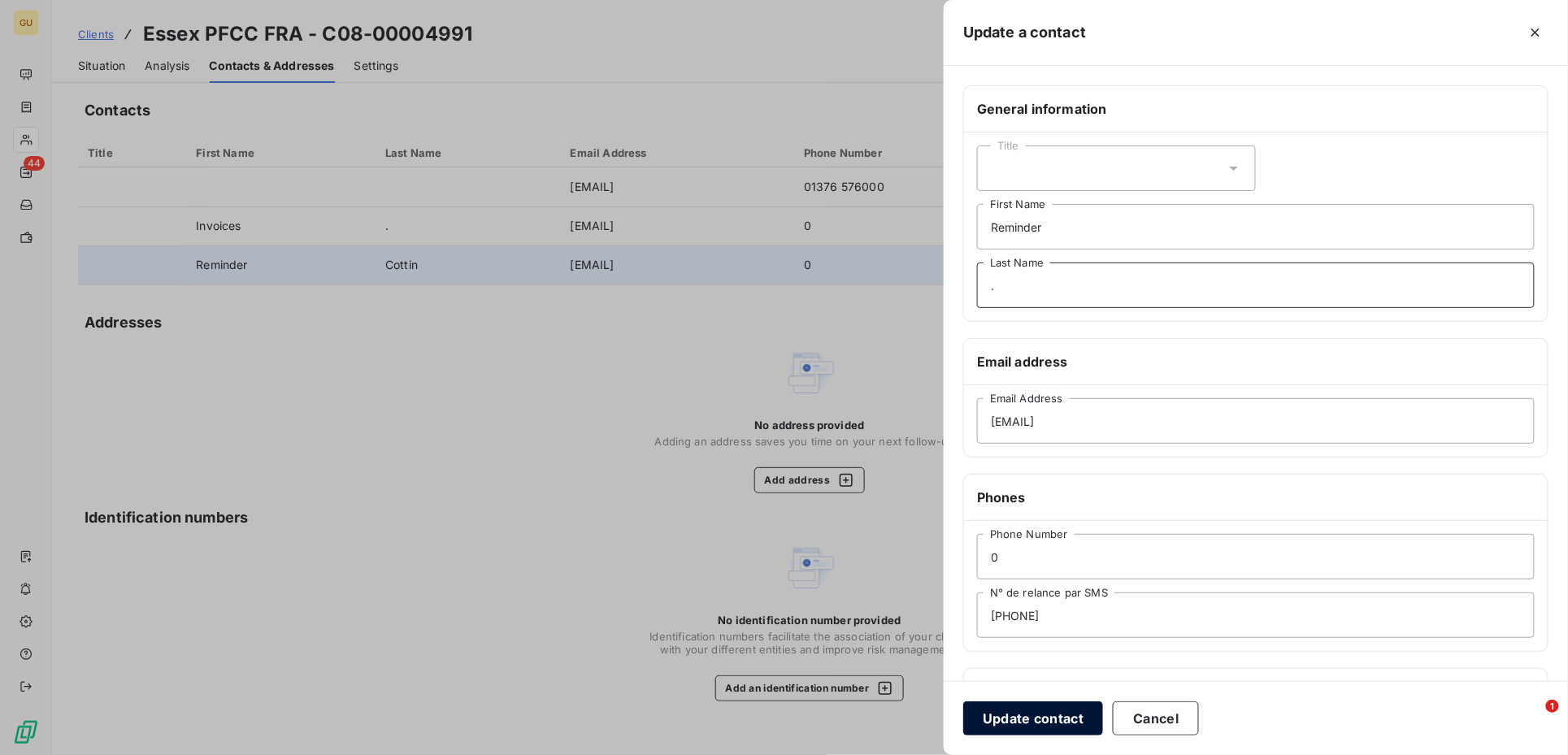 type on "." 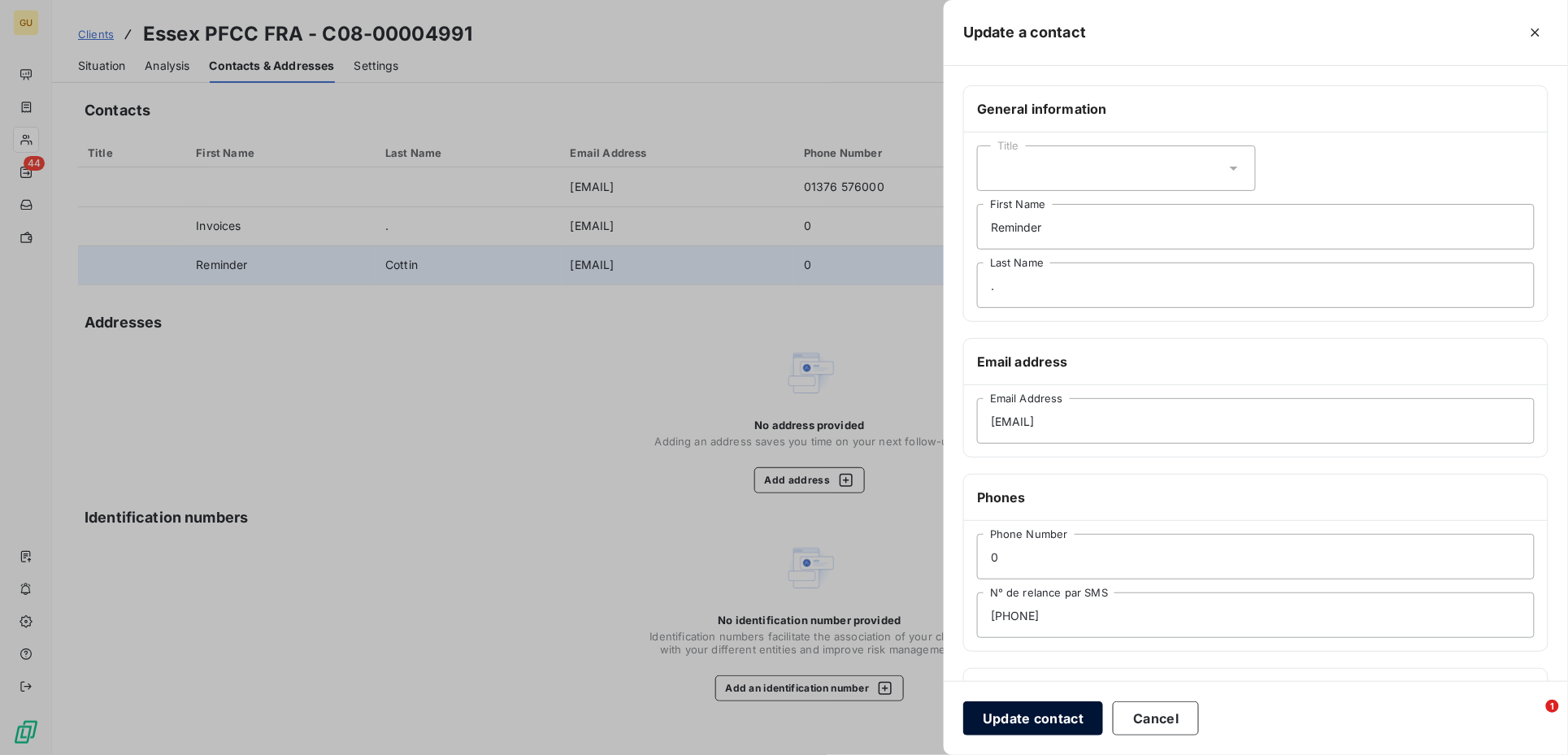 click on "Update contact" at bounding box center [1033, 718] 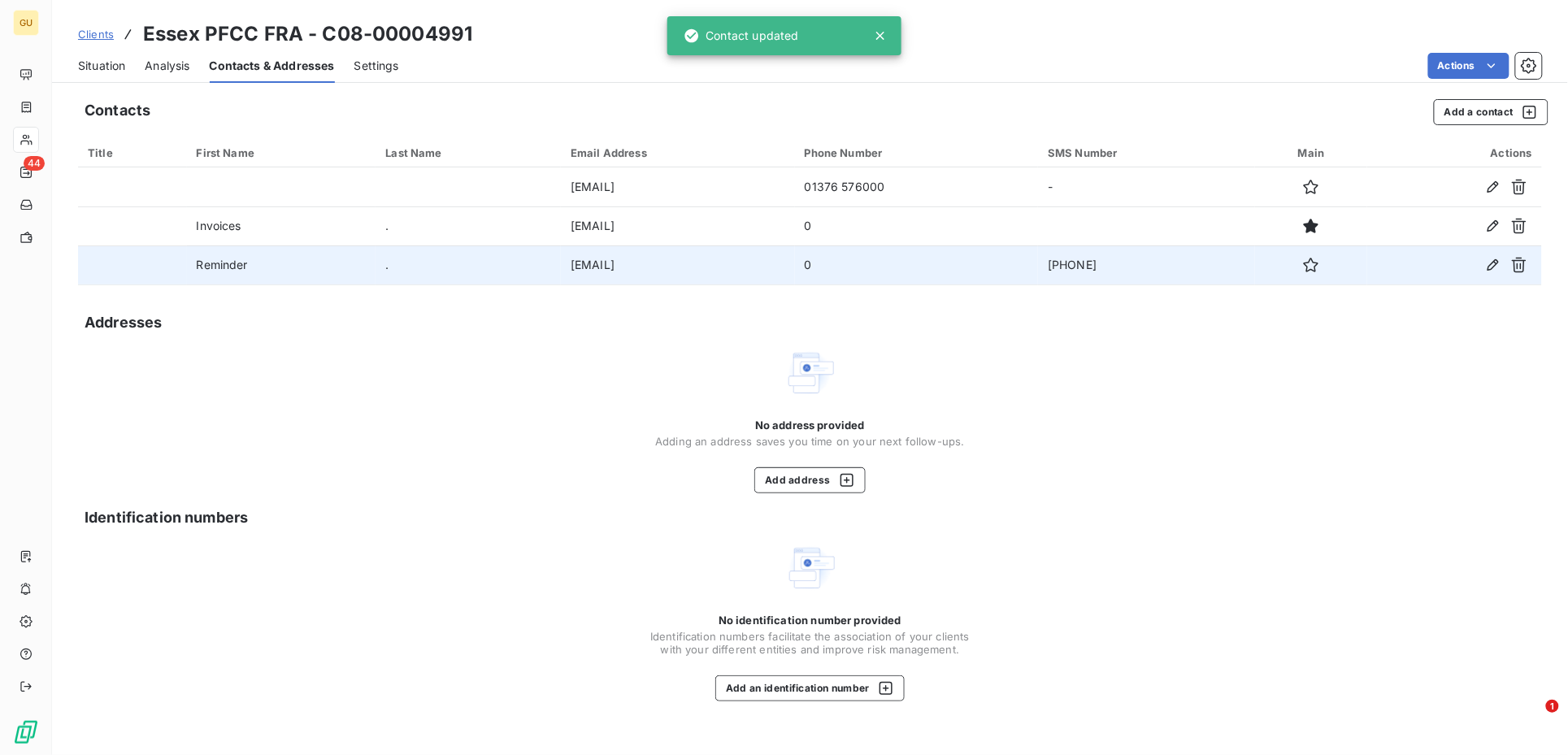click on "Situation" at bounding box center [102, 66] 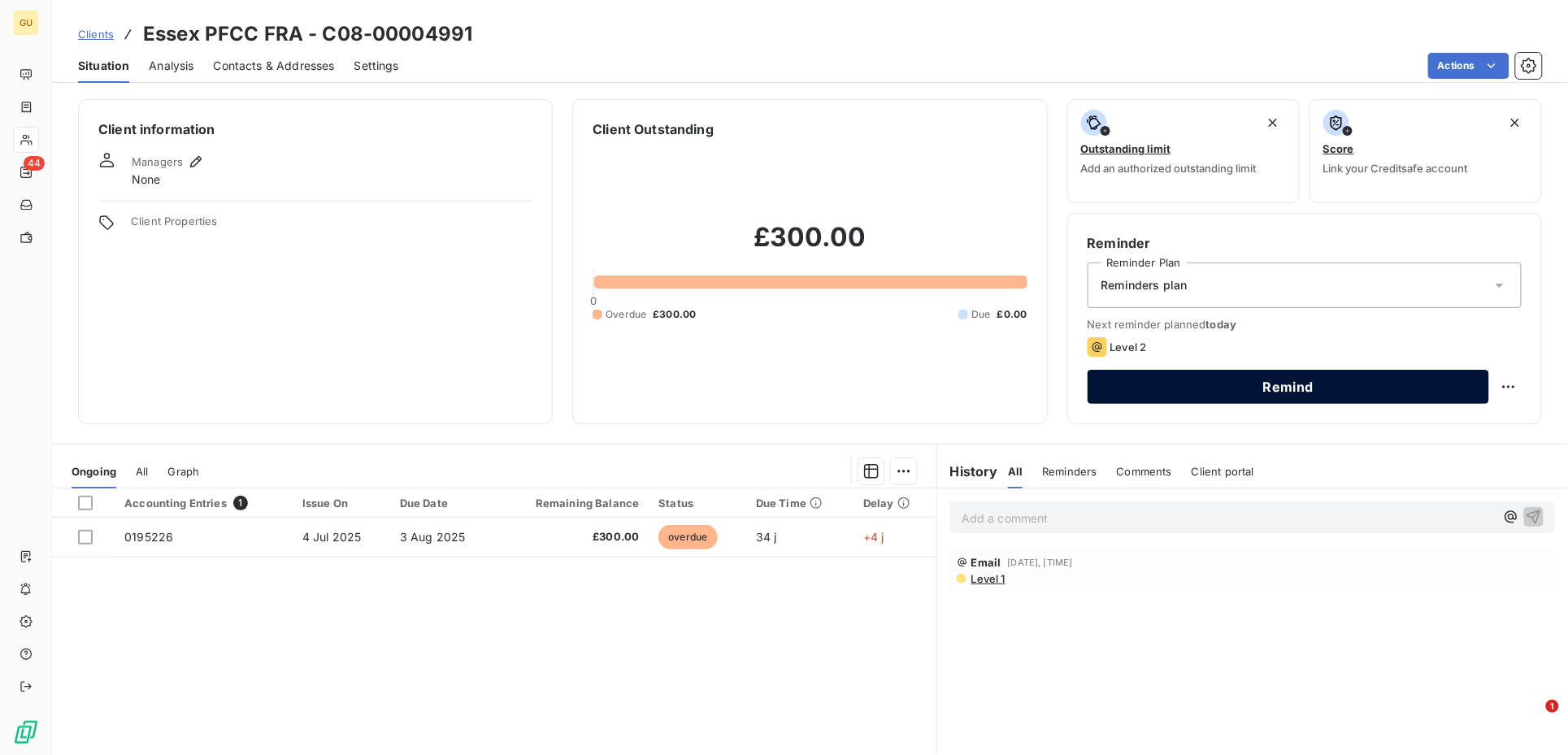 click on "Remind" at bounding box center (1288, 387) 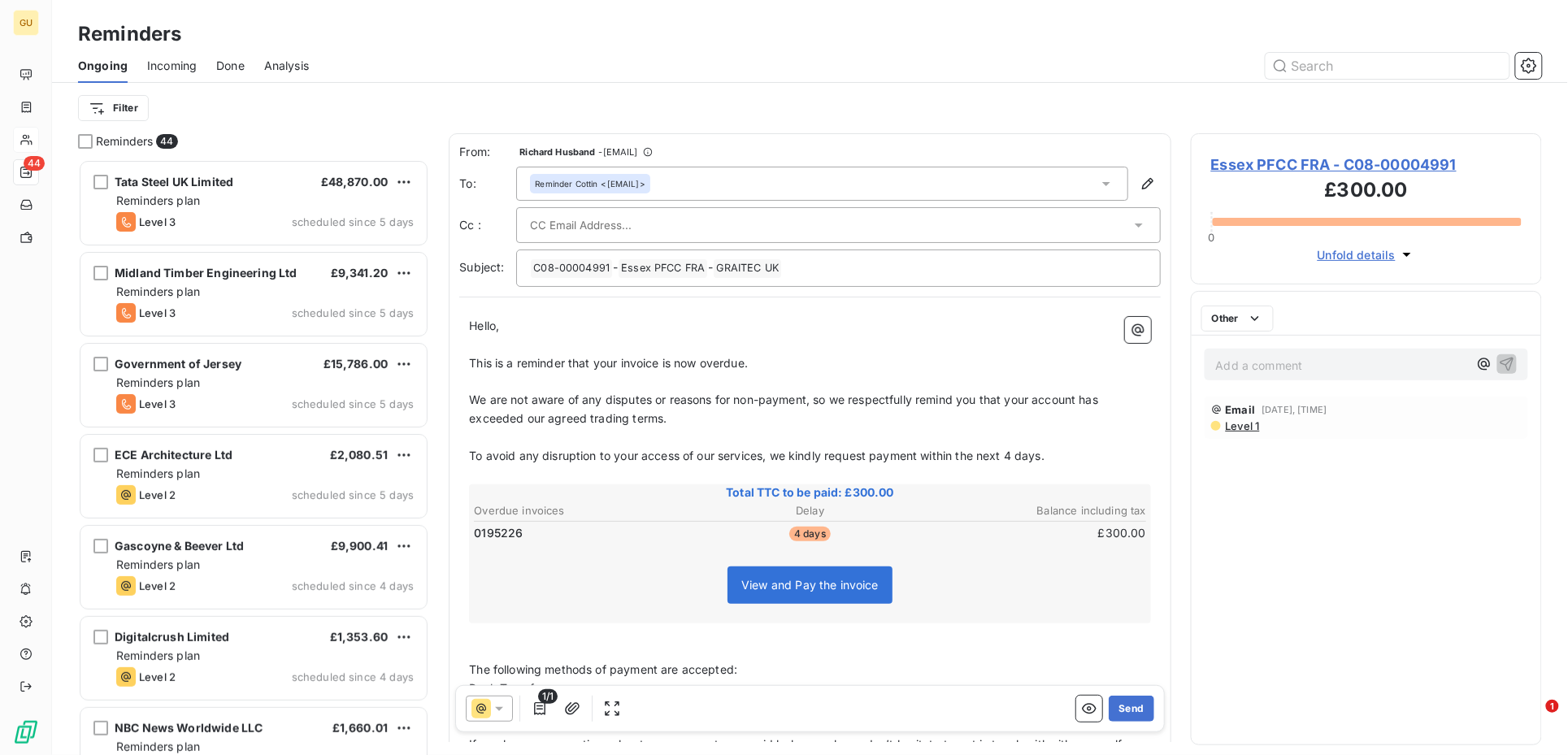 scroll, scrollTop: 17, scrollLeft: 16, axis: both 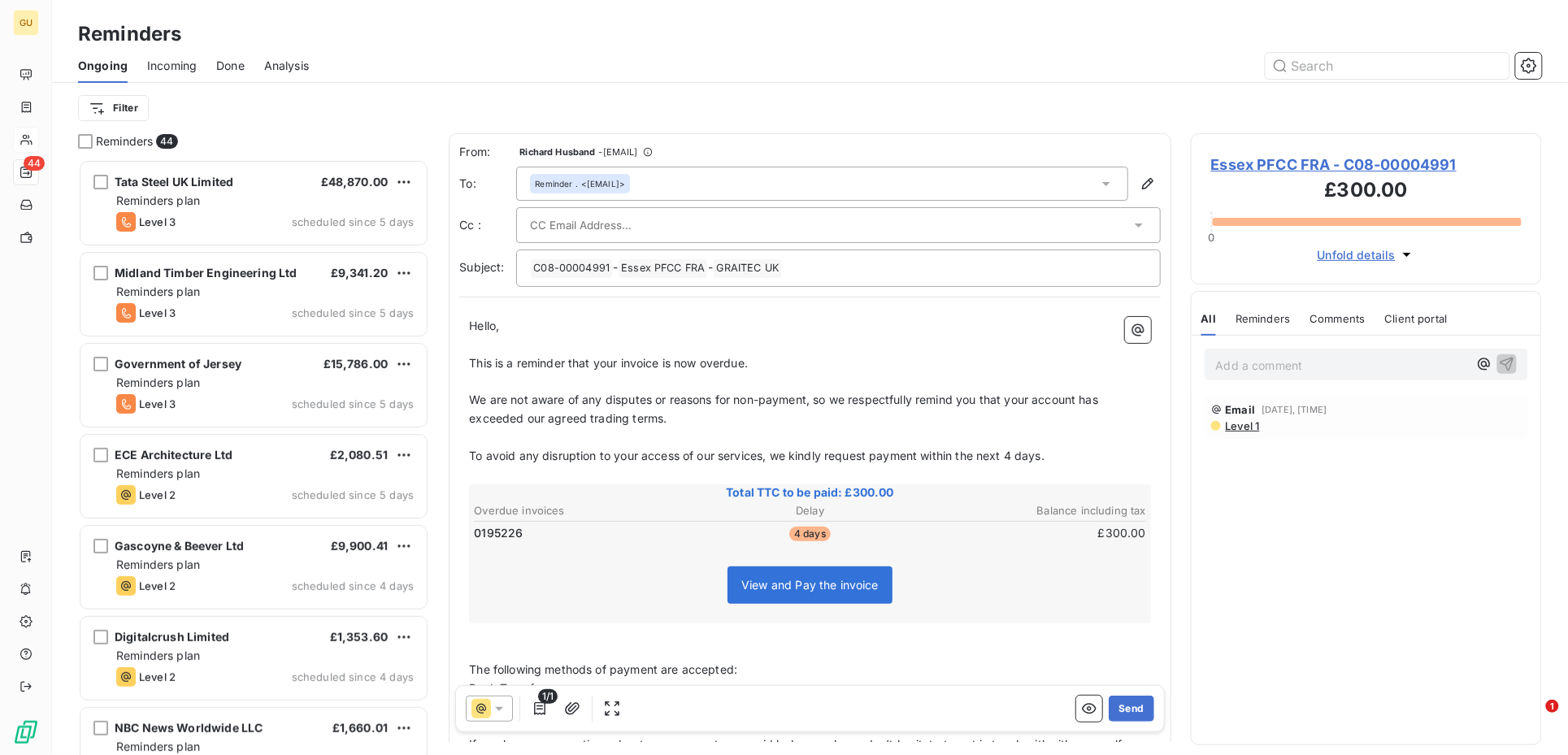 click on "Total TTC to be paid: £300.00 Overdue invoices Delay Balance including tax 0195226 4 days £300.00 View and Pay the invoice" at bounding box center [810, 554] 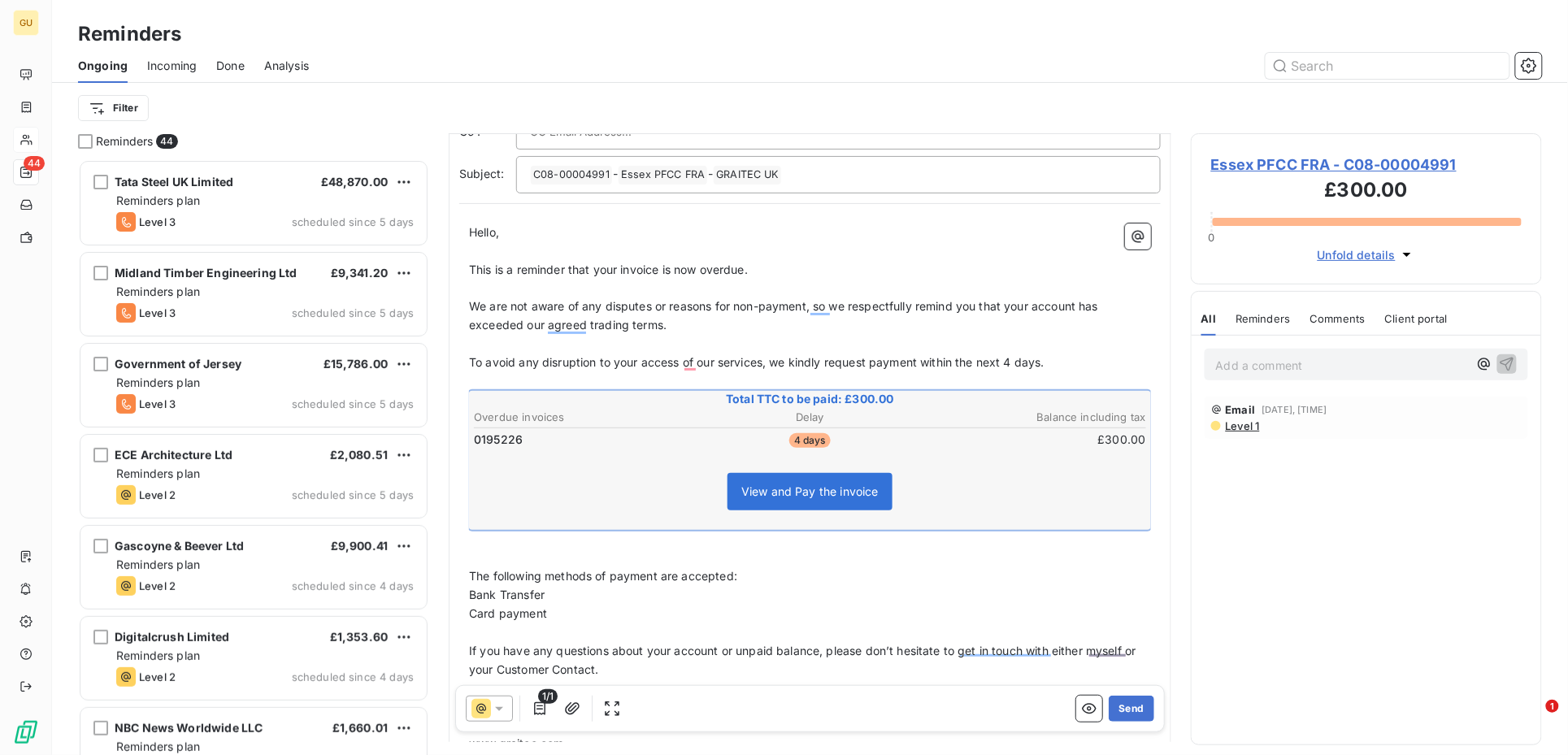 scroll, scrollTop: 96, scrollLeft: 0, axis: vertical 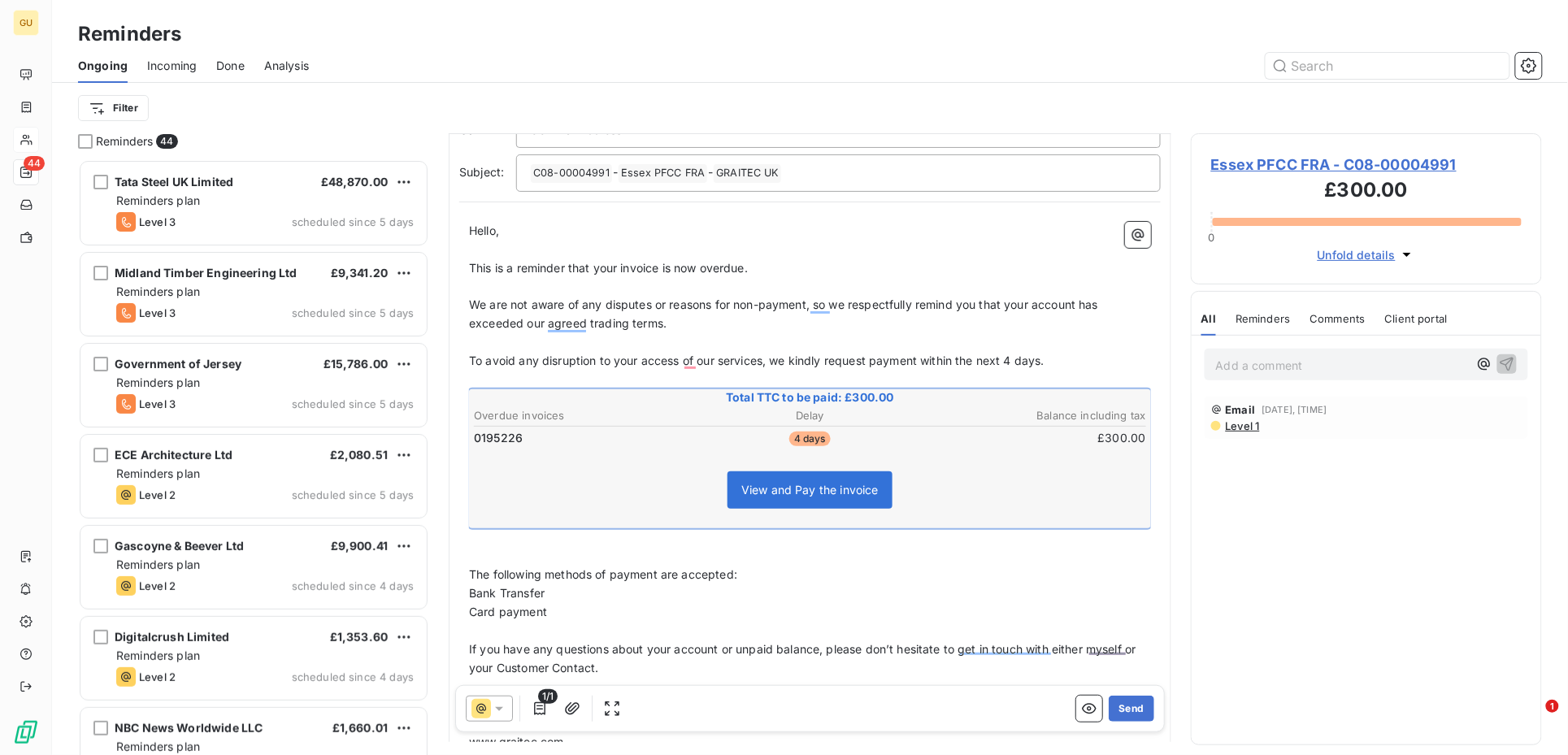 click on "1/1 Send" at bounding box center (810, 709) 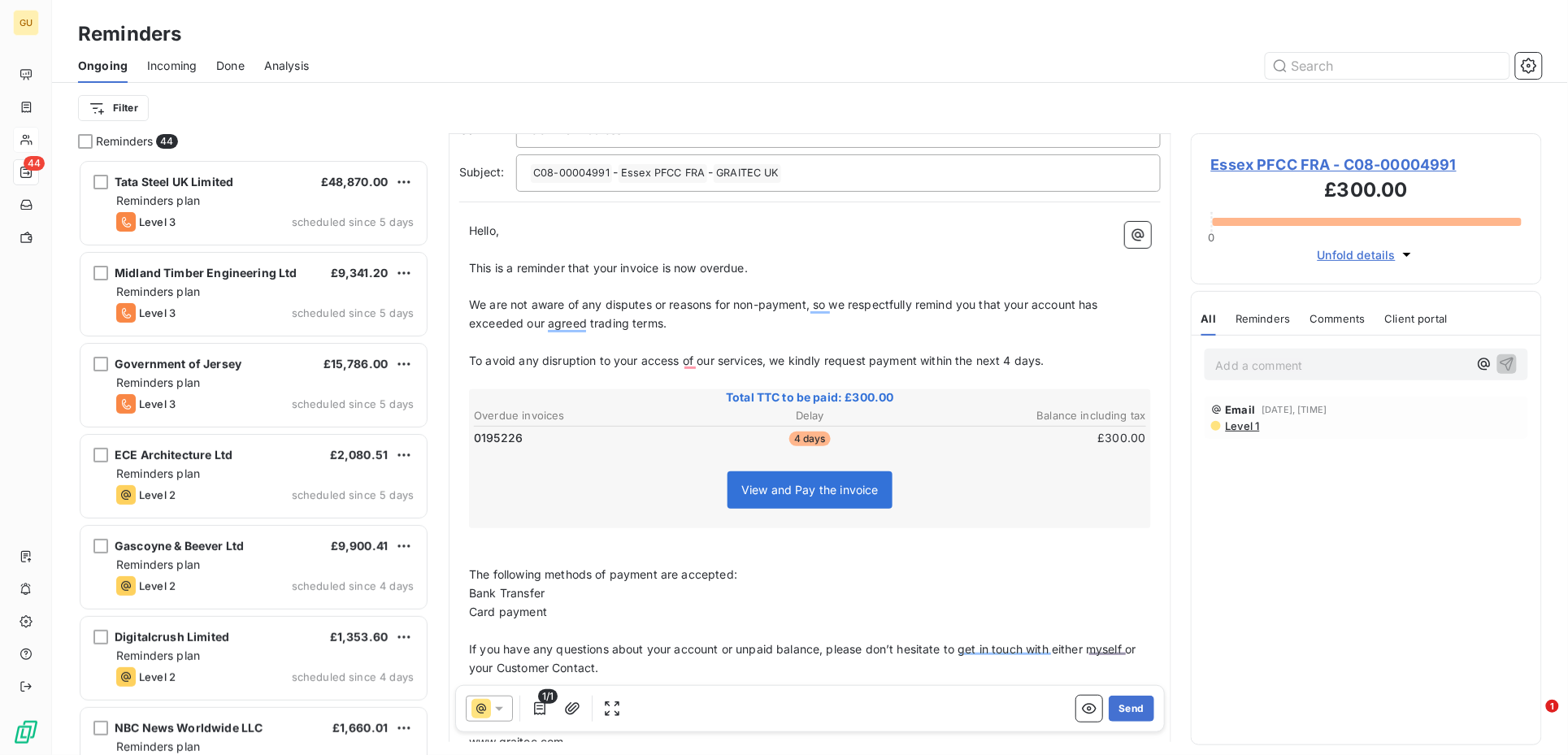 click 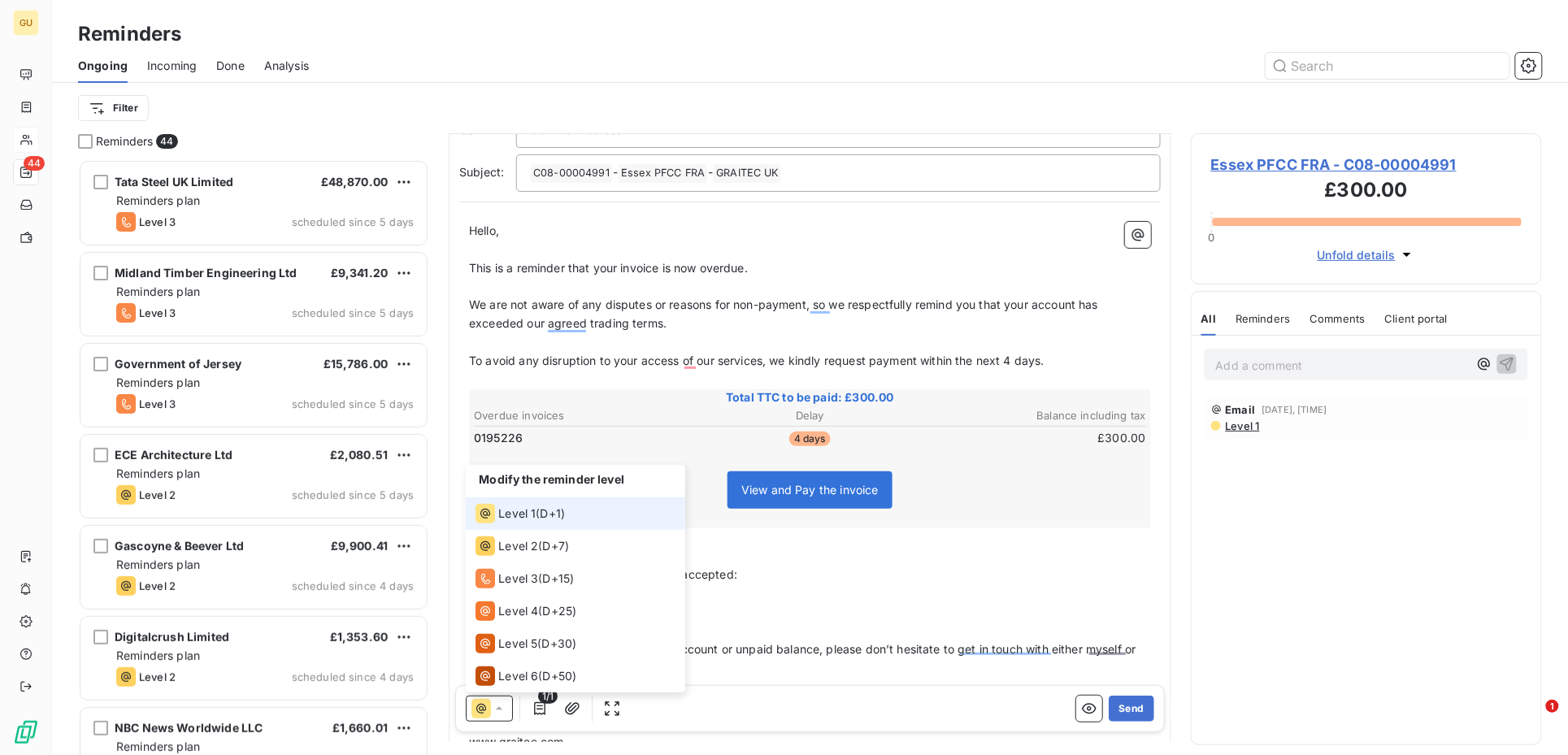 click on "Level 1" at bounding box center [517, 514] 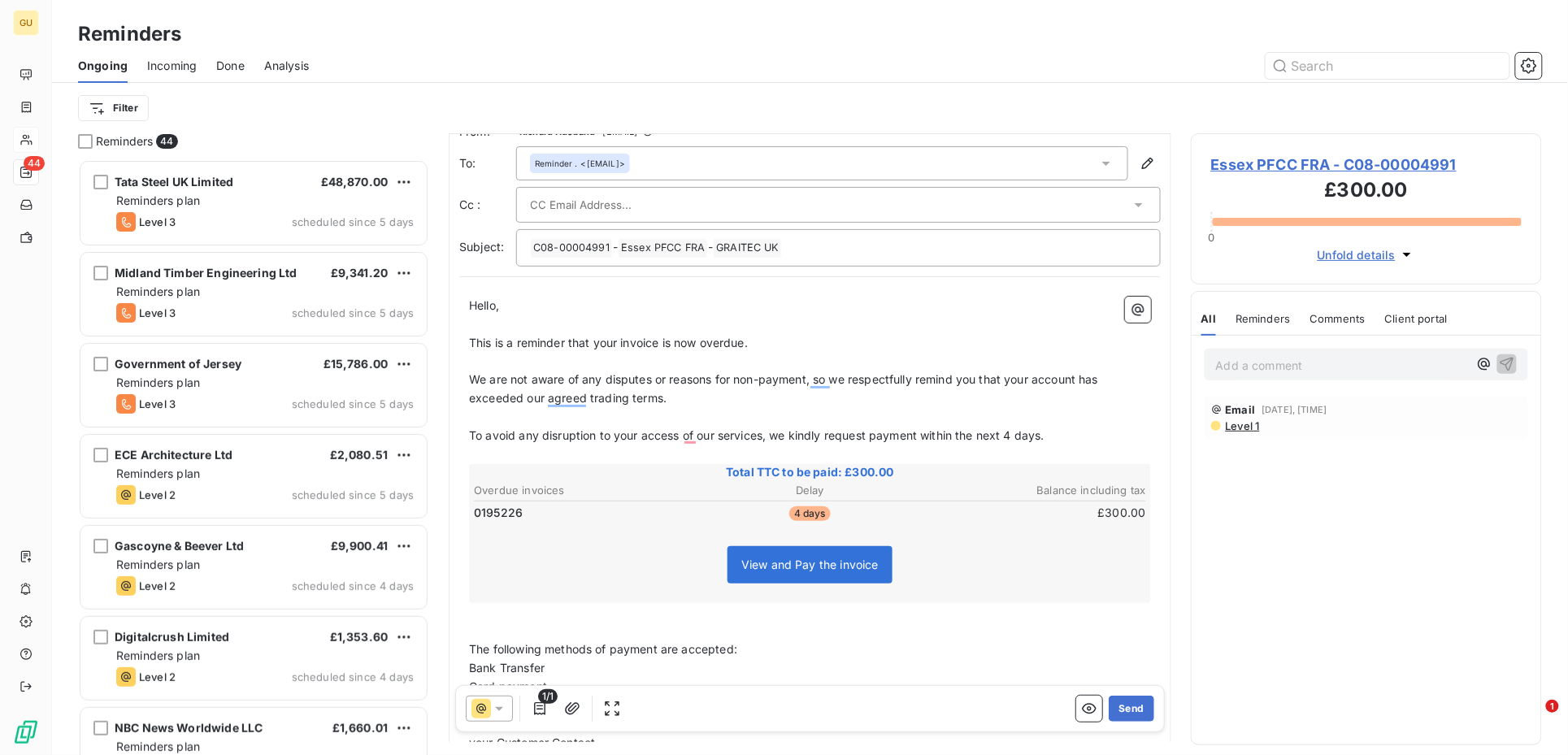 scroll, scrollTop: 0, scrollLeft: 0, axis: both 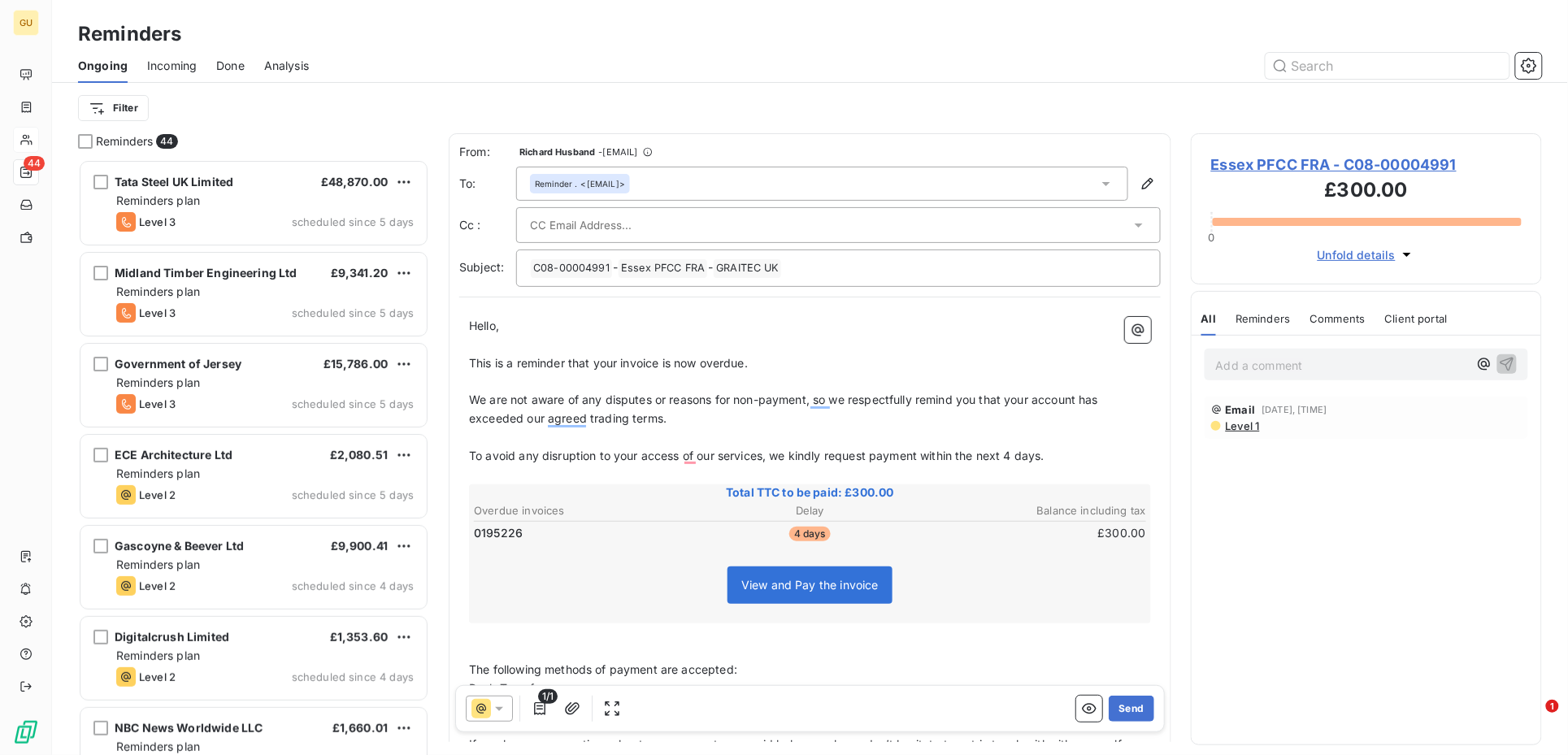click at bounding box center (617, 225) 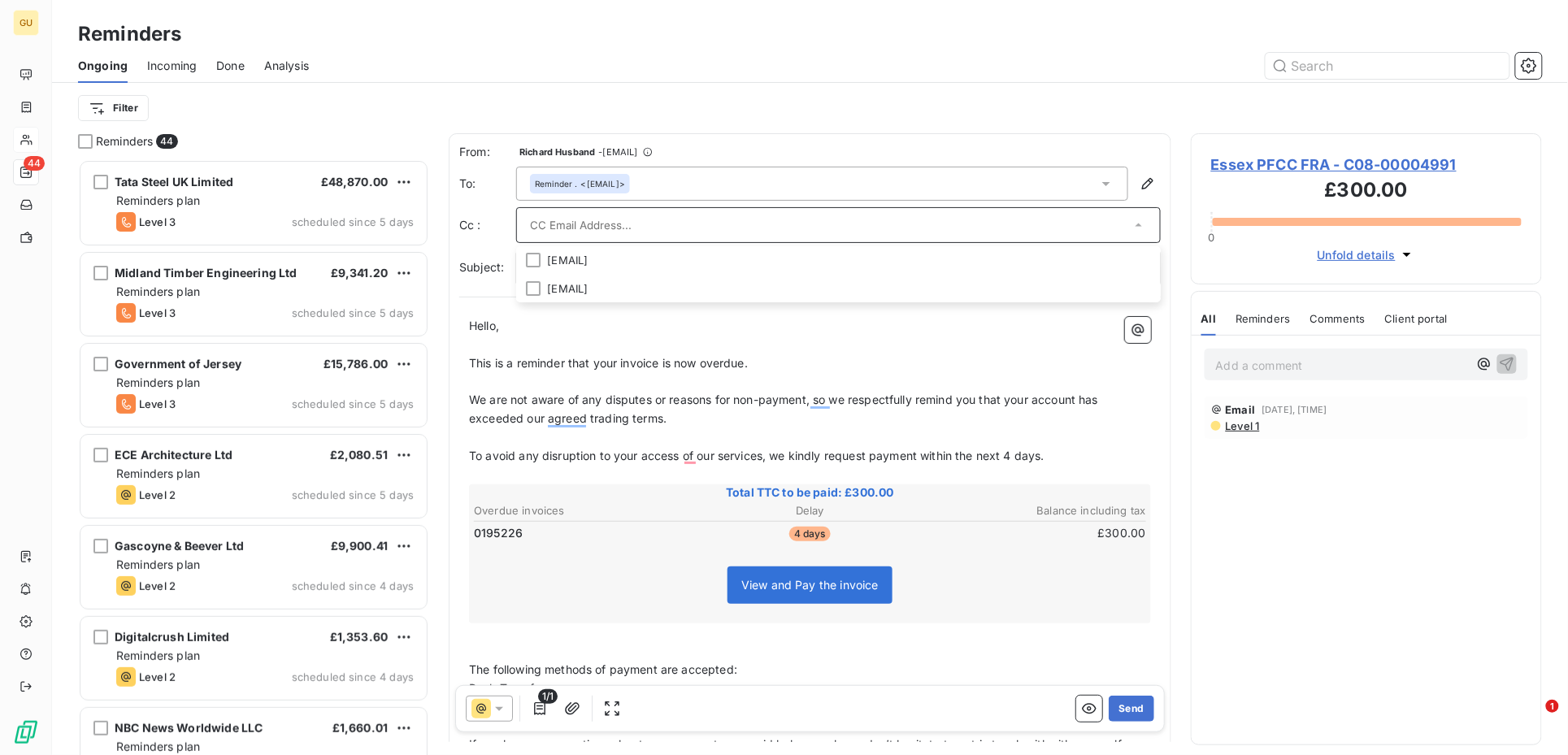 click at bounding box center (830, 225) 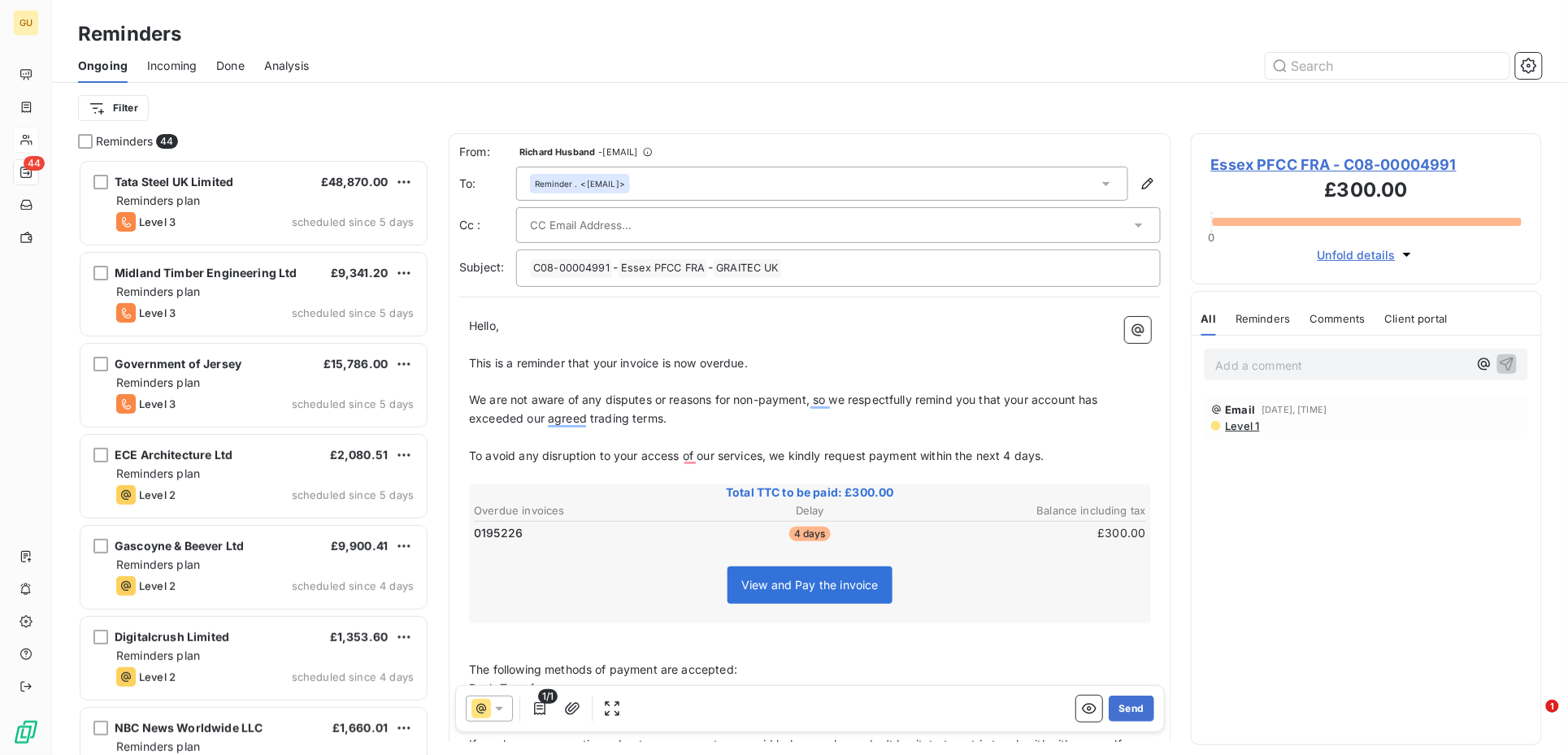 click on "Essex PFCC FRA - C08-00004991" at bounding box center [1366, 164] 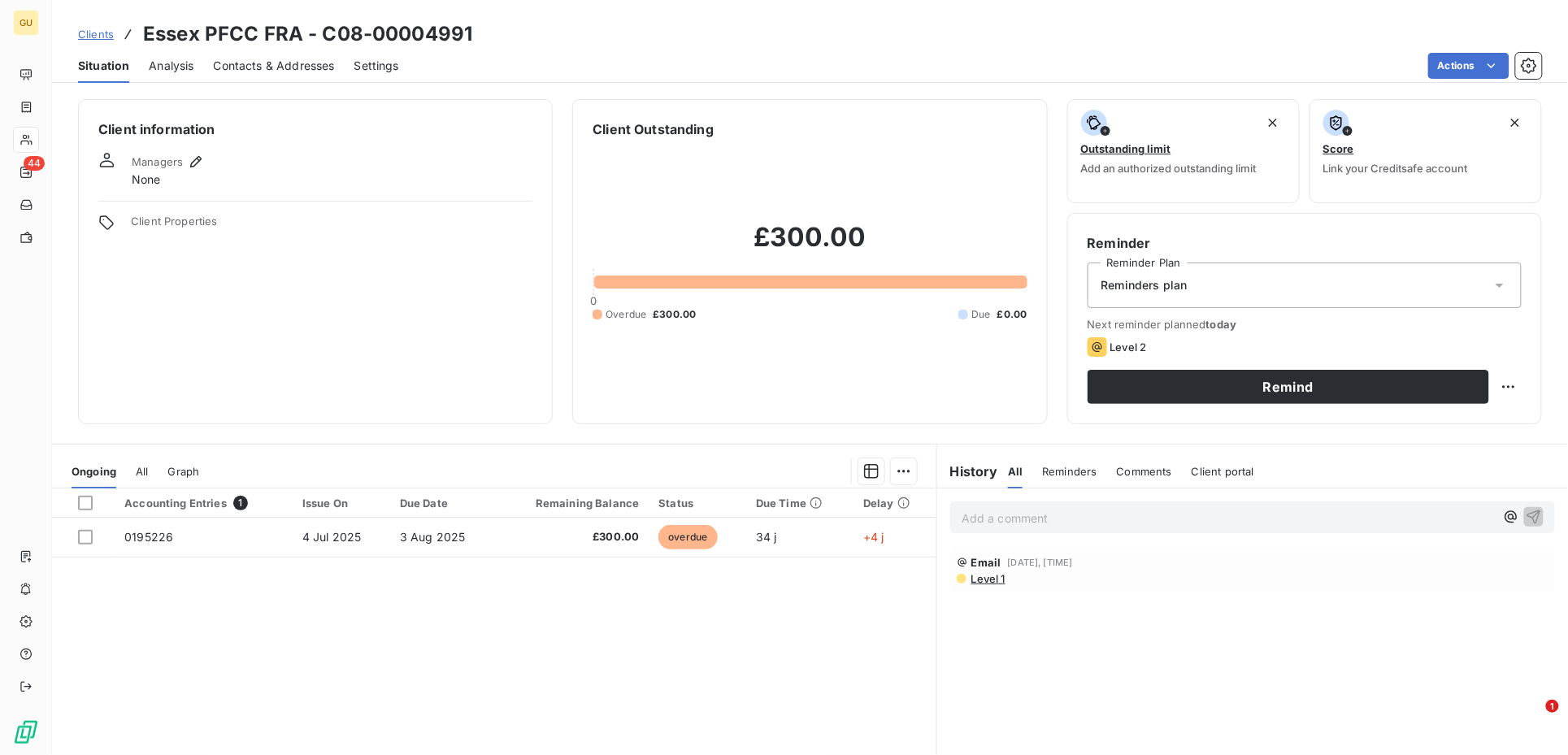 click on "Contacts & Addresses" at bounding box center [274, 66] 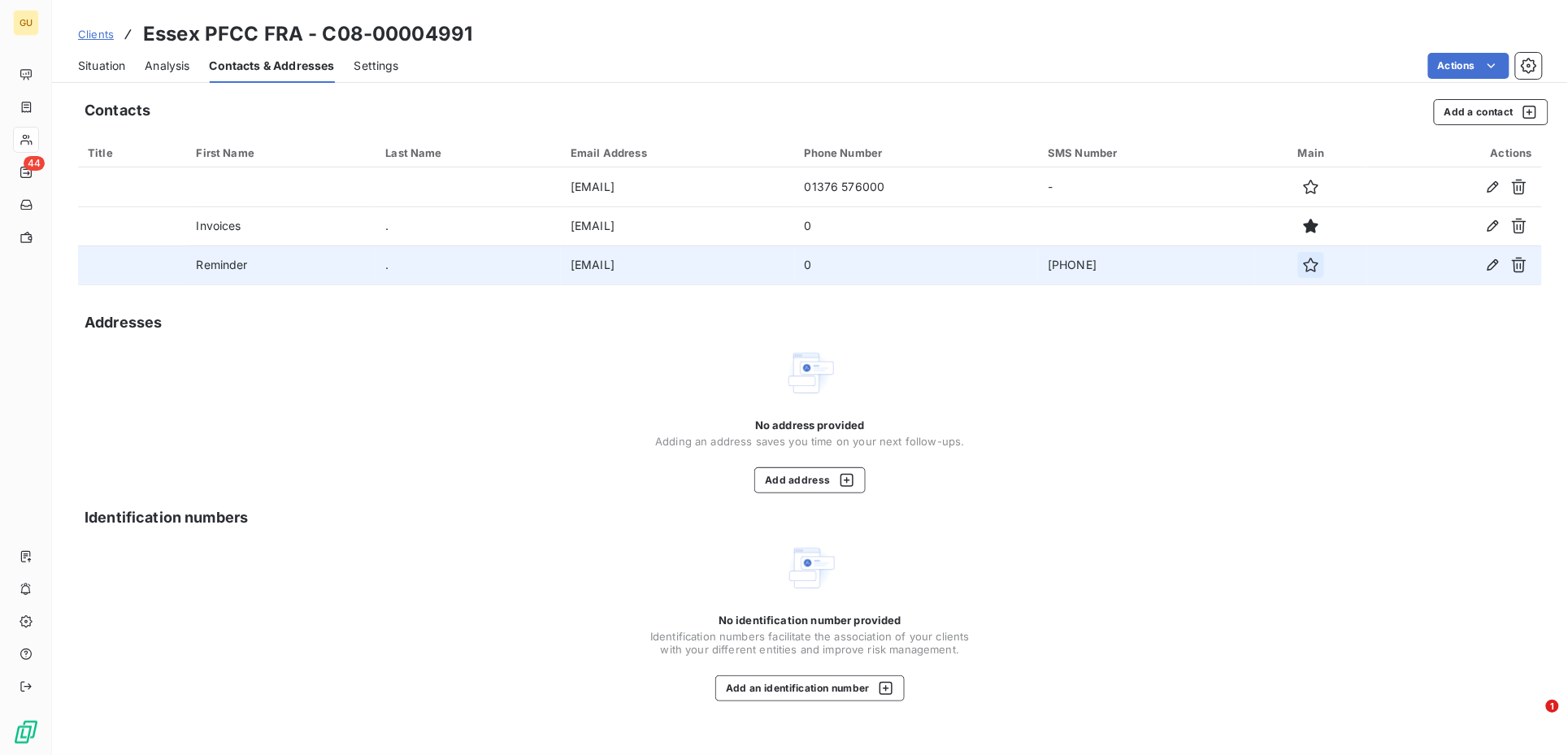 click 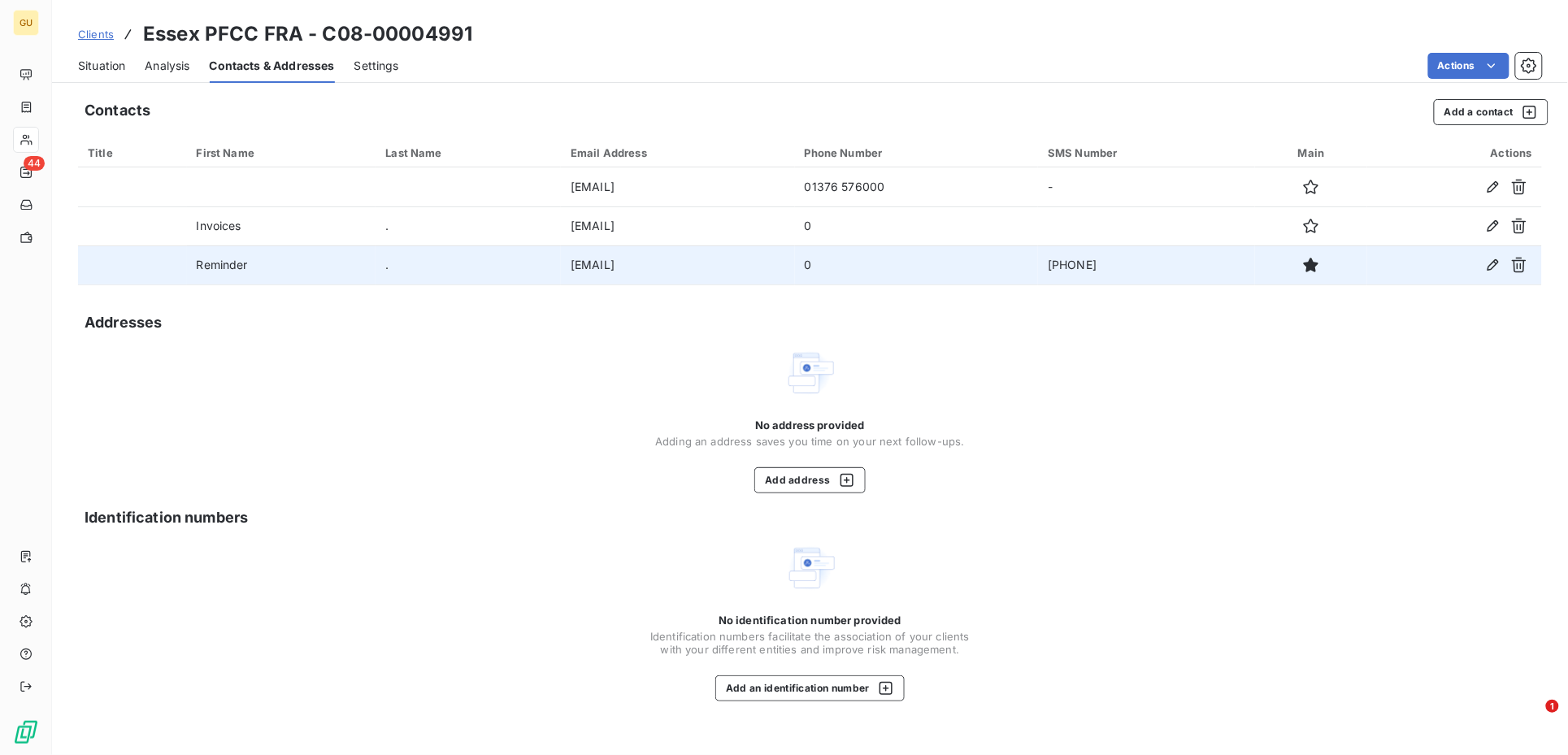 click on "Situation" at bounding box center [102, 66] 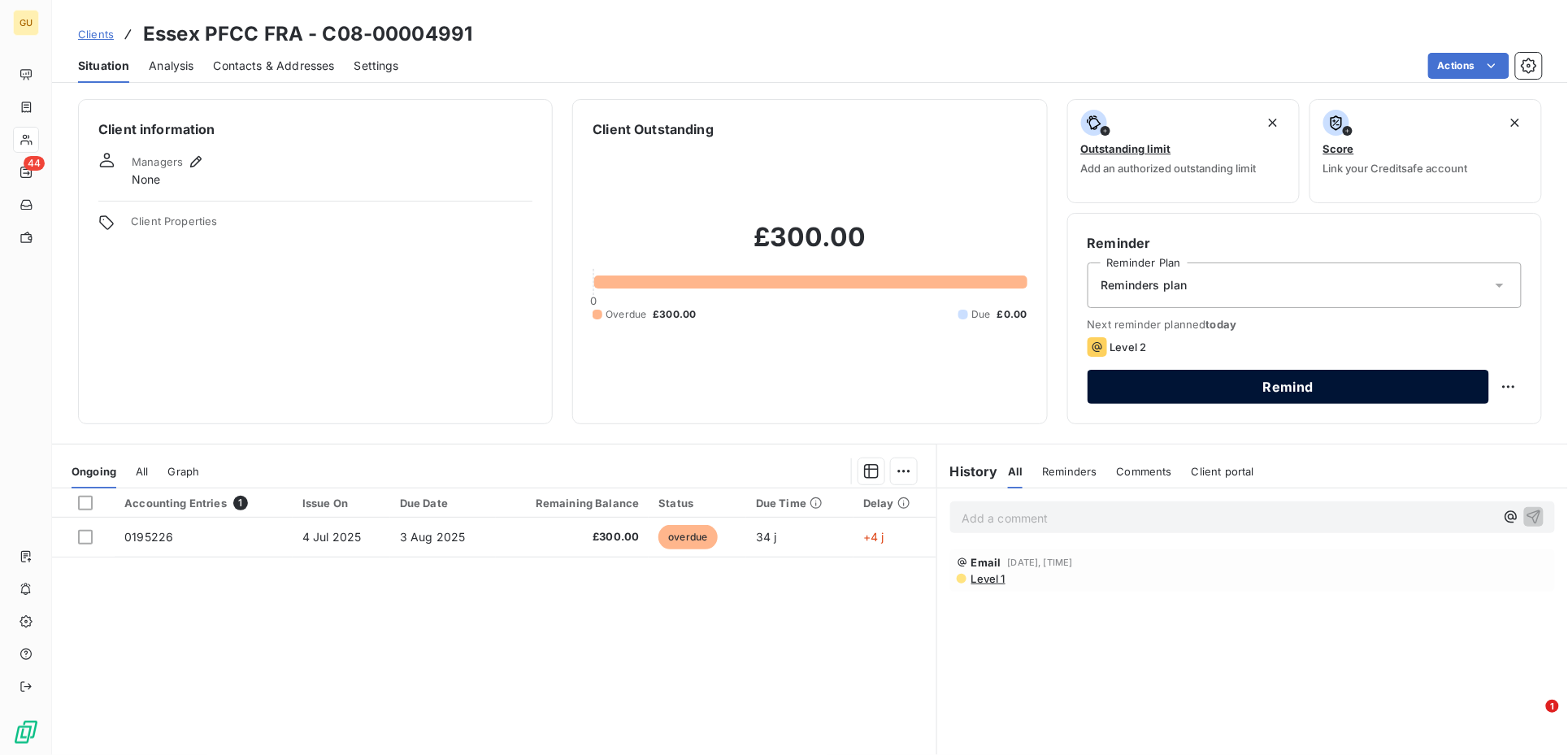 click on "Remind" at bounding box center (1288, 387) 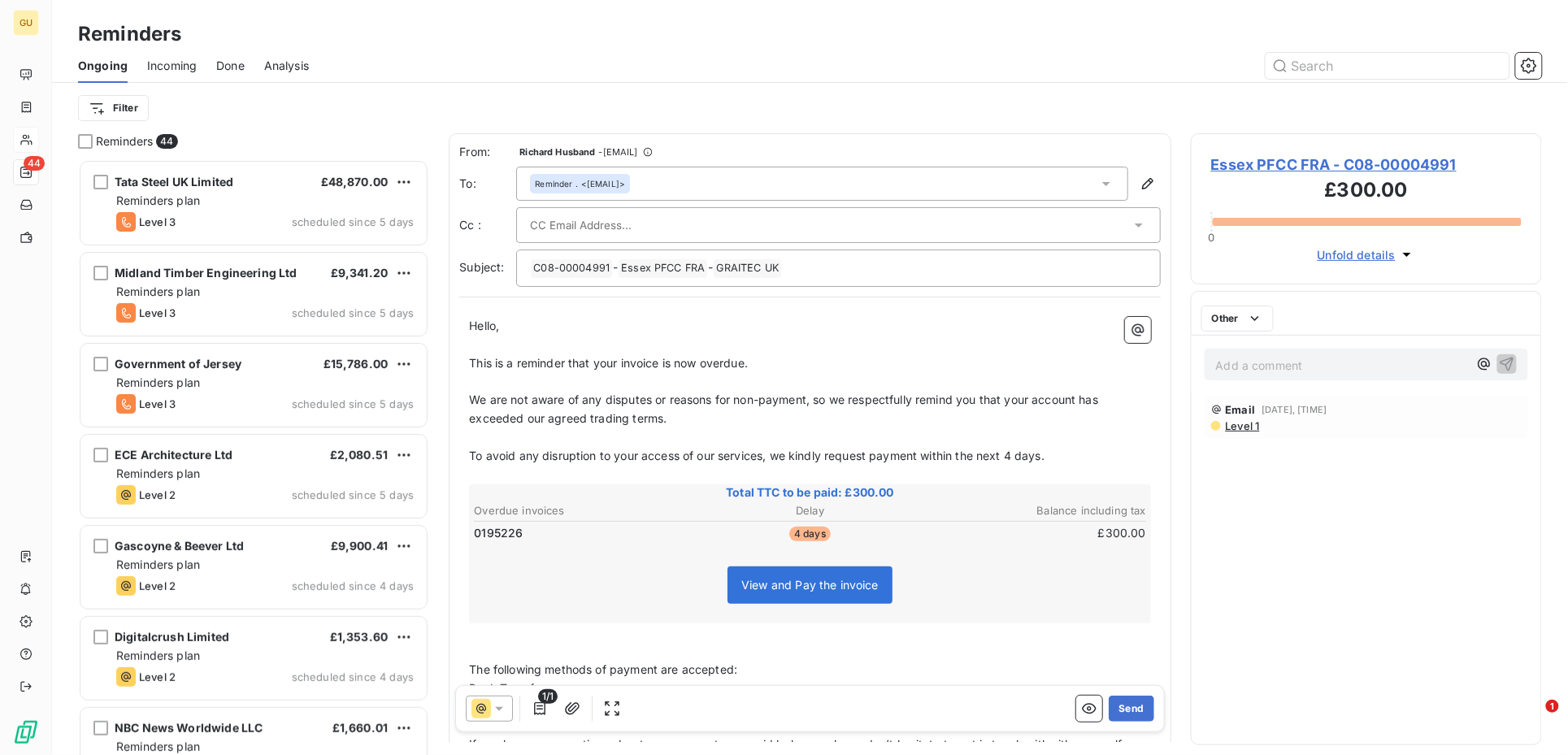 scroll, scrollTop: 17, scrollLeft: 16, axis: both 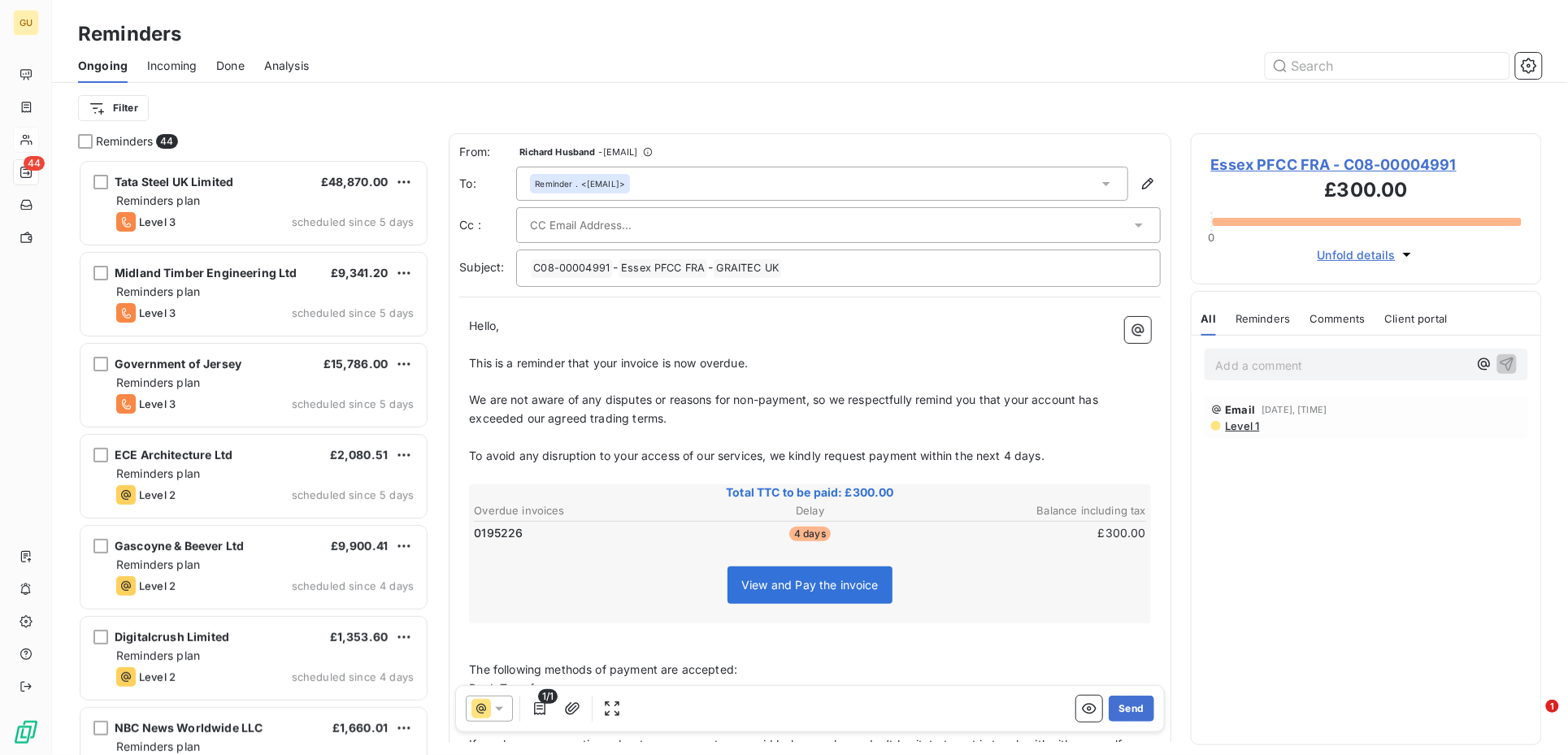 click at bounding box center [617, 225] 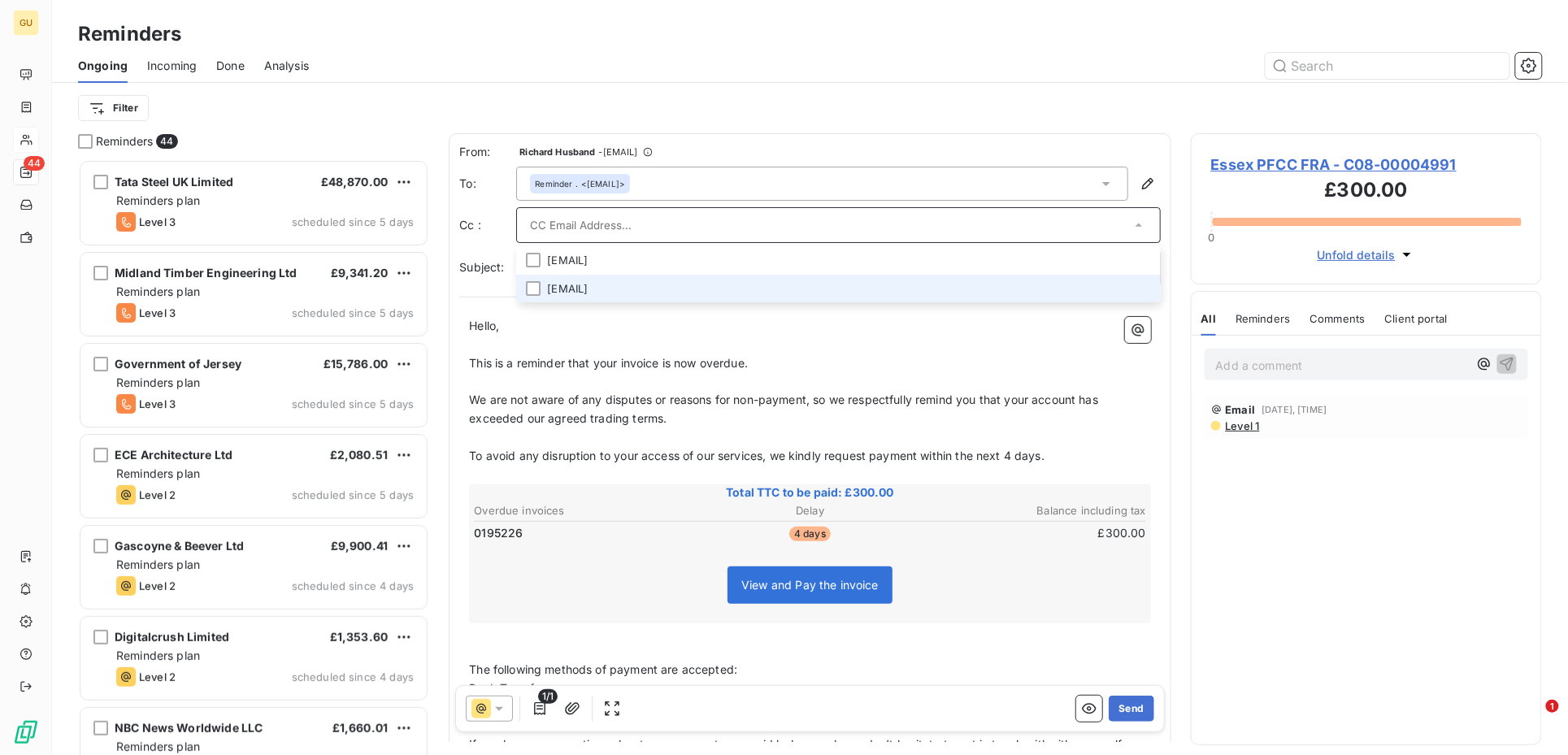 click on "[EMAIL]" at bounding box center (838, 289) 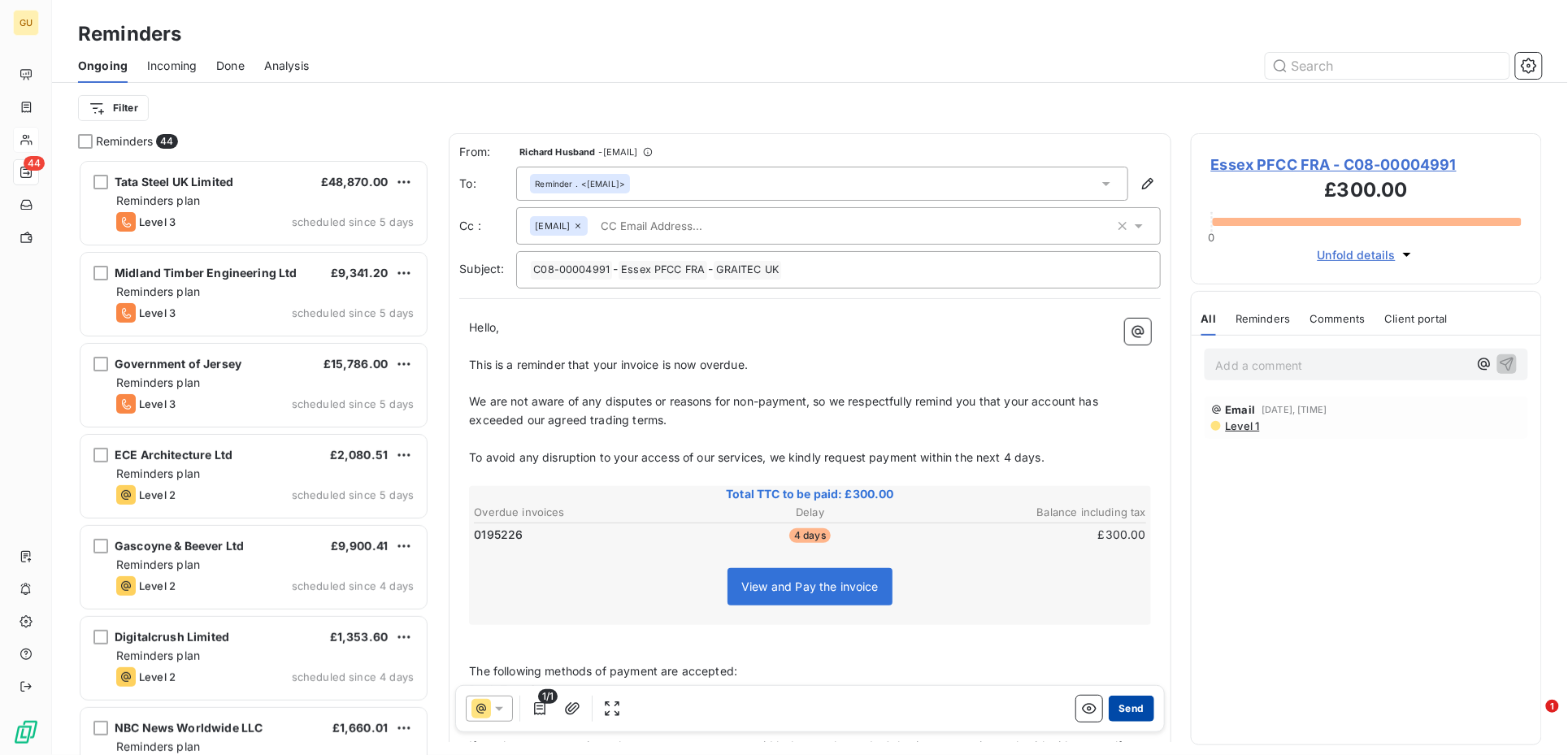 click on "Send" at bounding box center [1131, 709] 